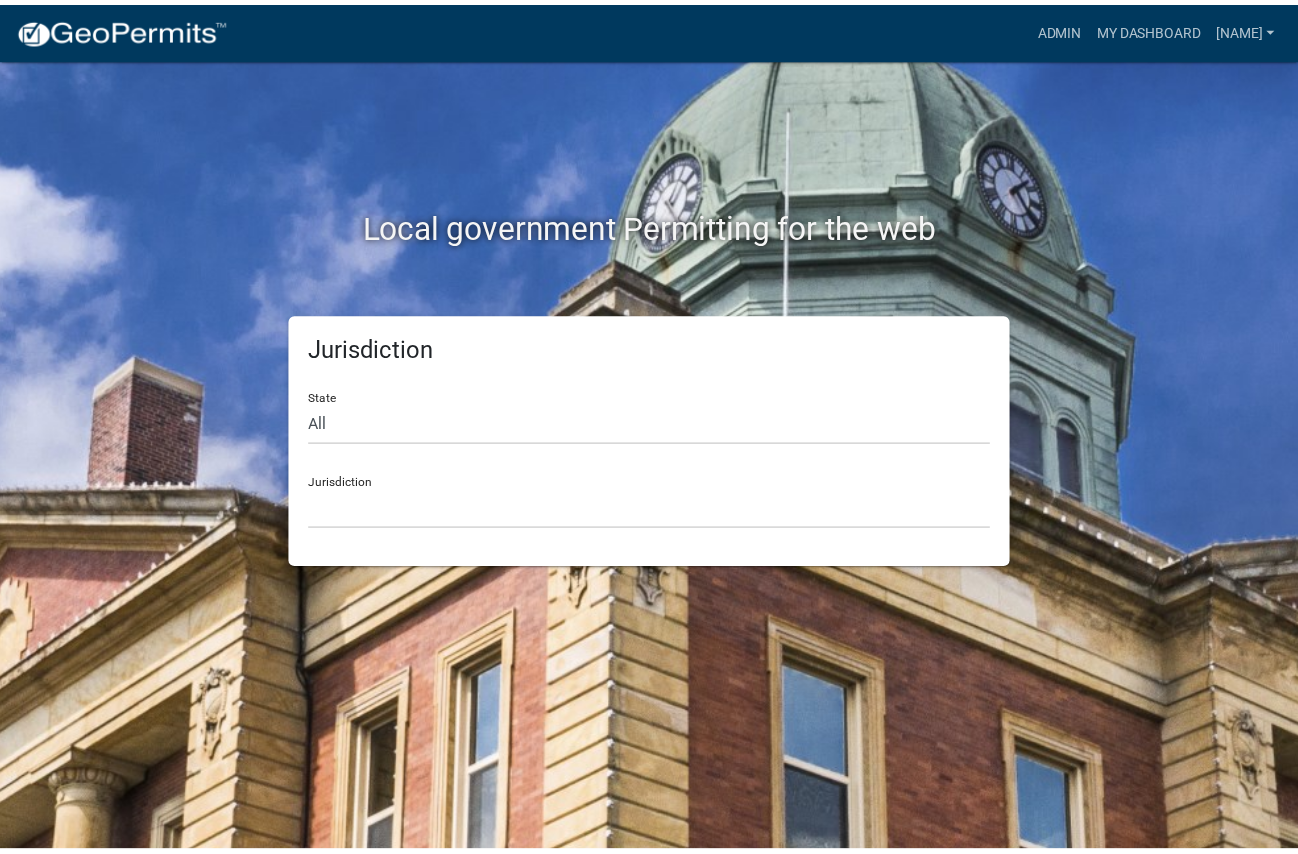 scroll, scrollTop: 0, scrollLeft: 0, axis: both 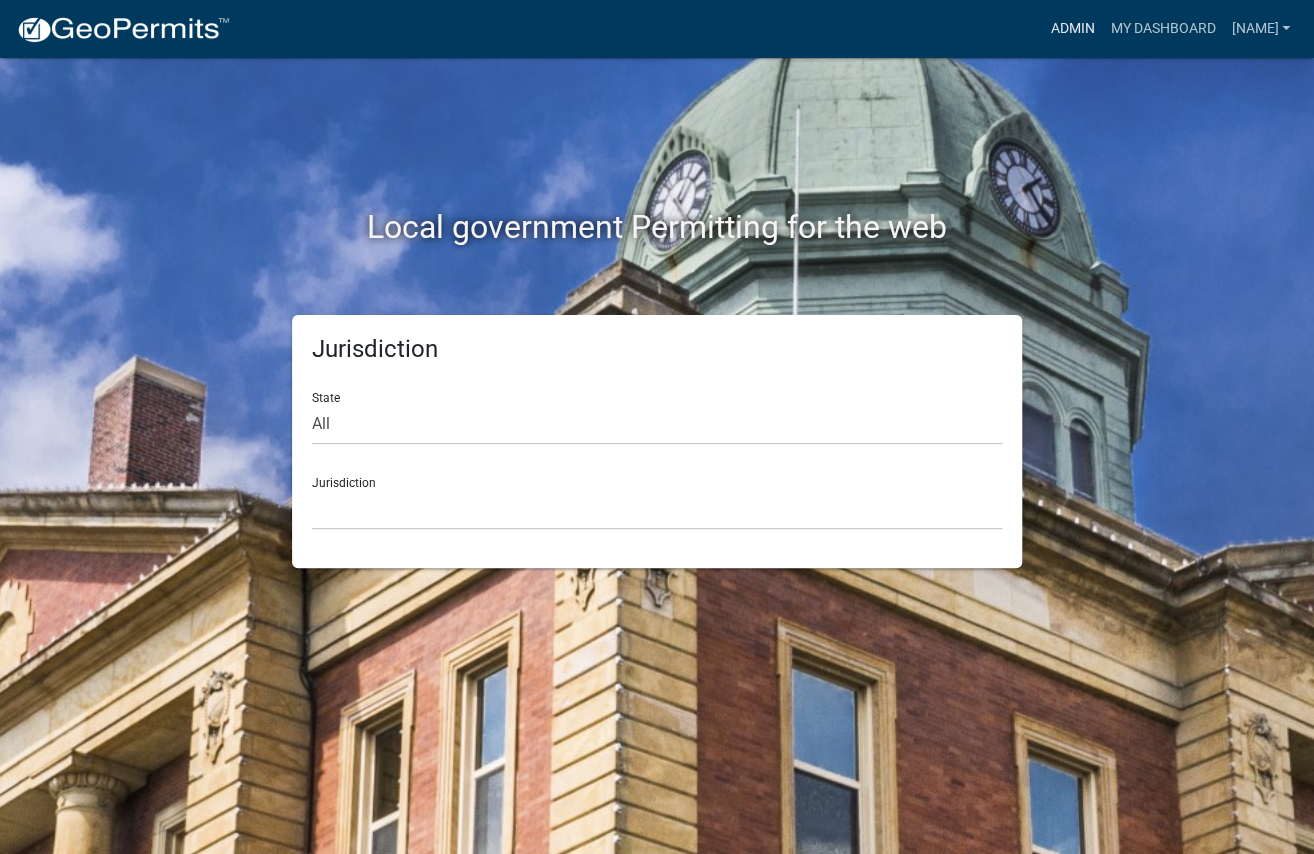 click on "Admin" at bounding box center (1072, 29) 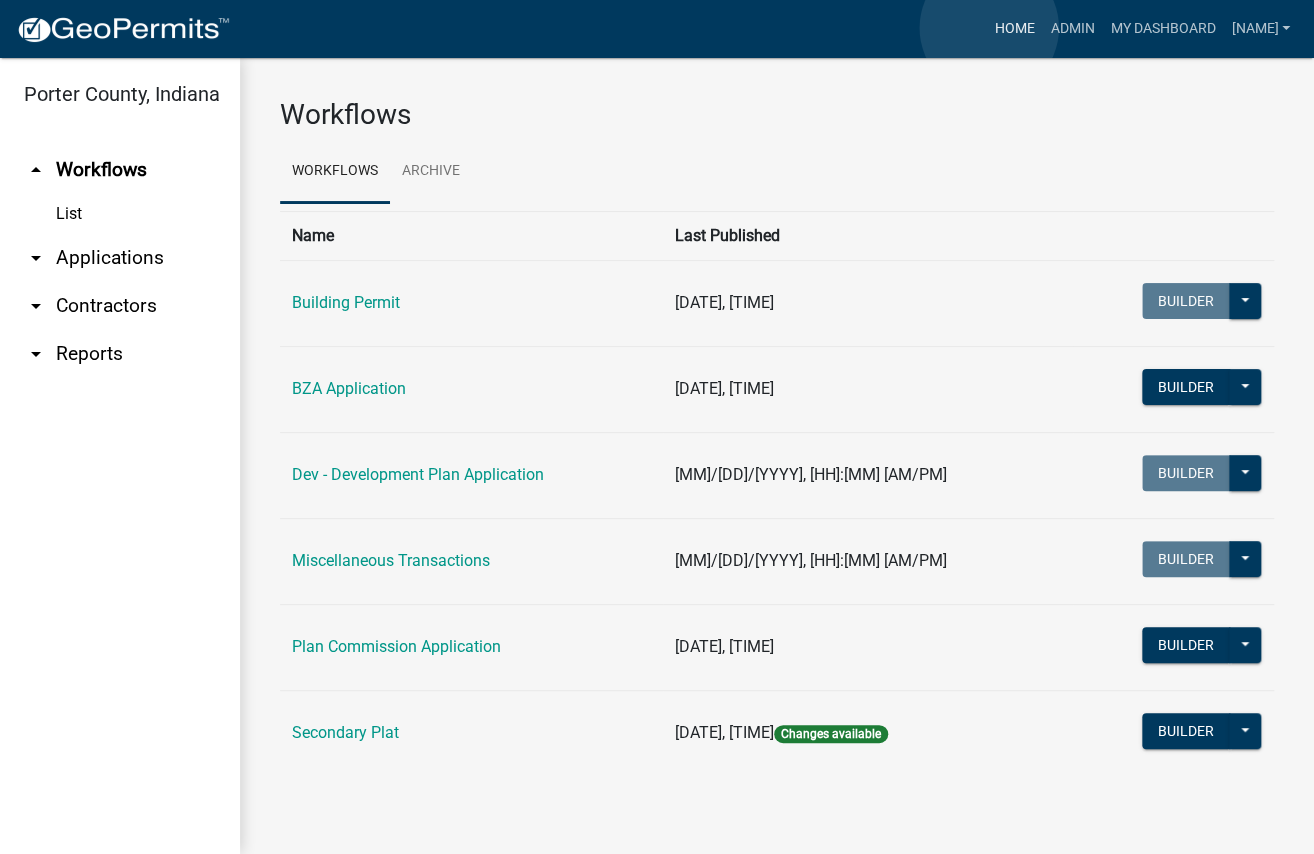 click on "Home" at bounding box center (1014, 29) 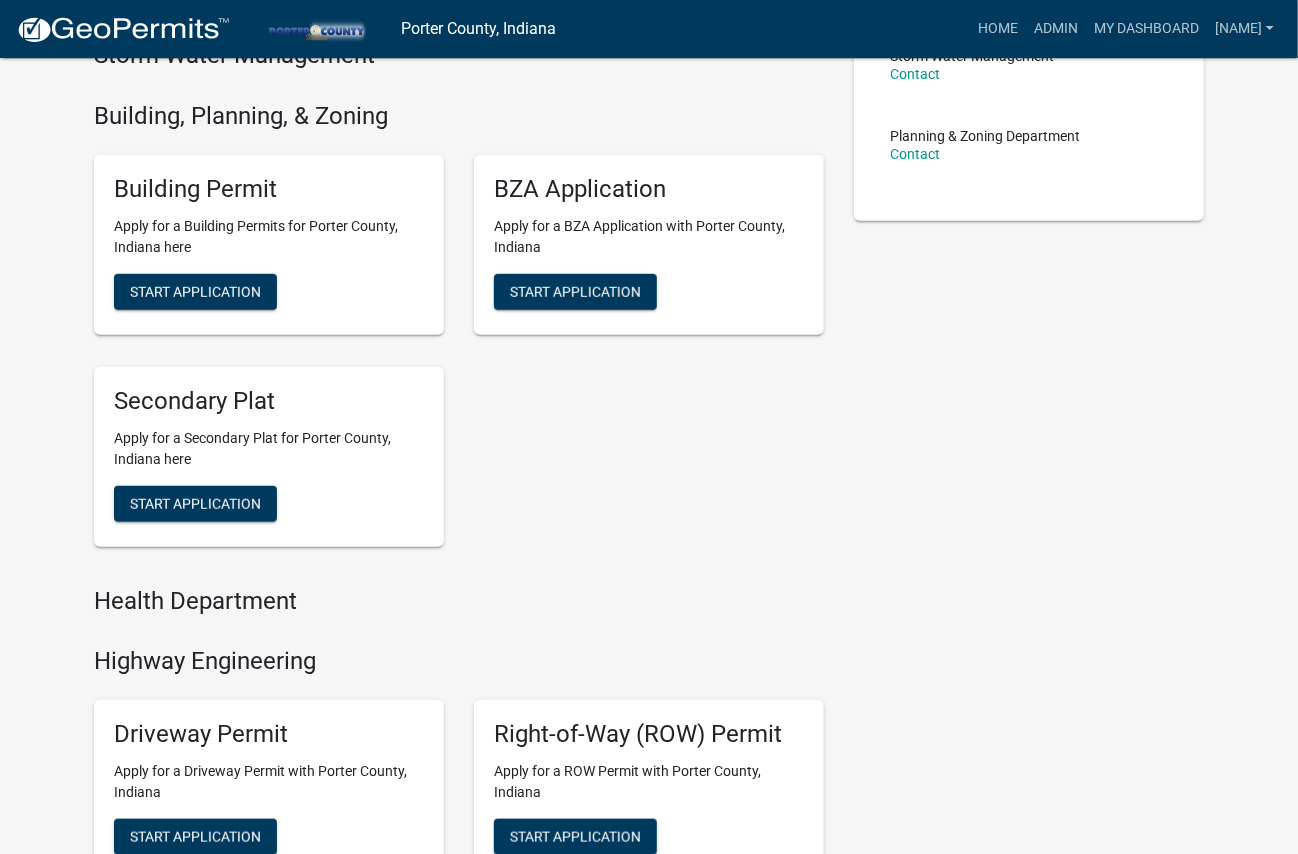 scroll, scrollTop: 400, scrollLeft: 0, axis: vertical 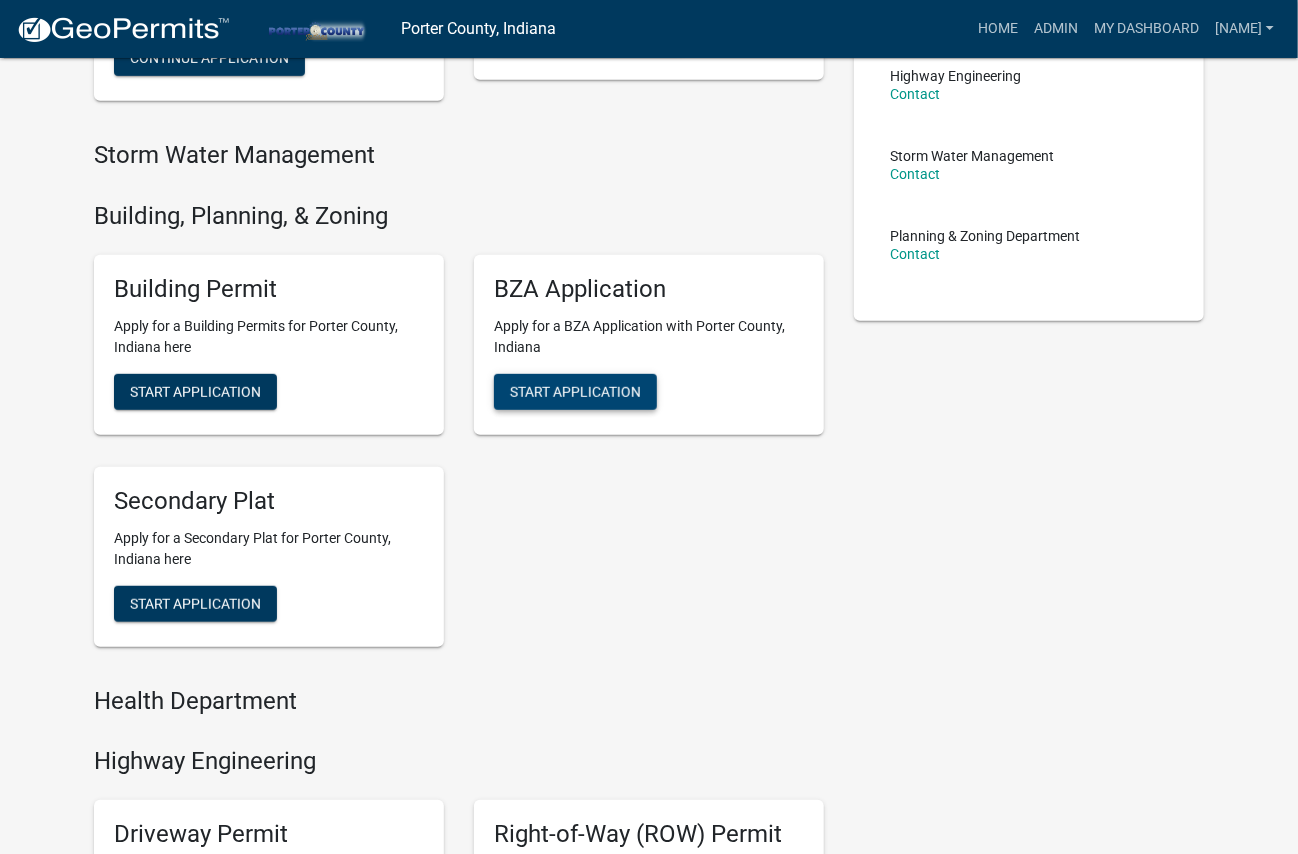 click on "Start Application" at bounding box center (575, 391) 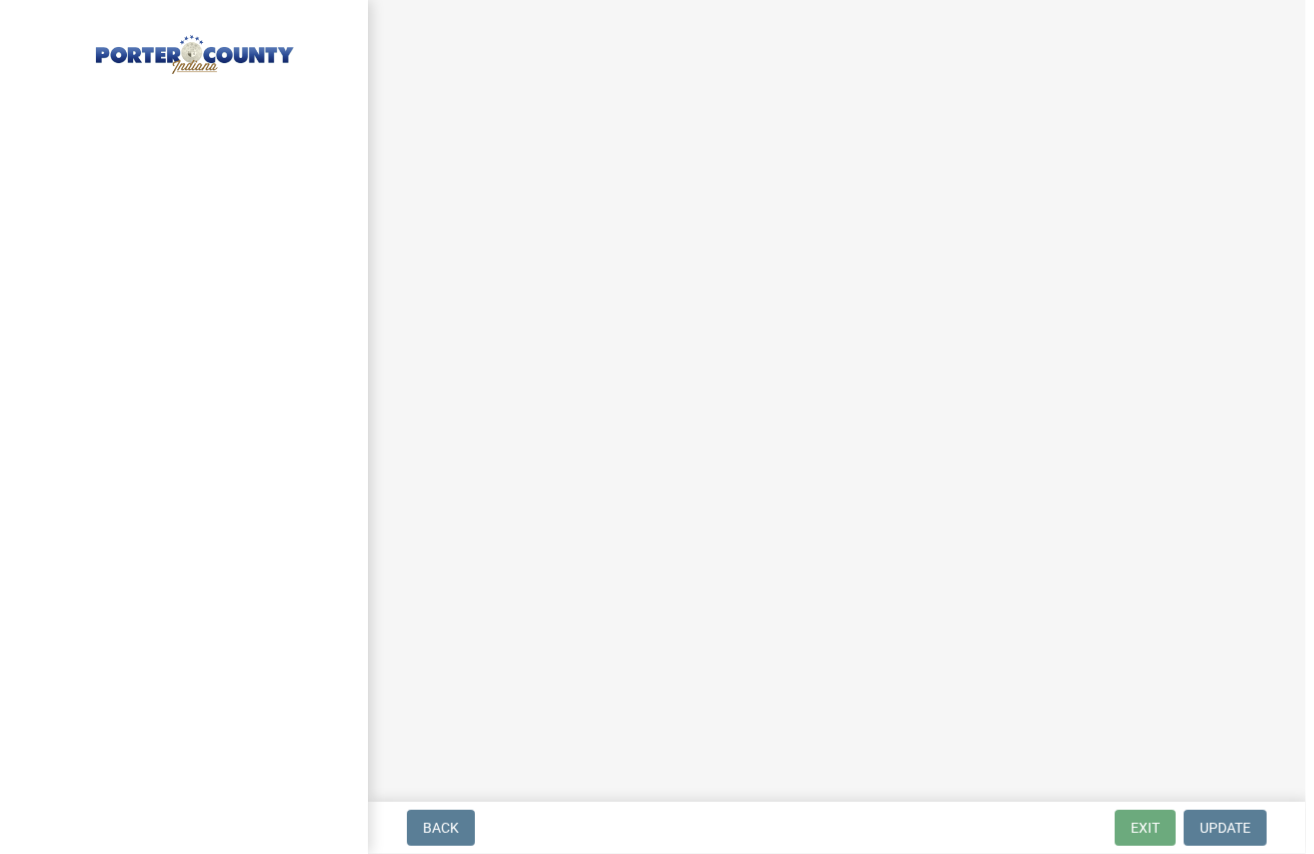 scroll, scrollTop: 0, scrollLeft: 0, axis: both 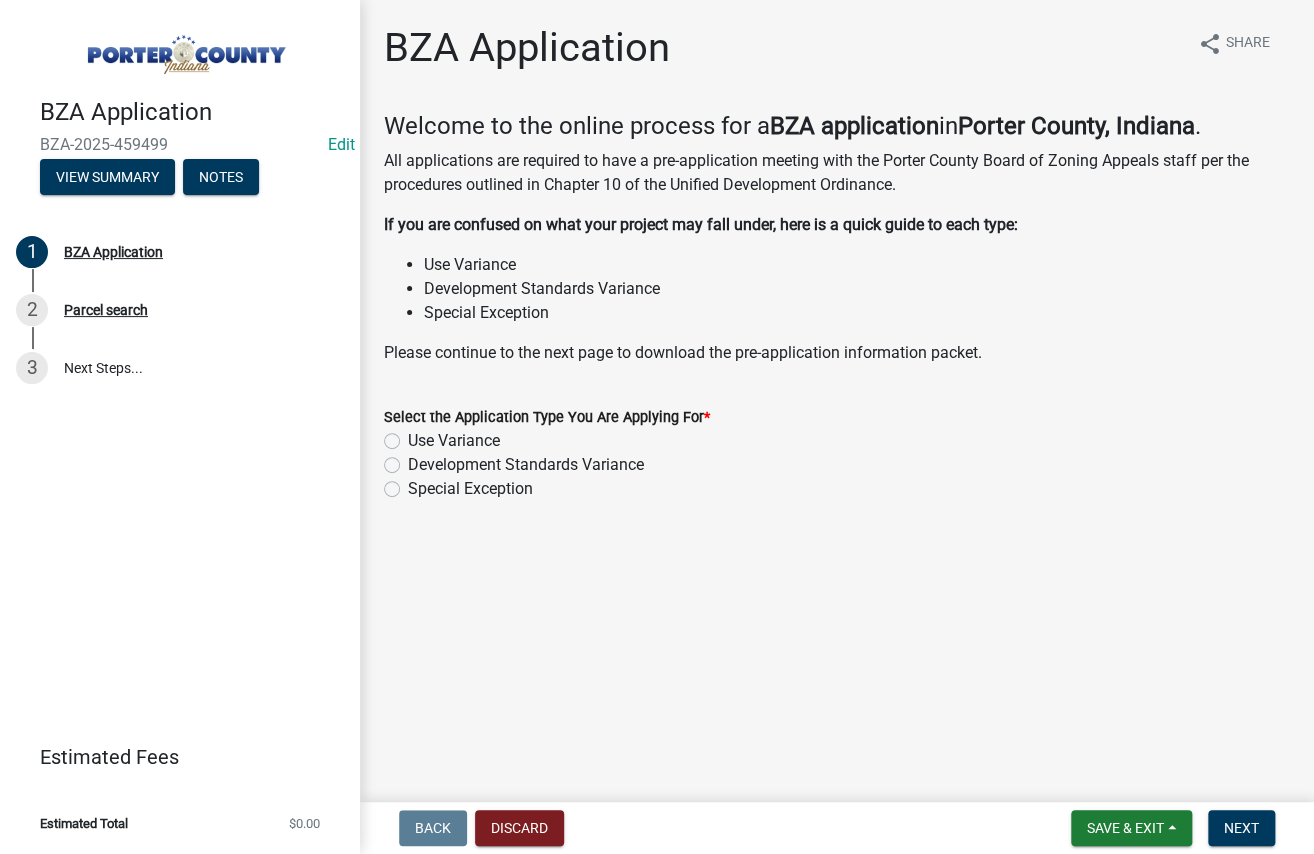 click on "Development Standards Variance" 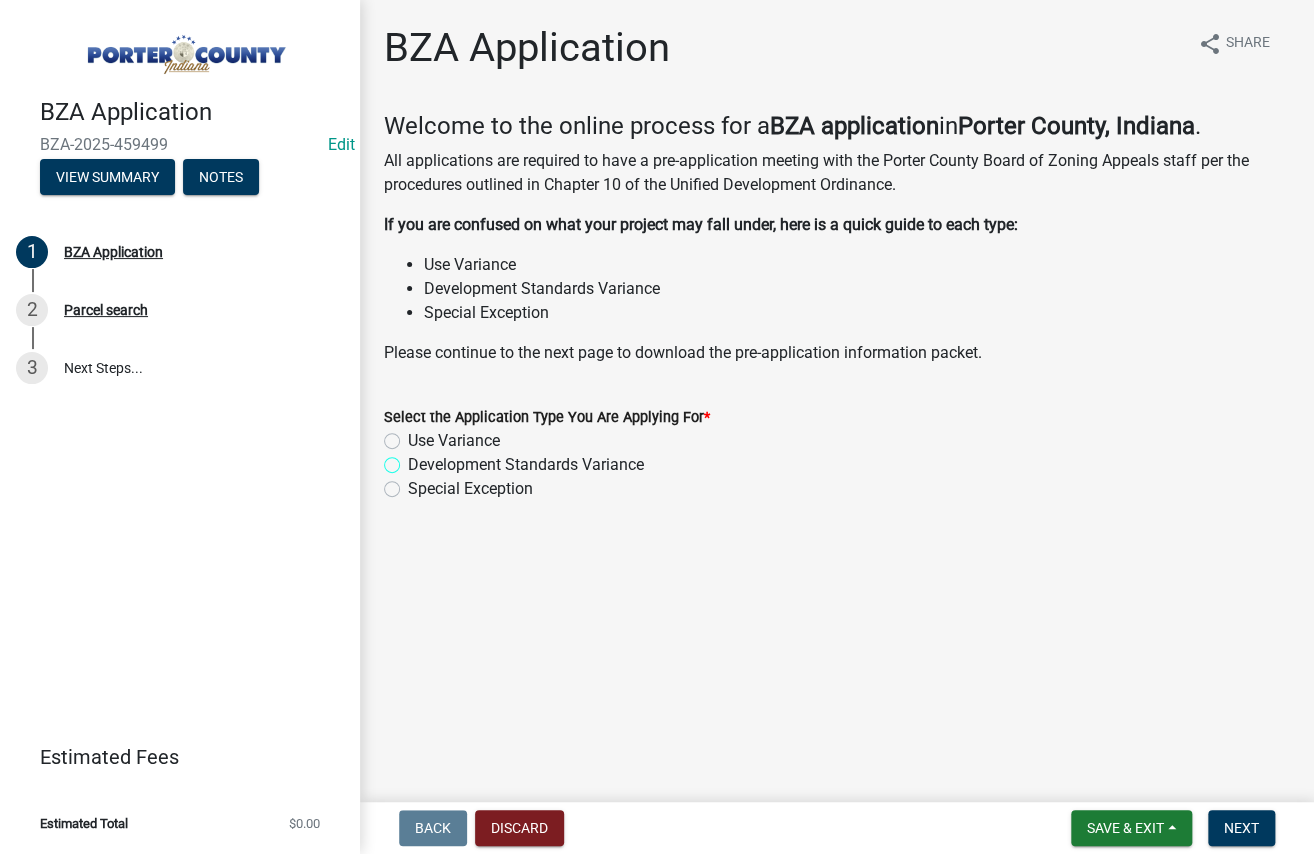 click on "Development Standards Variance" at bounding box center (414, 459) 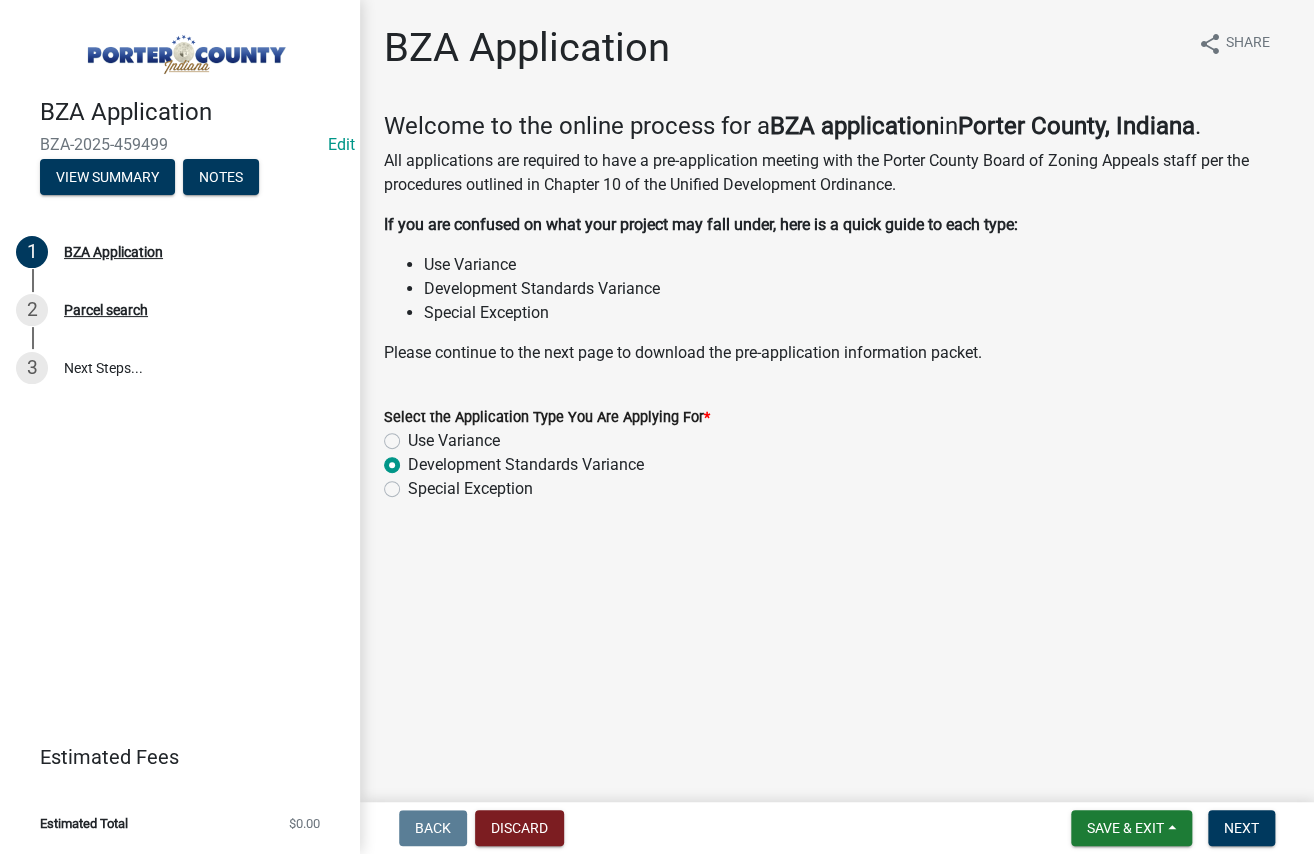 radio on "true" 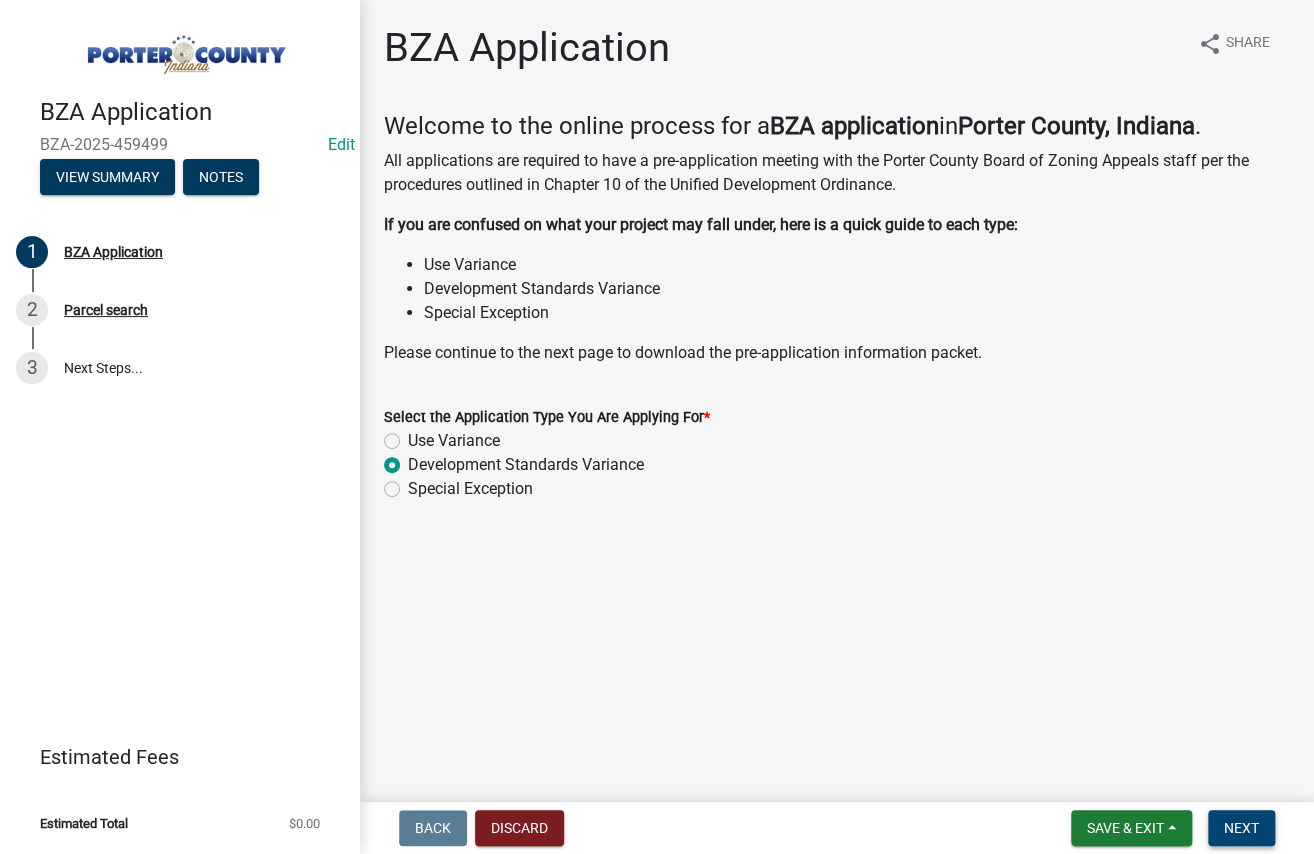 click on "Next" at bounding box center [1241, 828] 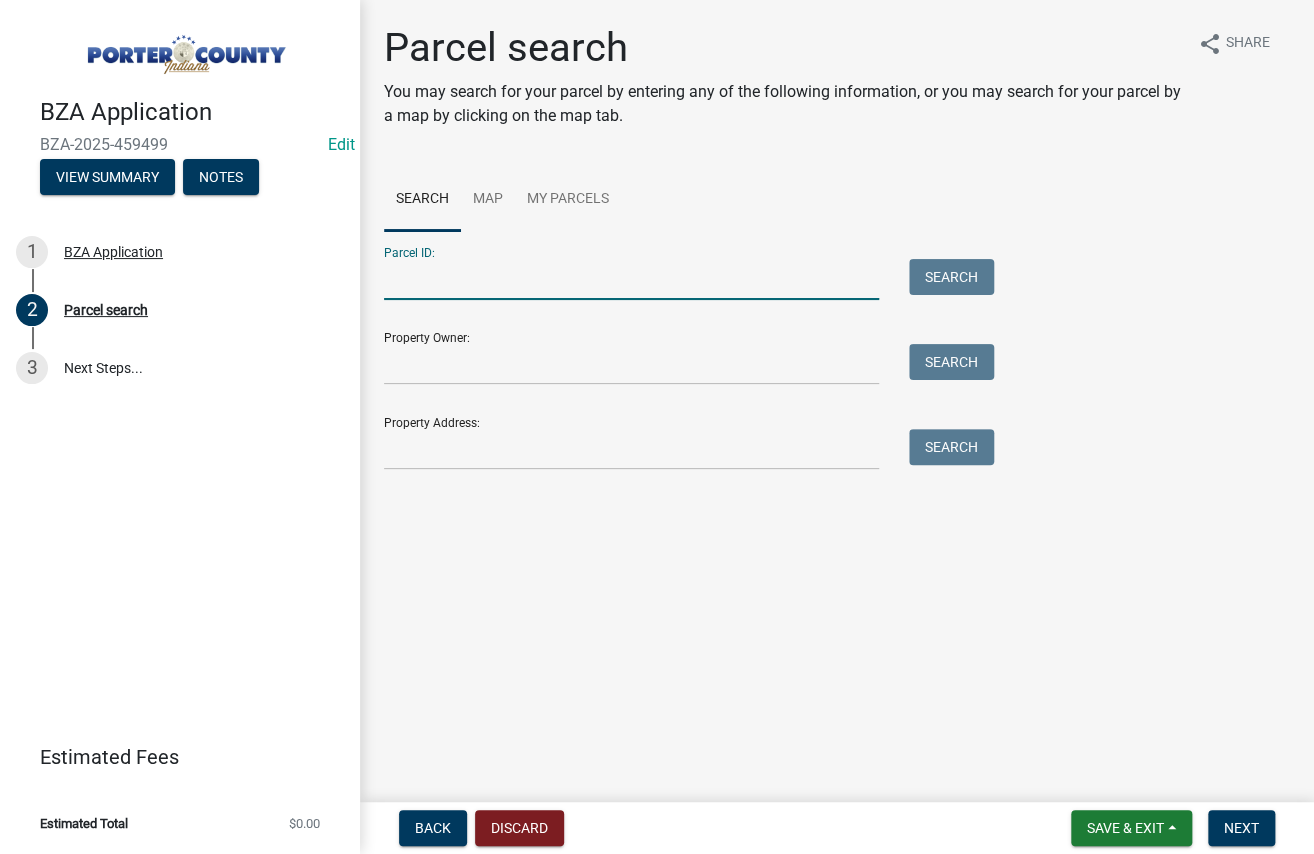 click on "Parcel ID:" at bounding box center (631, 279) 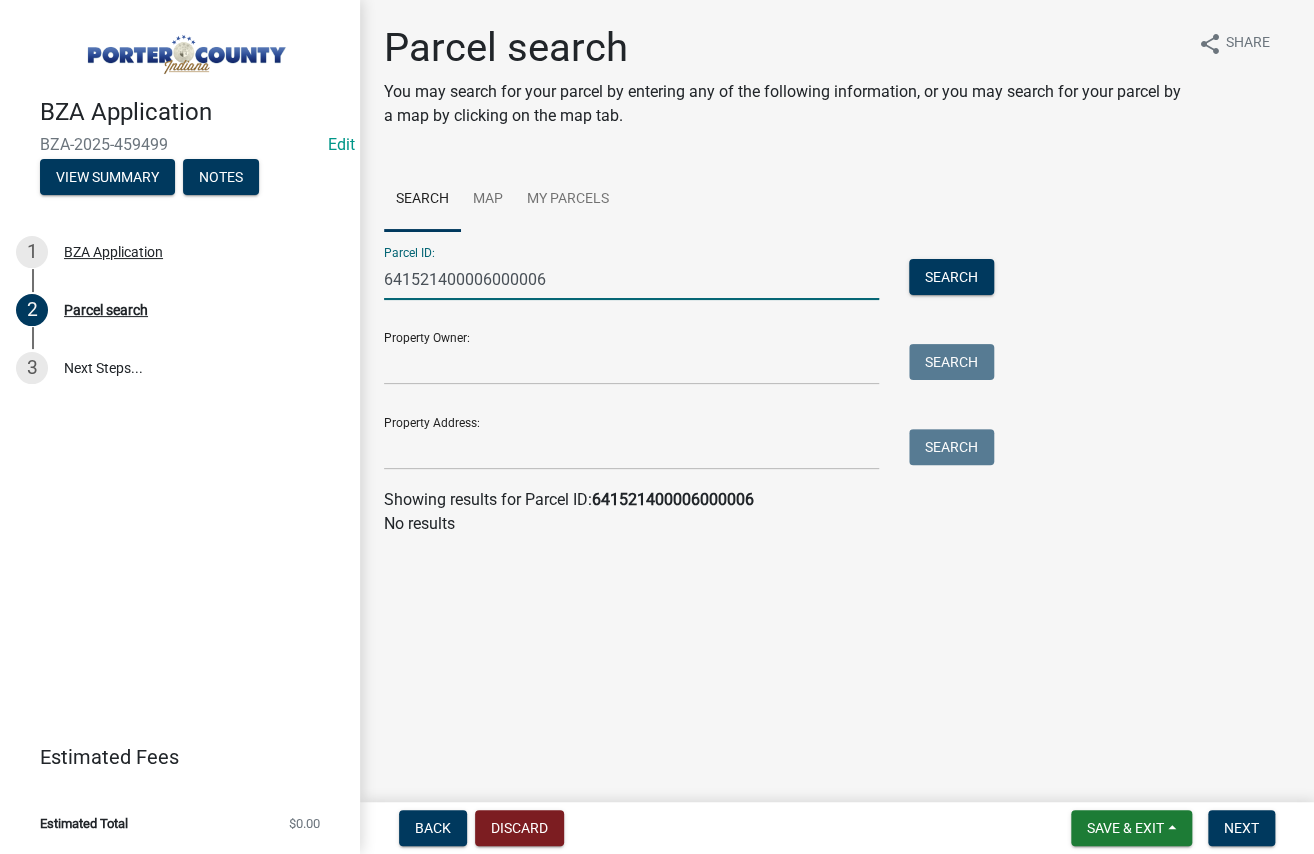 drag, startPoint x: 571, startPoint y: 272, endPoint x: -399, endPoint y: 170, distance: 975.34814 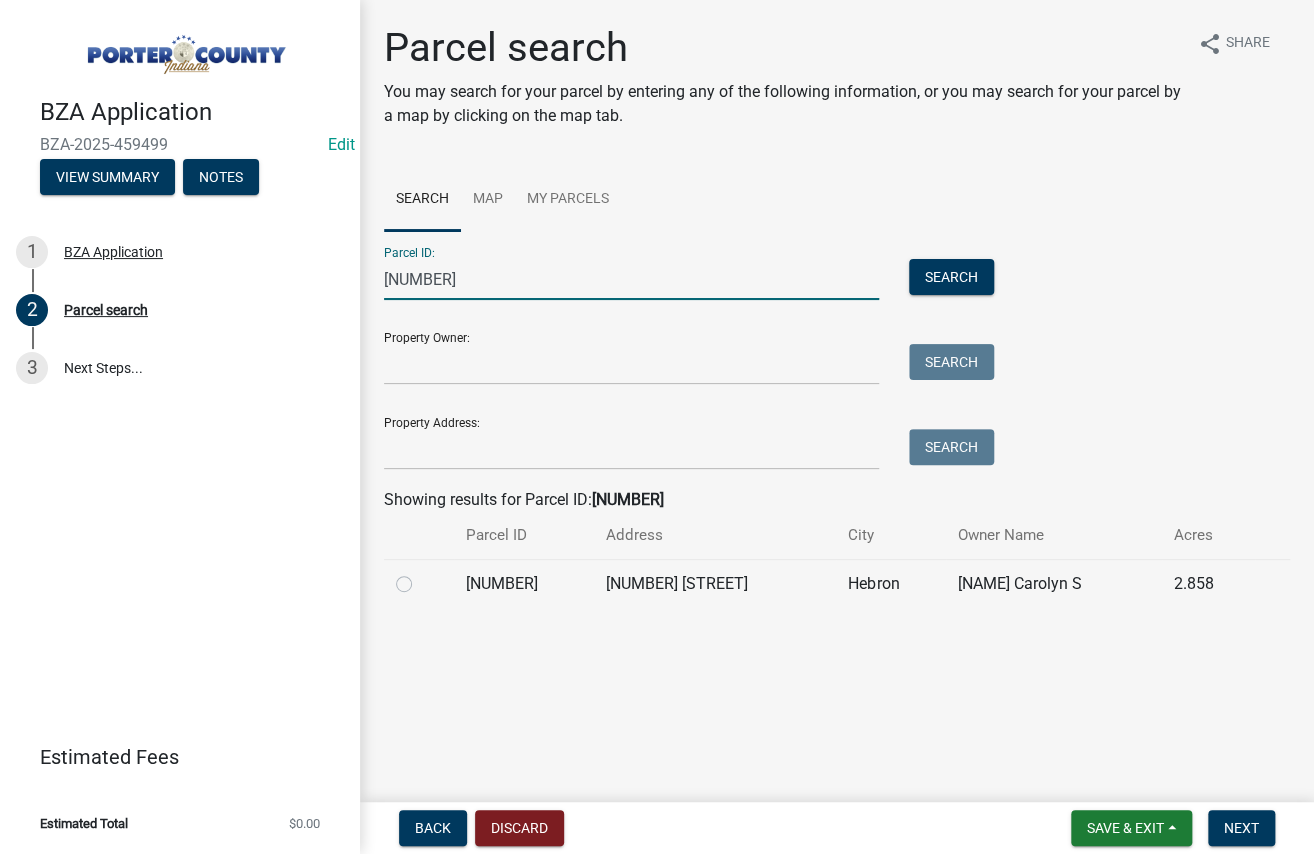 type on "[NUMBER]" 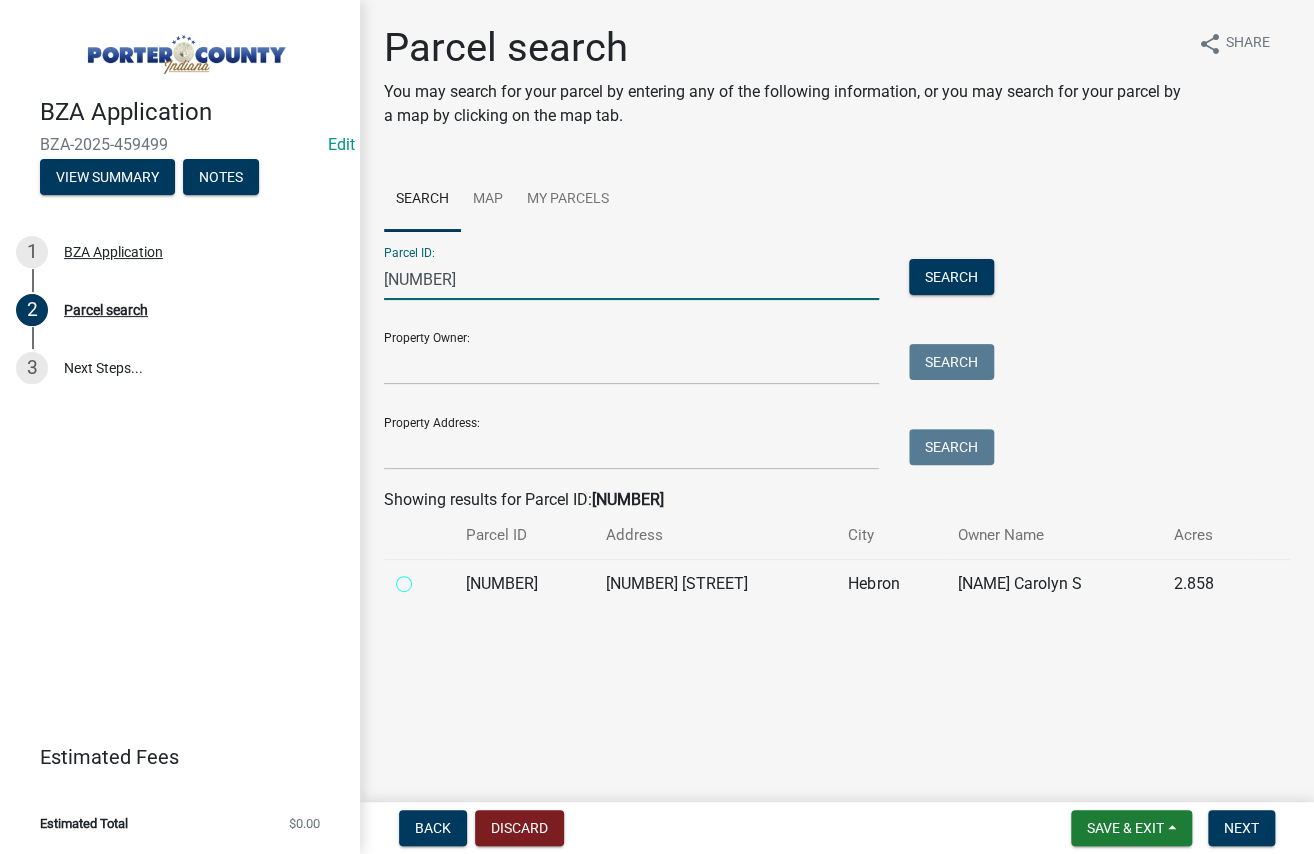 click at bounding box center (426, 578) 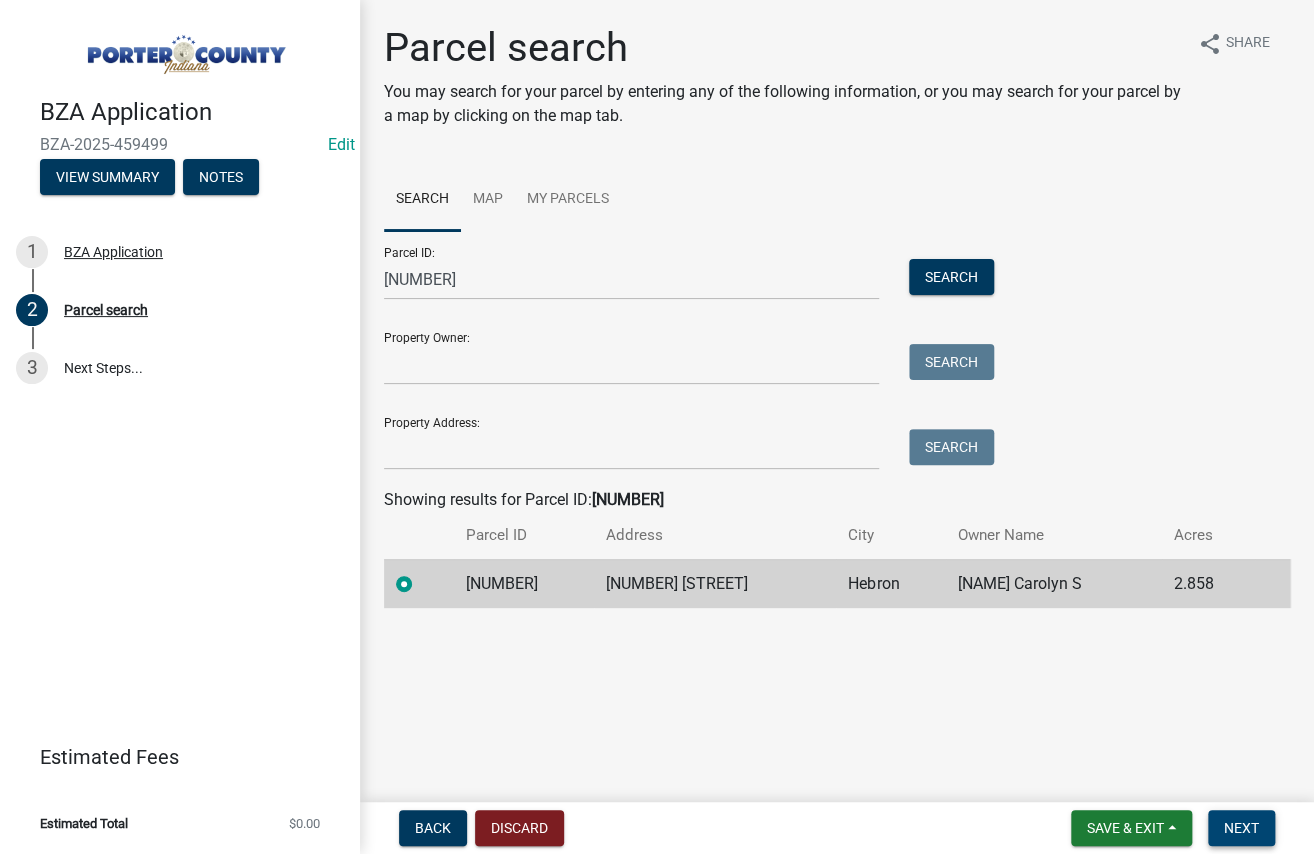 click on "Next" at bounding box center [1241, 828] 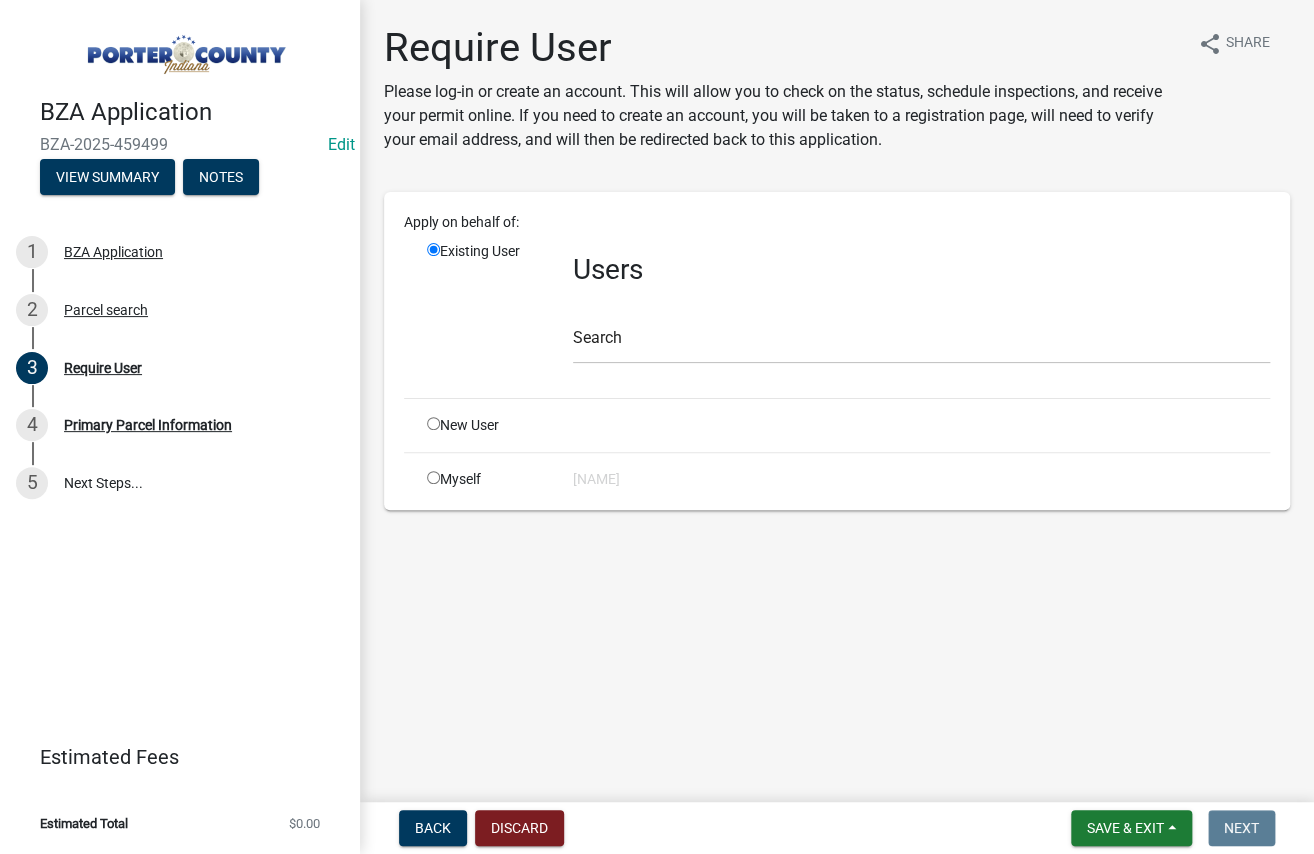 click 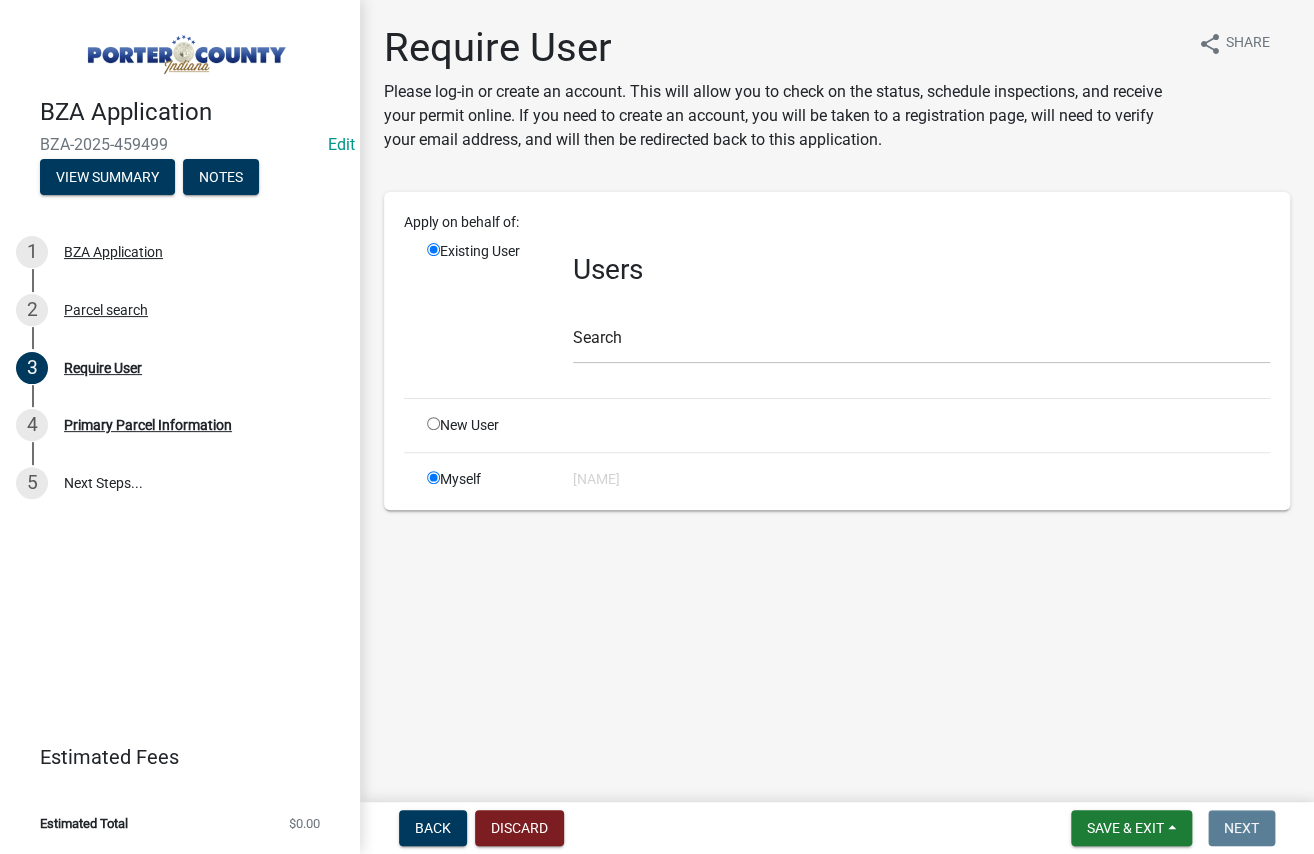 radio on "false" 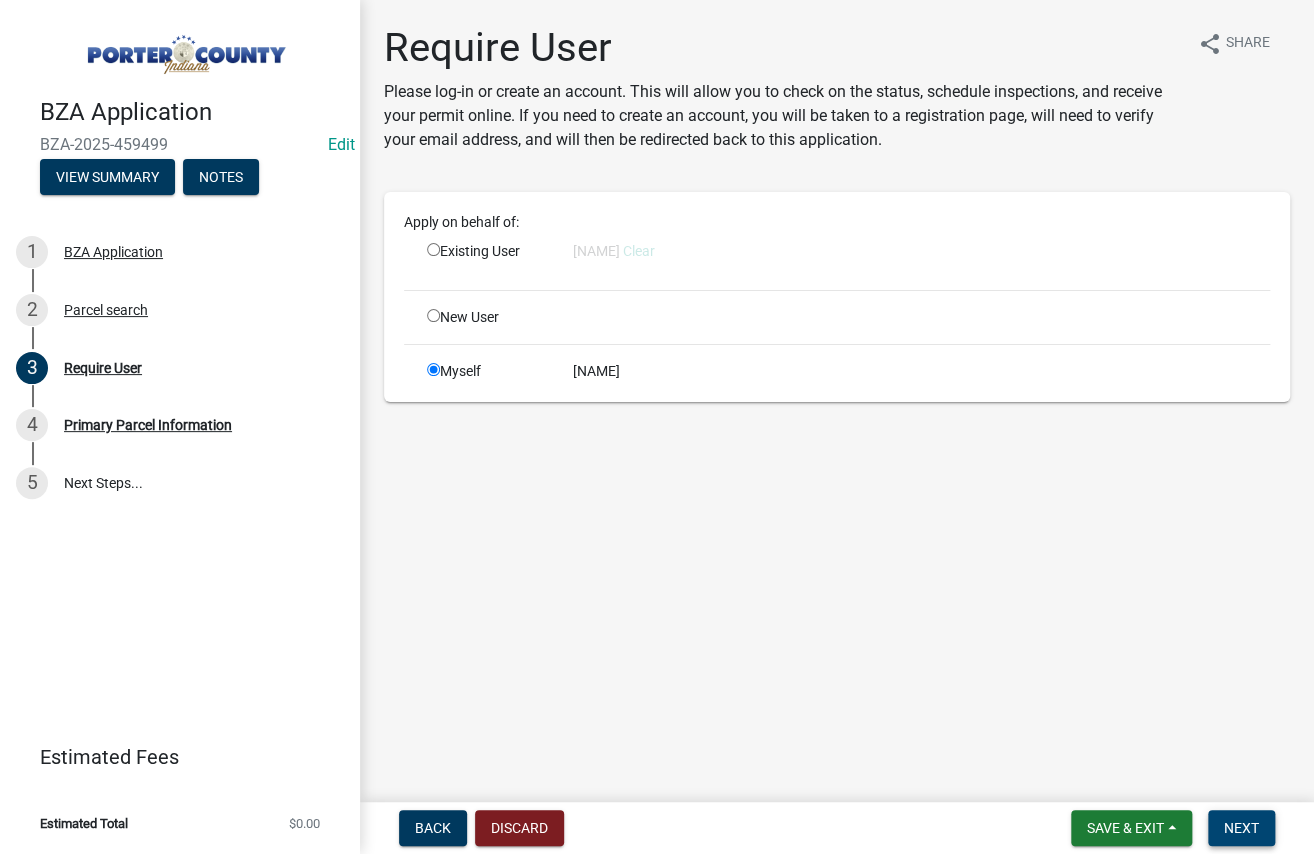 click on "Next" at bounding box center [1241, 828] 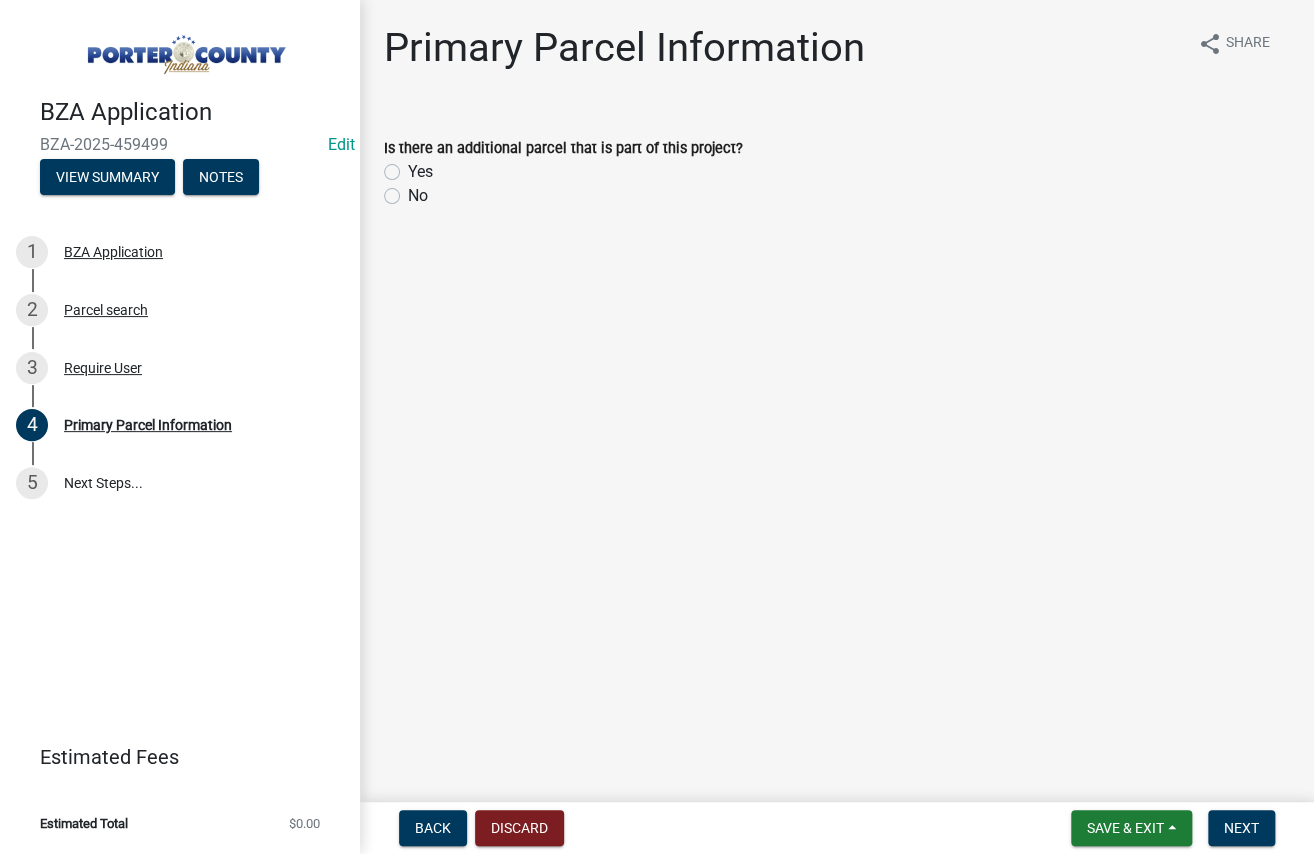 click on "No" 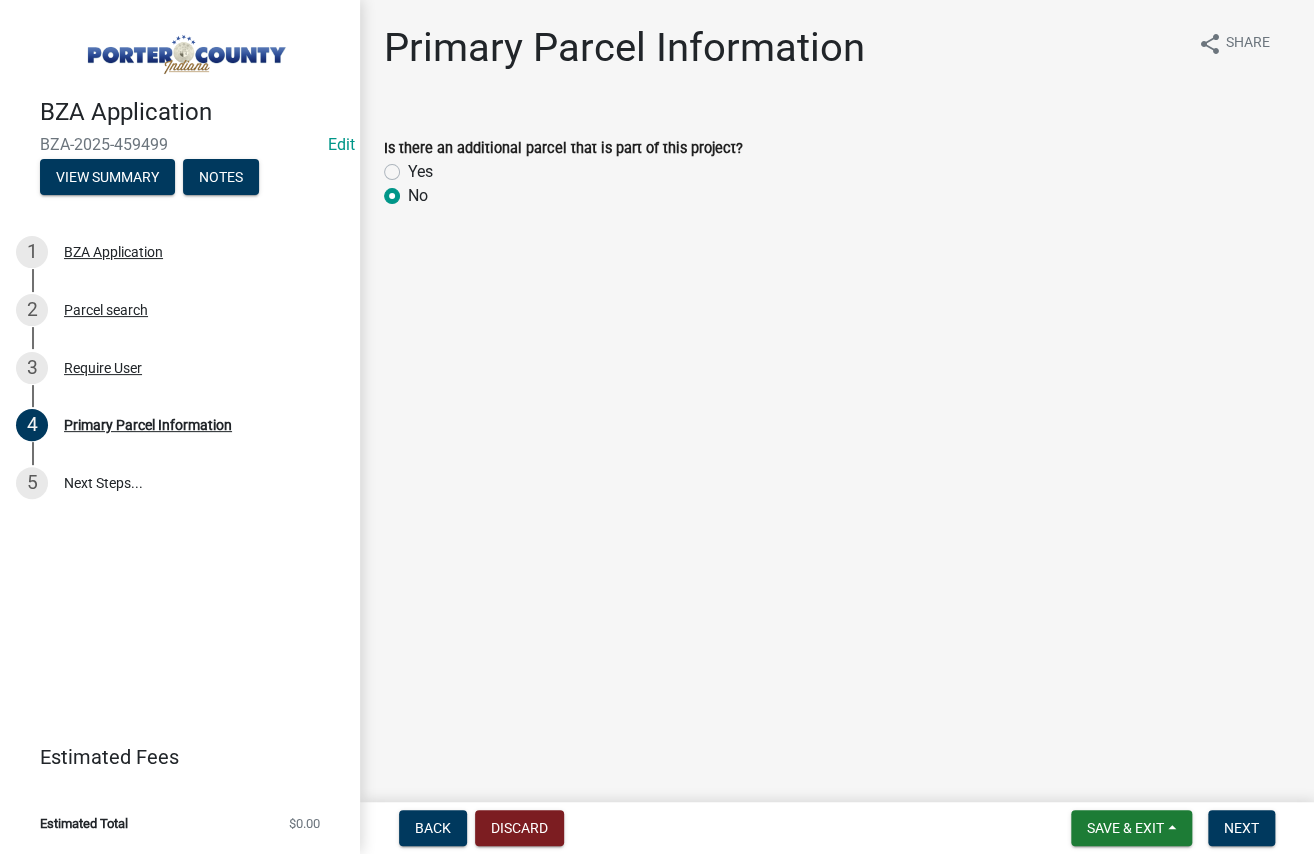 radio on "true" 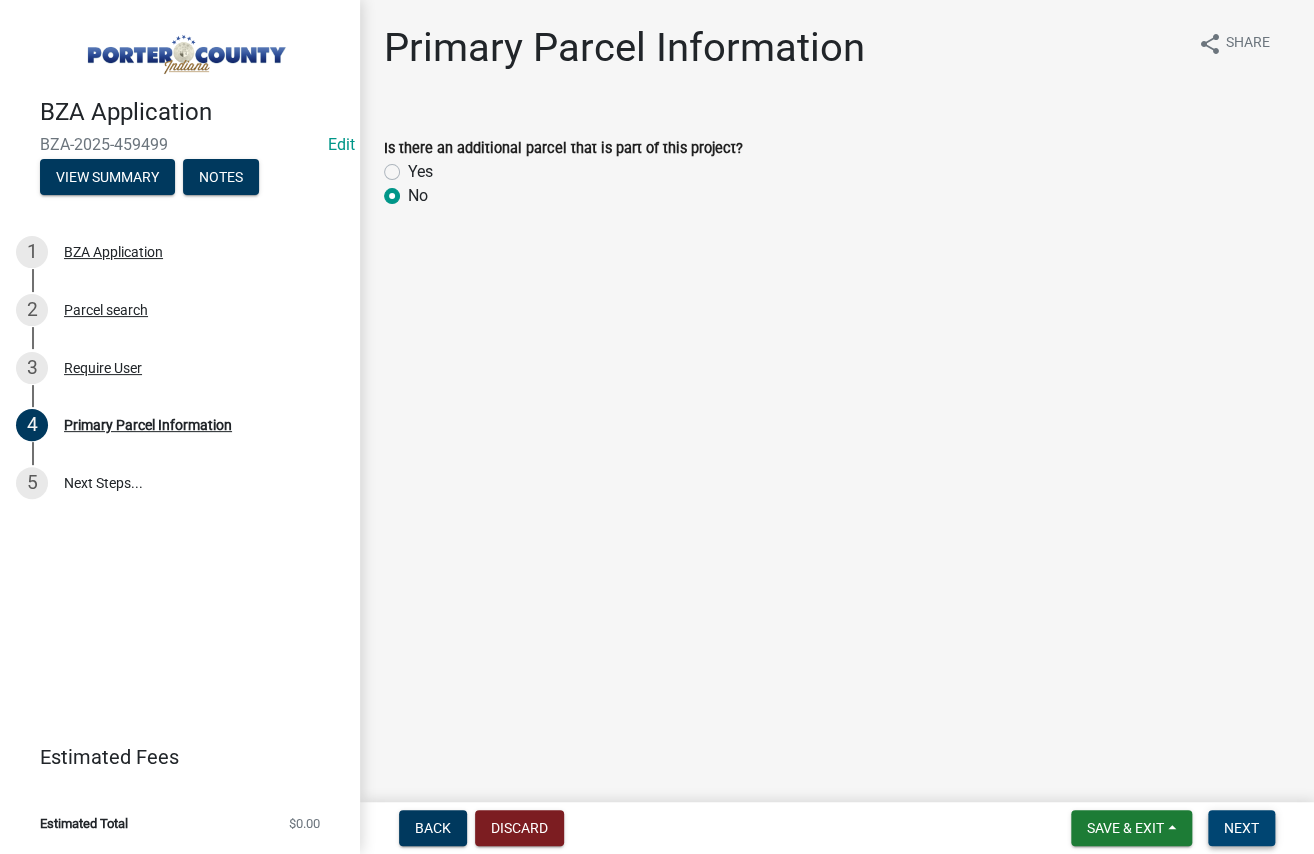 click on "Next" at bounding box center [1241, 828] 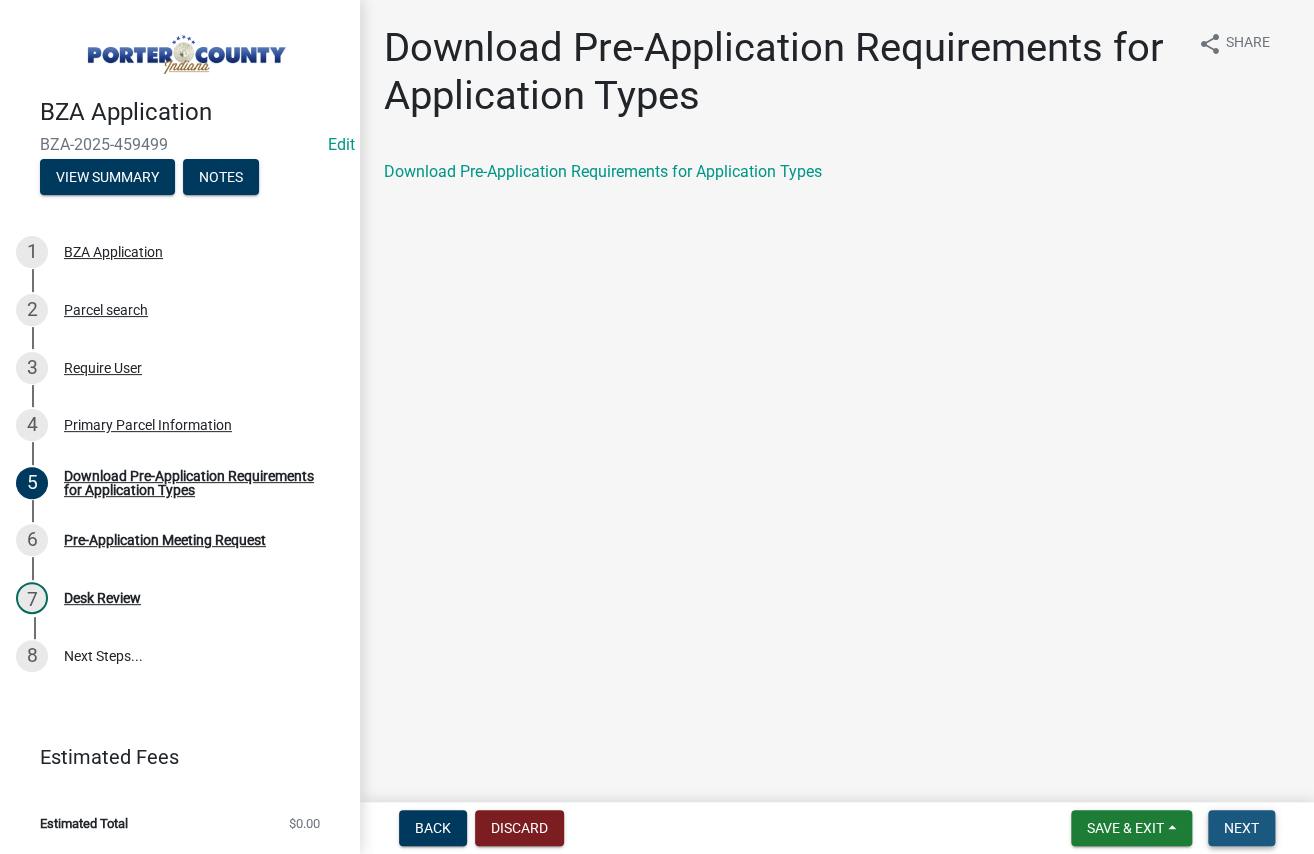 click on "Next" at bounding box center (1241, 828) 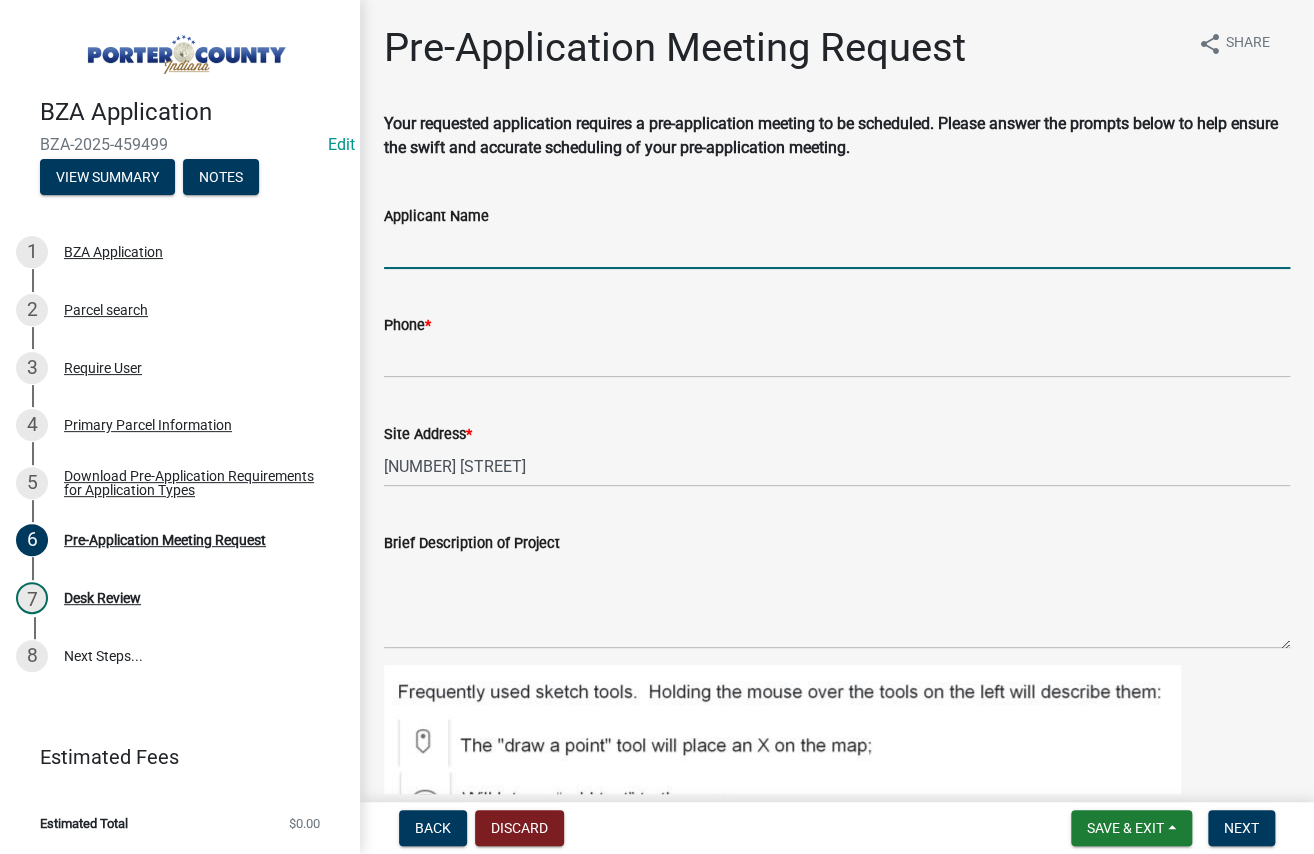 click on "Applicant Name" at bounding box center [837, 248] 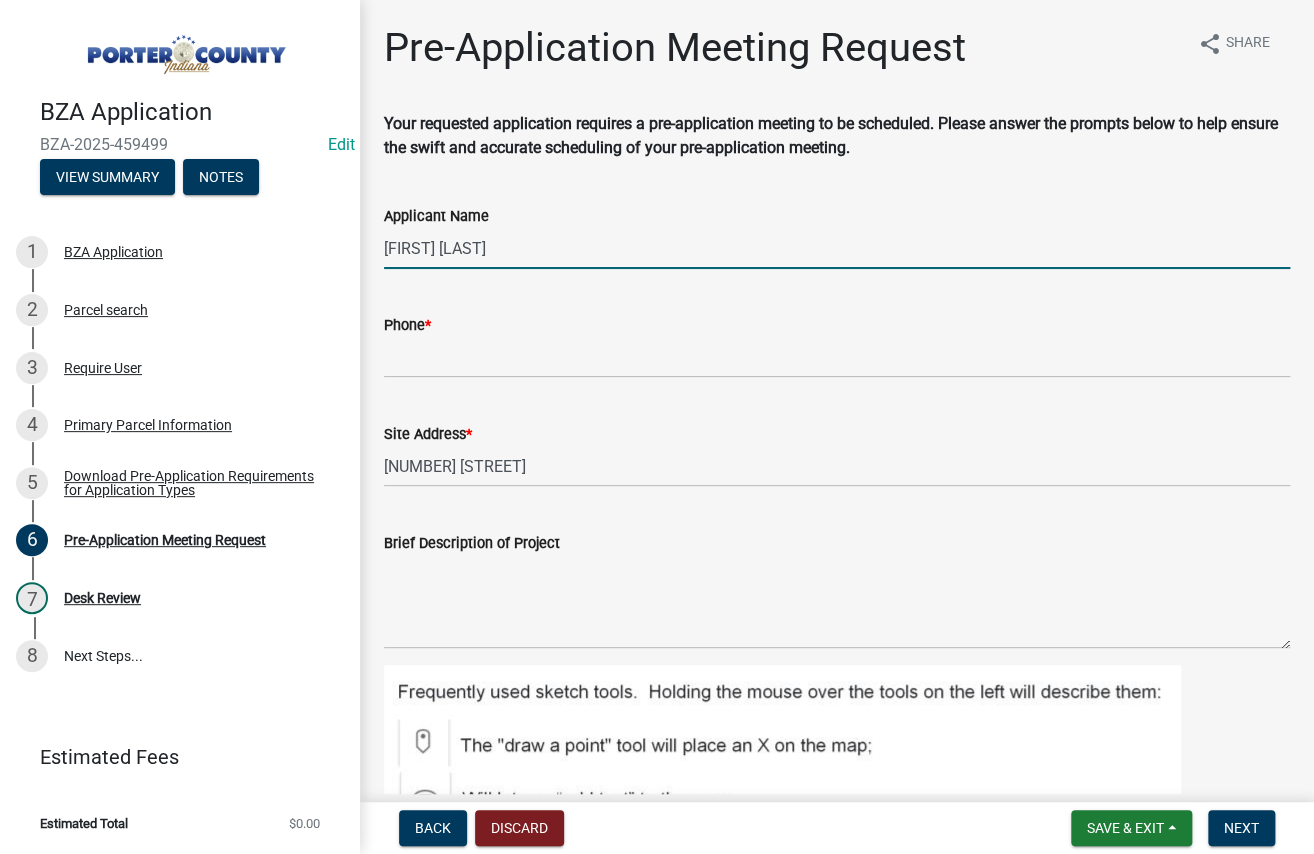 type on "[FIRST] [LAST]" 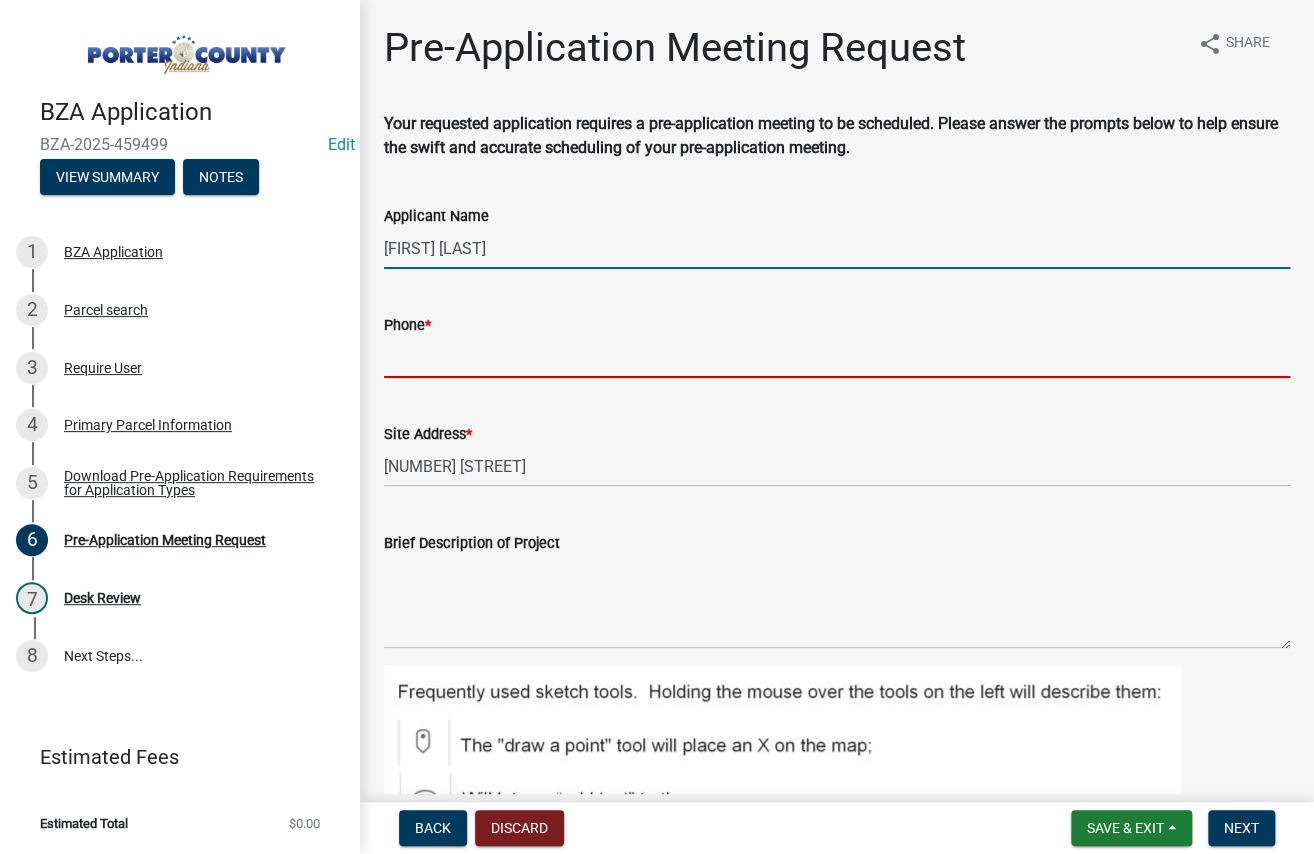 click on "Phone  *" at bounding box center [837, 357] 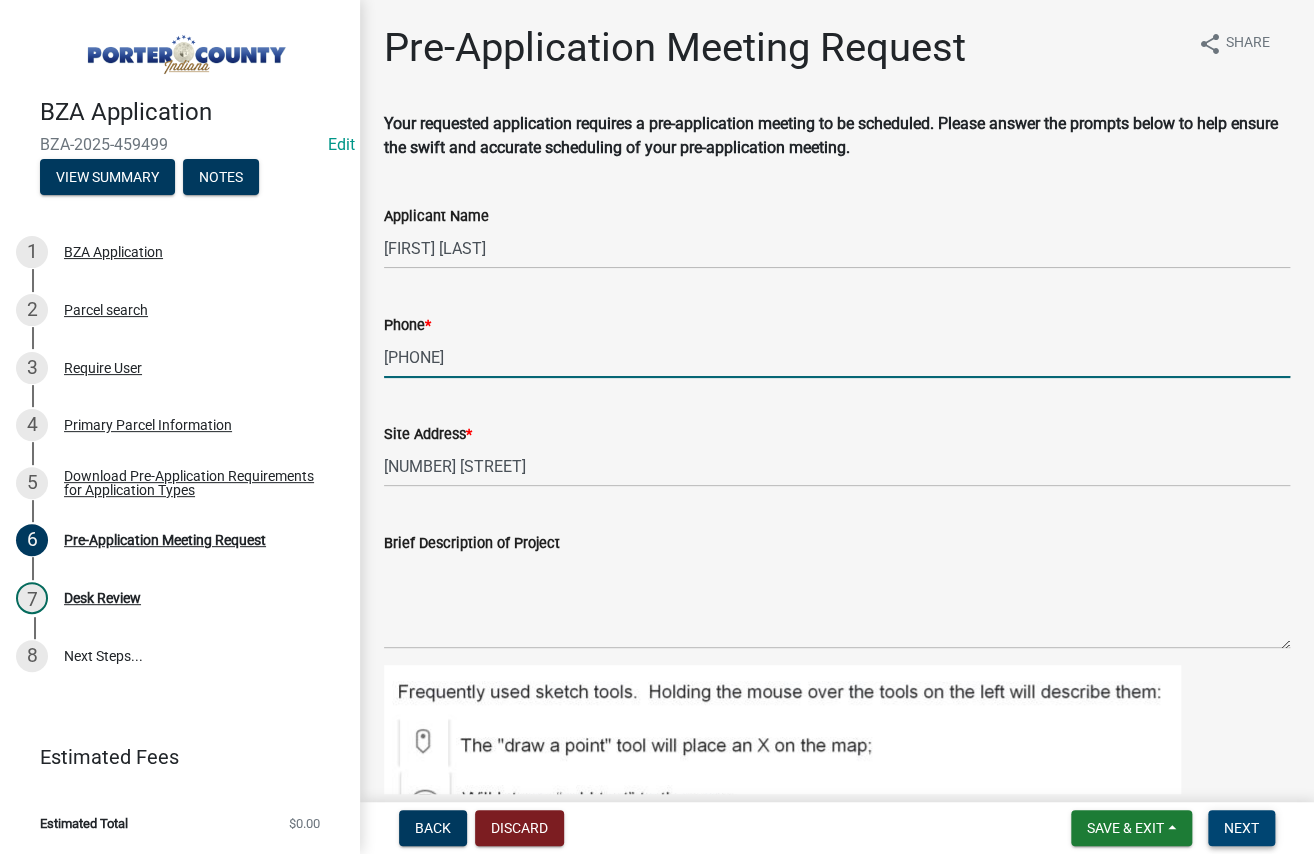 type on "[PHONE]" 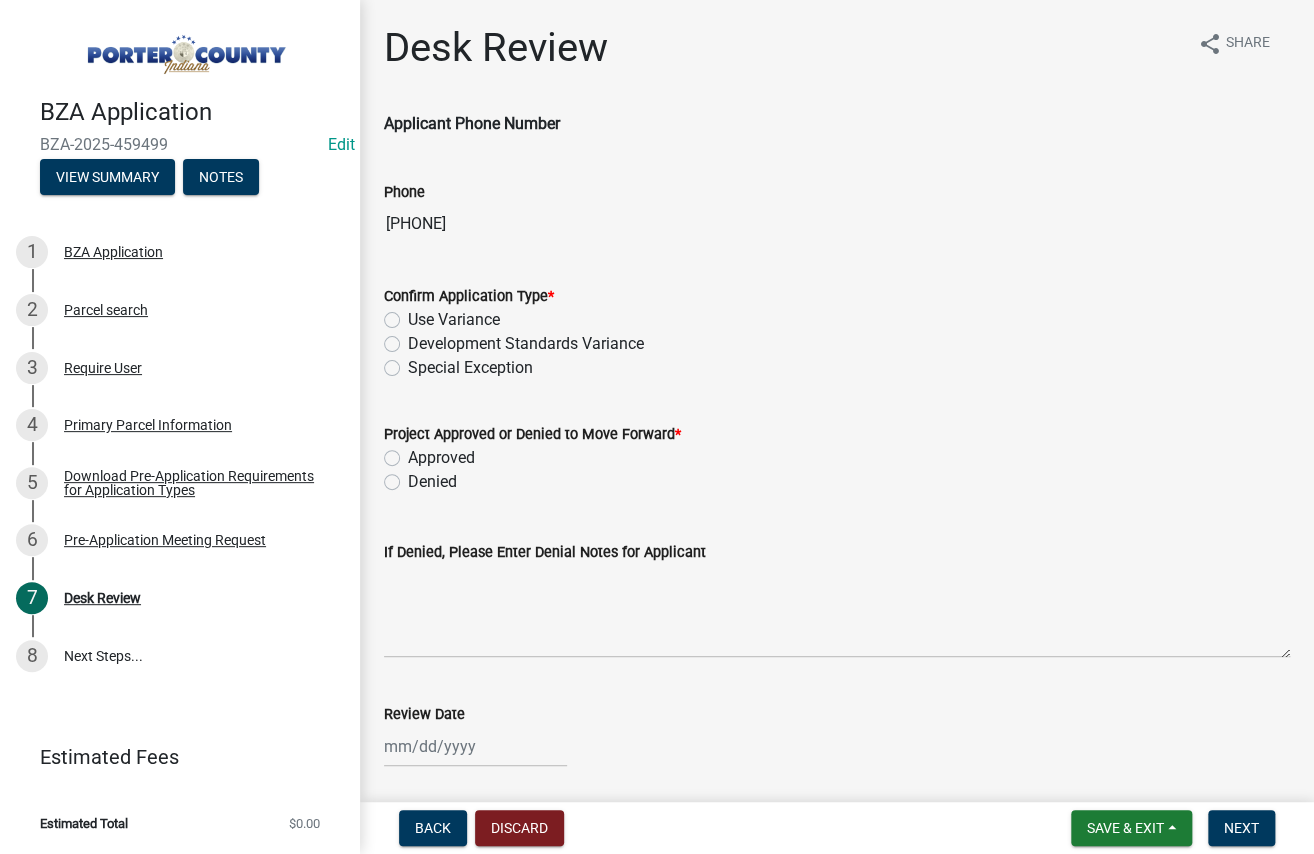 click on "Development Standards Variance" 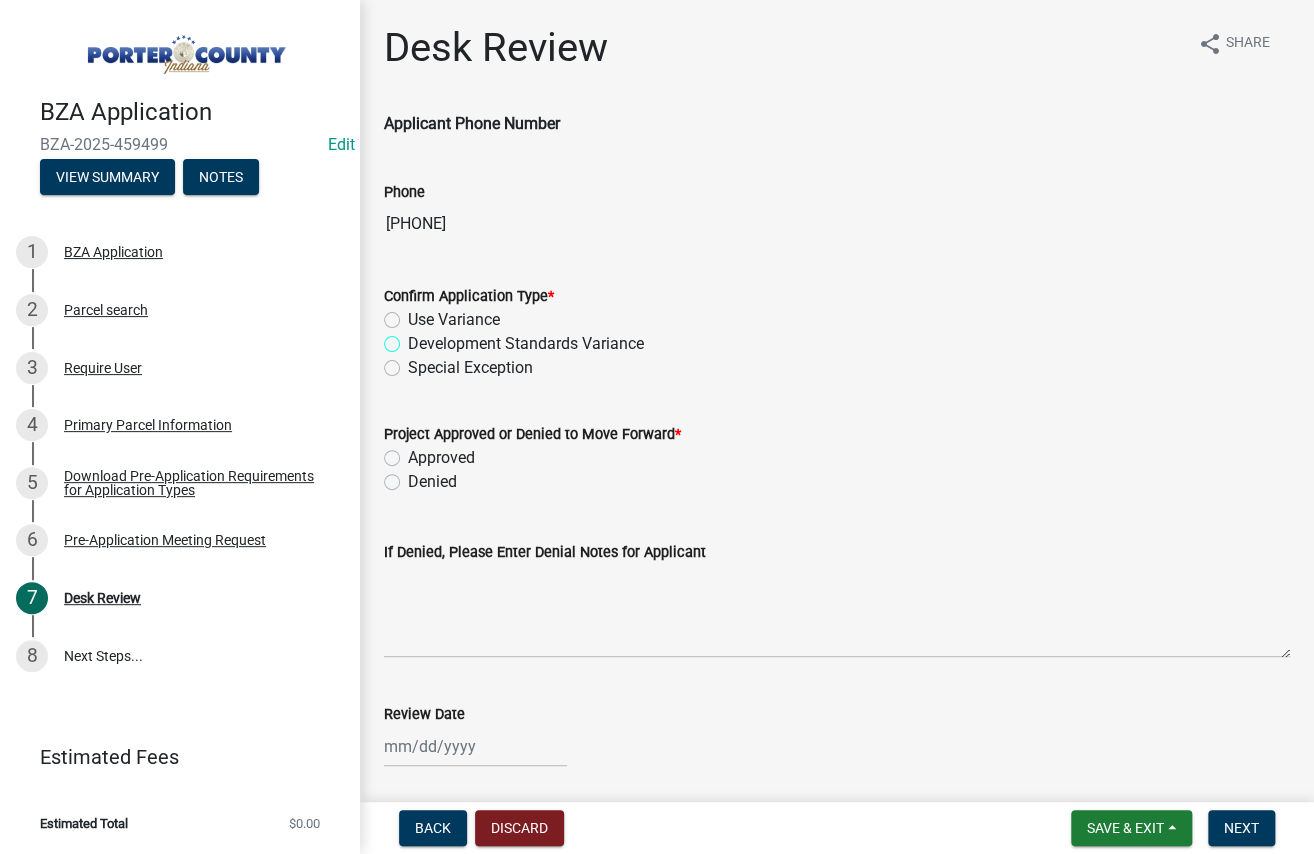 click on "Development Standards Variance" at bounding box center [414, 338] 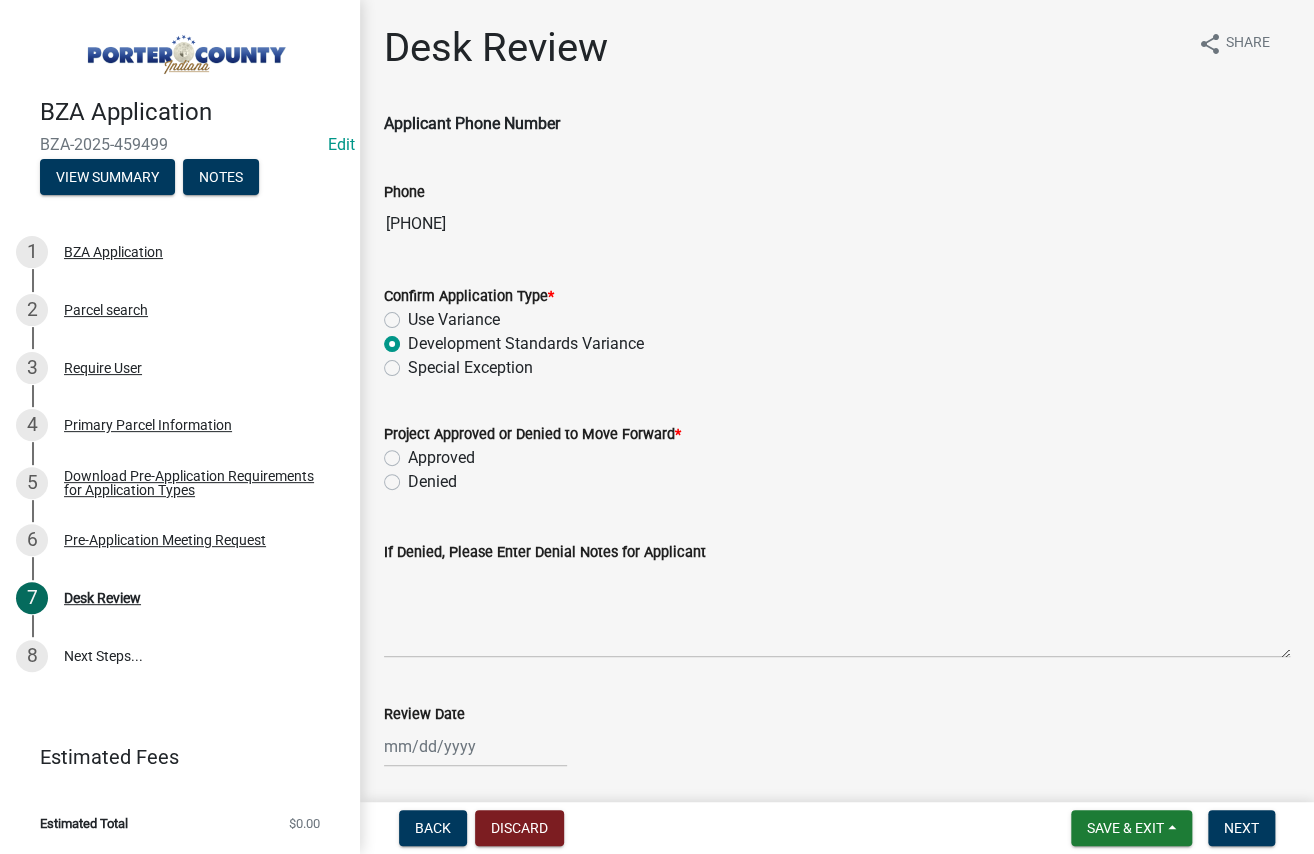 radio on "true" 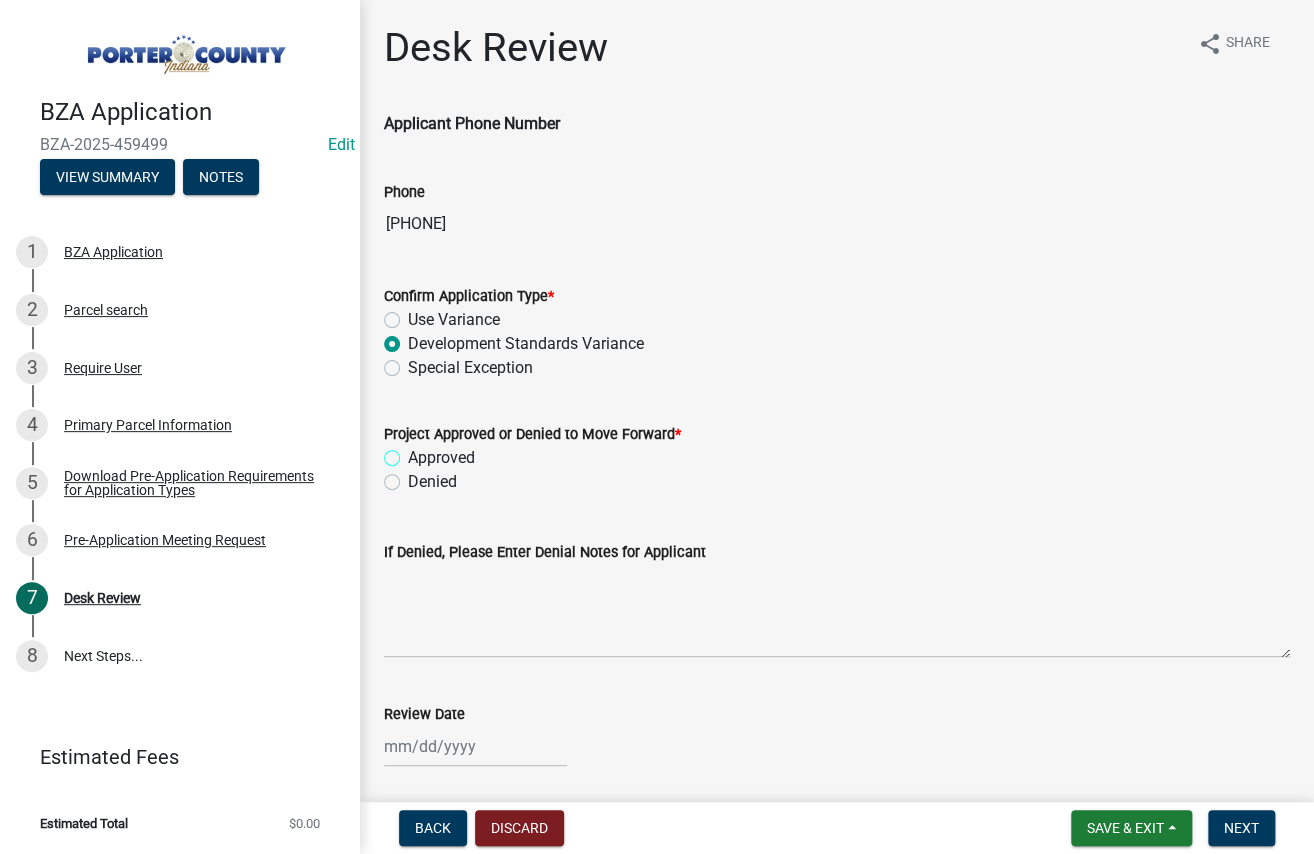 click on "Approved" at bounding box center [414, 452] 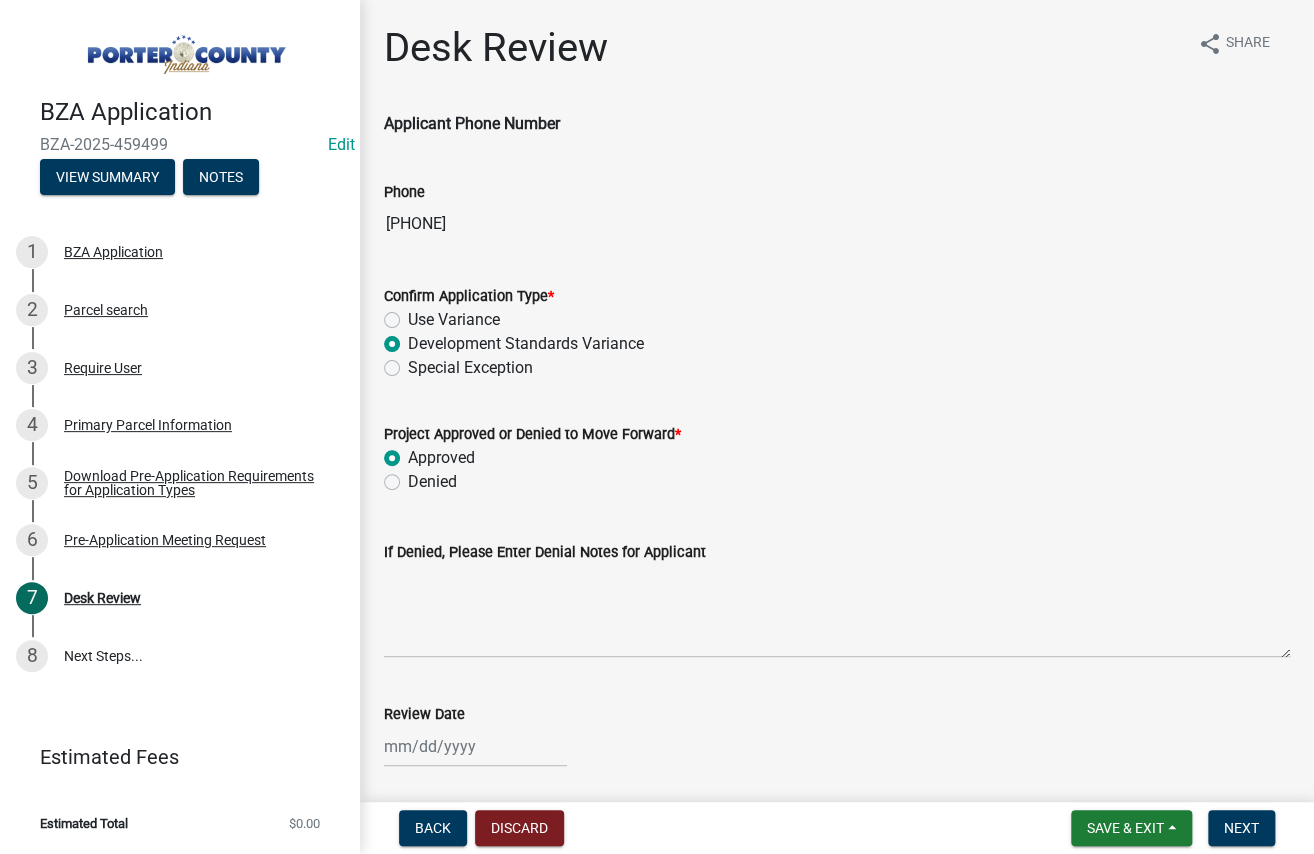radio on "true" 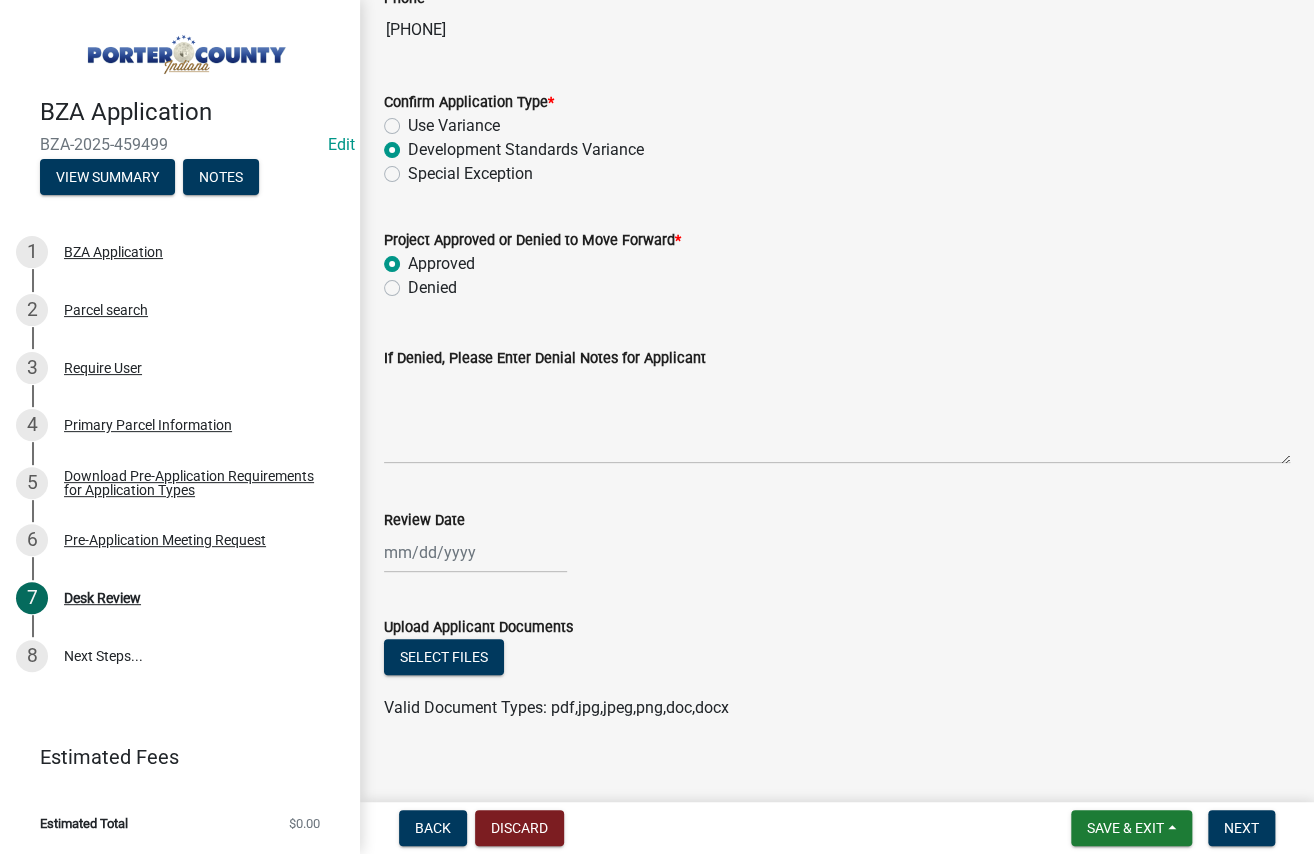 scroll, scrollTop: 216, scrollLeft: 0, axis: vertical 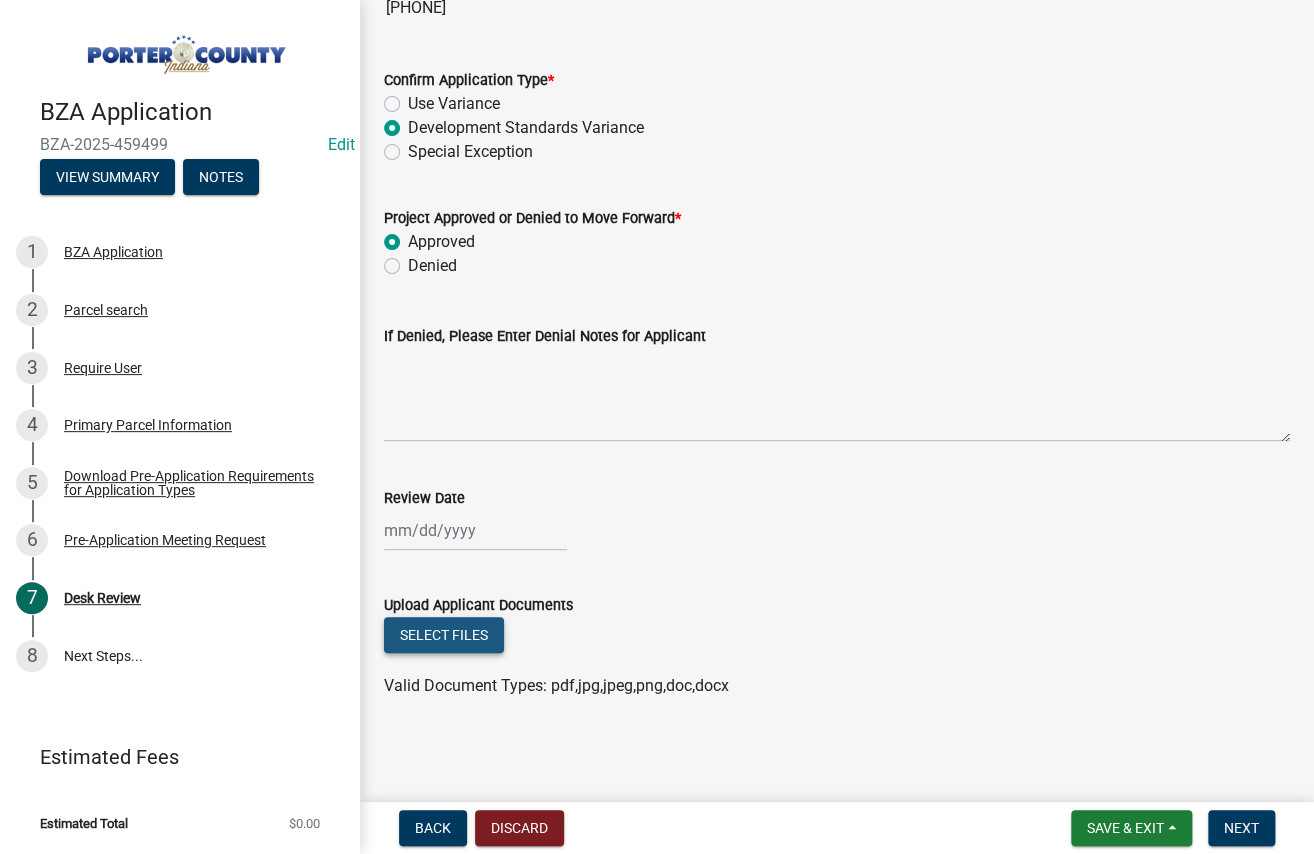 click on "Select files" 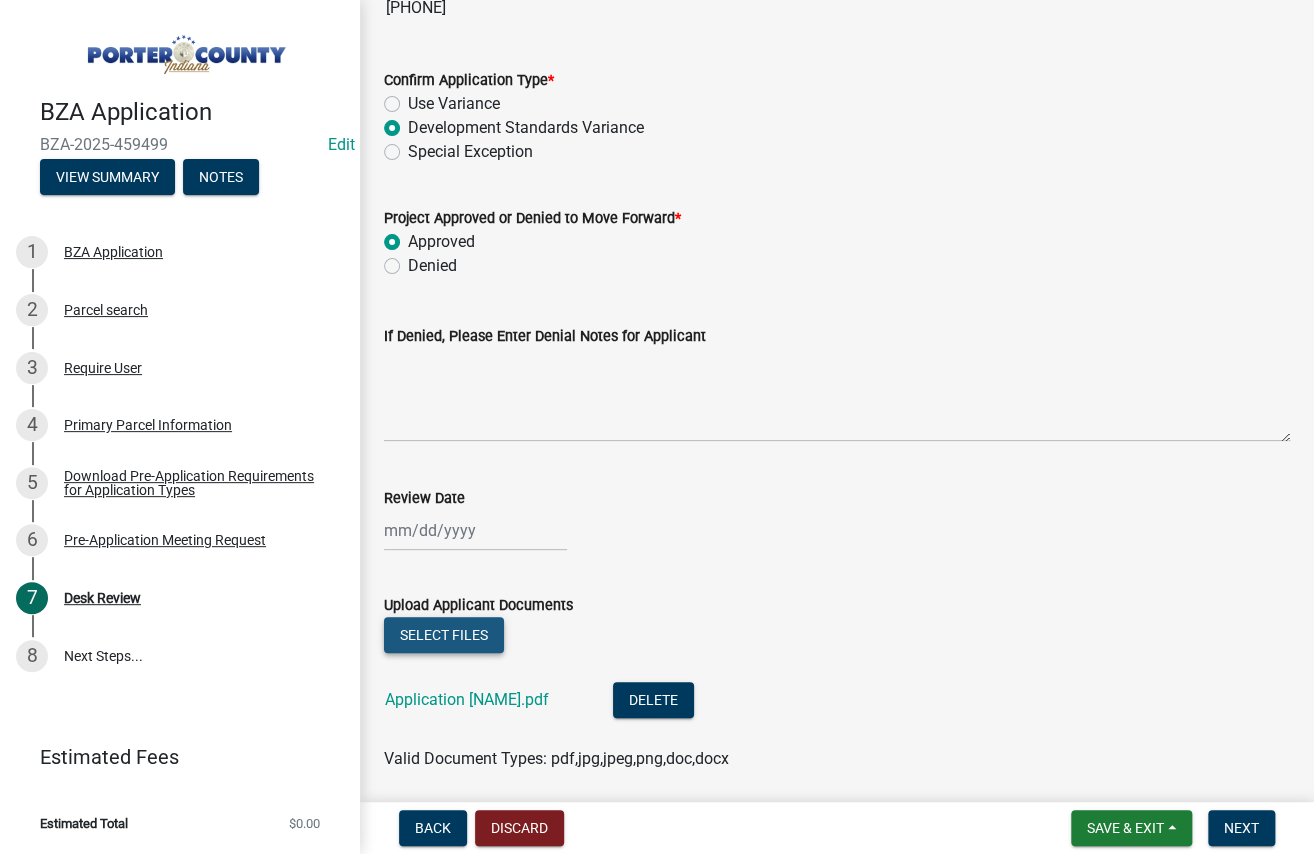 click on "Select files" 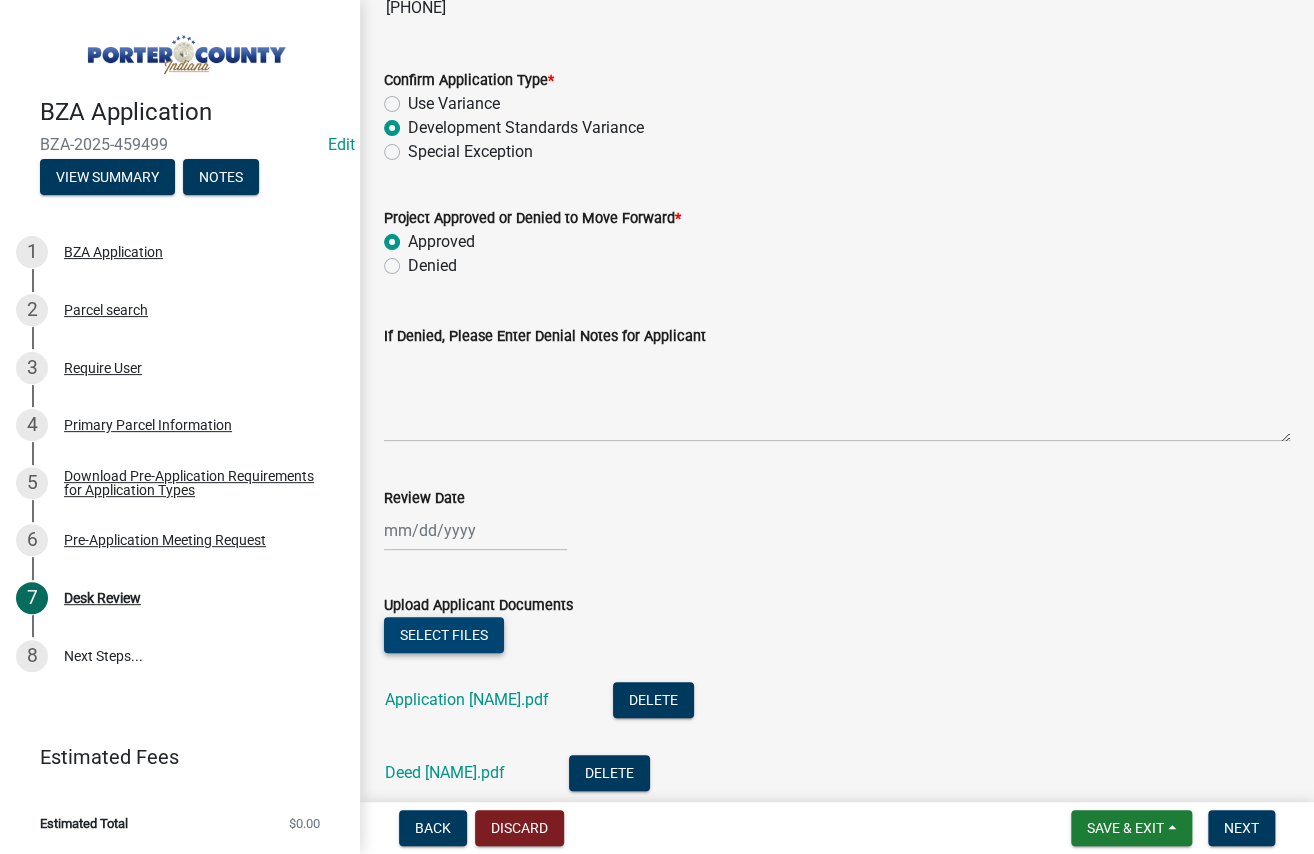 click on "Select files" 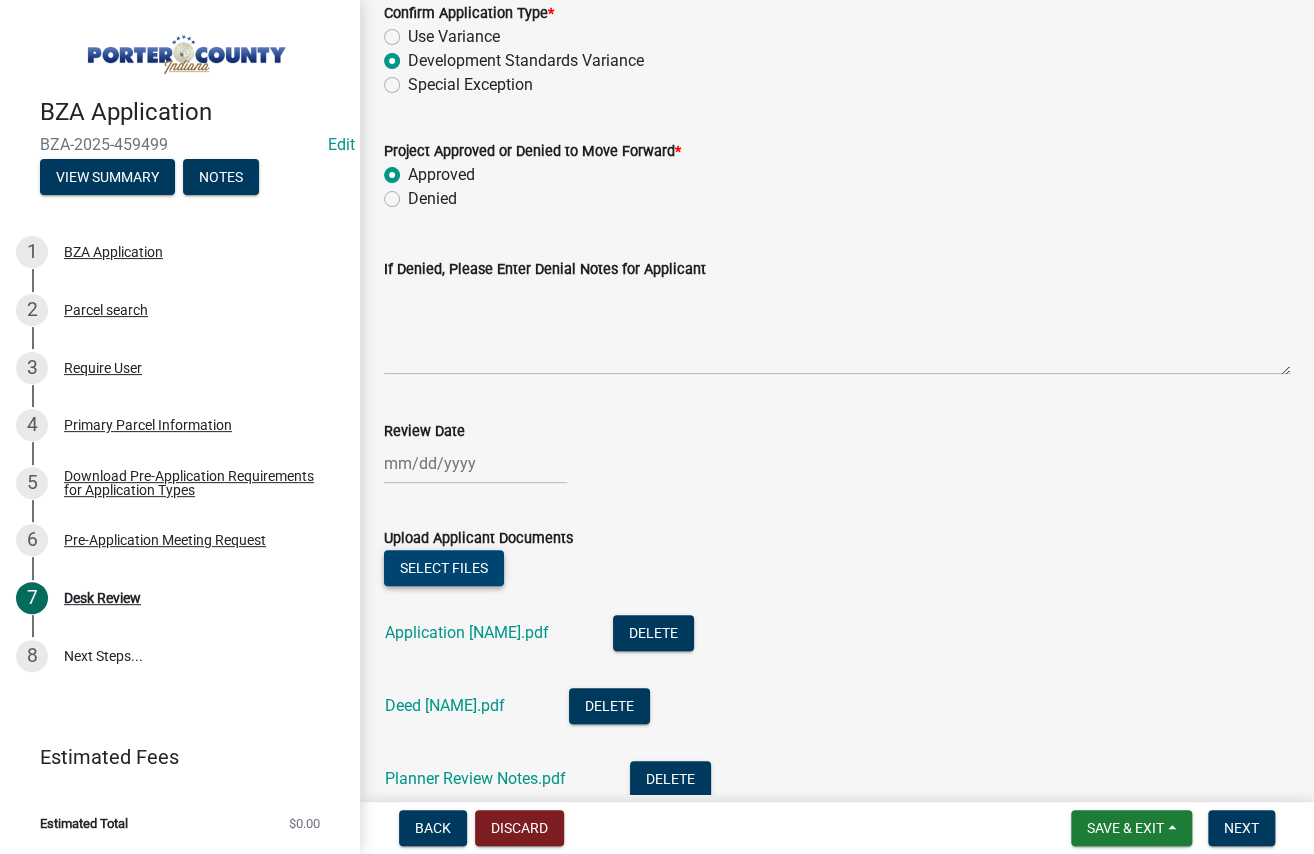 scroll, scrollTop: 435, scrollLeft: 0, axis: vertical 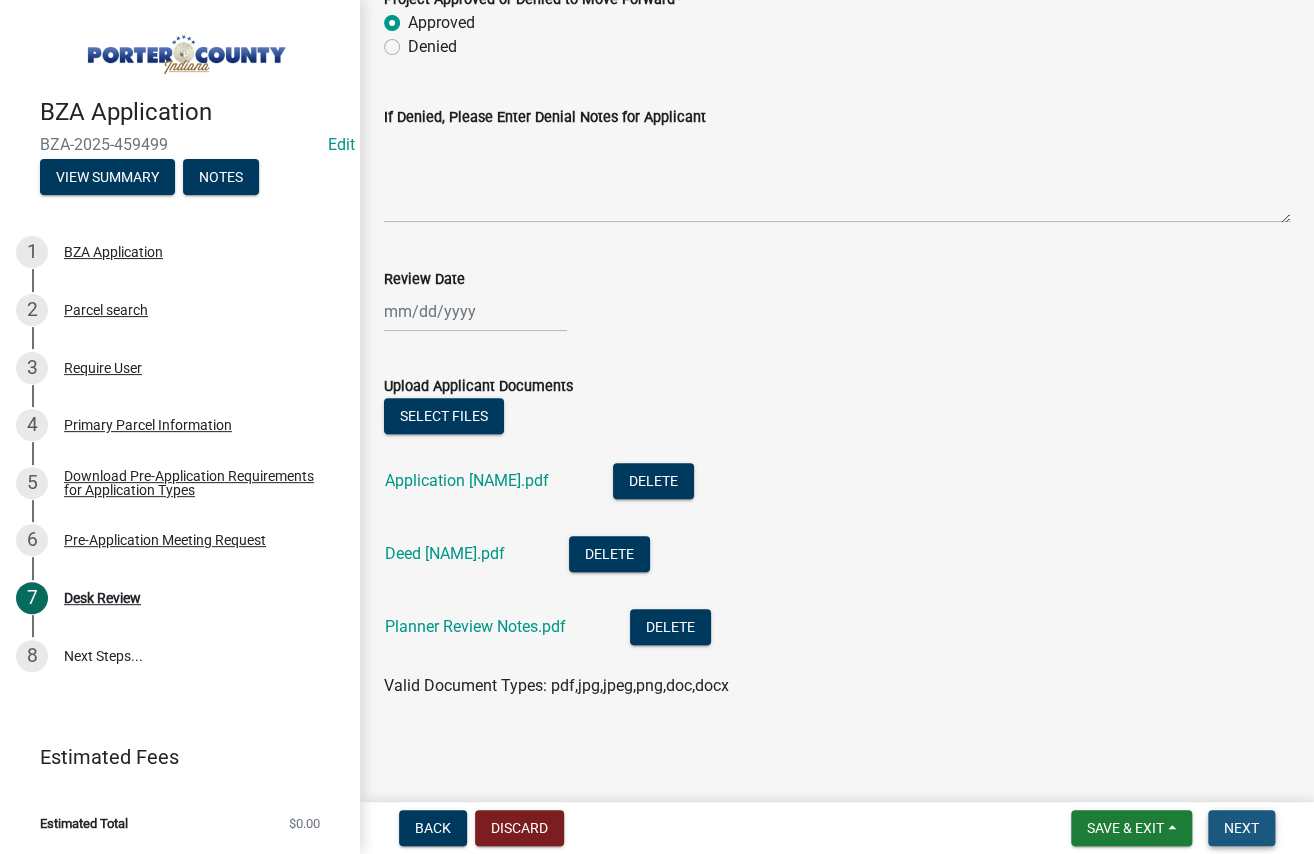 click on "Next" at bounding box center [1241, 828] 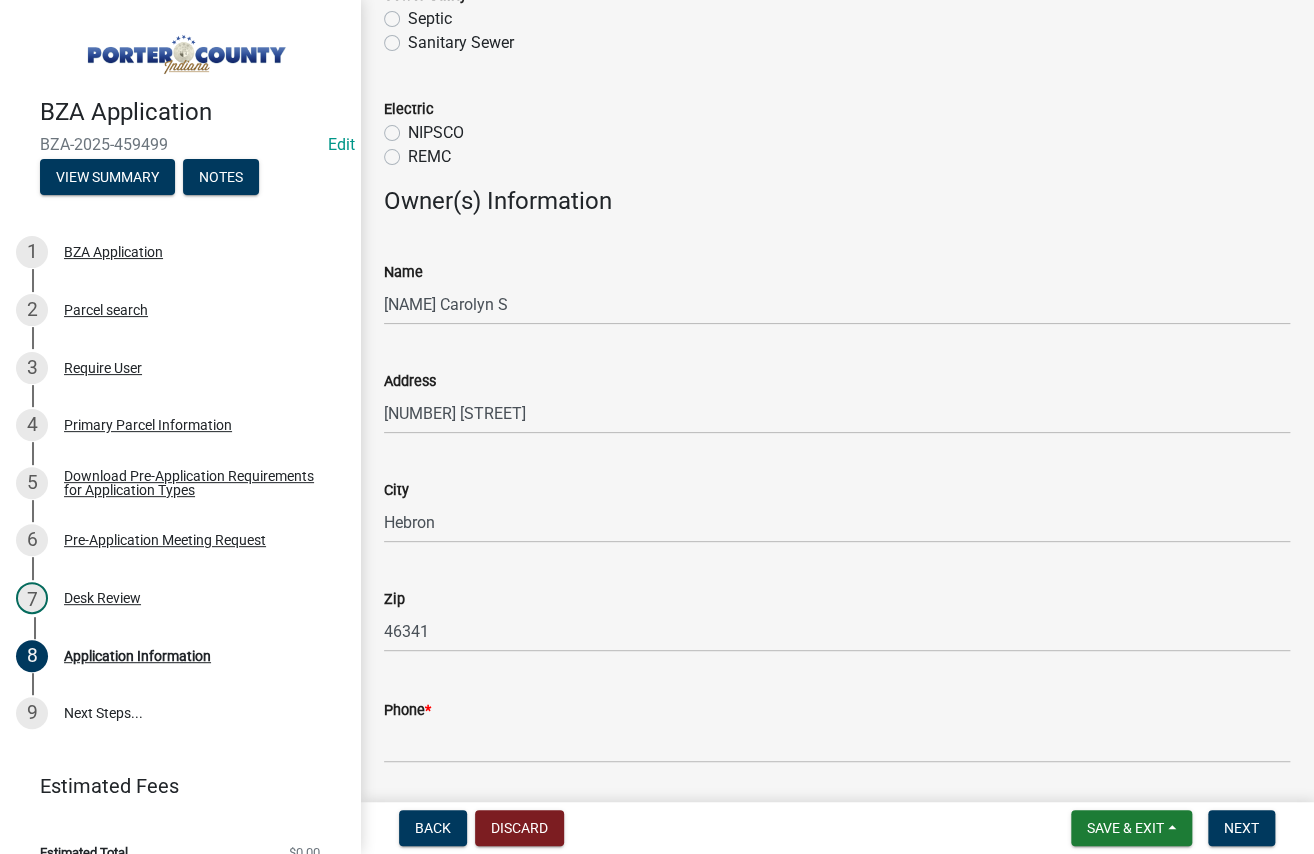 scroll, scrollTop: 1686, scrollLeft: 0, axis: vertical 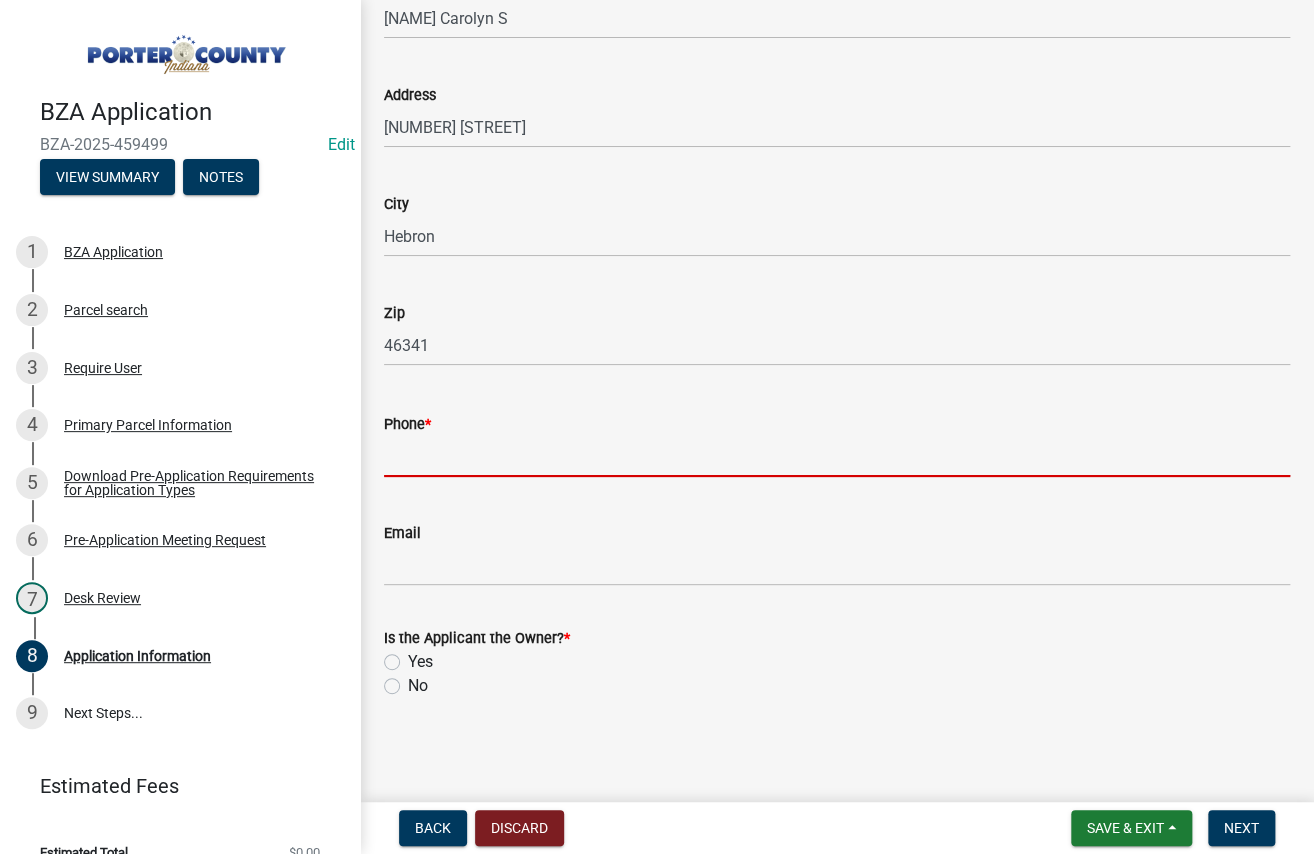 click on "Phone  *" at bounding box center [837, 456] 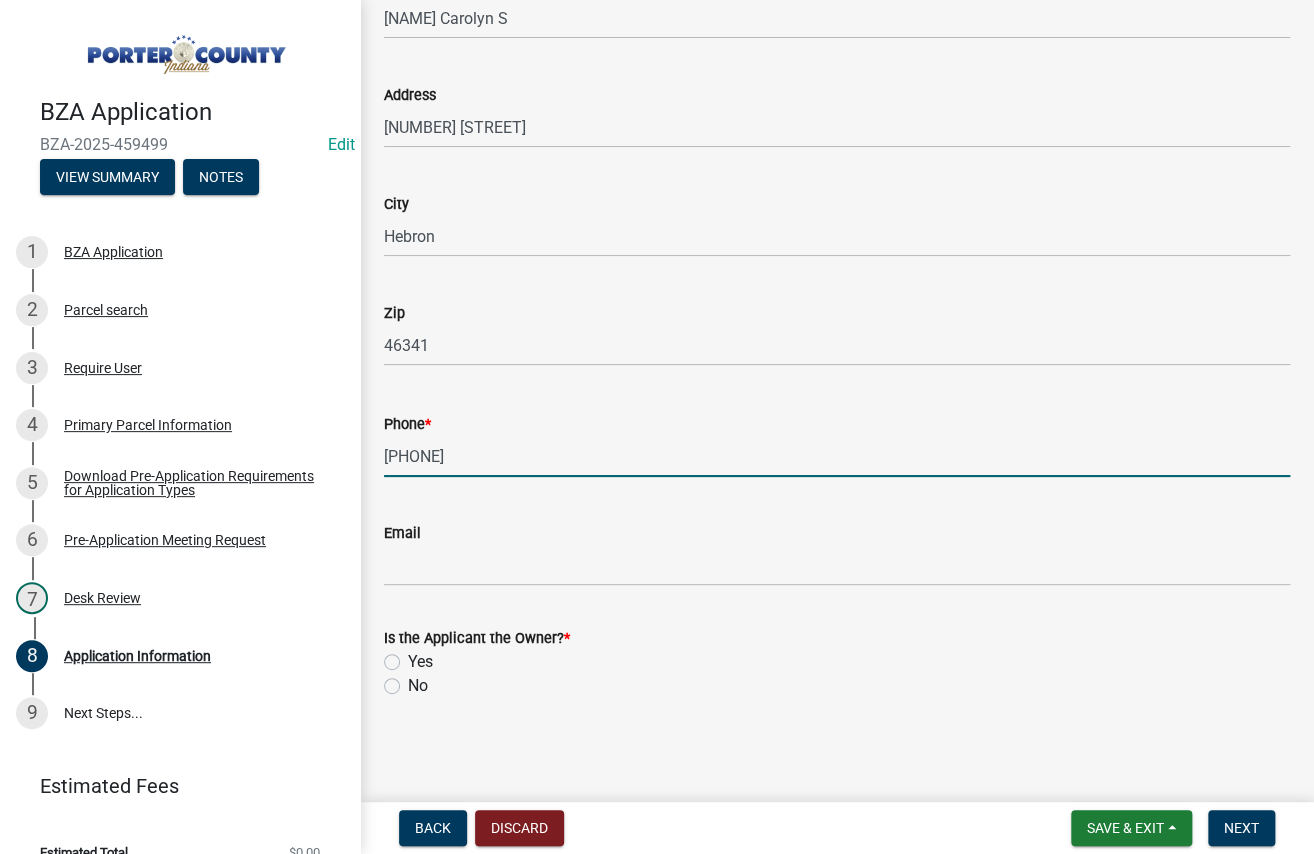 type on "[PHONE]" 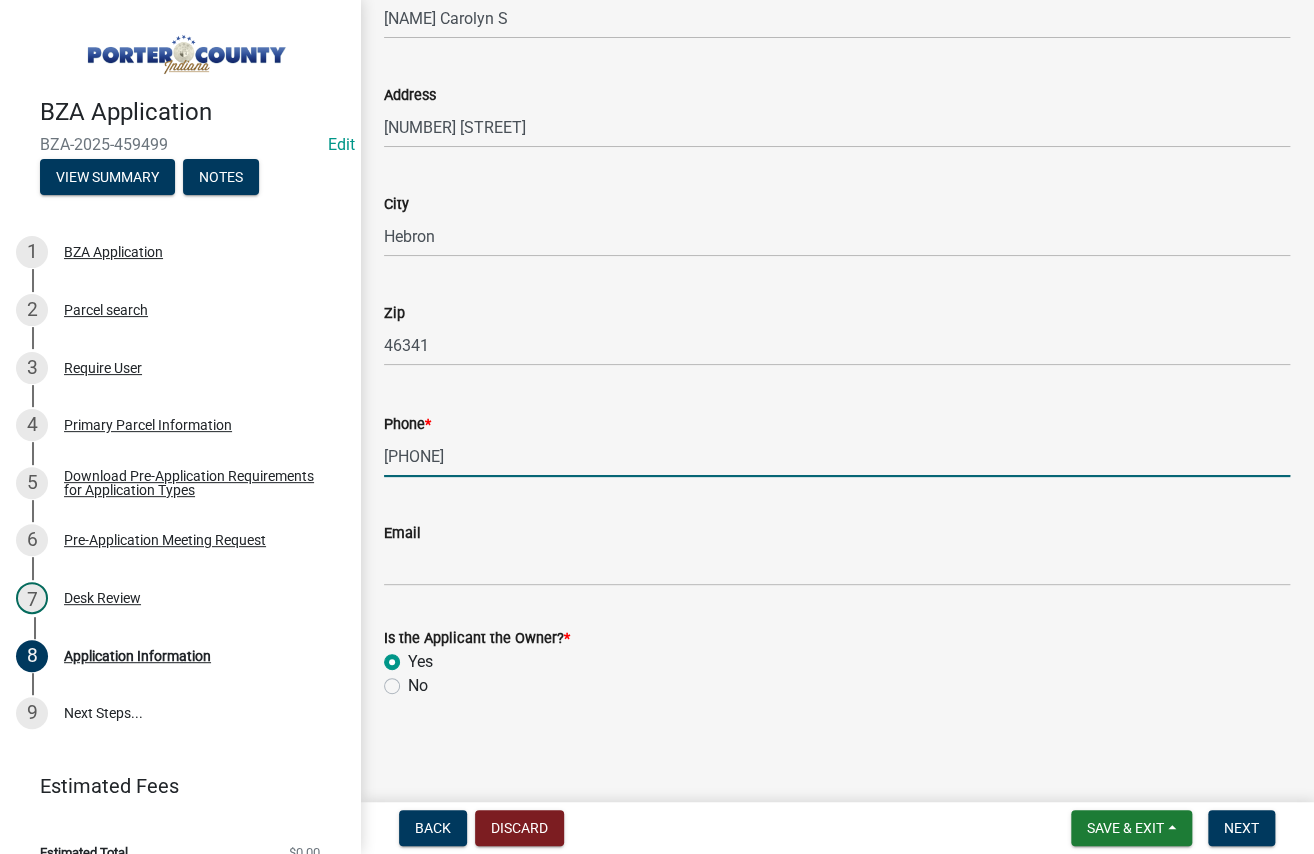 radio on "true" 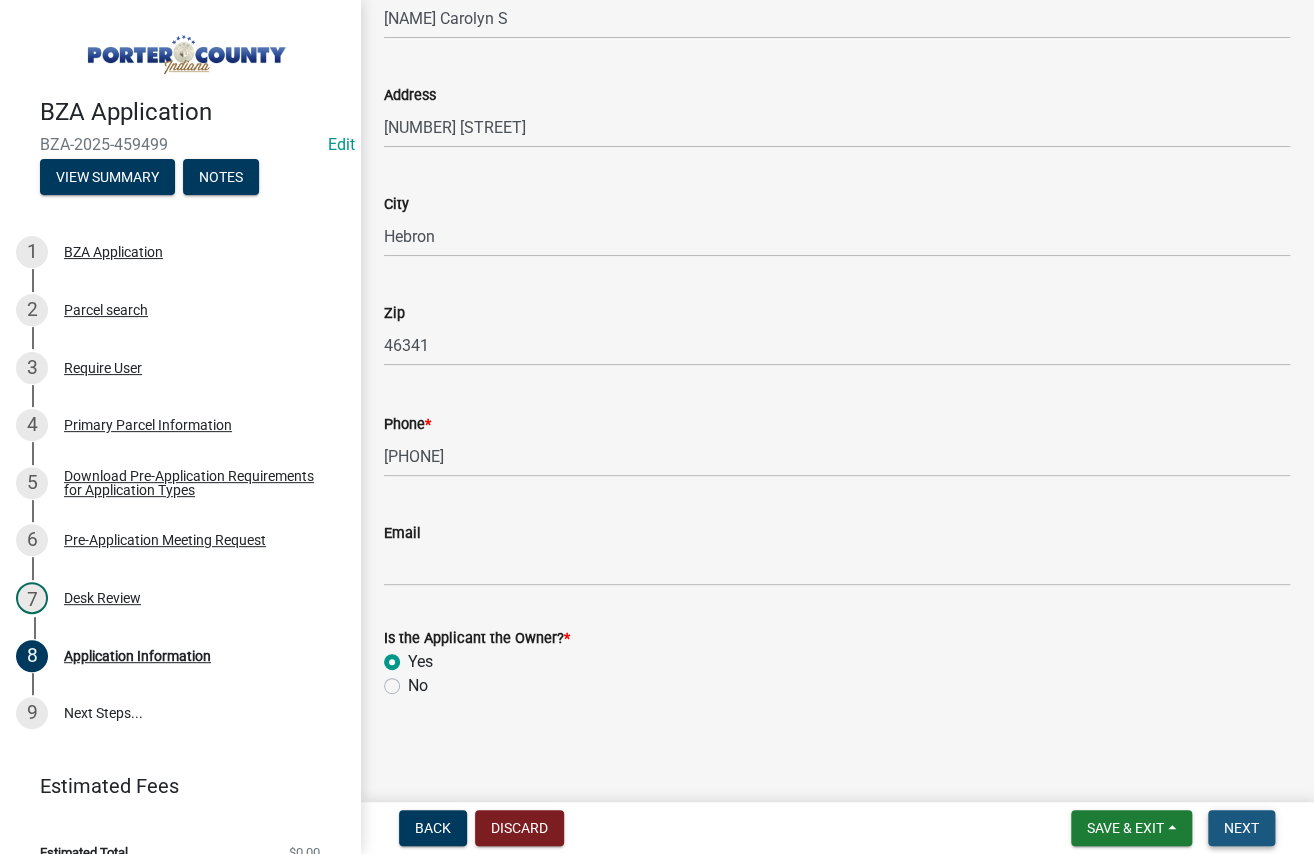click on "Next" at bounding box center (1241, 828) 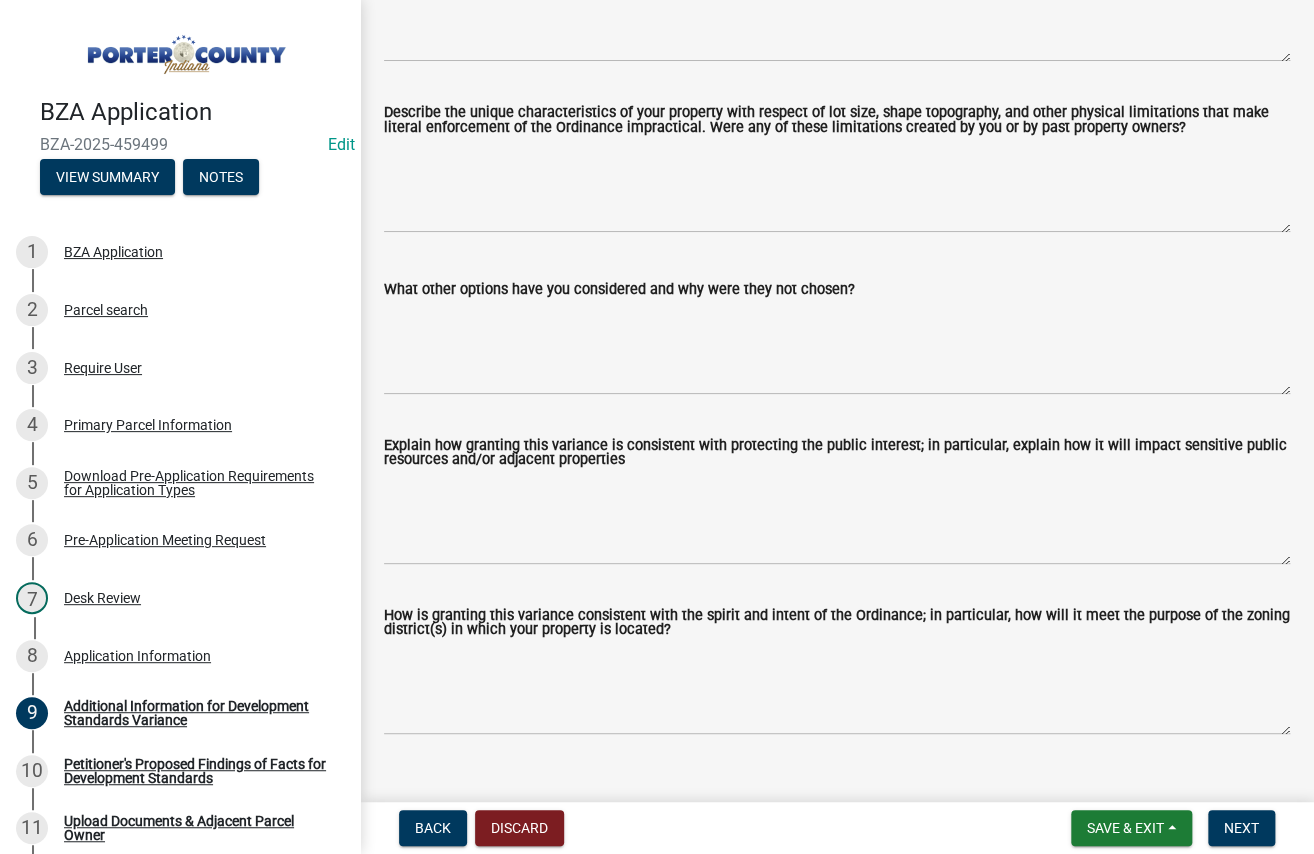 scroll, scrollTop: 637, scrollLeft: 0, axis: vertical 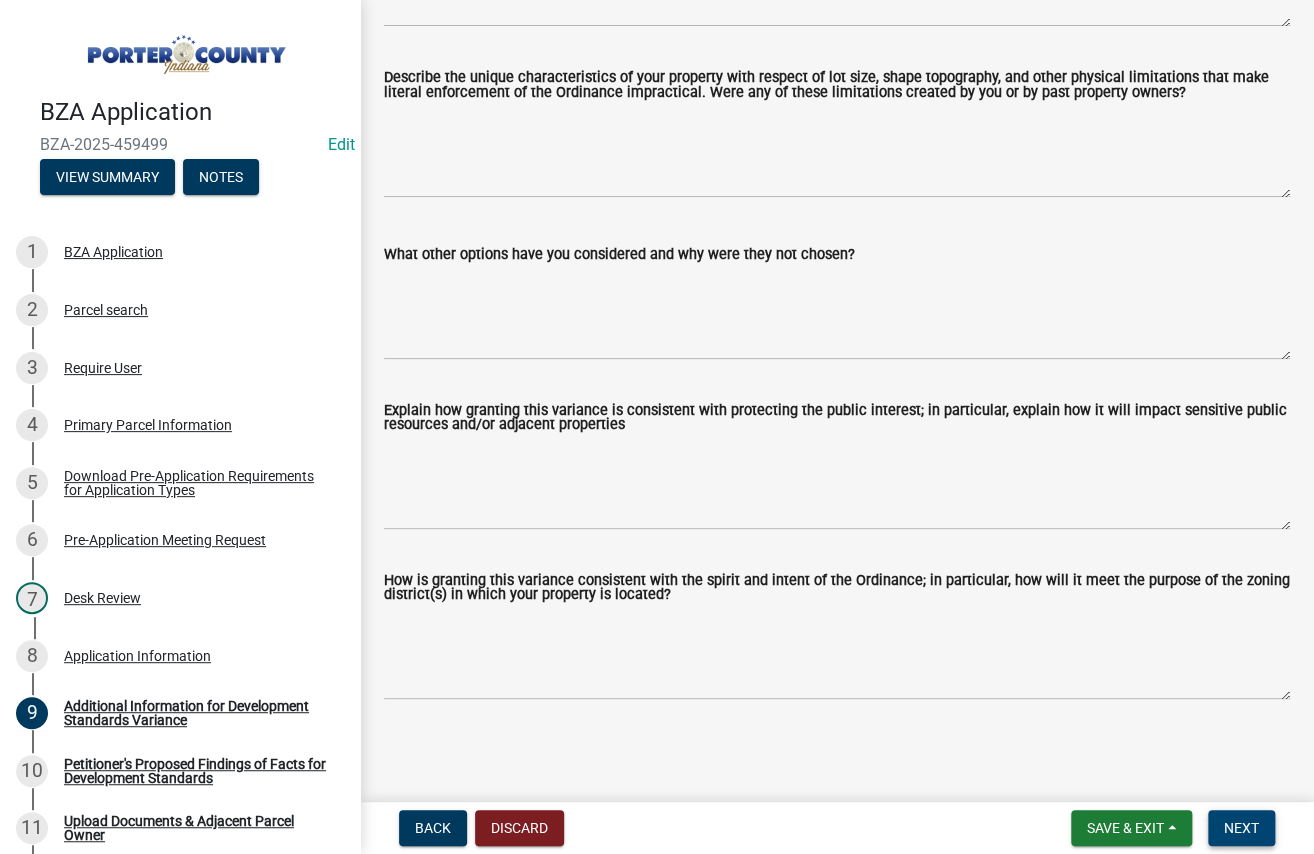 click on "Next" at bounding box center [1241, 828] 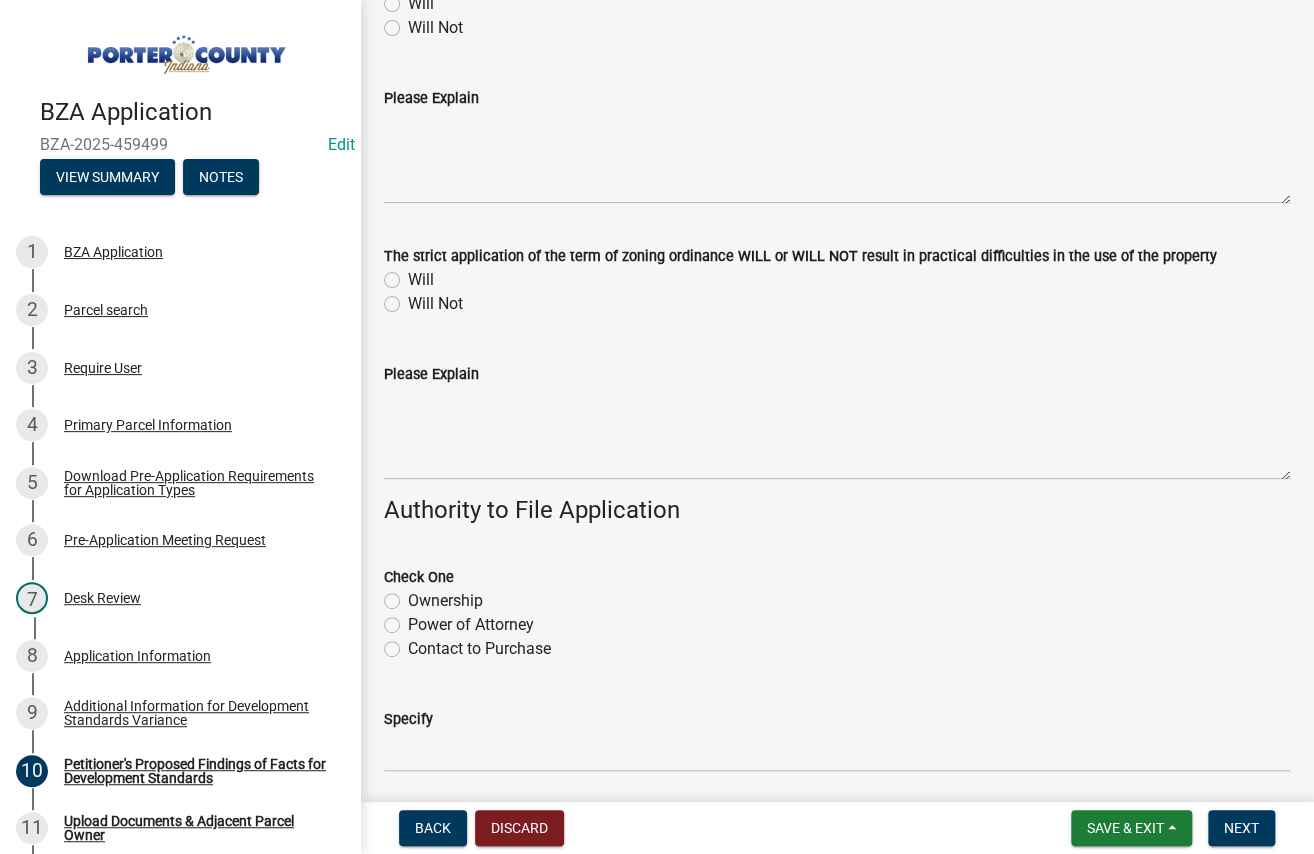 scroll, scrollTop: 572, scrollLeft: 0, axis: vertical 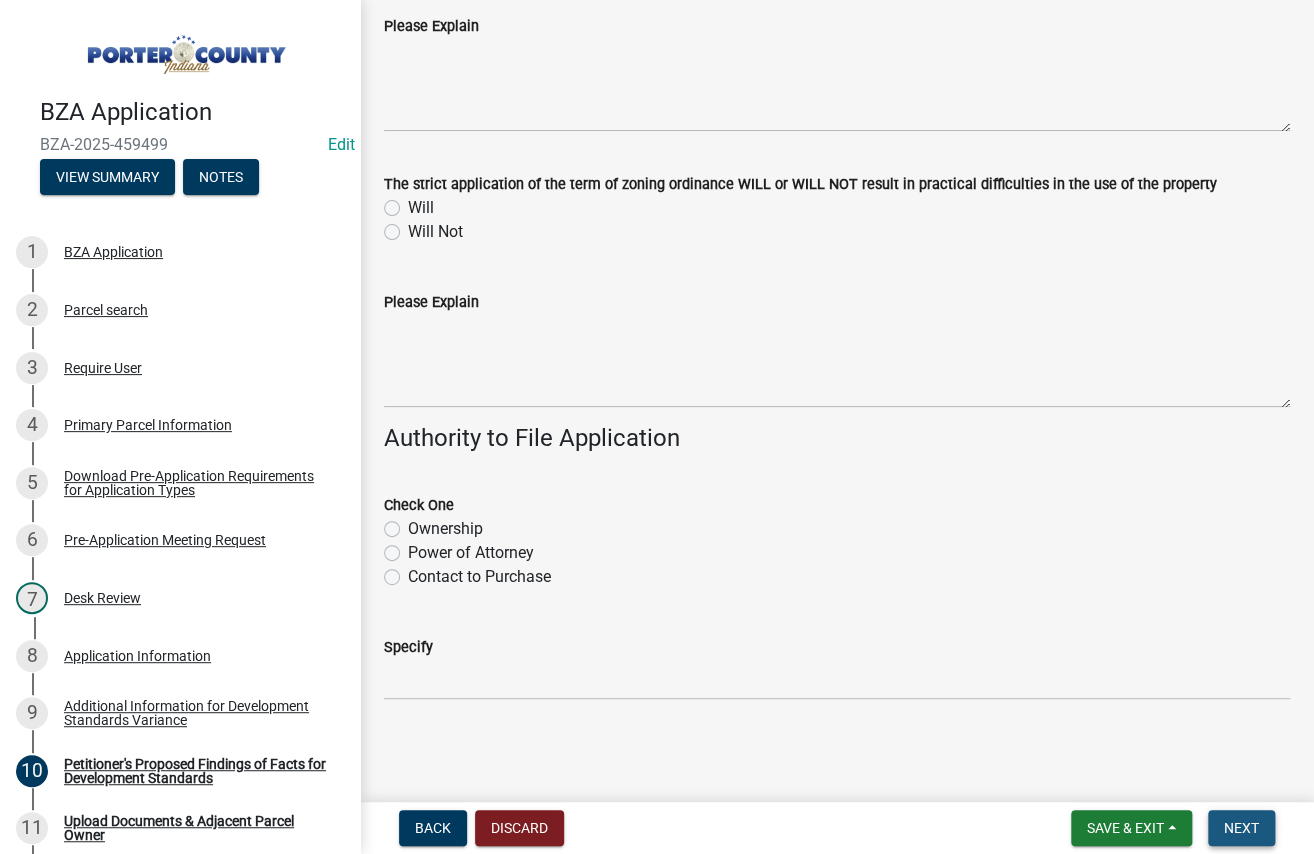 click on "Next" at bounding box center [1241, 828] 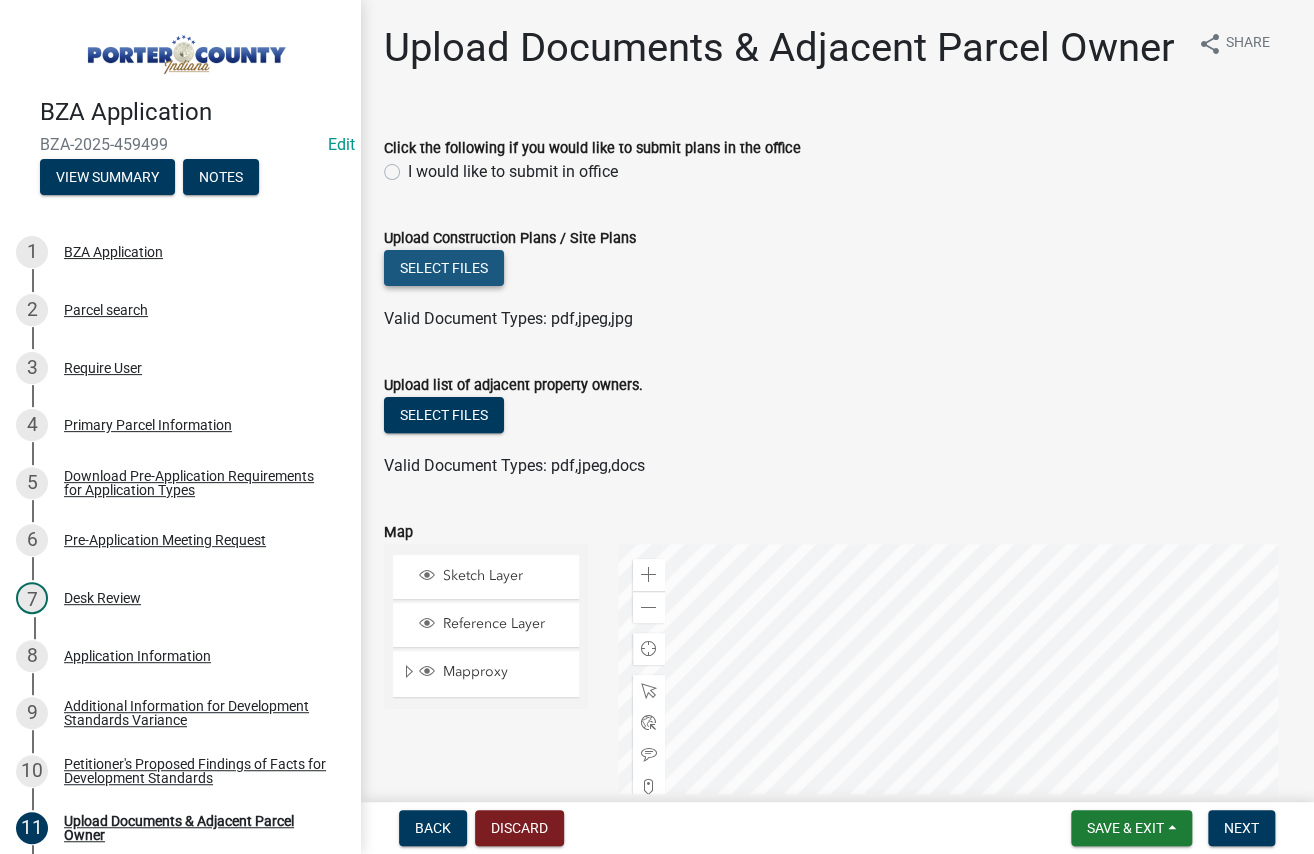 click on "Select files" 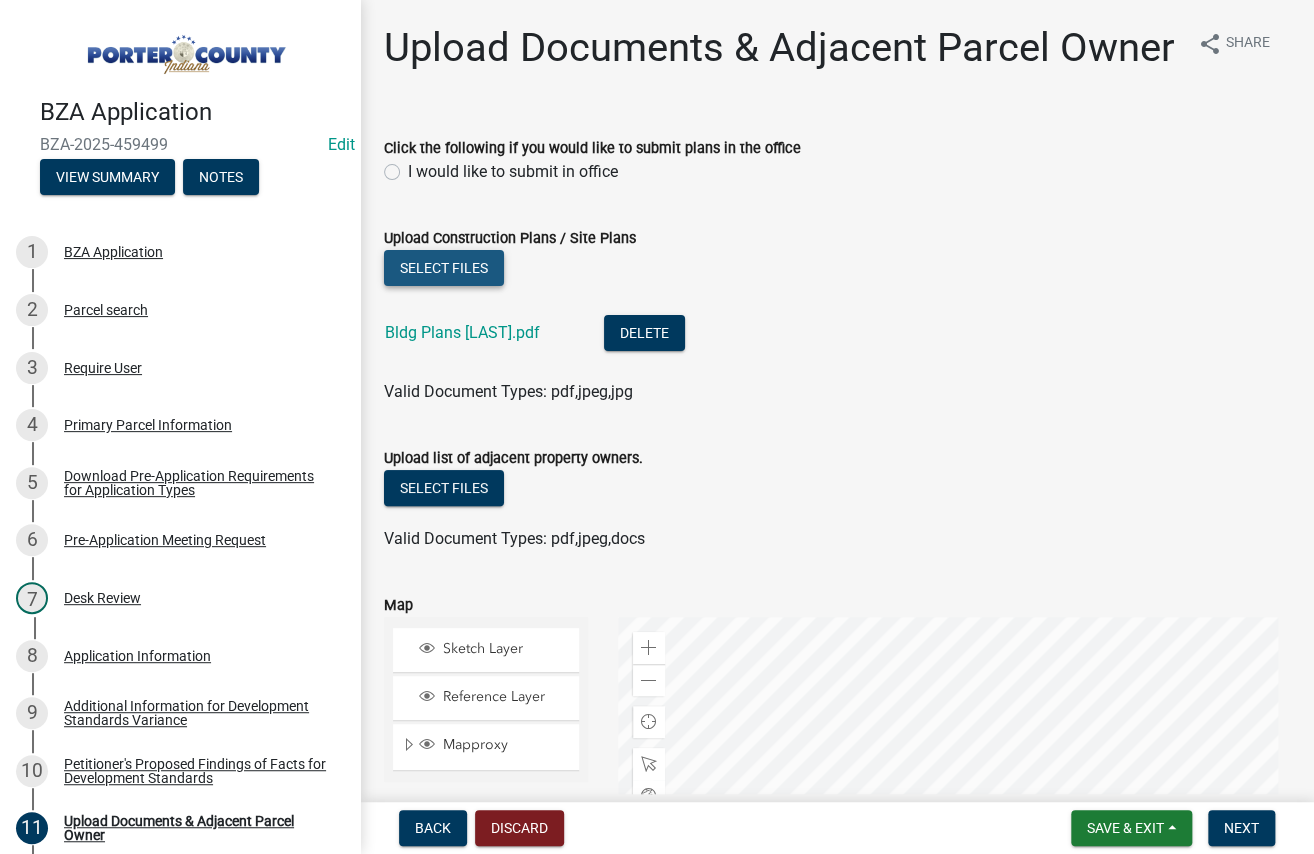 click on "Select files" 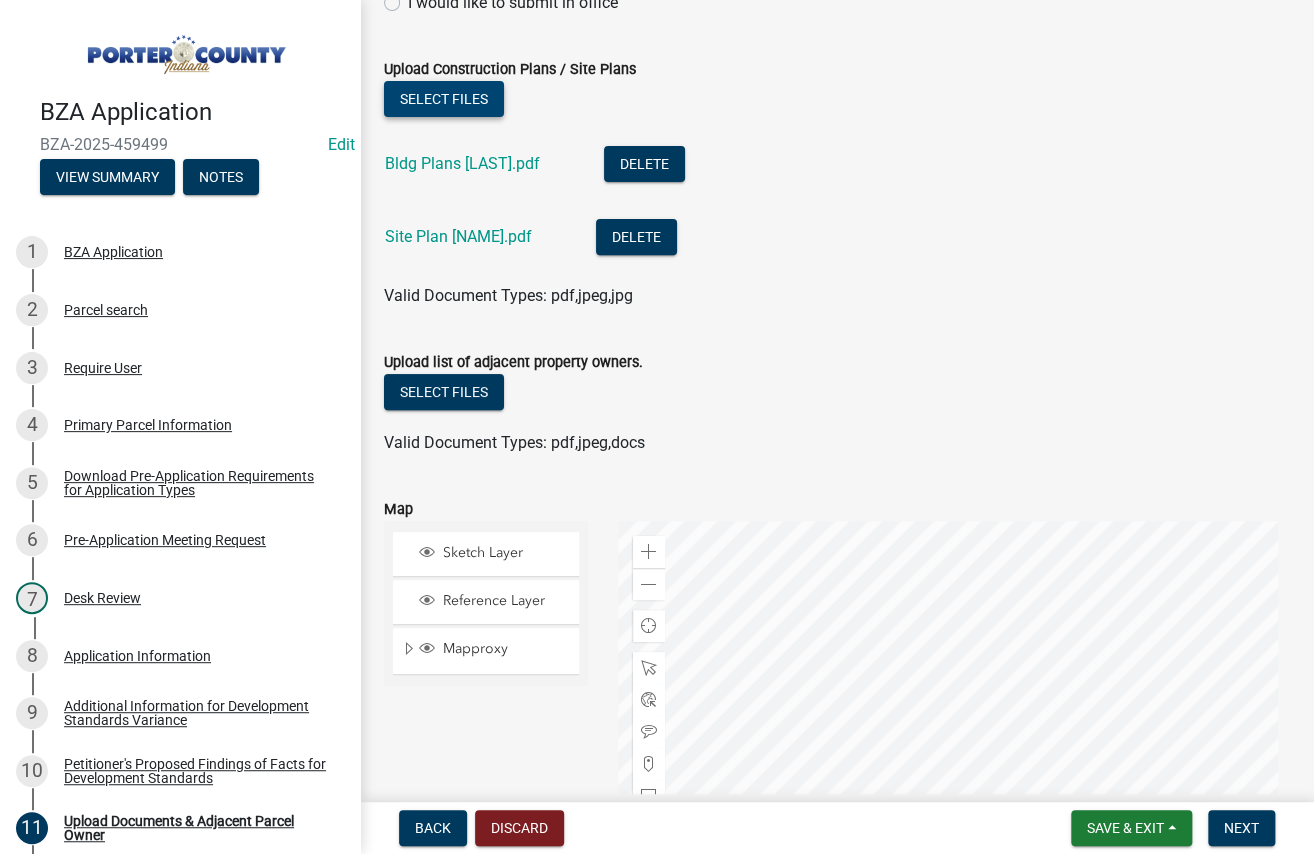 scroll, scrollTop: 200, scrollLeft: 0, axis: vertical 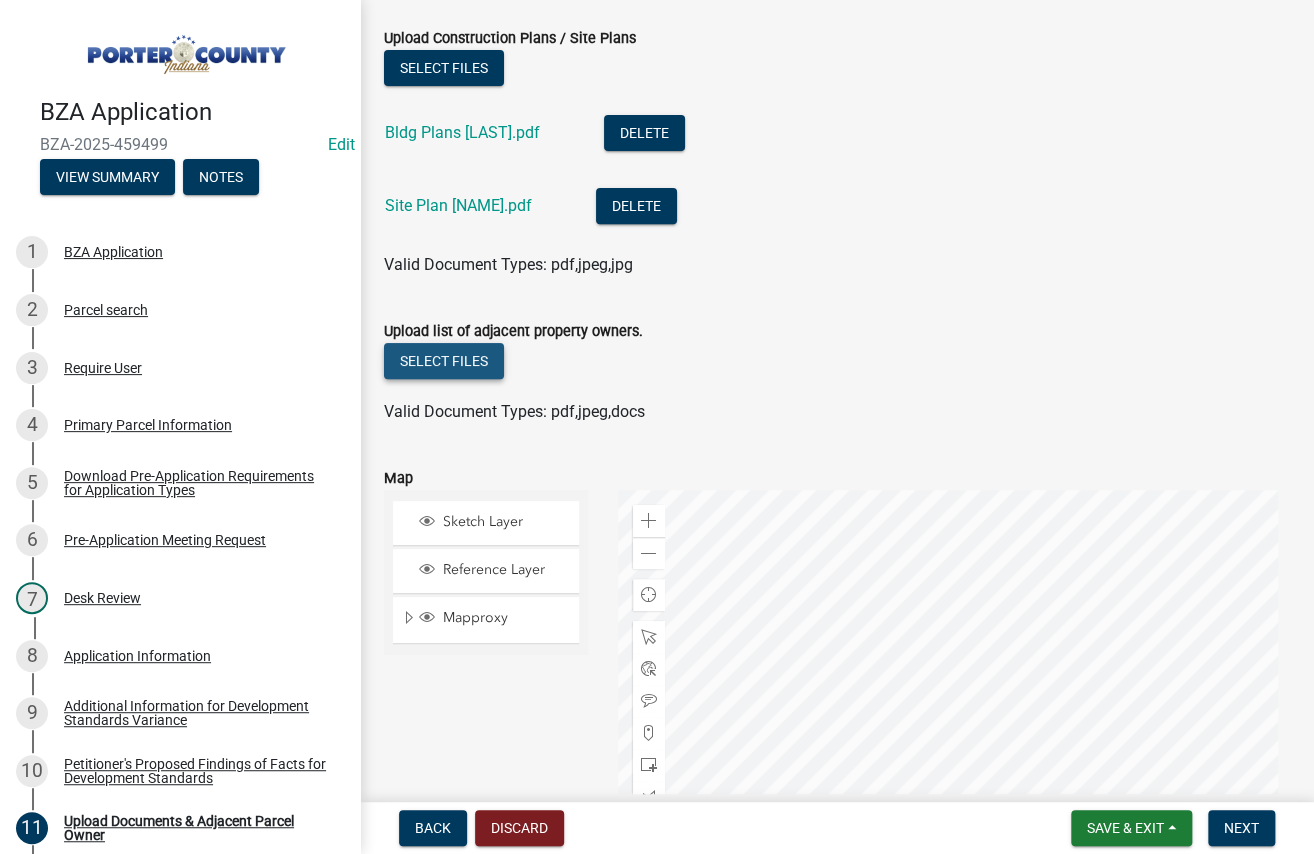 click on "Select files" 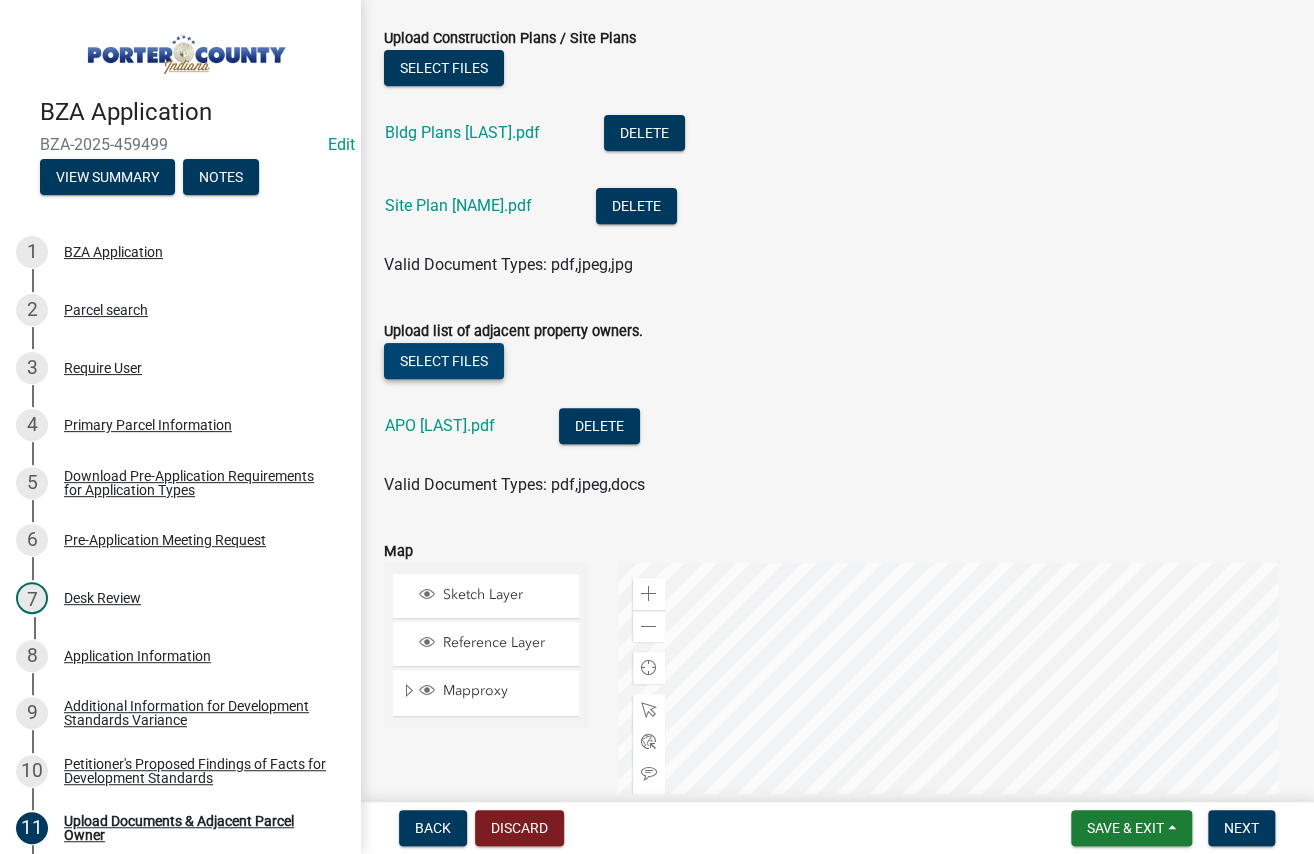 click on "Select files" 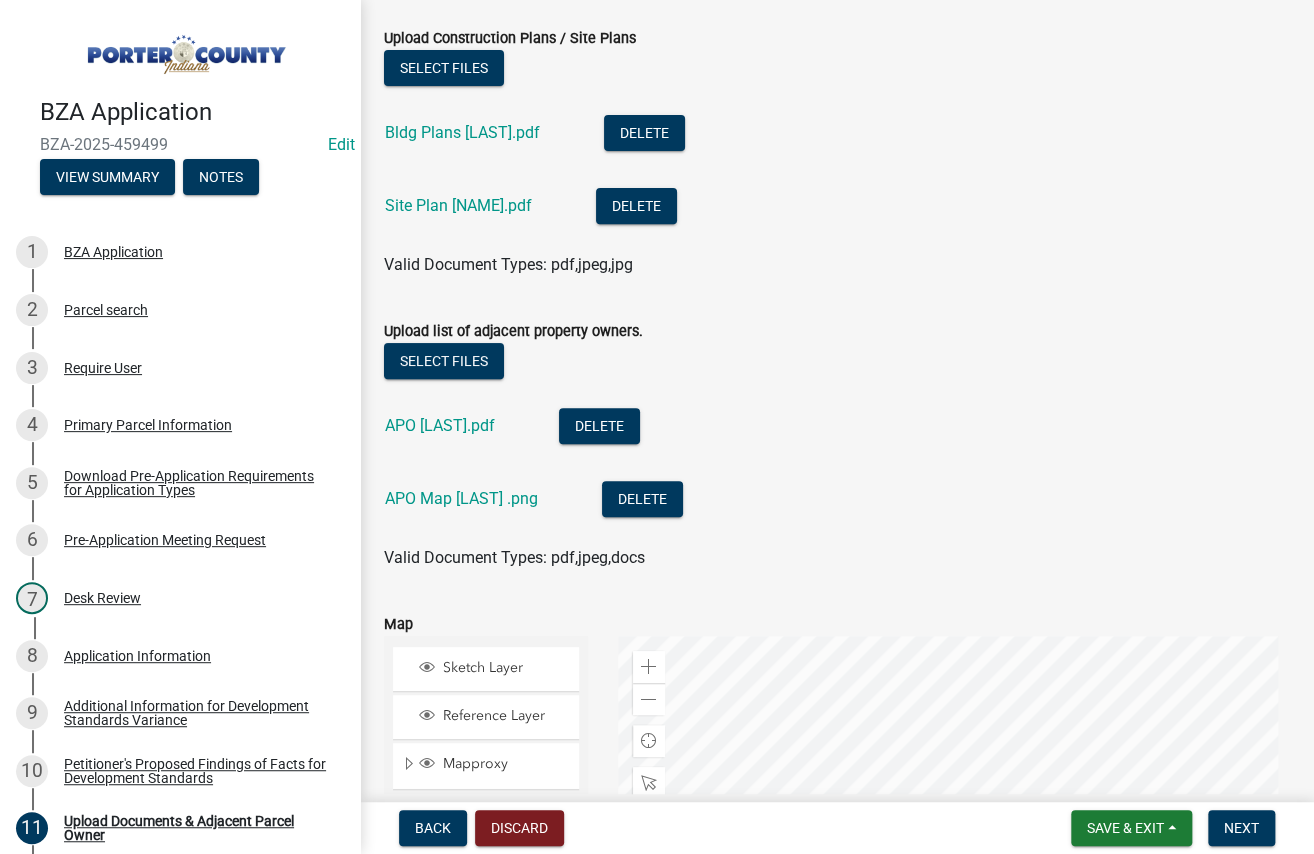click on "Upload Construction Plans / Site Plans   Select files  Bldg Plans [NAME].pdf  Delete  Site Plan [NAME].pdf  Delete  Valid Document Types: pdf,jpeg,jpg" 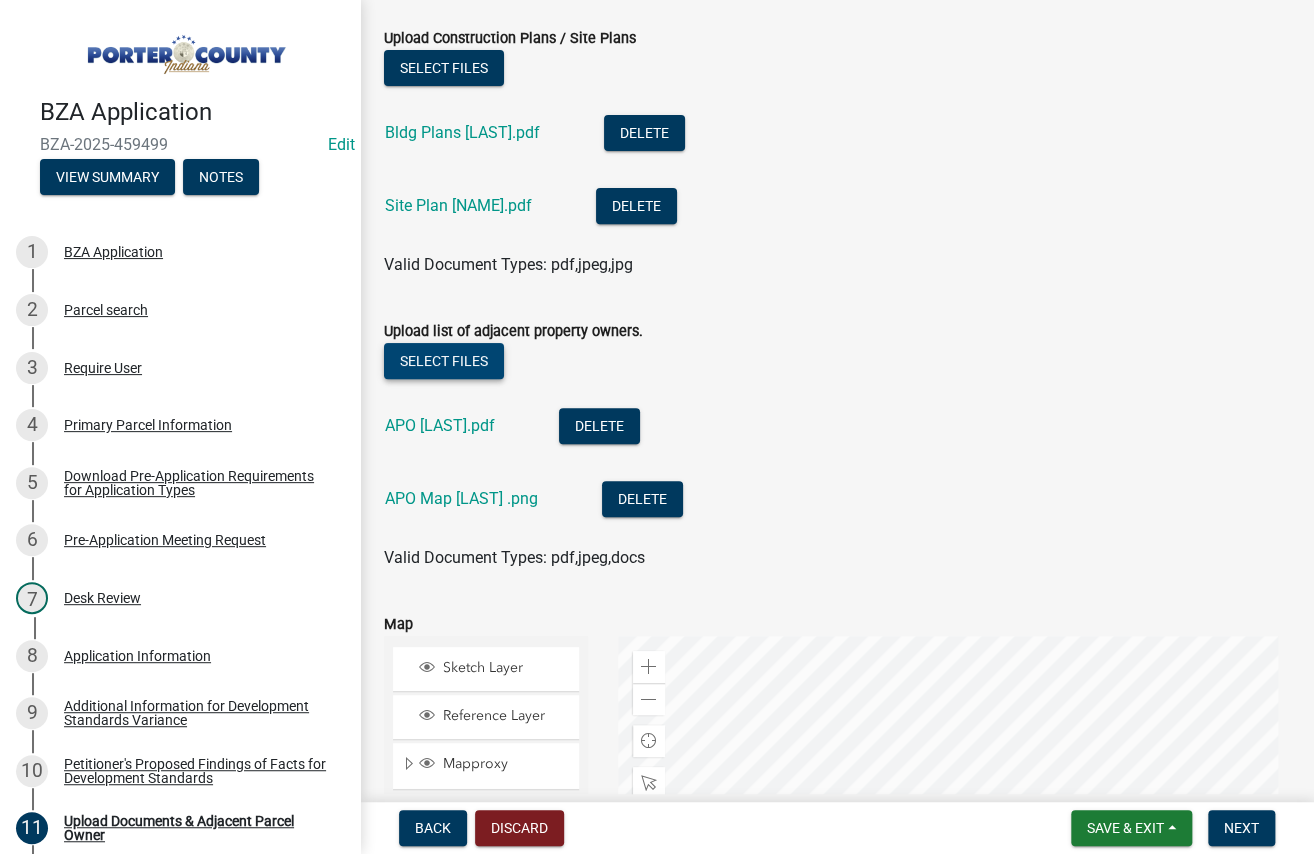 click on "Select files" 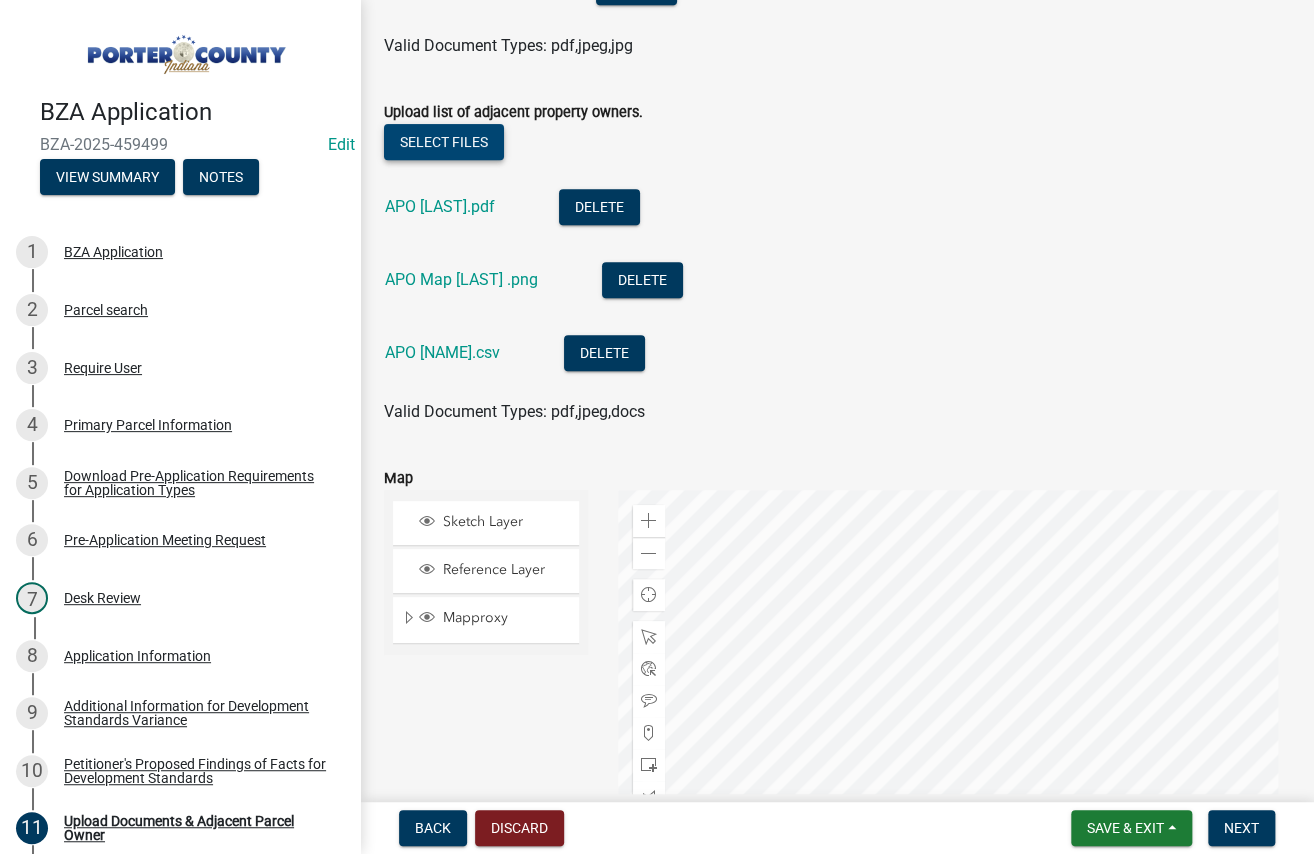 scroll, scrollTop: 500, scrollLeft: 0, axis: vertical 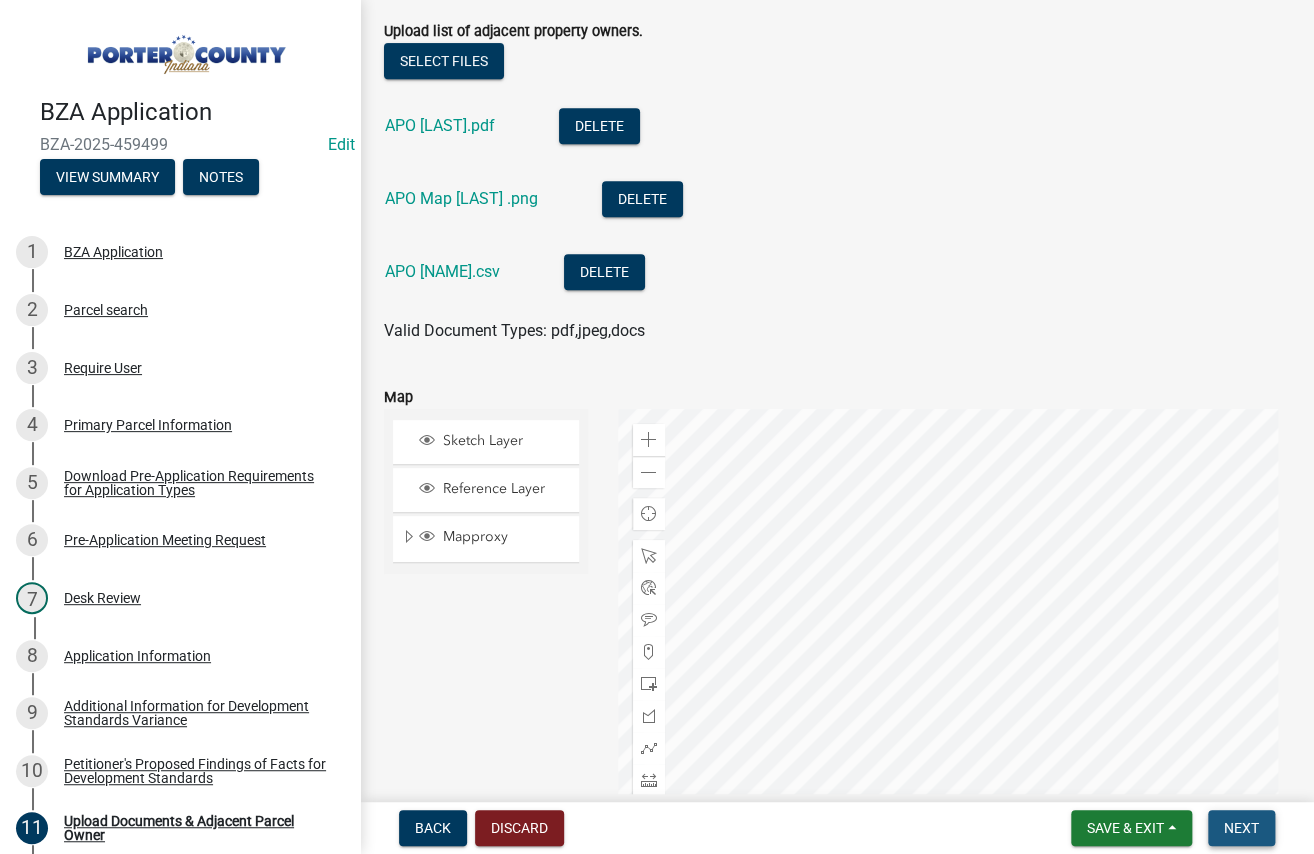 click on "Next" at bounding box center [1241, 828] 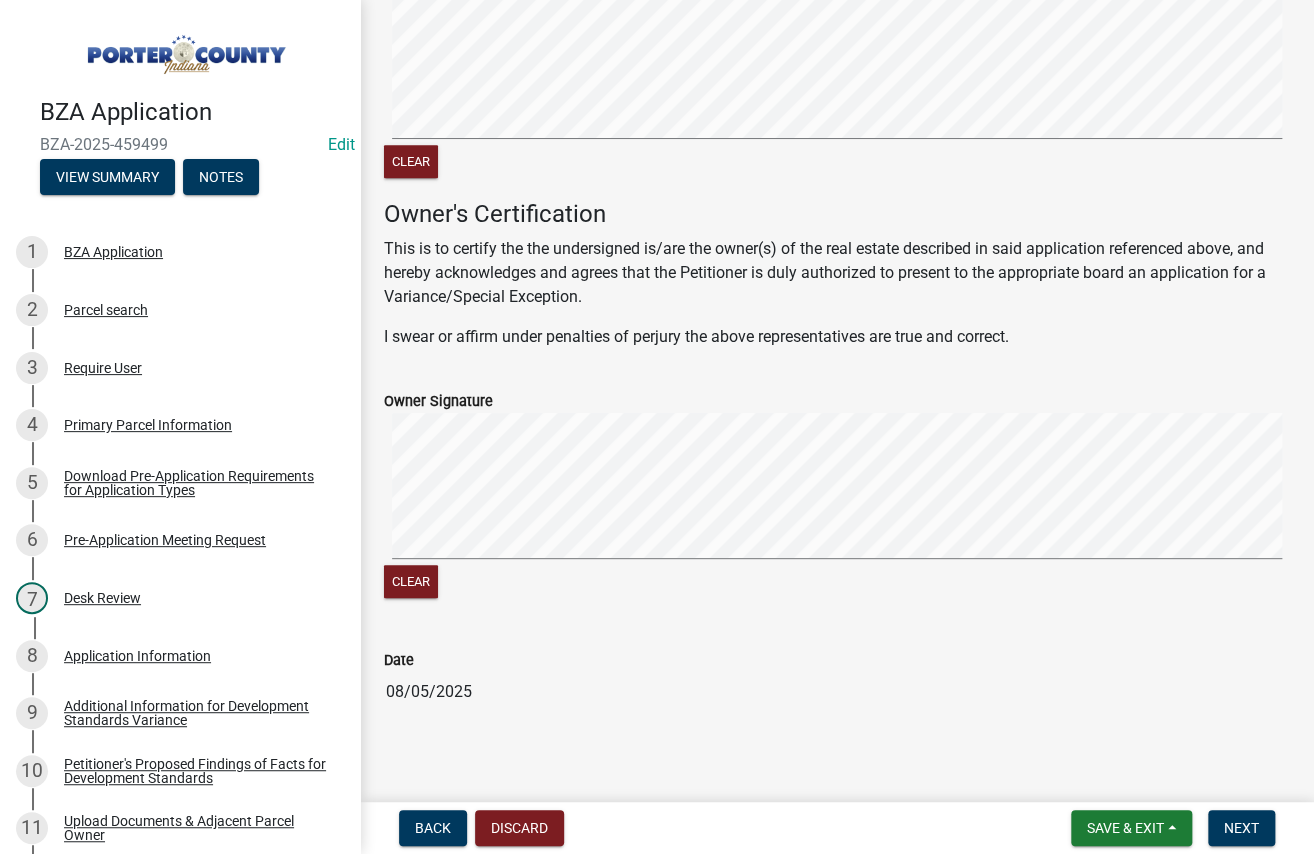scroll, scrollTop: 408, scrollLeft: 0, axis: vertical 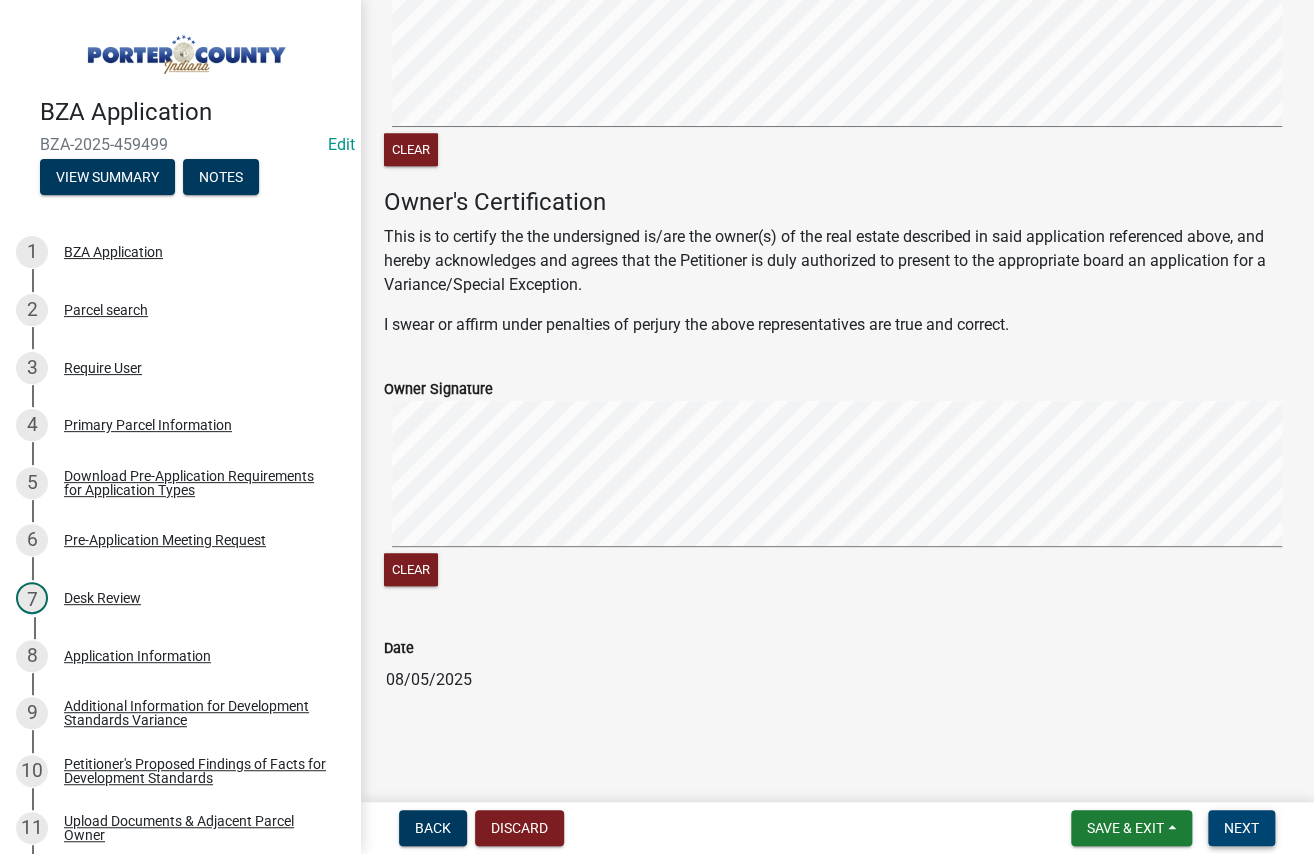 click on "Next" at bounding box center [1241, 828] 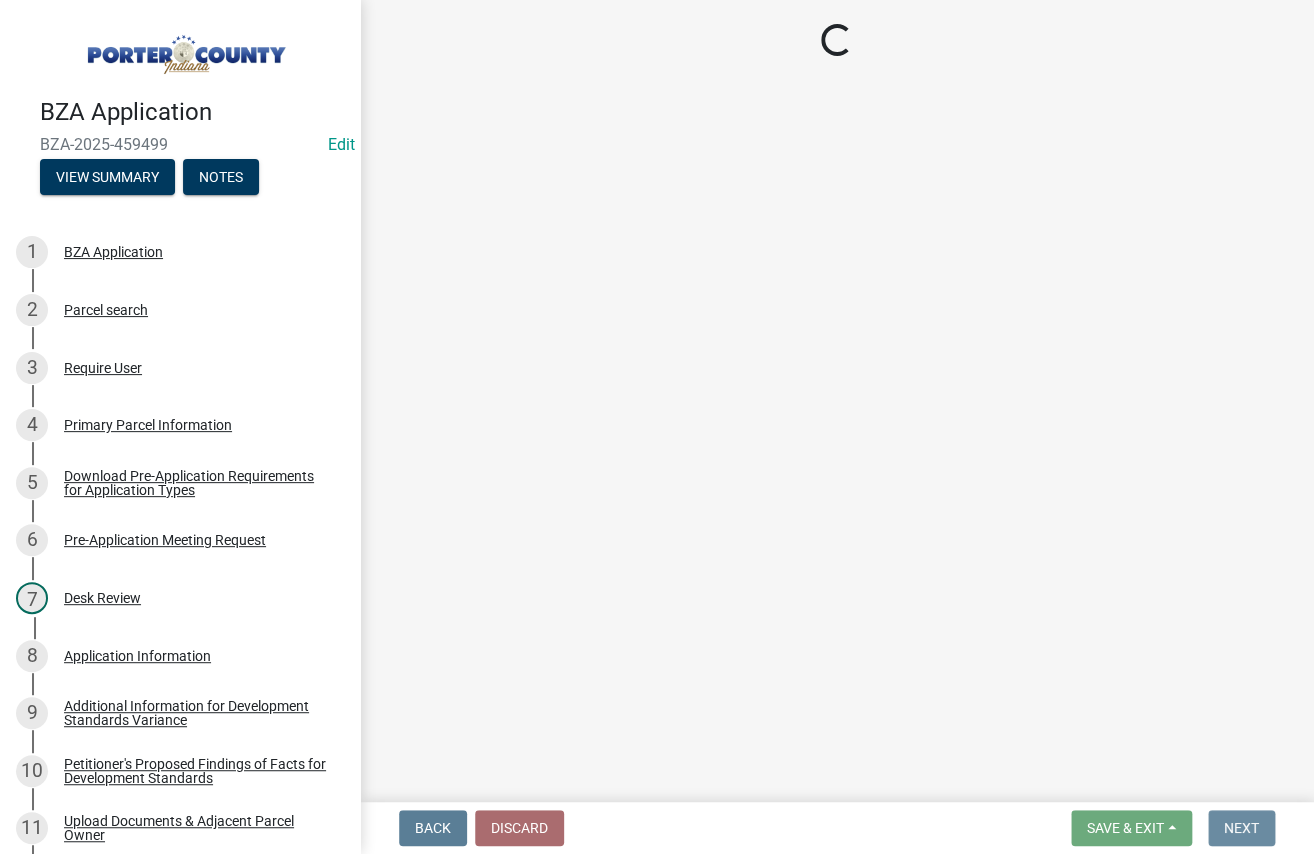 scroll, scrollTop: 0, scrollLeft: 0, axis: both 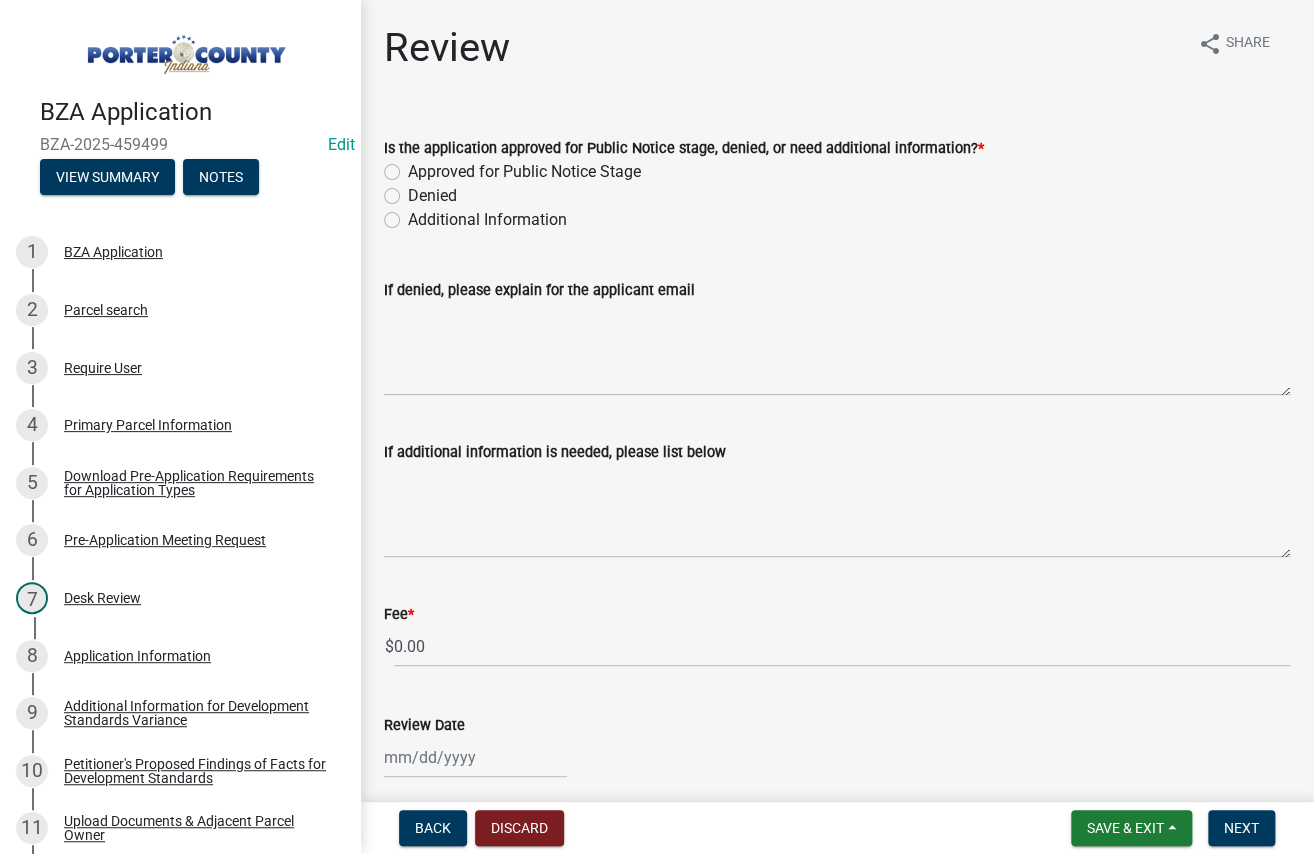 click on "Approved for Public Notice Stage" 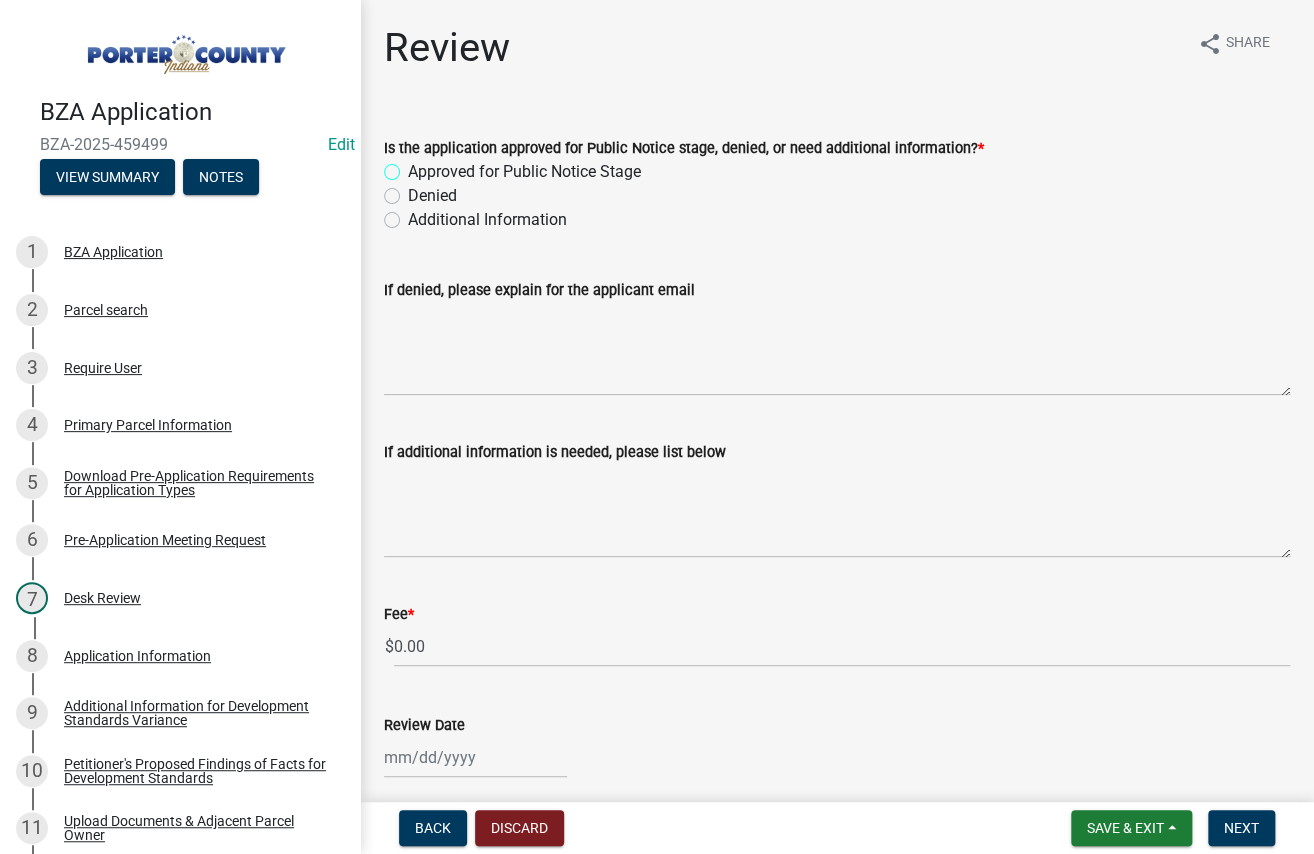 click on "Approved for Public Notice Stage" at bounding box center (414, 166) 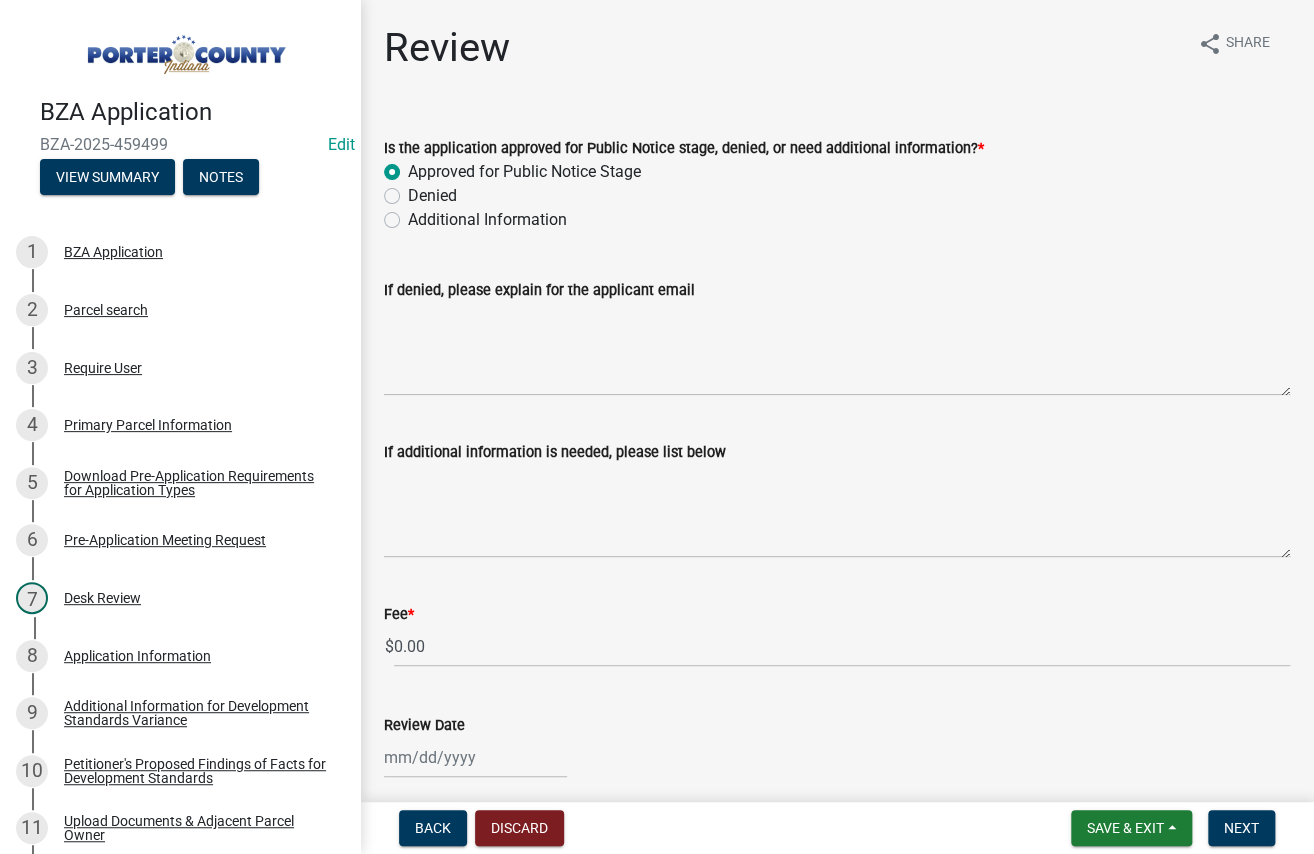 radio on "true" 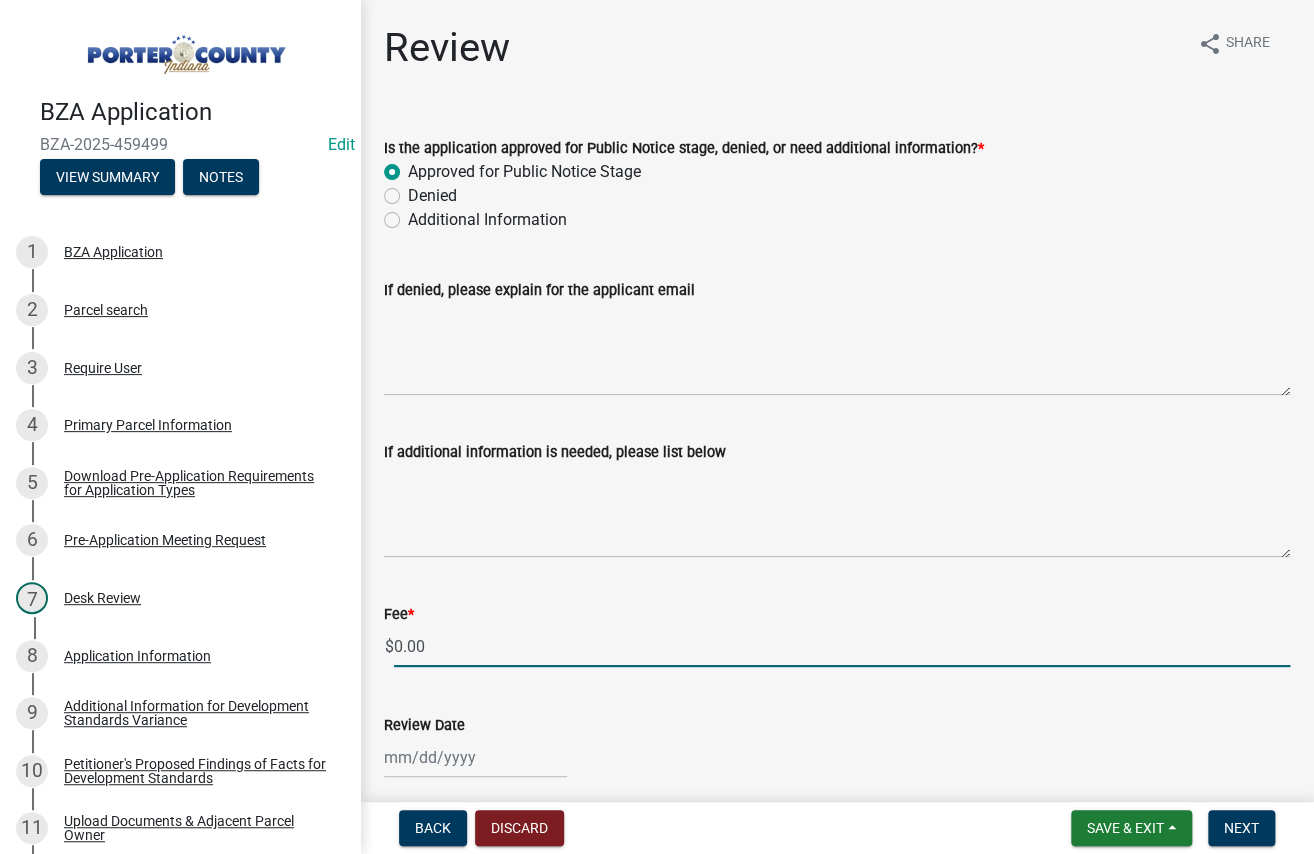 click on "0.00" at bounding box center [842, 646] 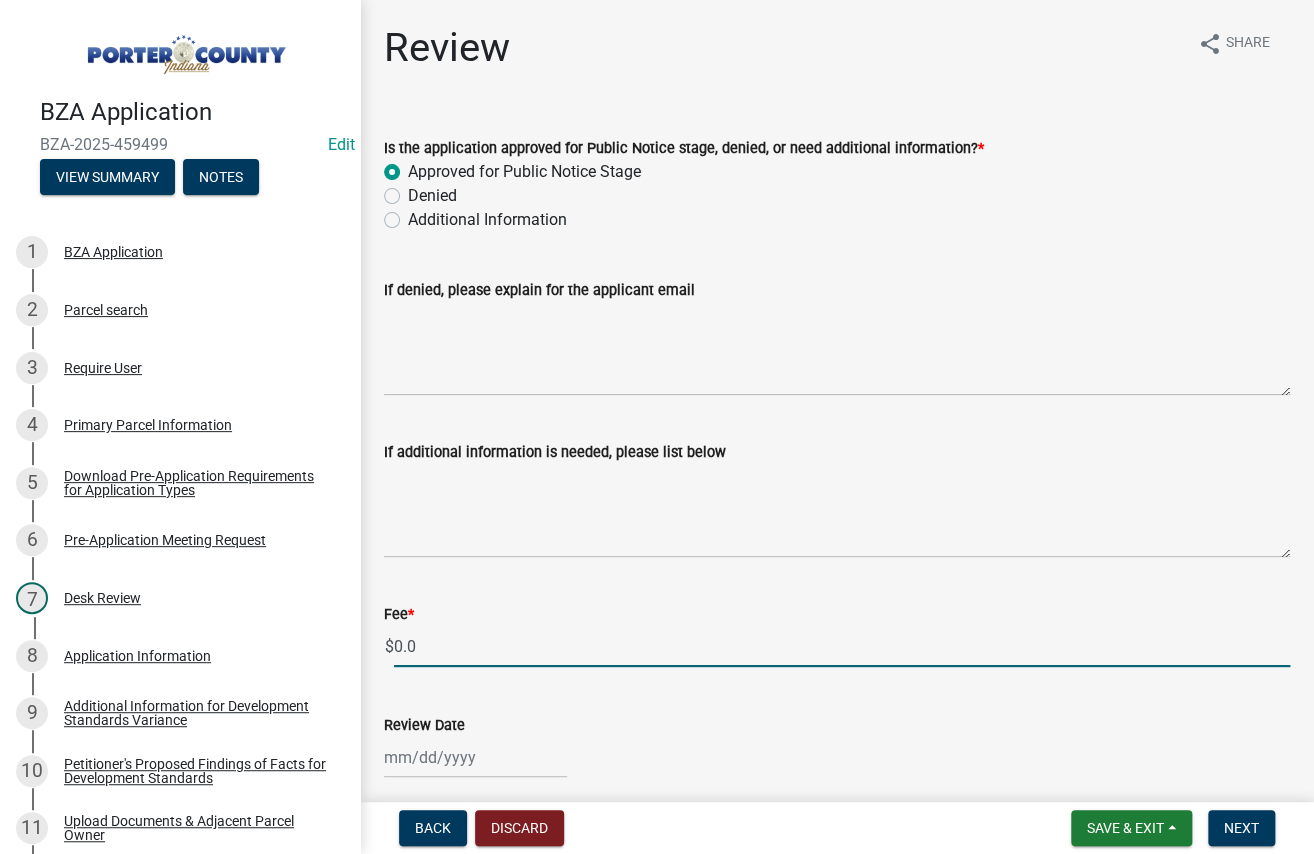 type on "0" 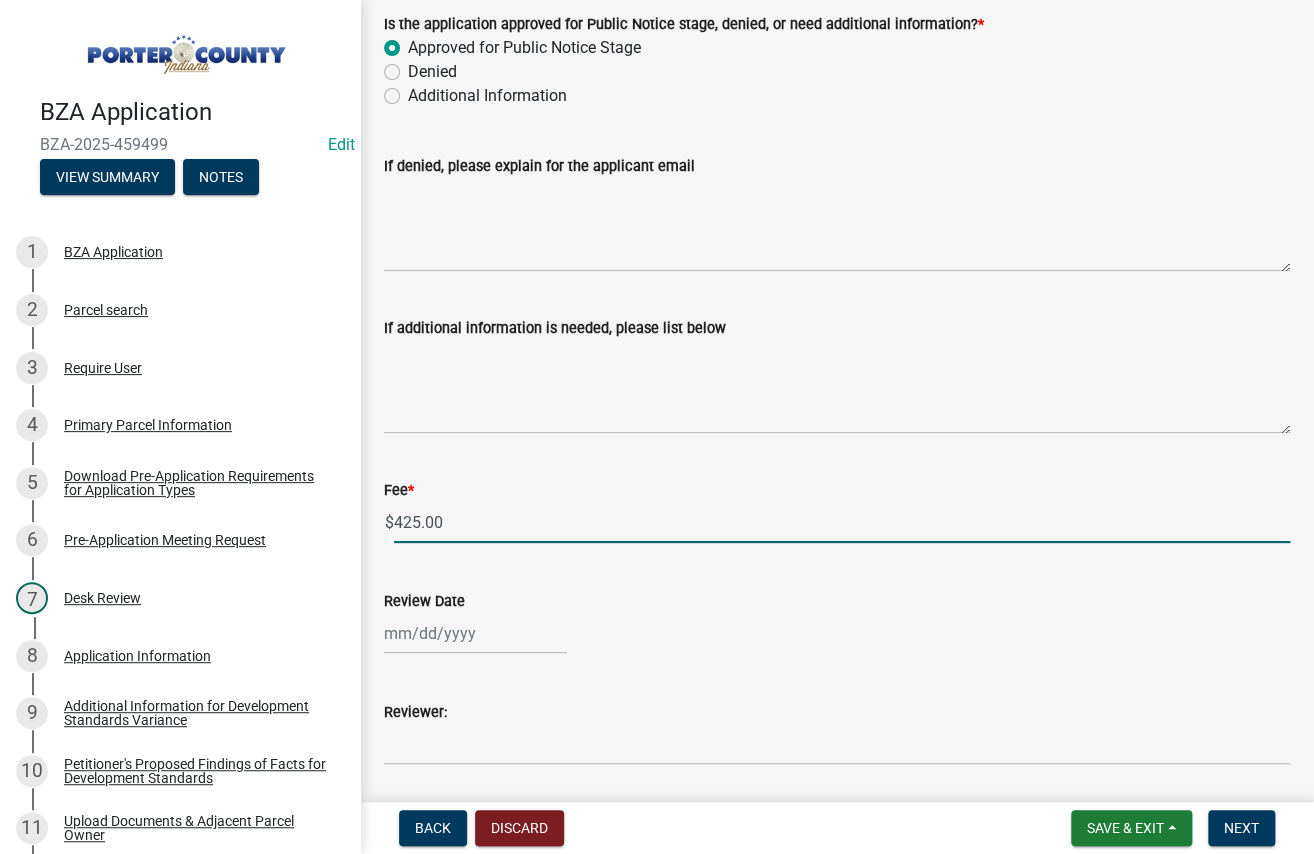 scroll, scrollTop: 298, scrollLeft: 0, axis: vertical 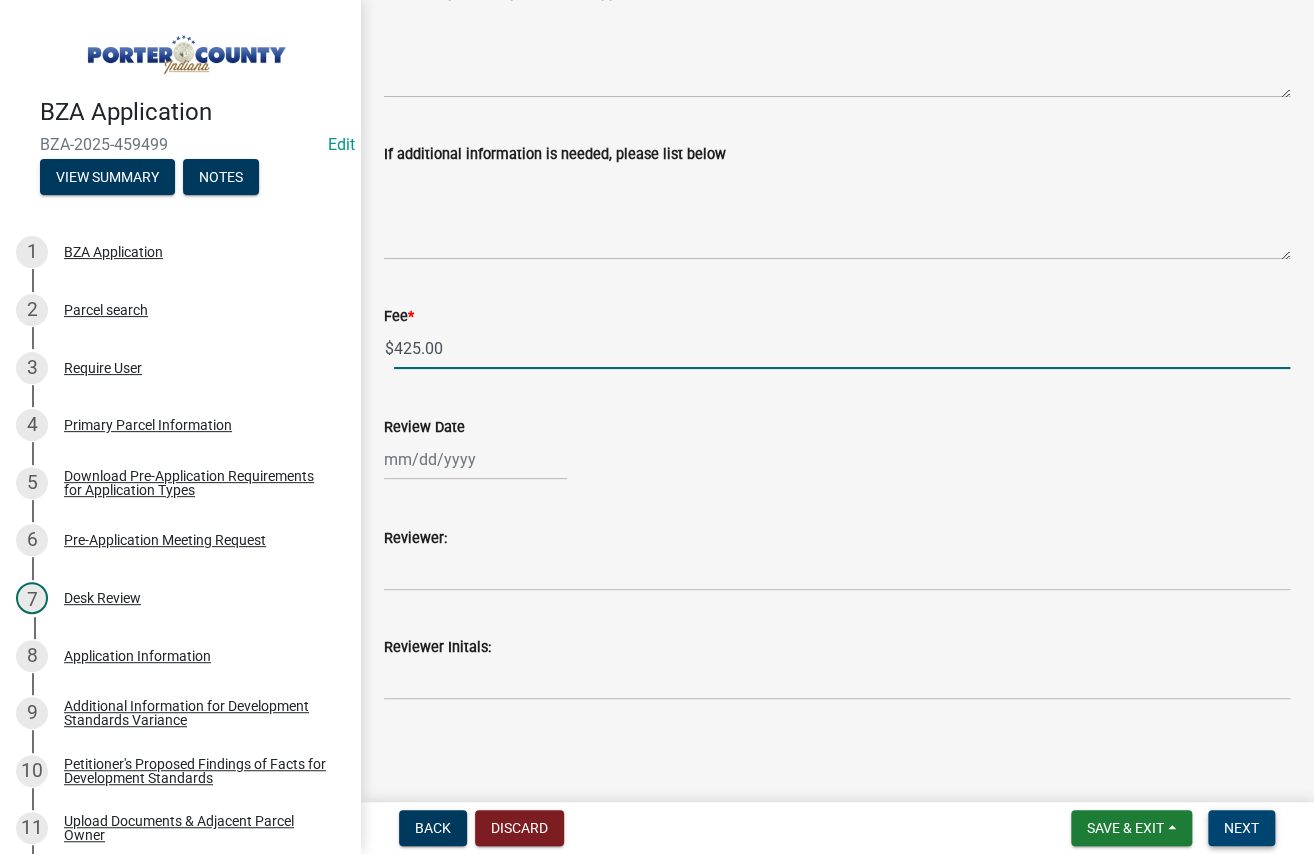 type on "425.00" 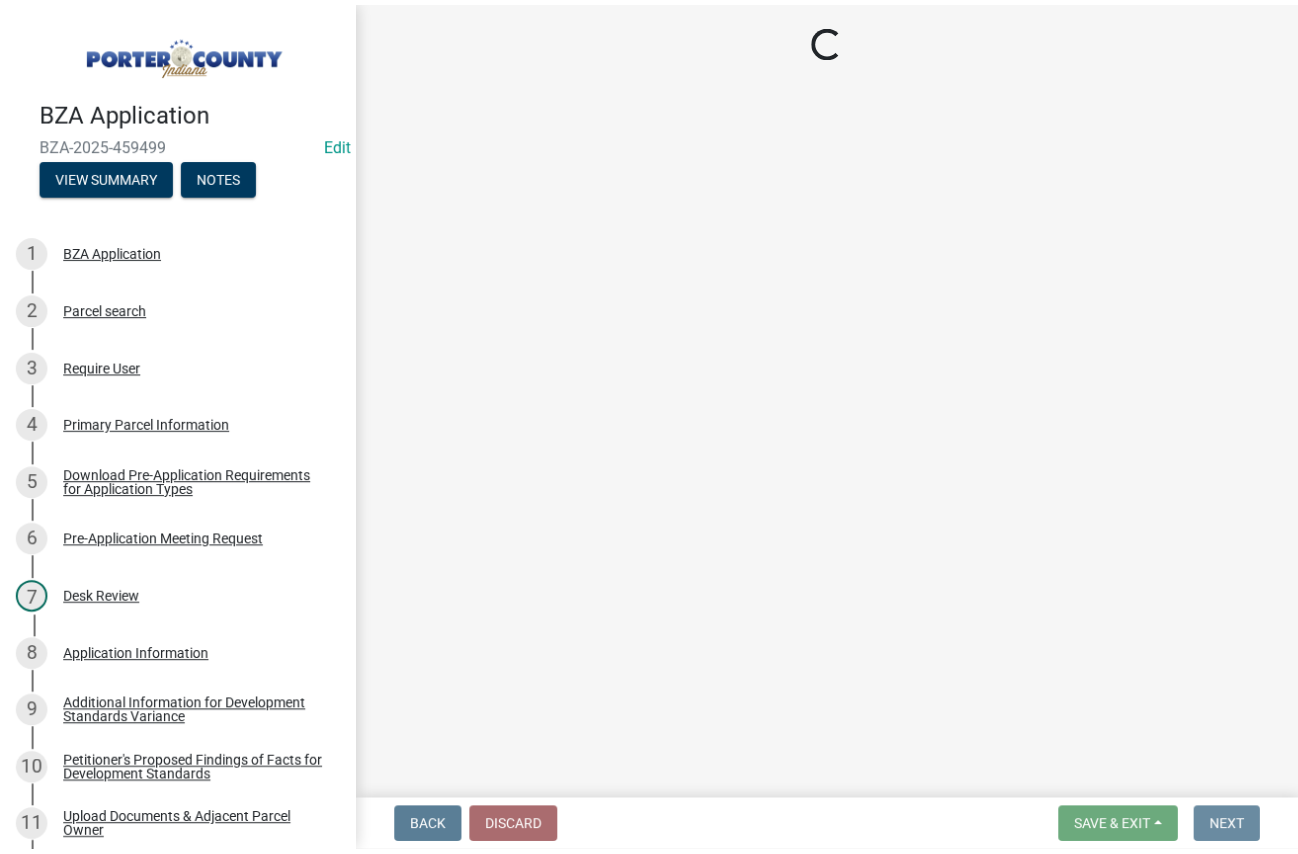 scroll, scrollTop: 0, scrollLeft: 0, axis: both 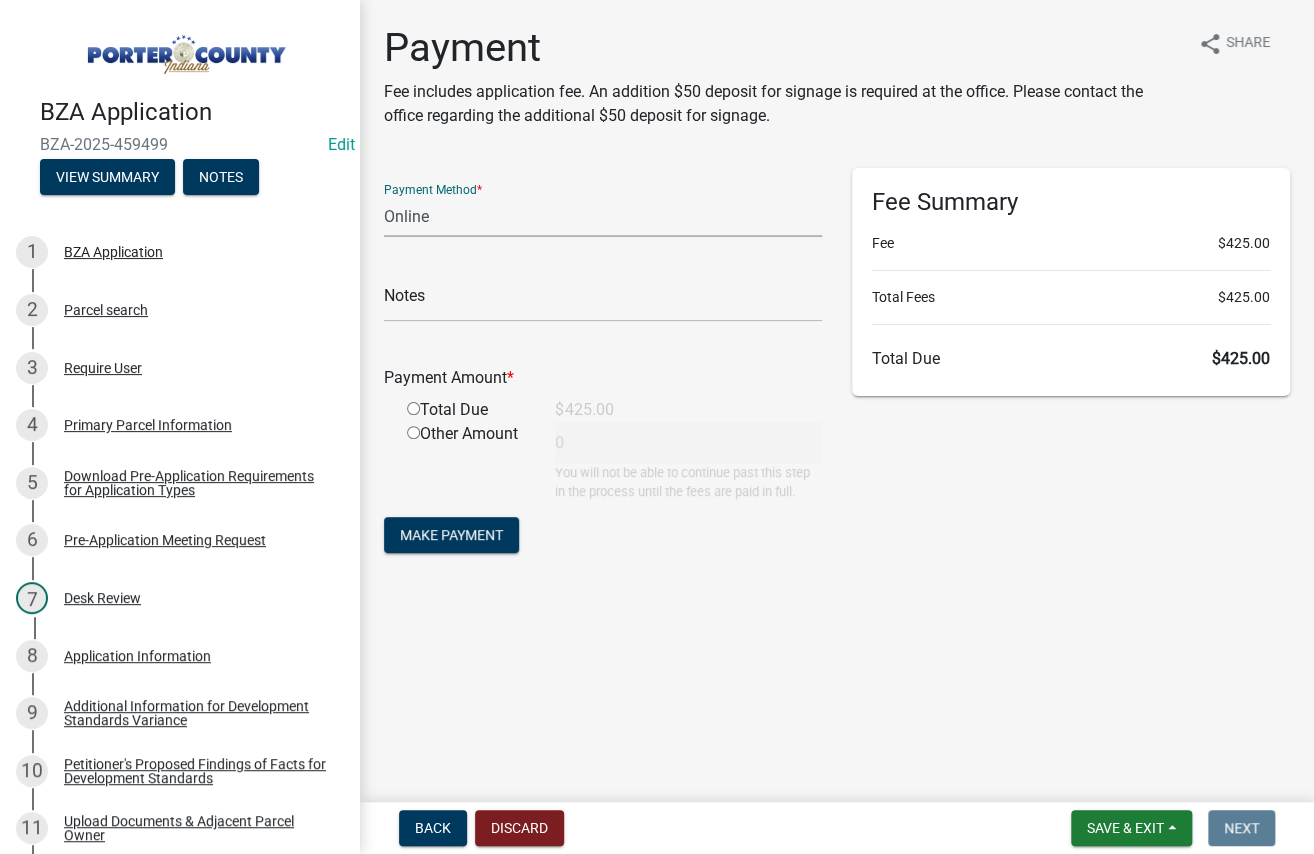 click on "Credit Card POS Check Cash Online" 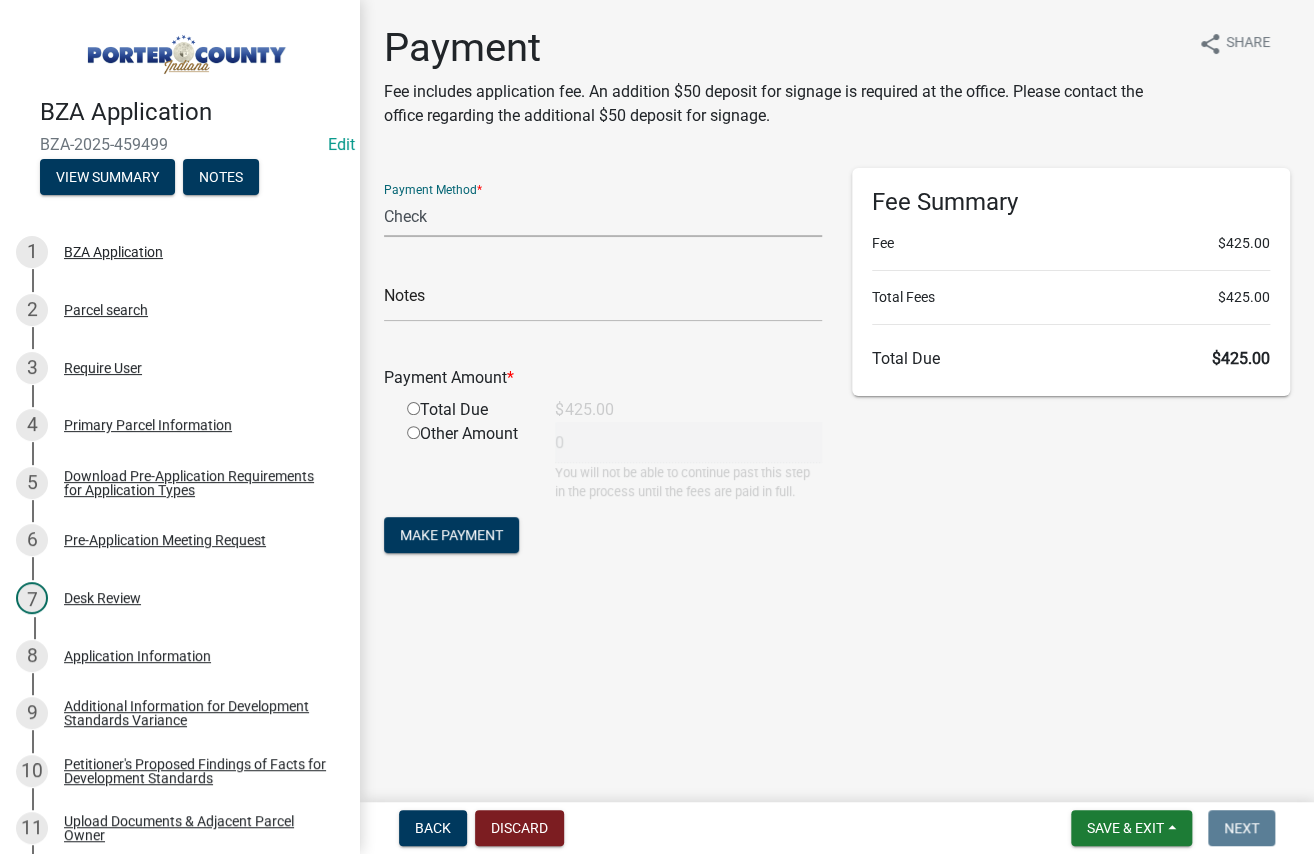 click on "Credit Card POS Check Cash Online" 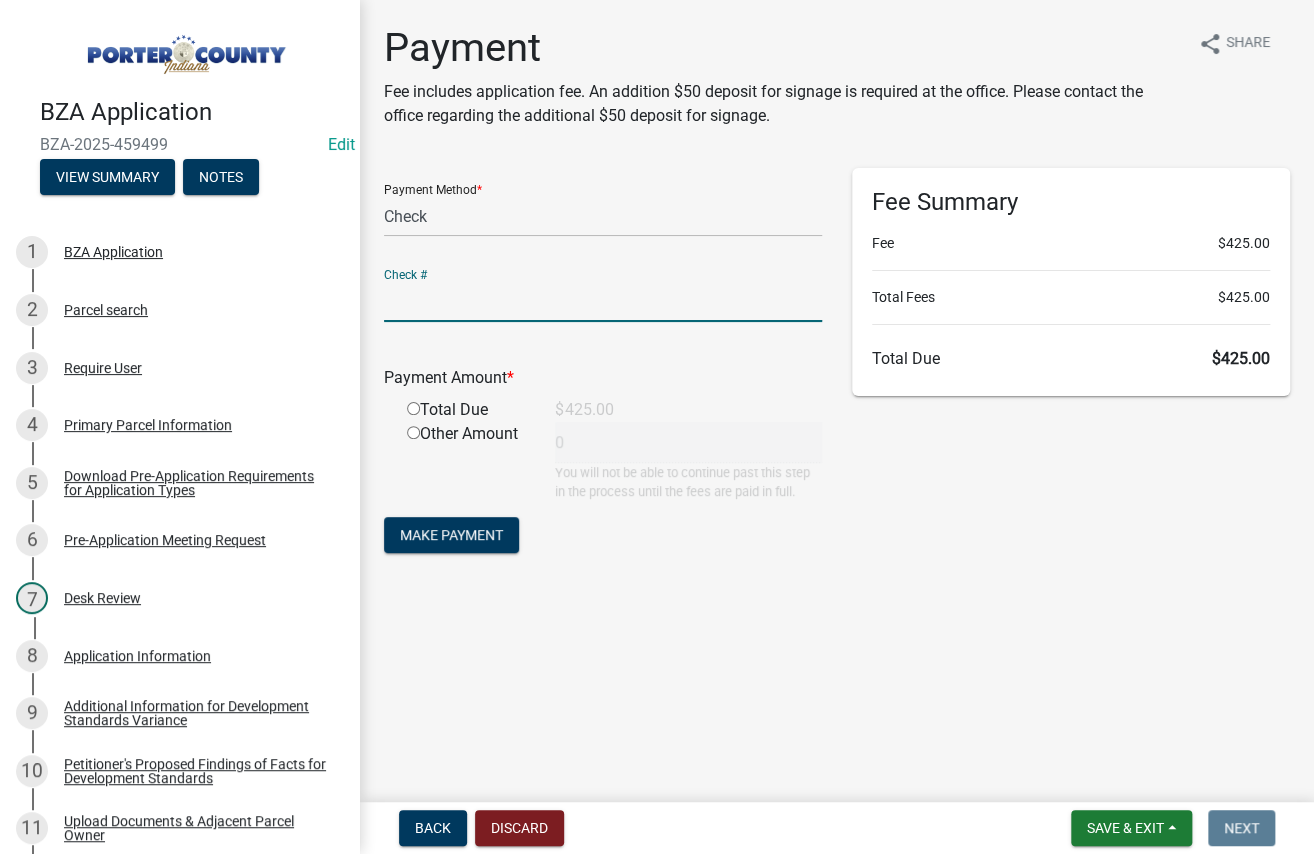click 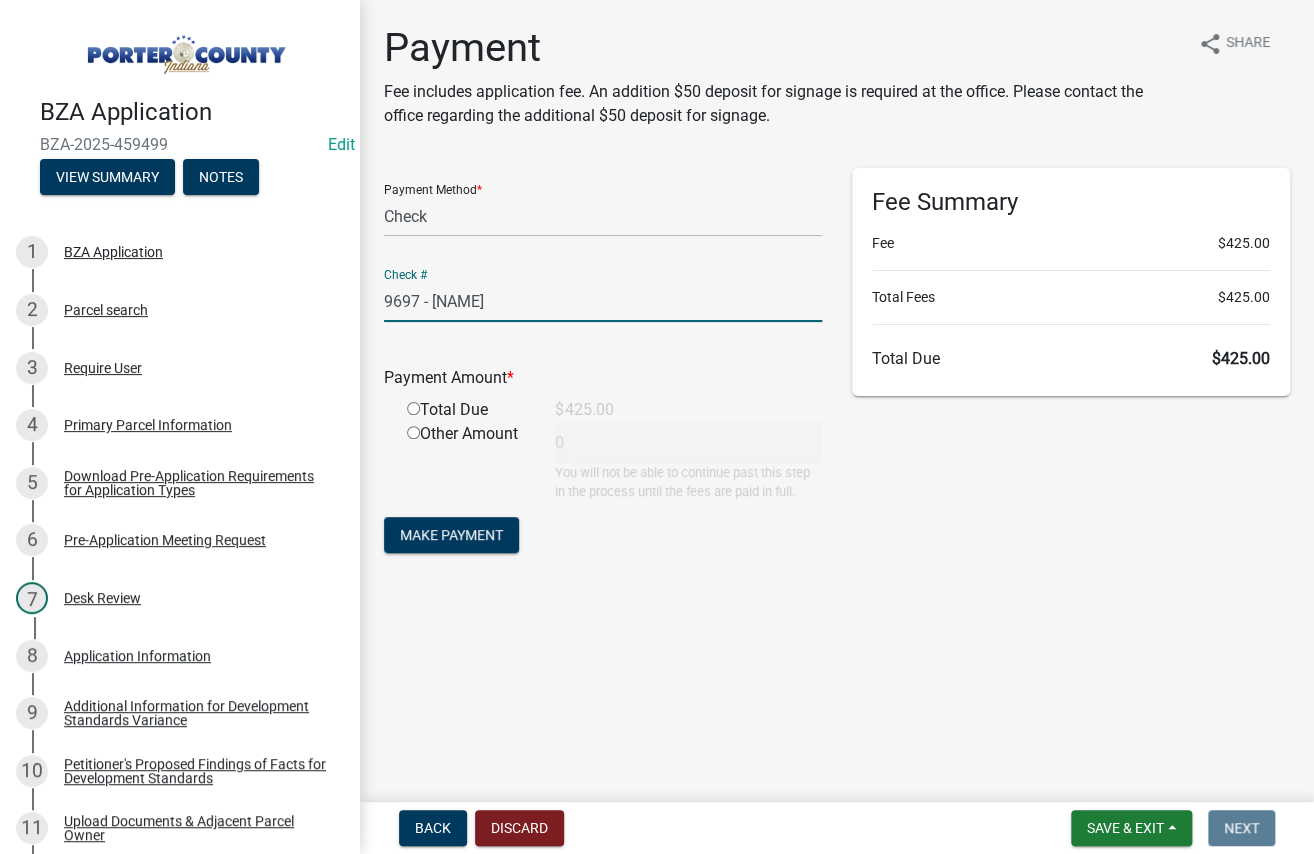 type on "9697 - [NAME]" 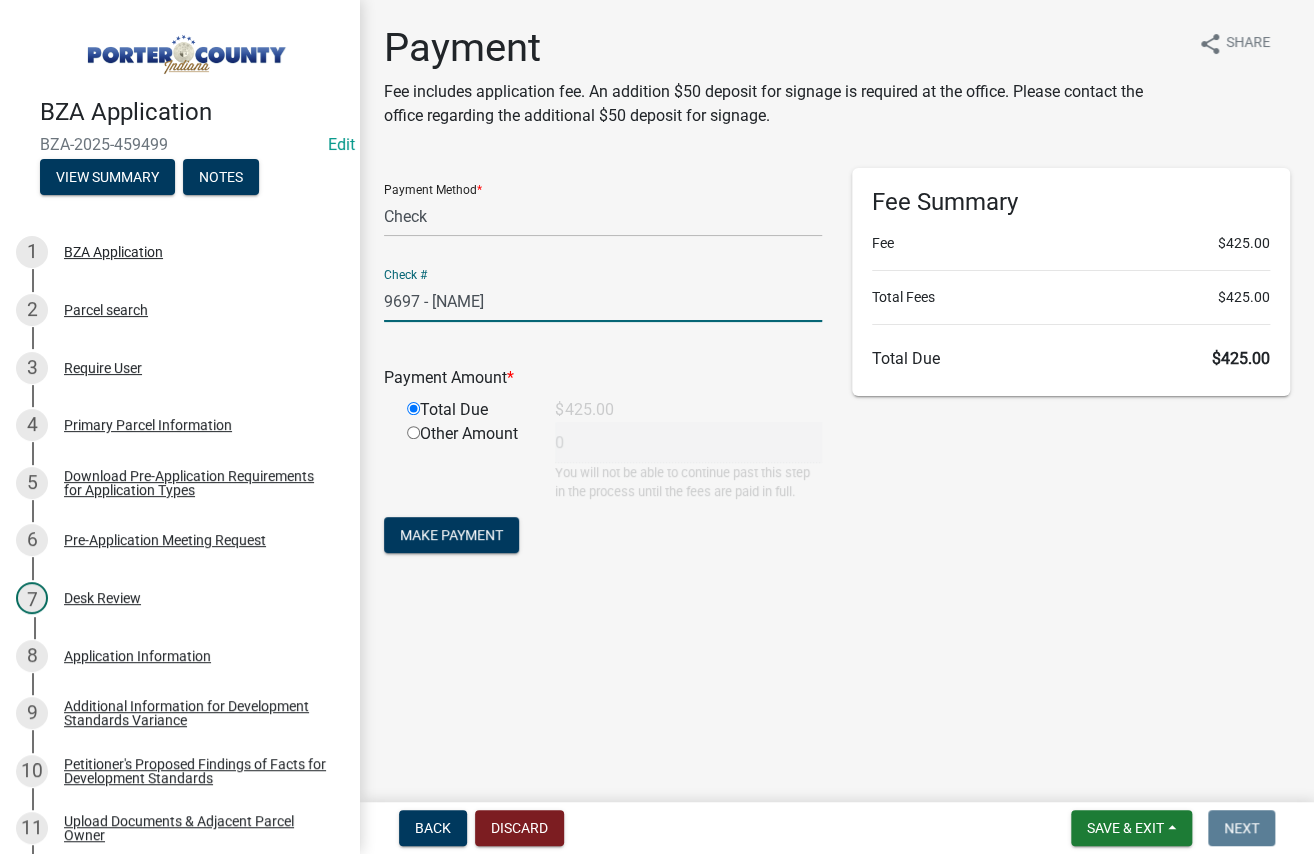 type on "425" 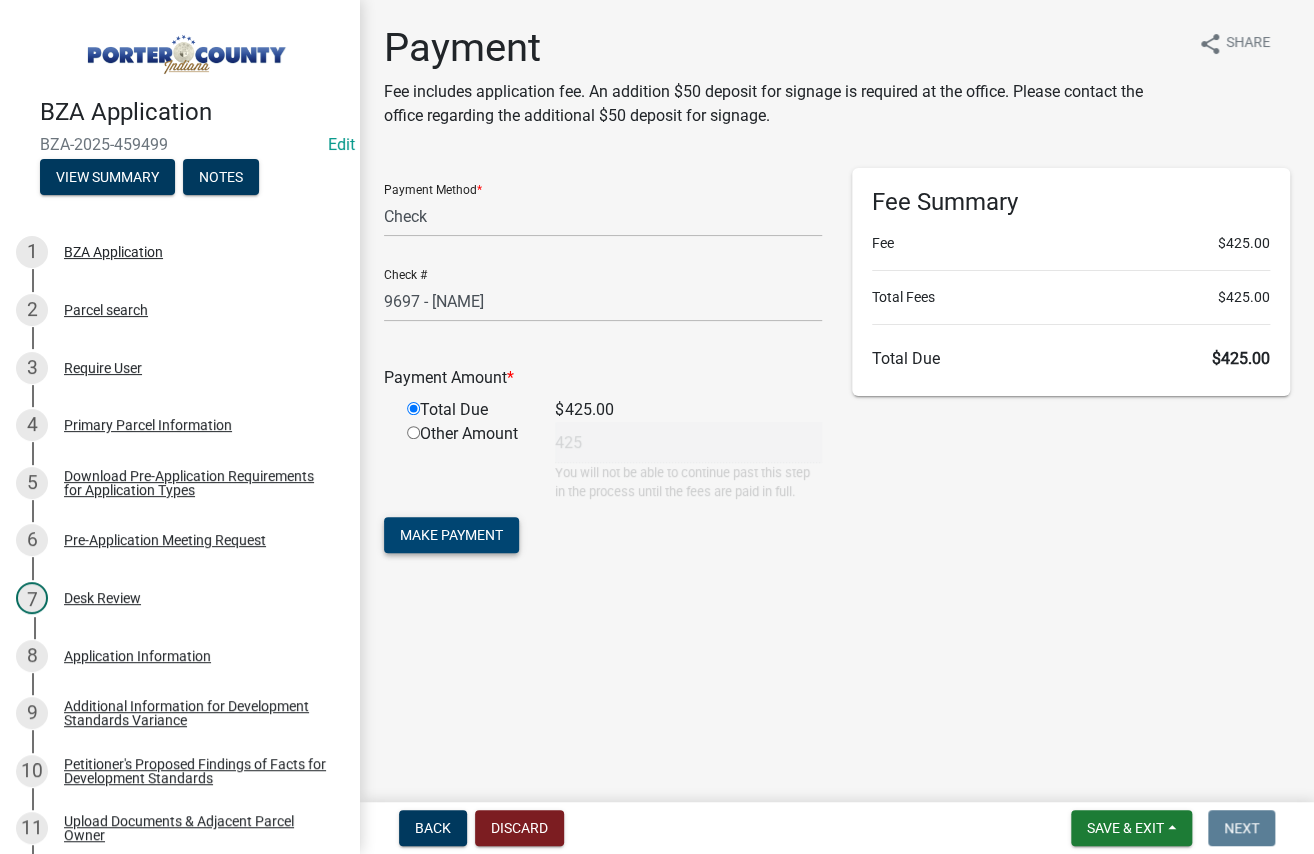 click on "Make Payment" 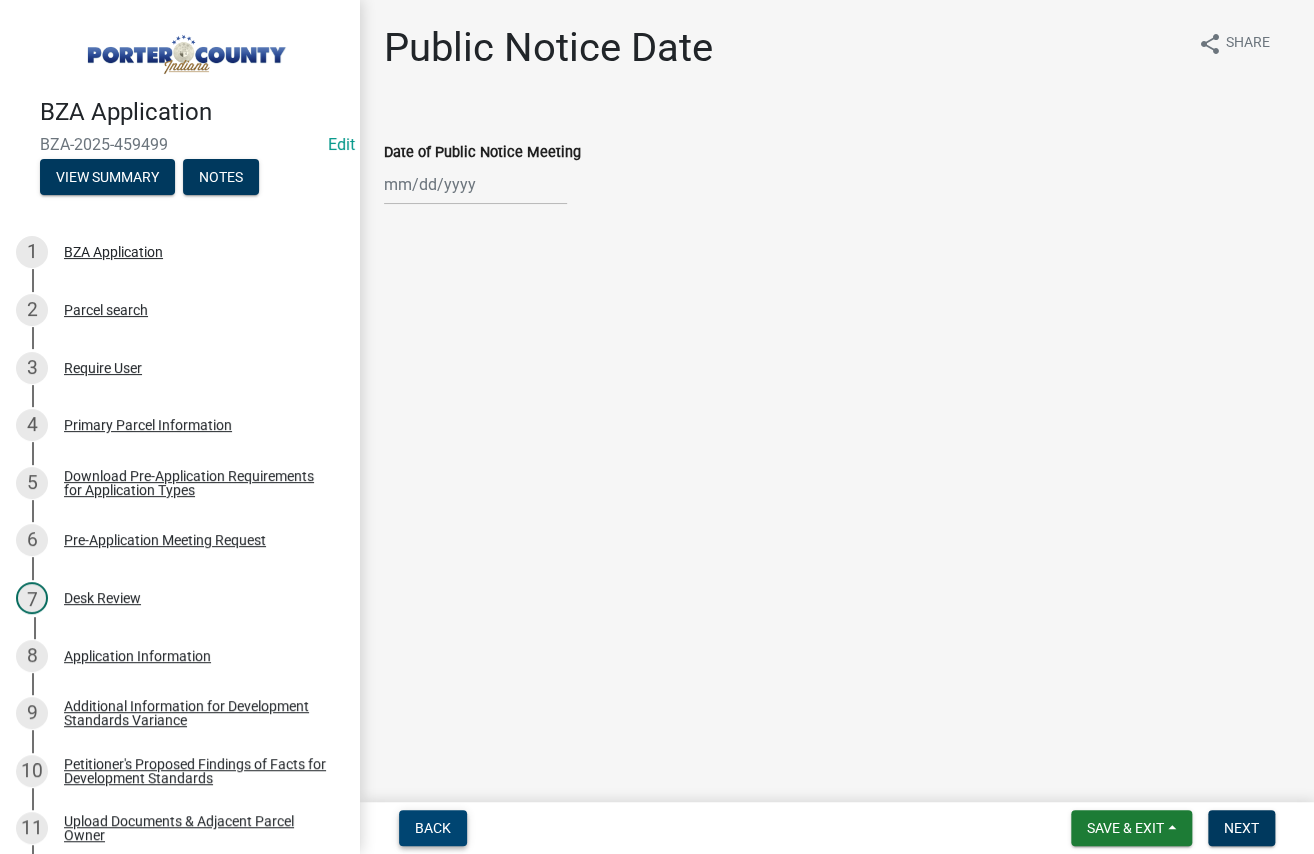 click on "Back" at bounding box center [433, 828] 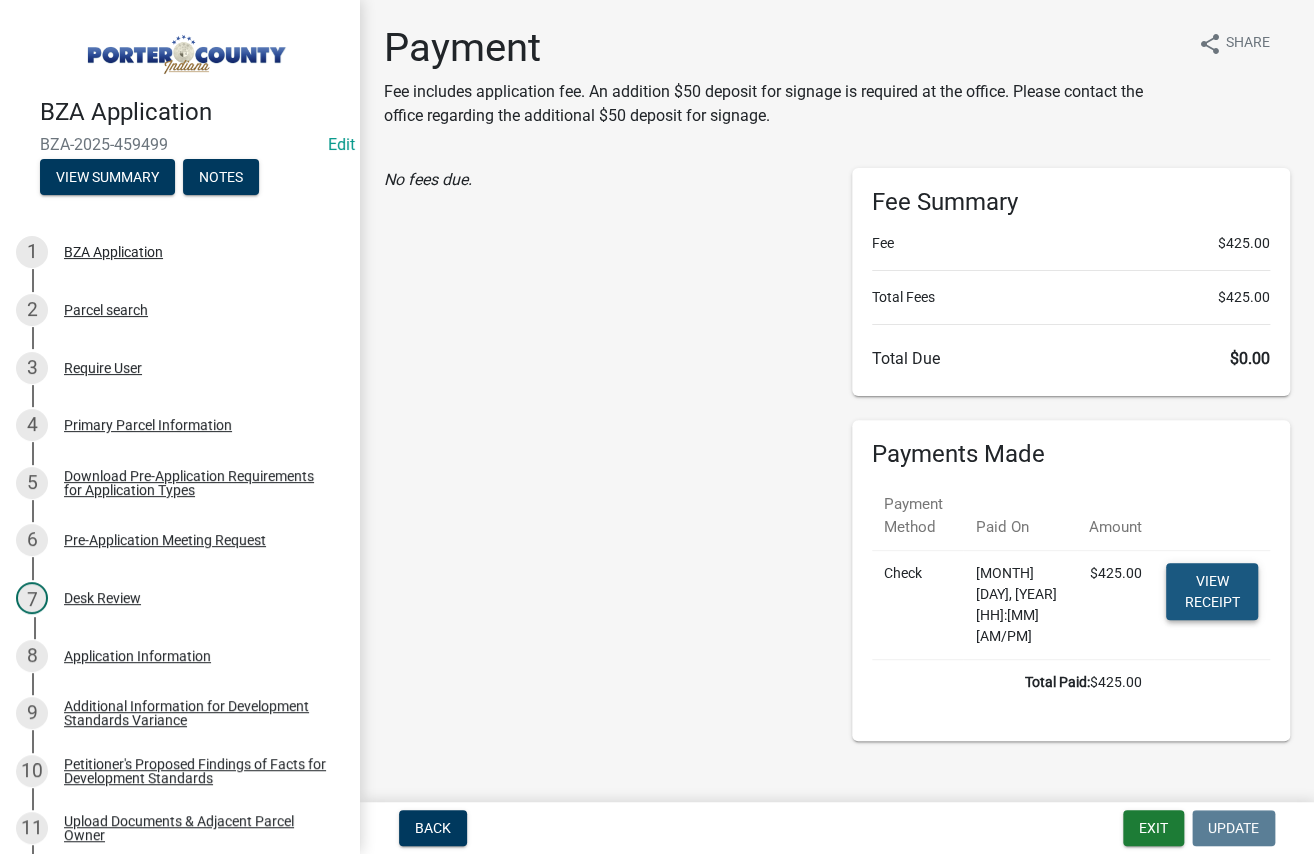 click on "View receipt" 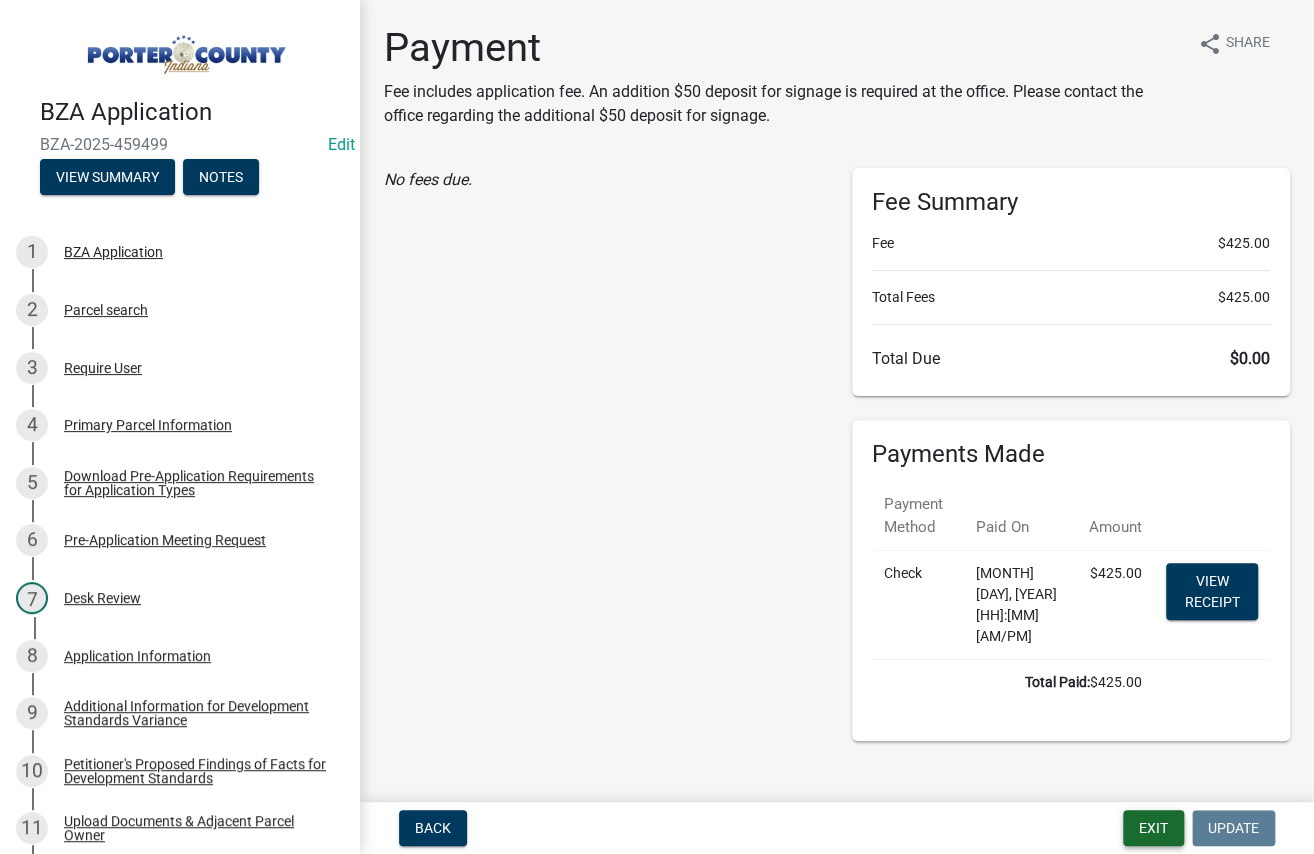 click on "Exit" at bounding box center (1153, 828) 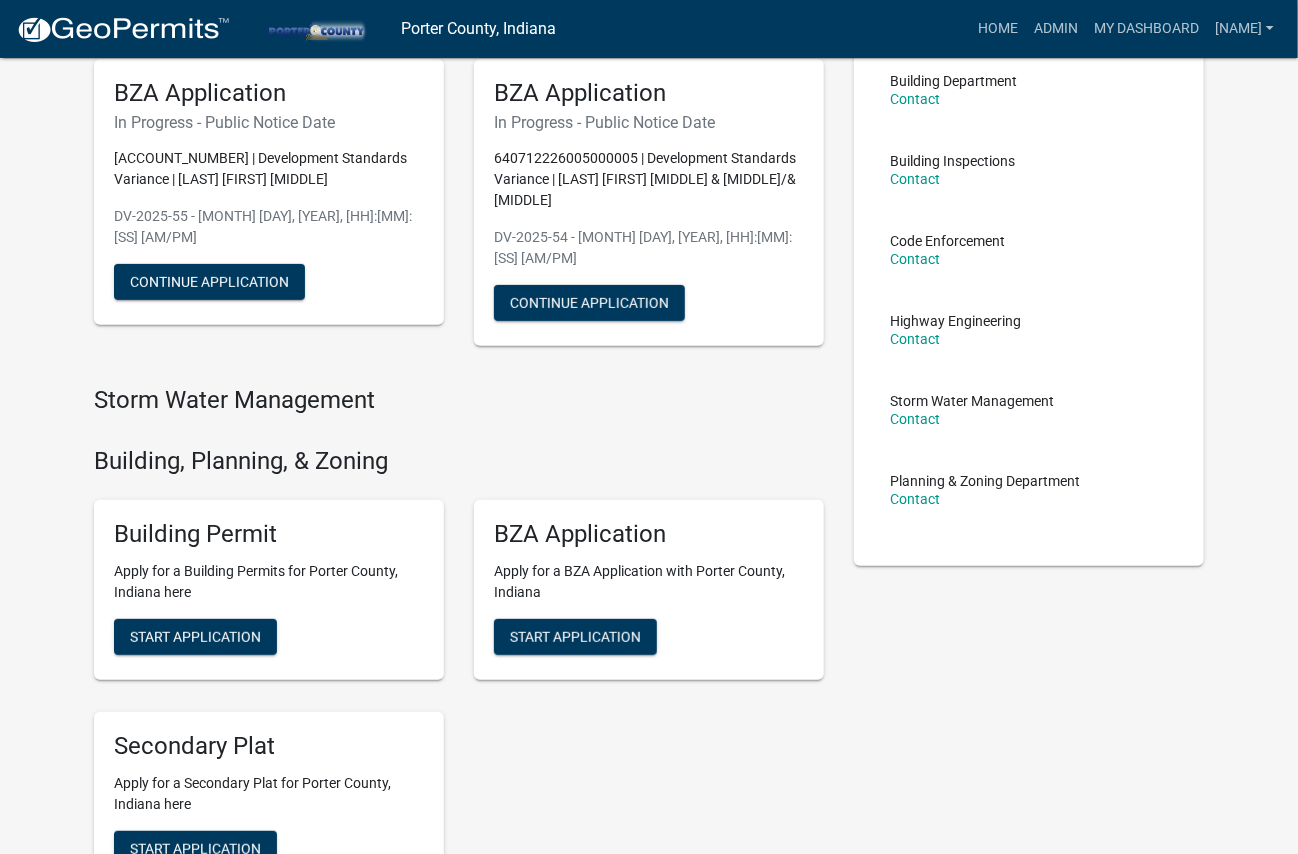 scroll, scrollTop: 300, scrollLeft: 0, axis: vertical 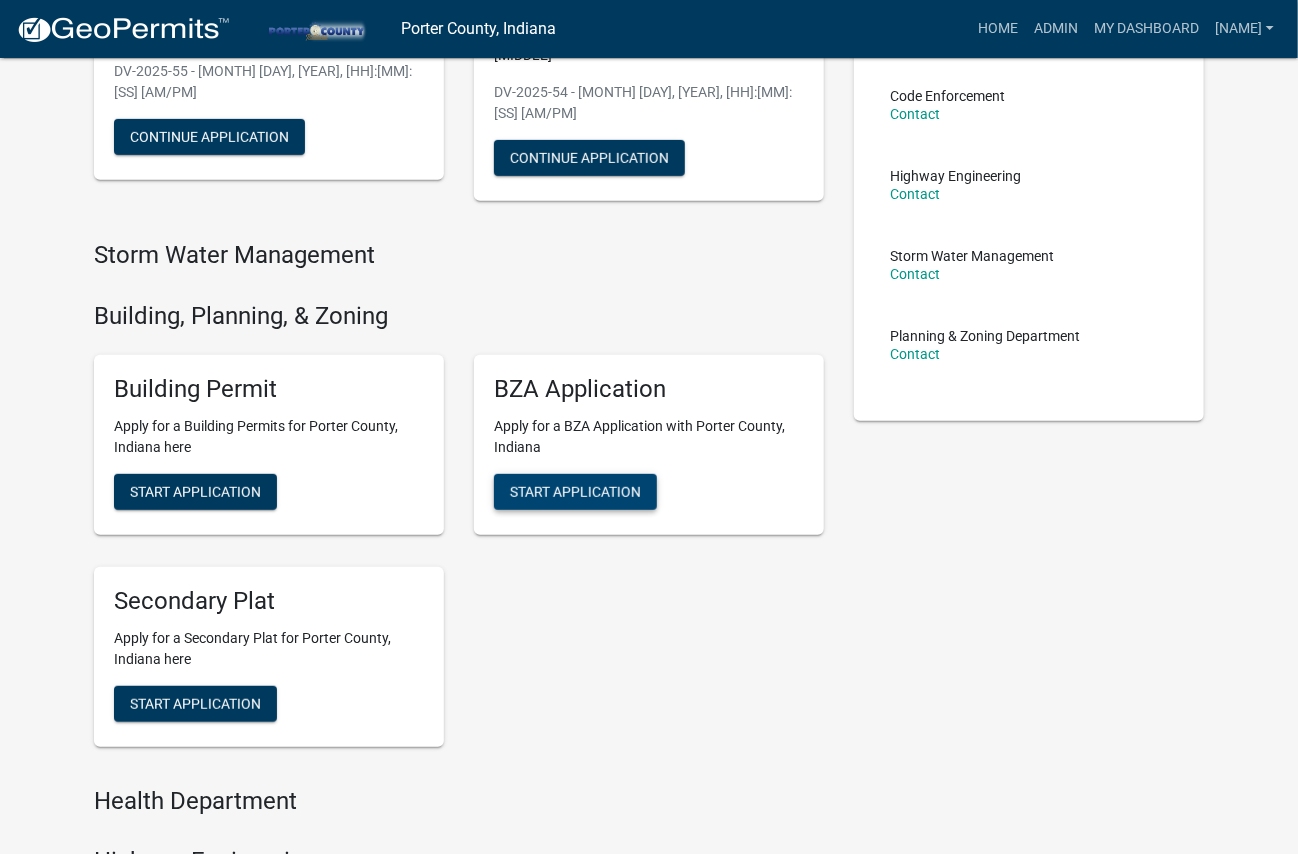 click on "Start Application" at bounding box center [575, 491] 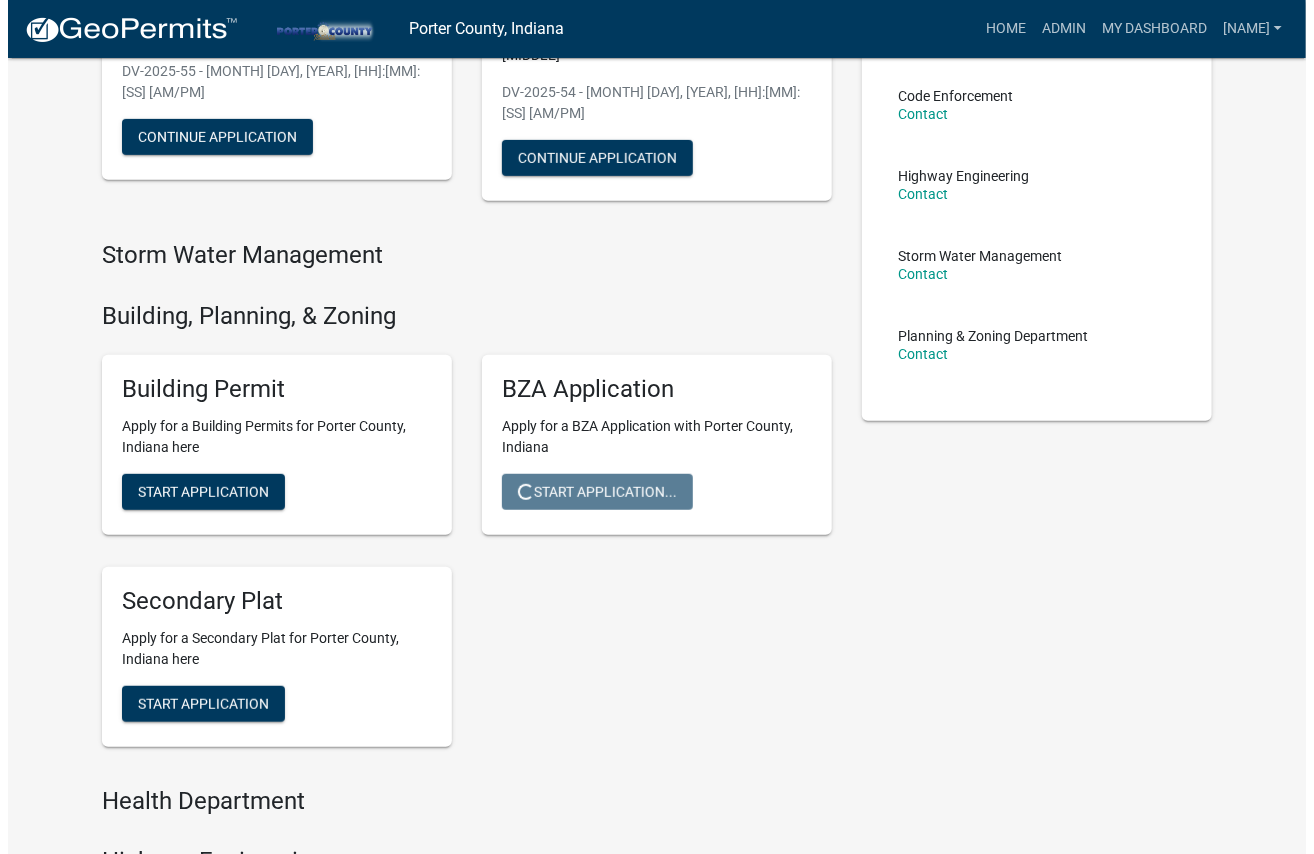 scroll, scrollTop: 0, scrollLeft: 0, axis: both 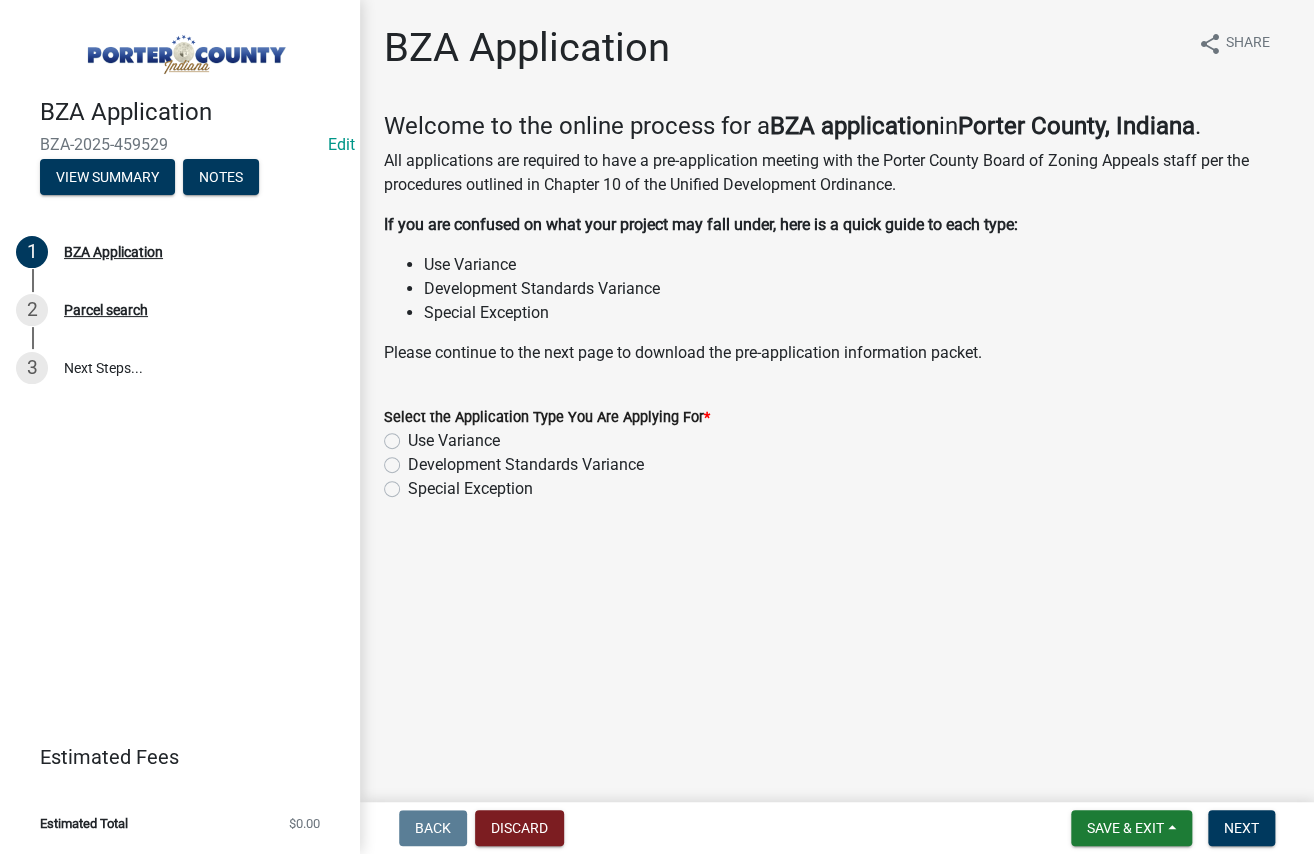 click on "Development Standards Variance" 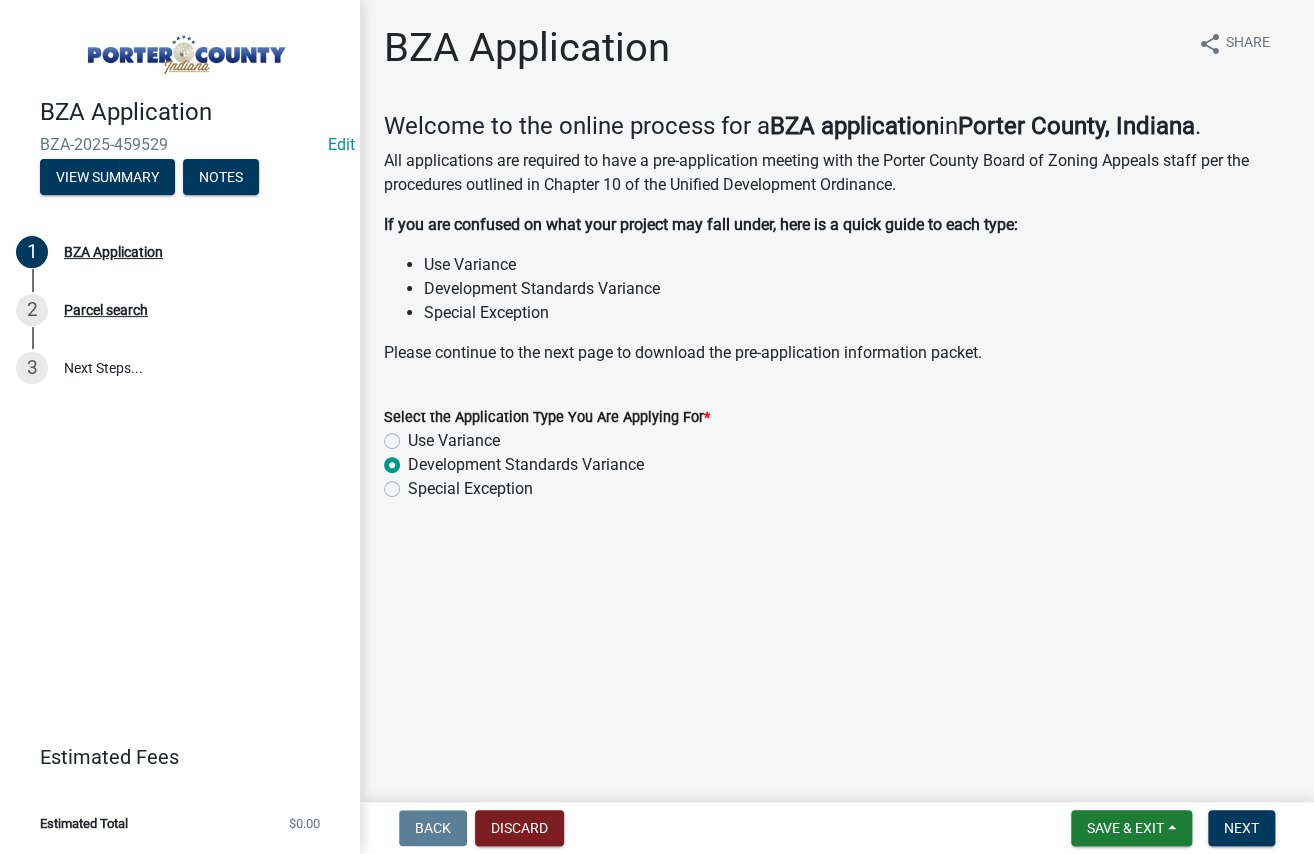 radio on "true" 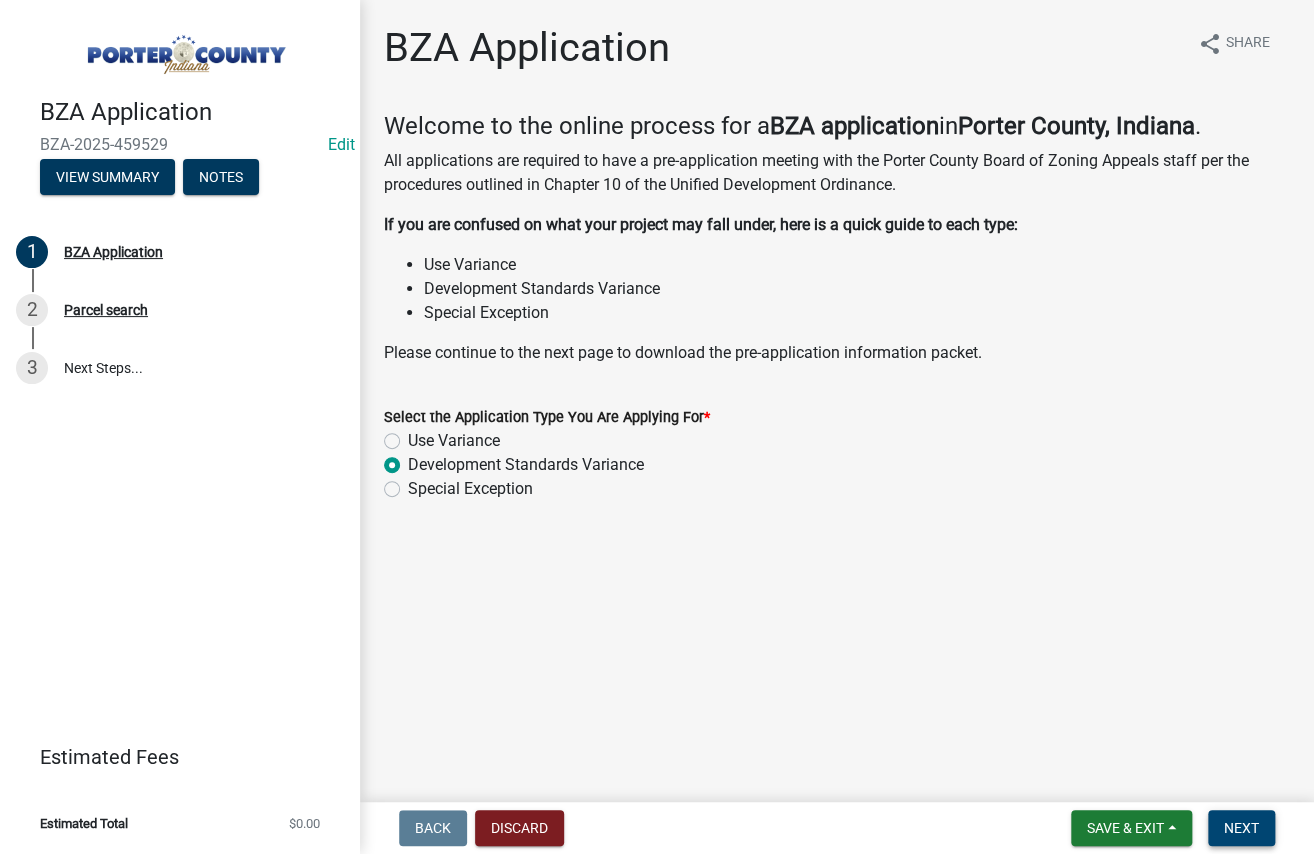 click on "Next" at bounding box center [1241, 828] 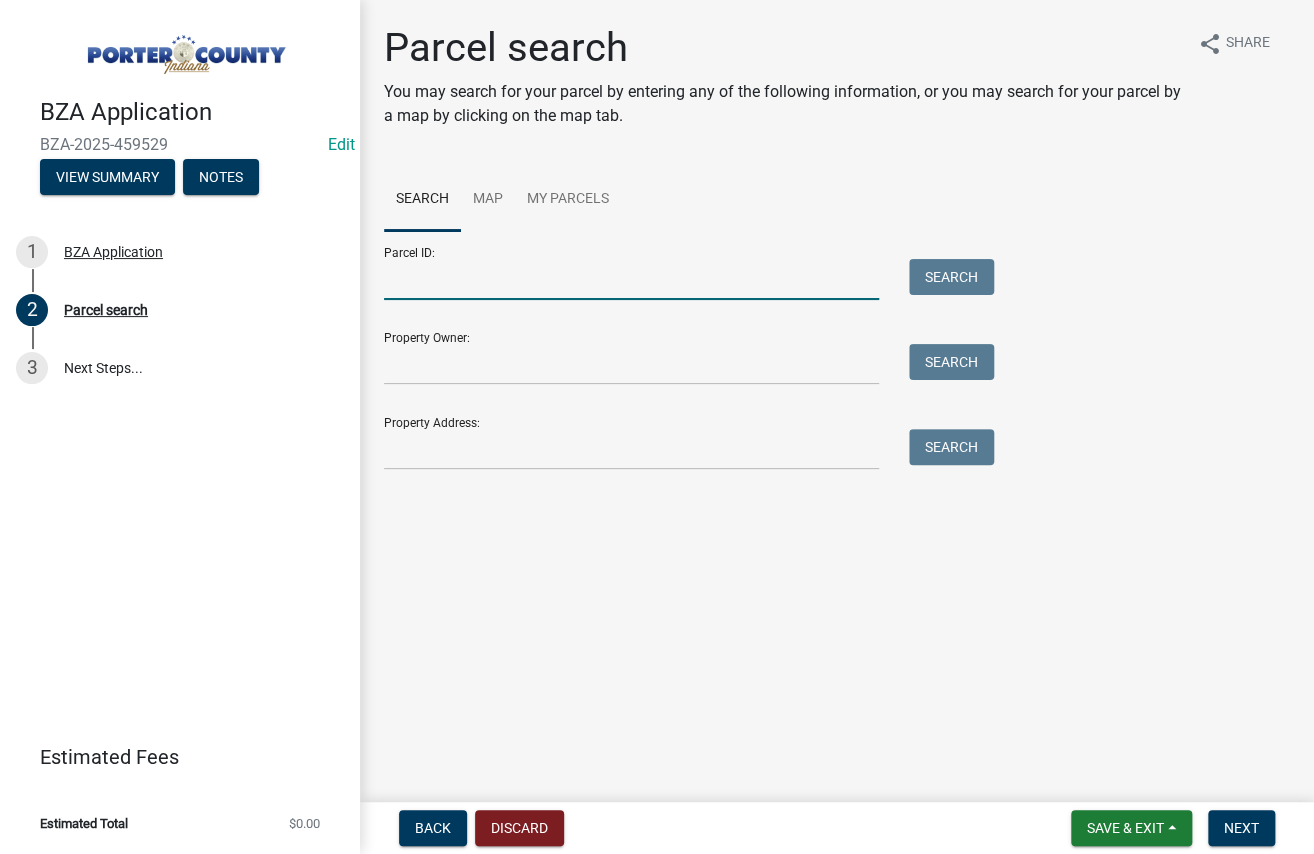 click on "Parcel ID:" at bounding box center (631, 279) 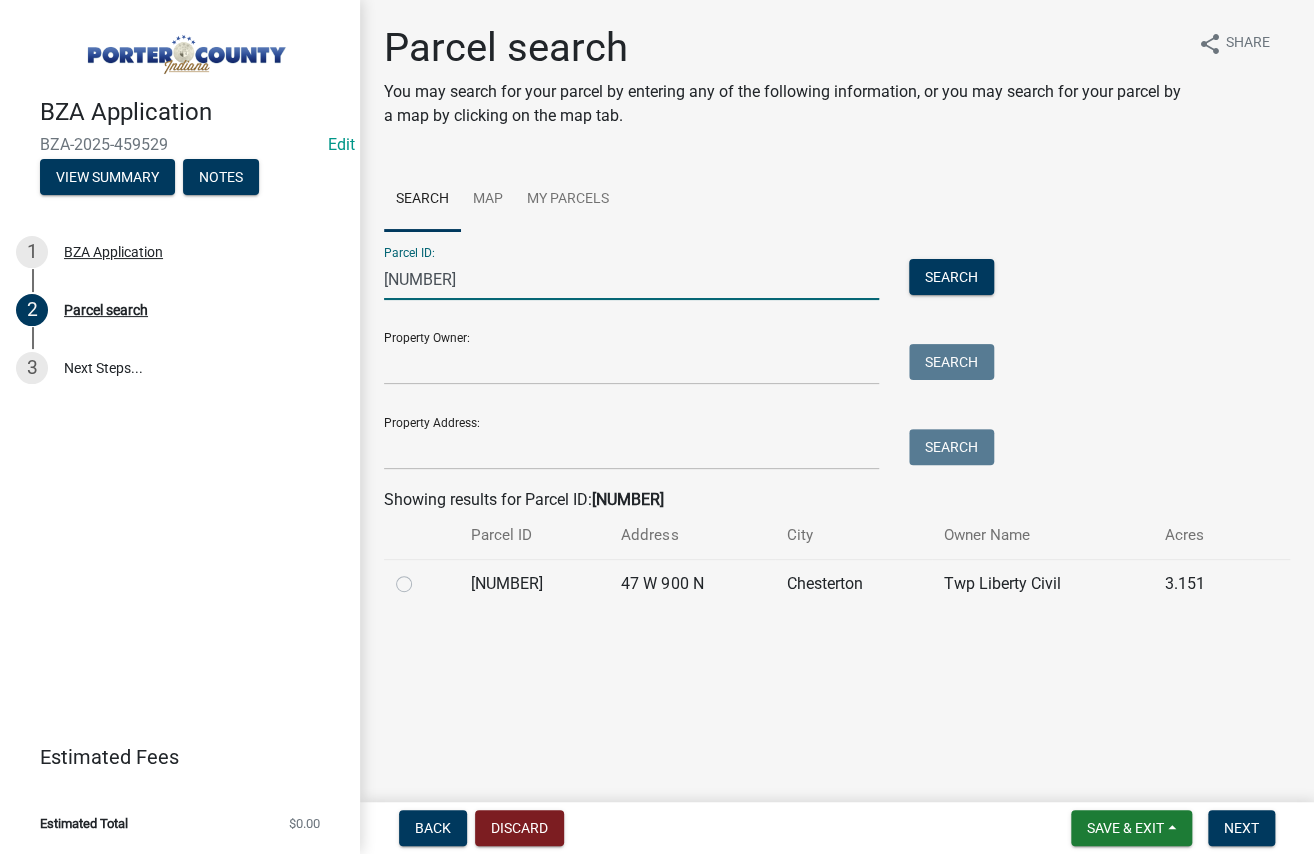 type on "[NUMBER]" 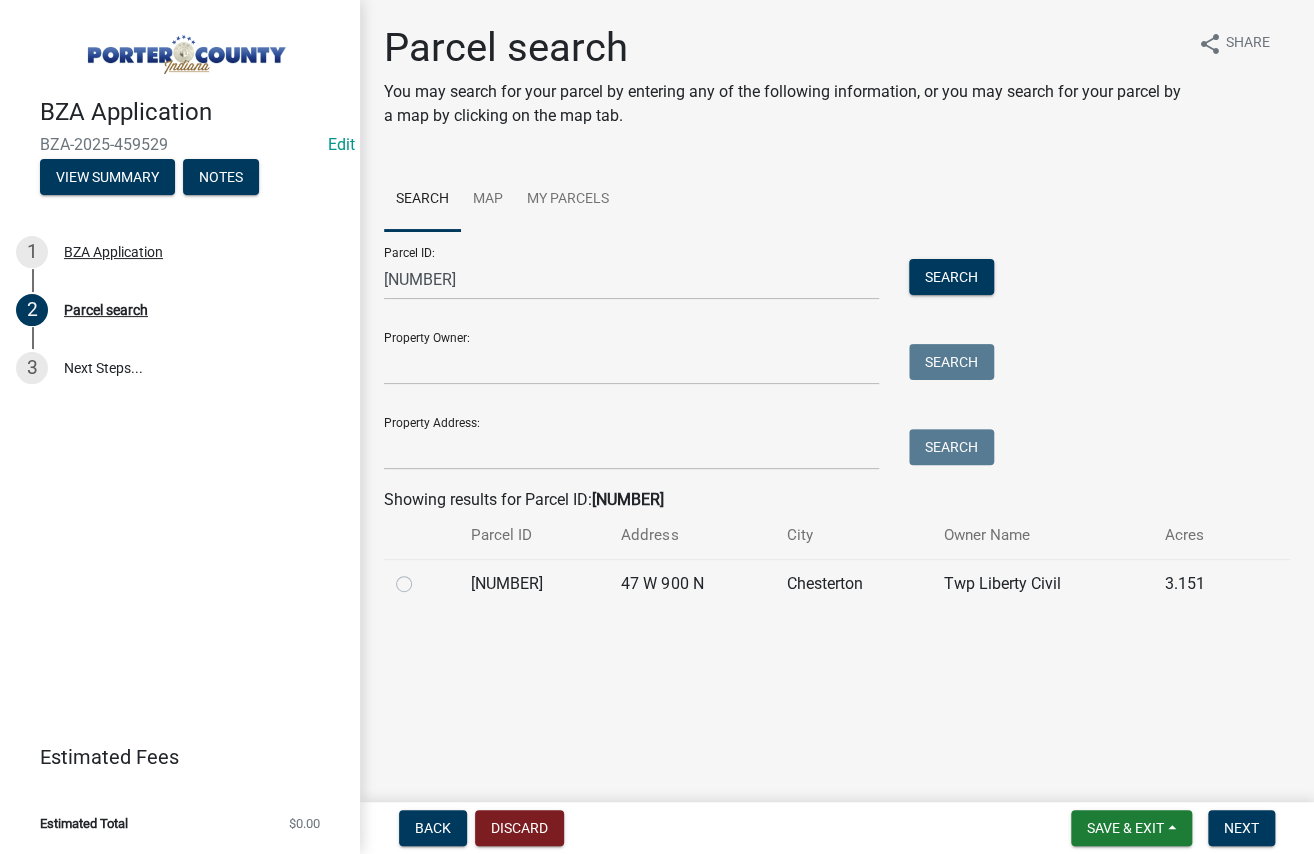 click 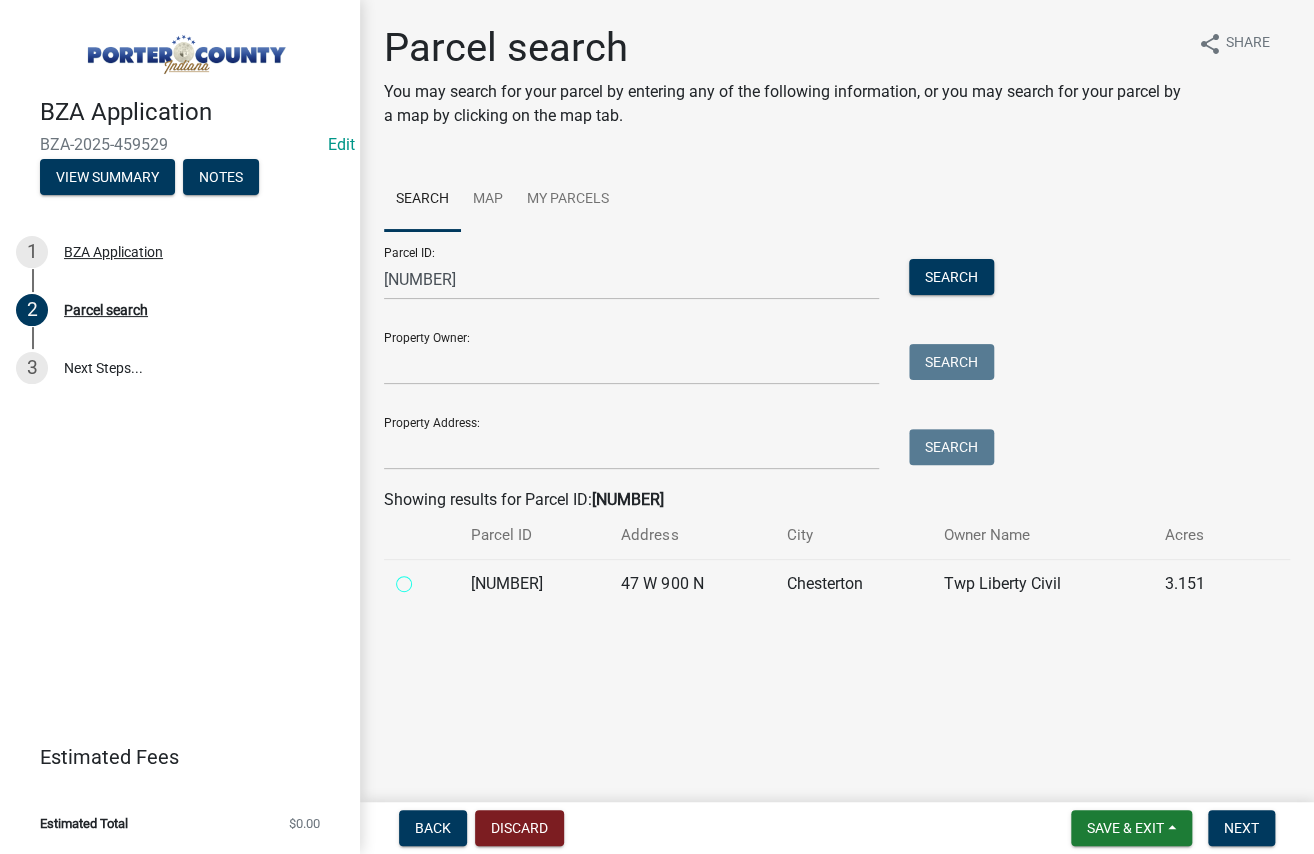 click at bounding box center (426, 578) 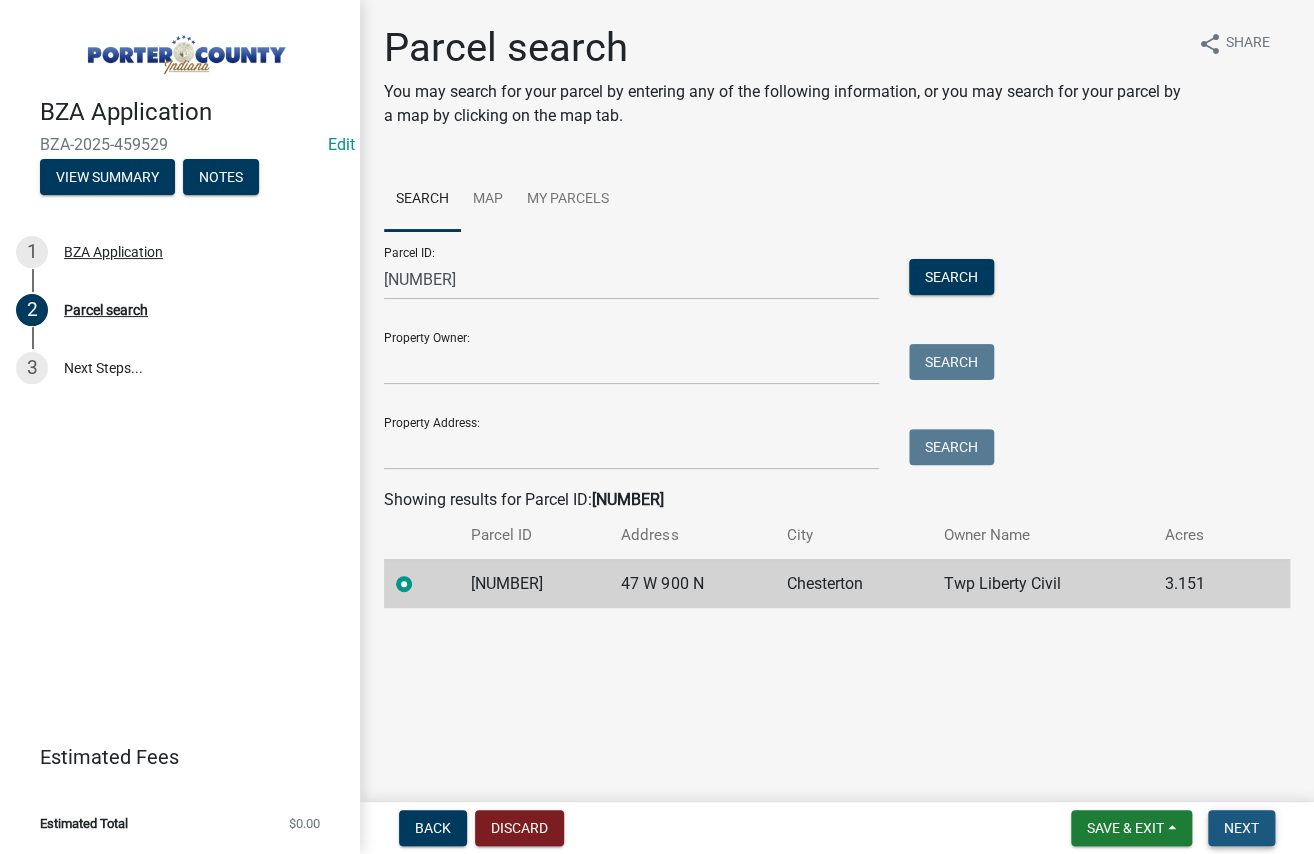 click on "Next" at bounding box center [1241, 828] 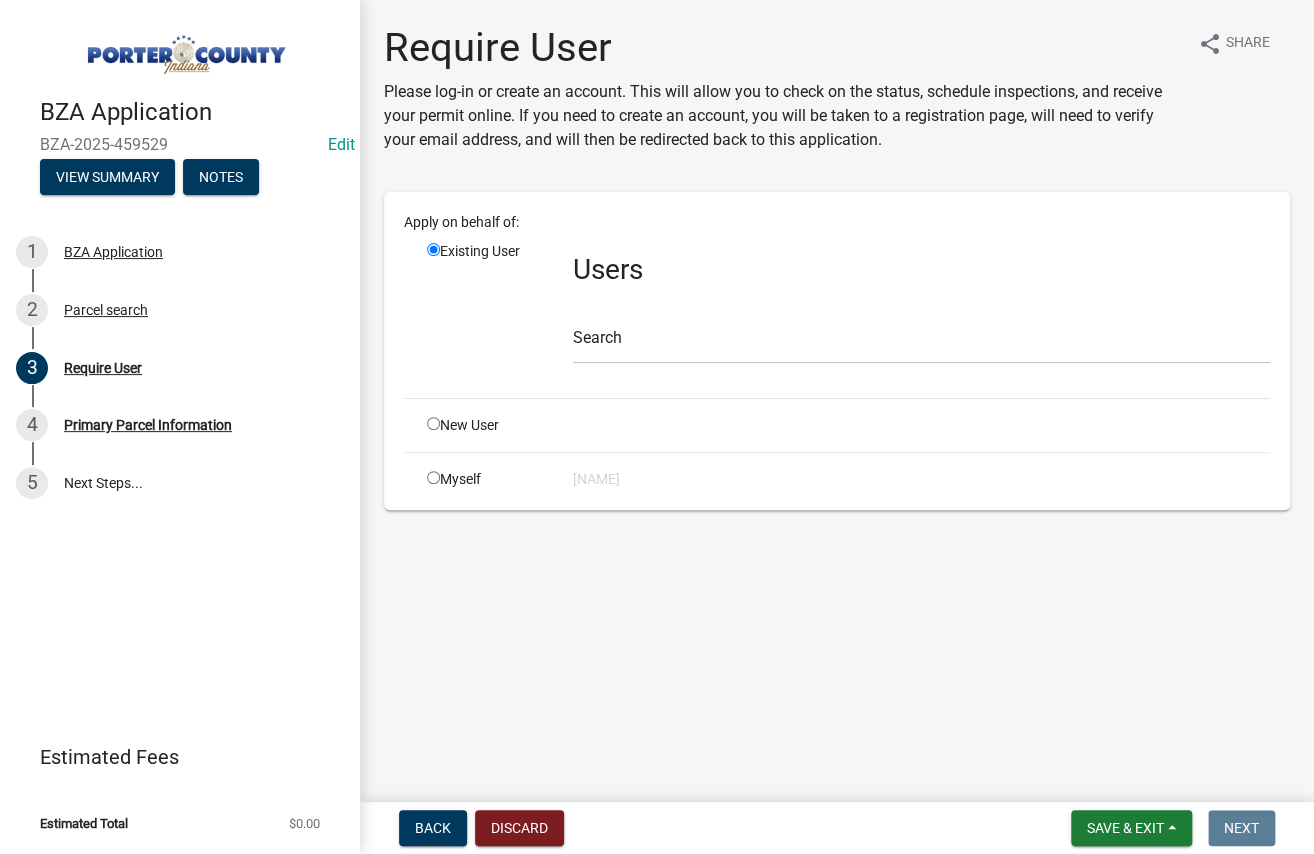 click 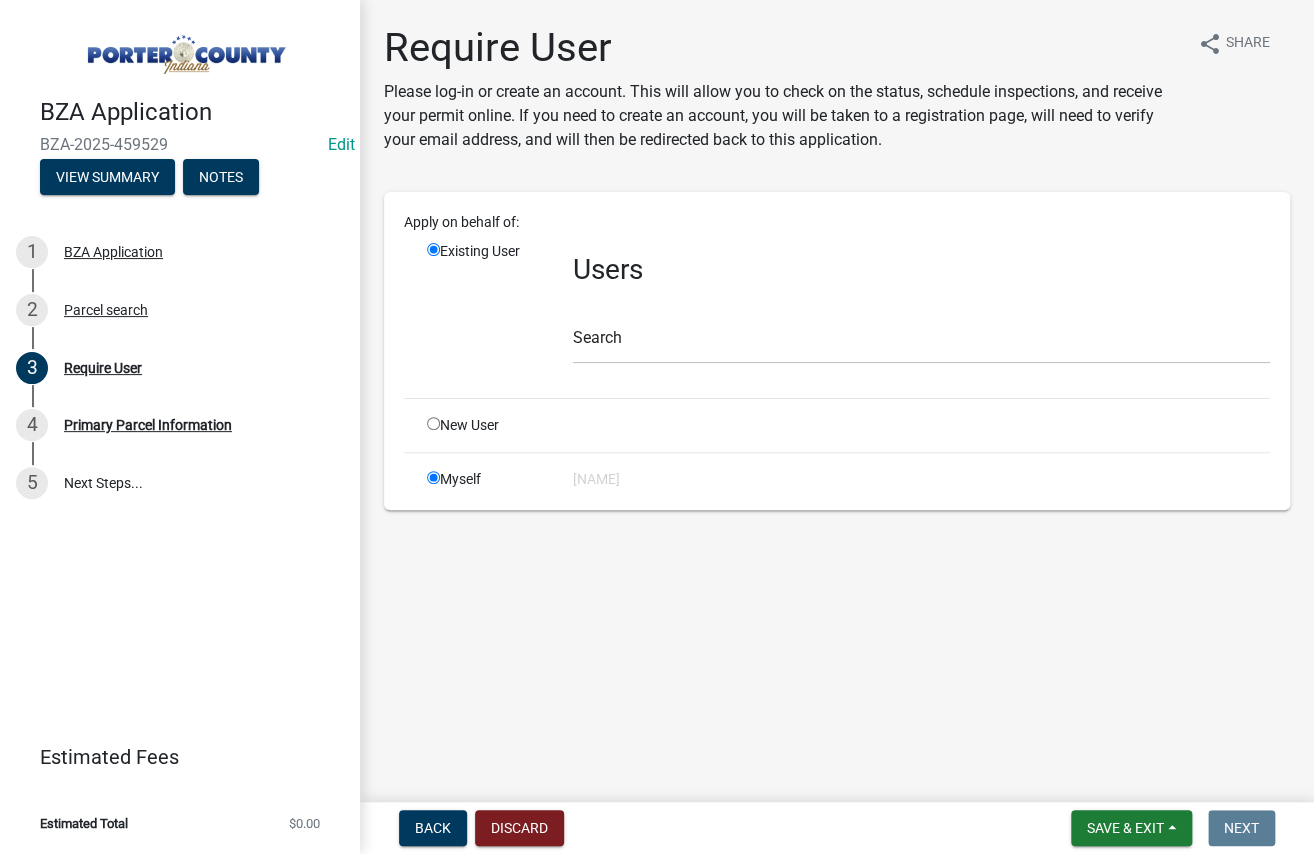 radio on "false" 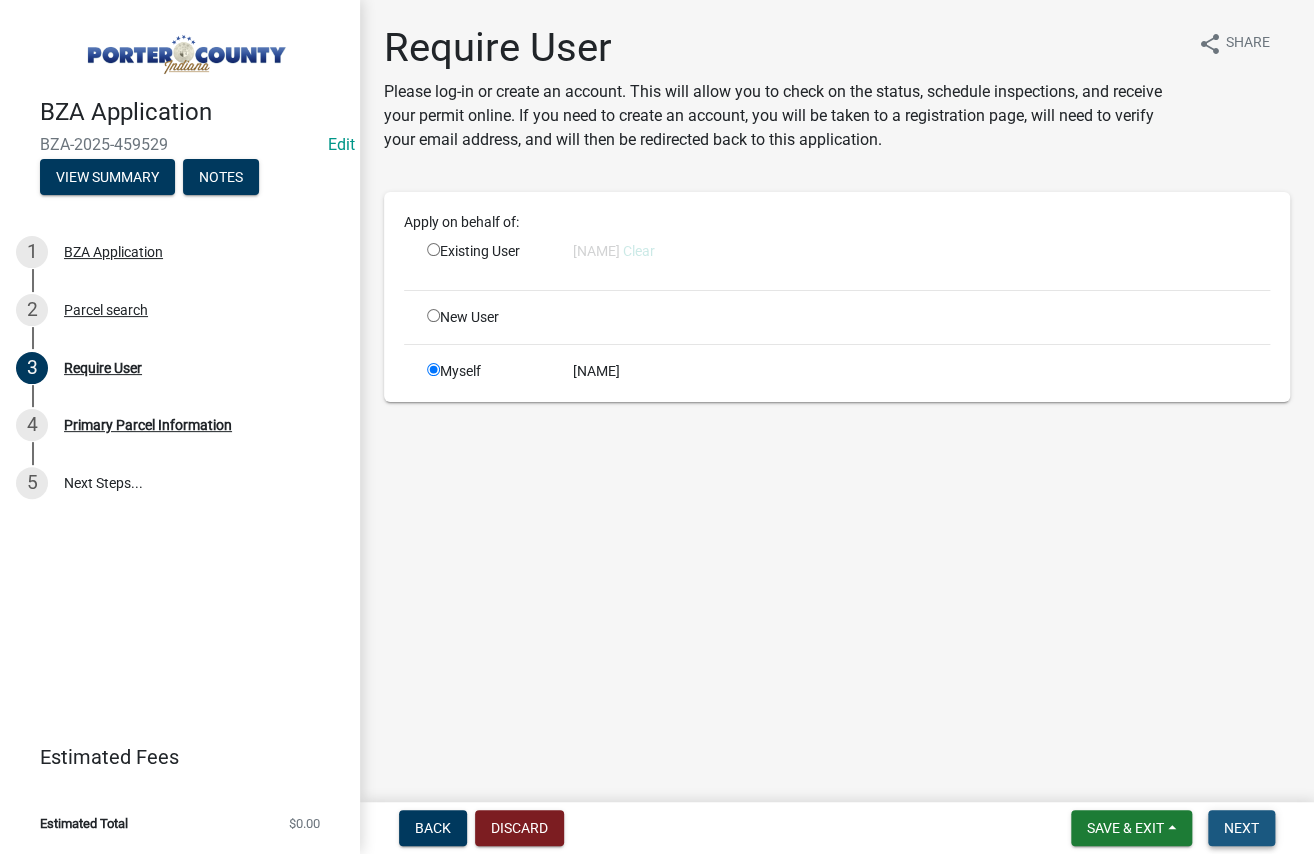 click on "Next" at bounding box center (1241, 828) 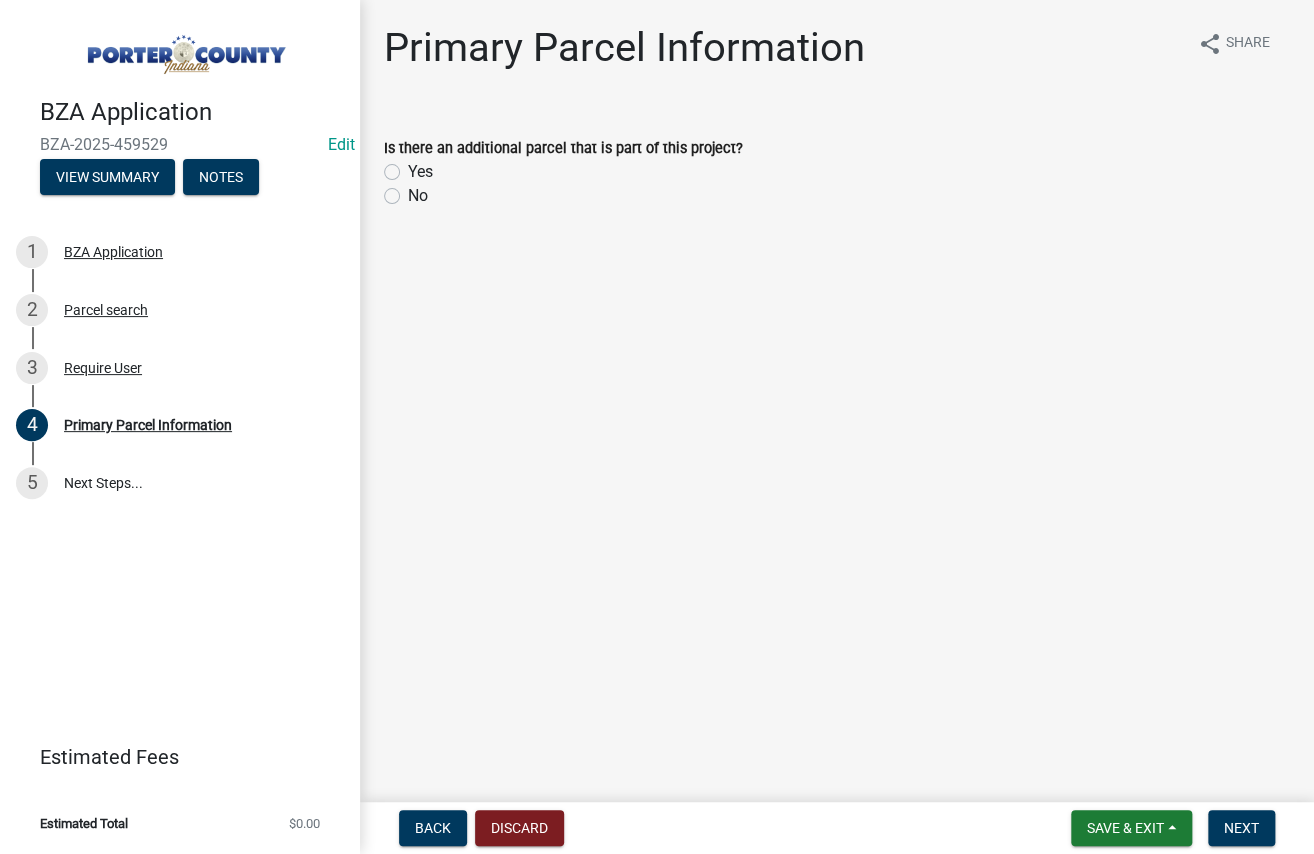 click on "No" 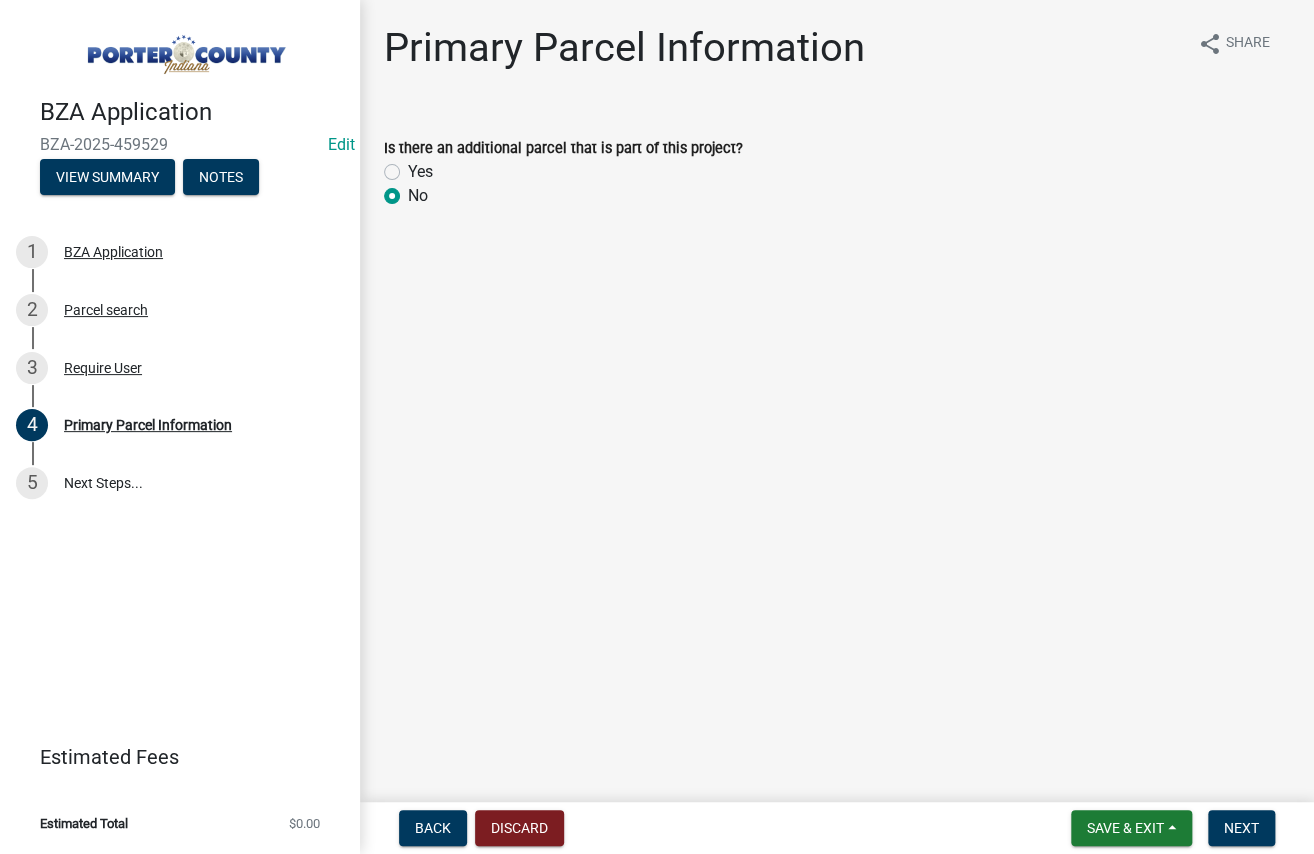 radio on "true" 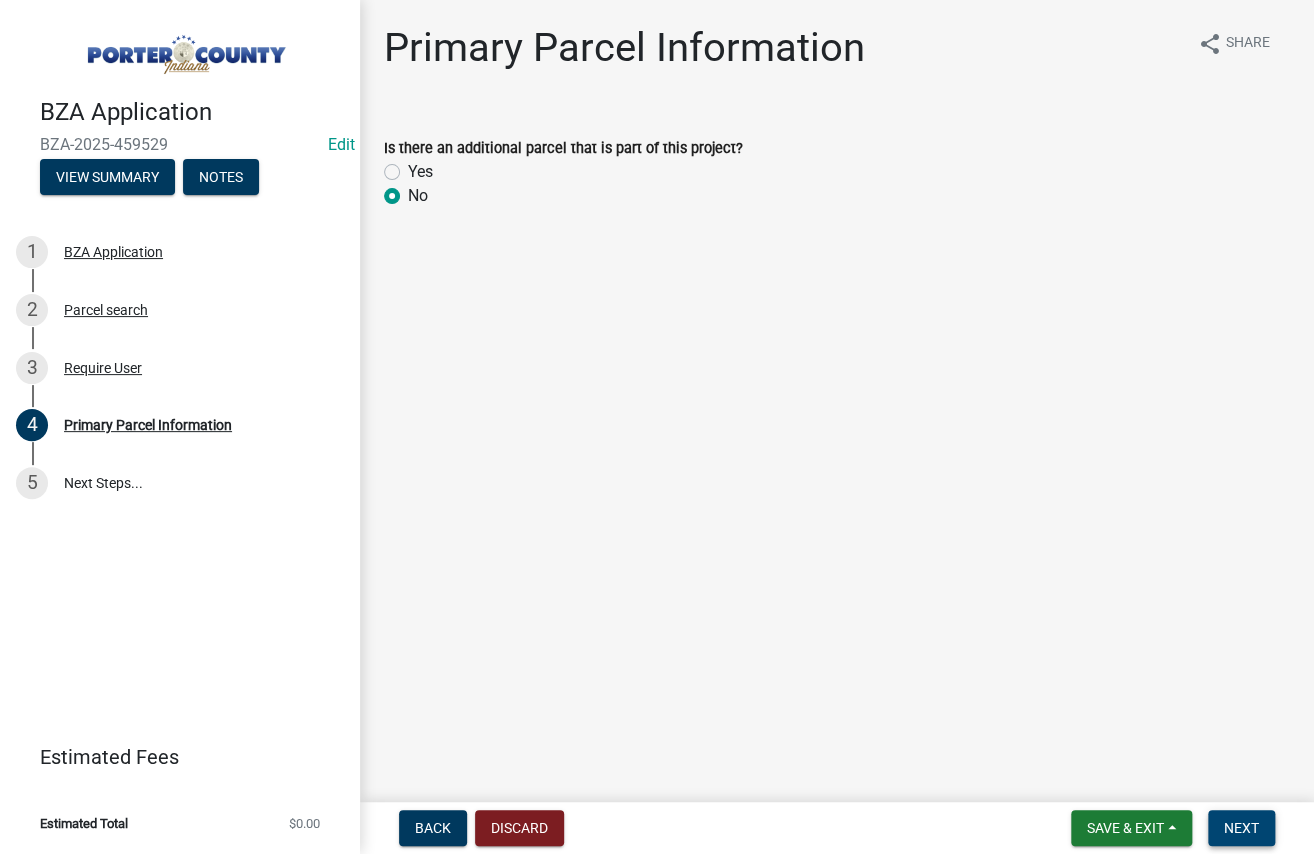 click on "Next" at bounding box center [1241, 828] 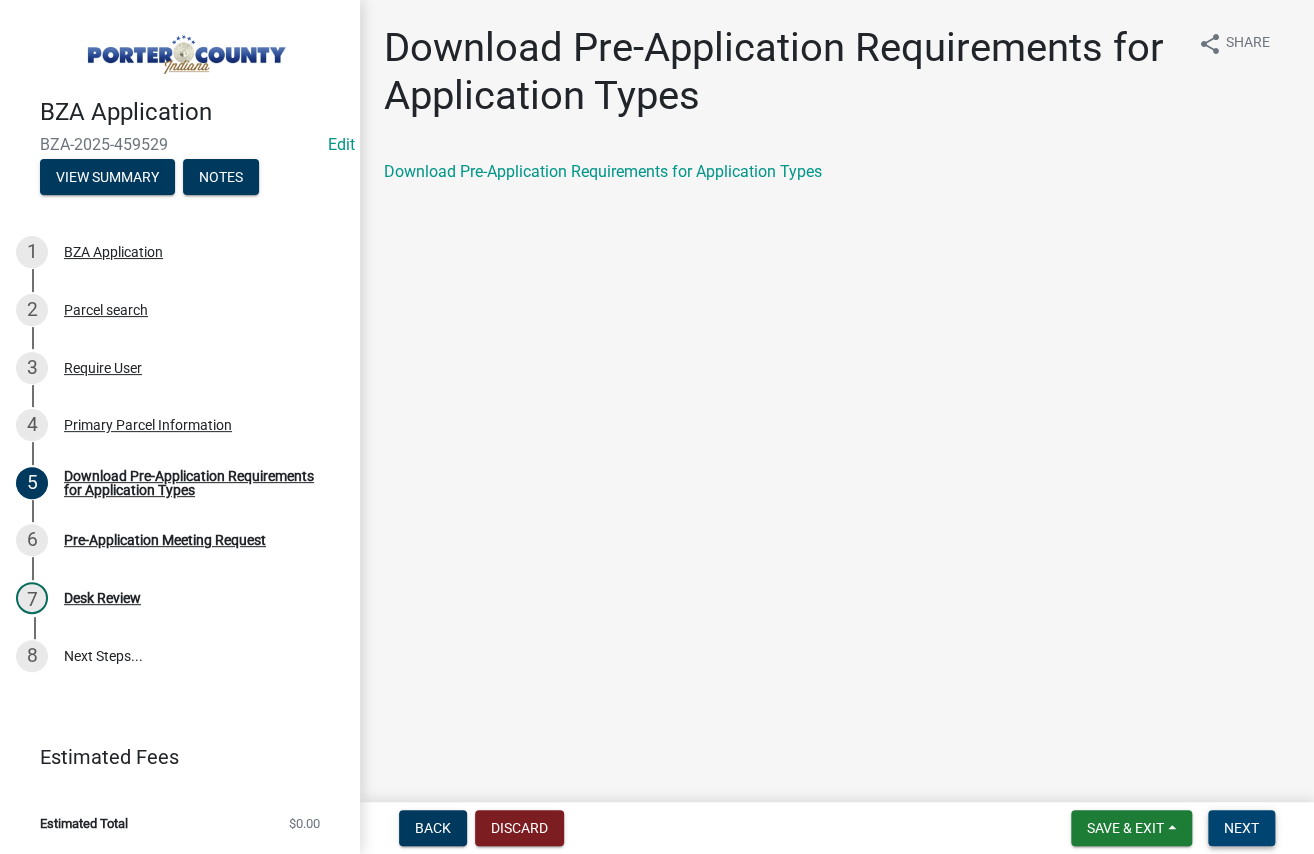 click on "Next" at bounding box center (1241, 828) 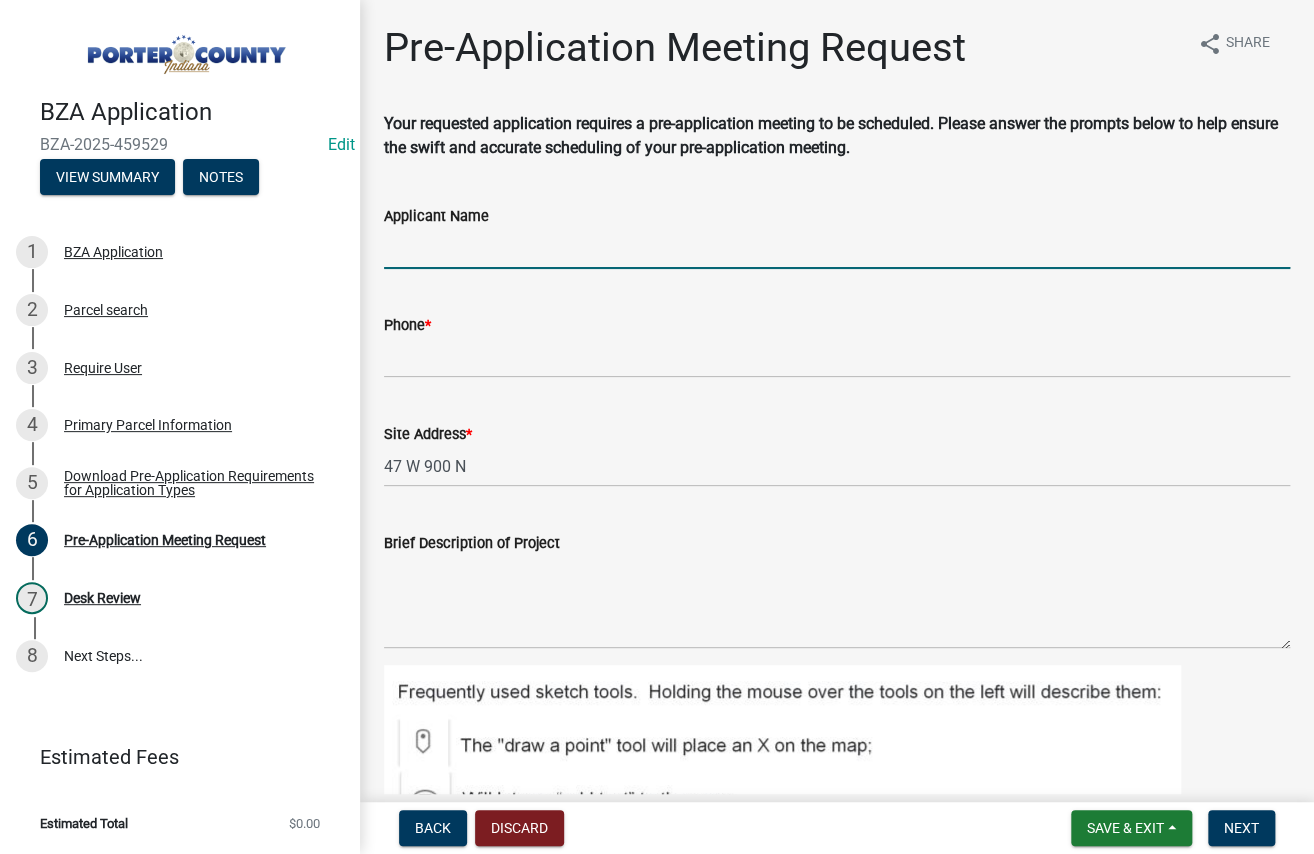 click on "Applicant Name" at bounding box center (837, 248) 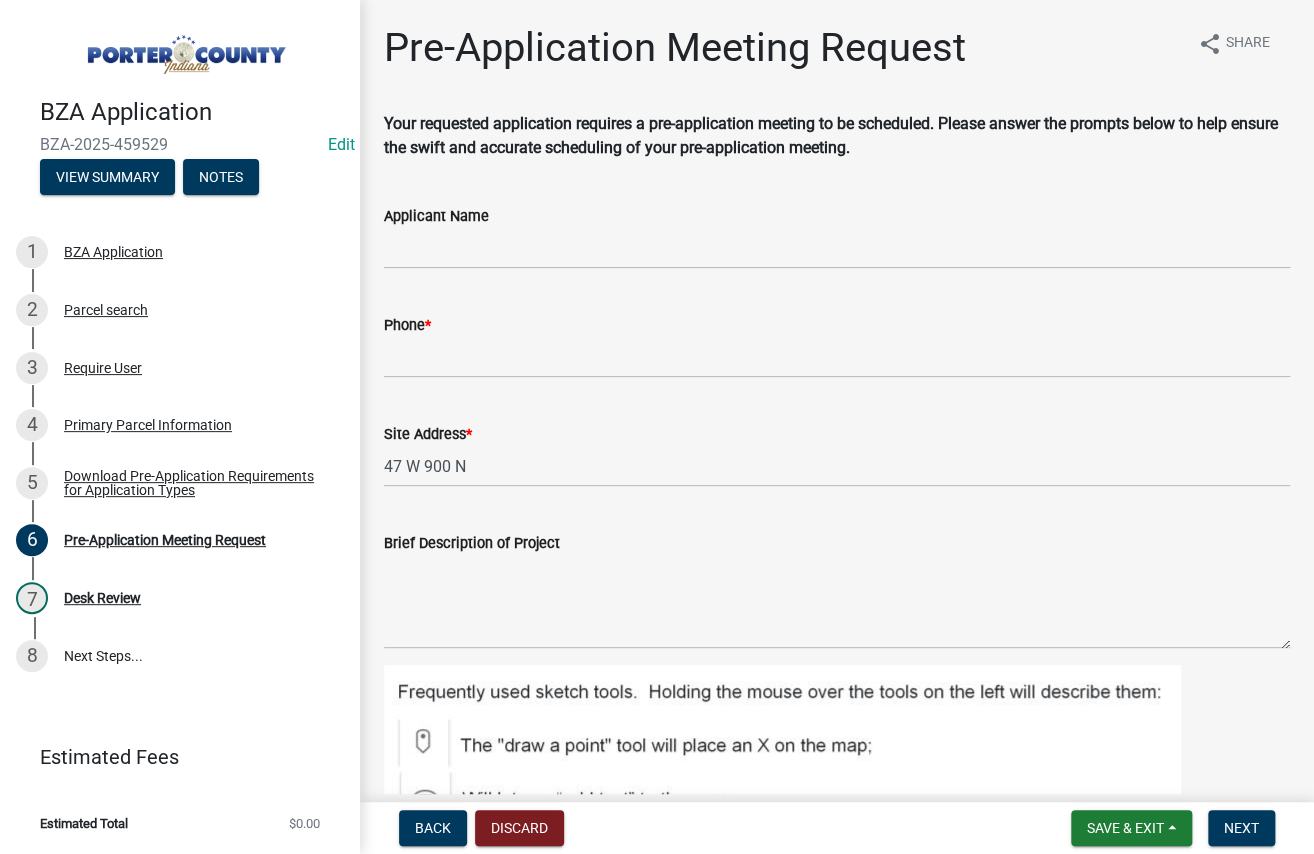click on "Site Address  * 47 W 900 N" 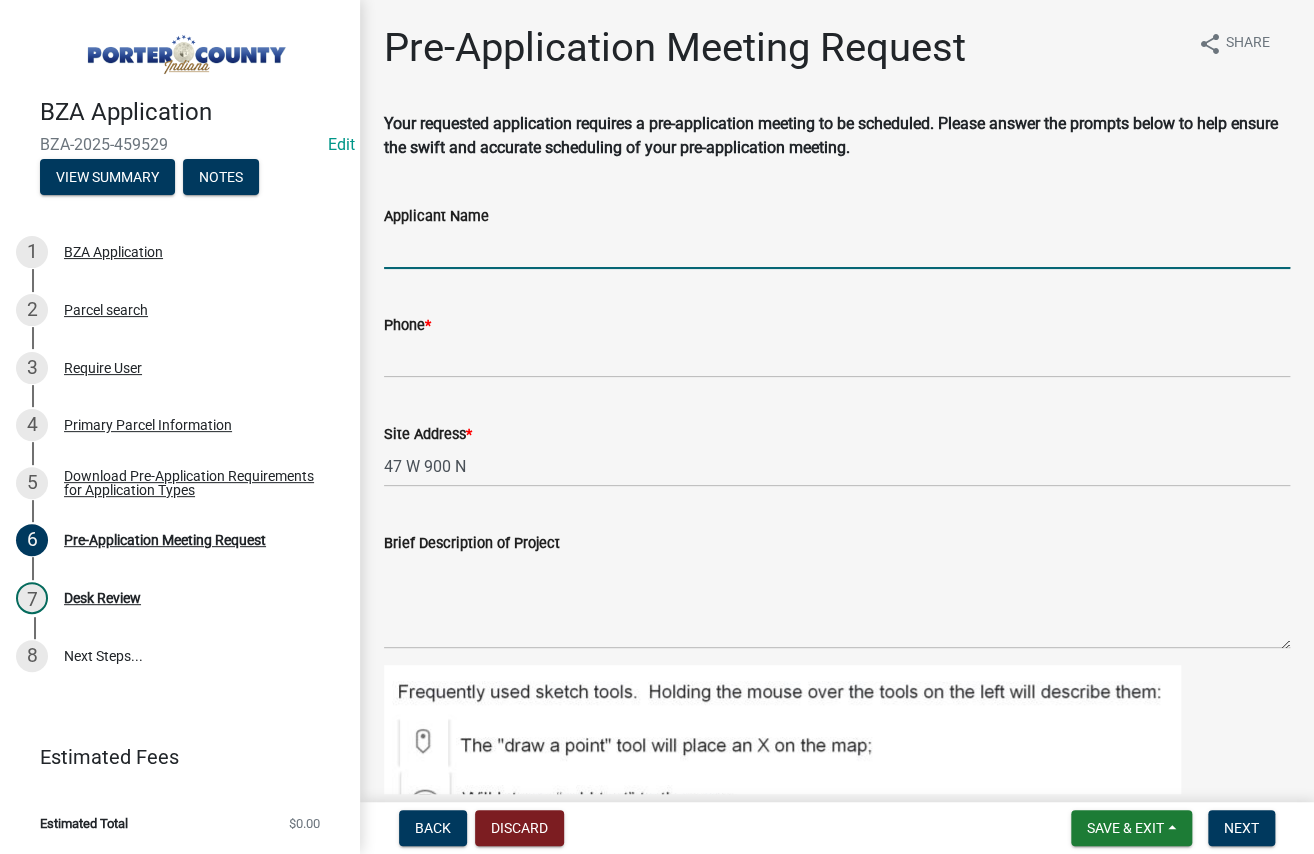 click on "Applicant Name" at bounding box center [837, 248] 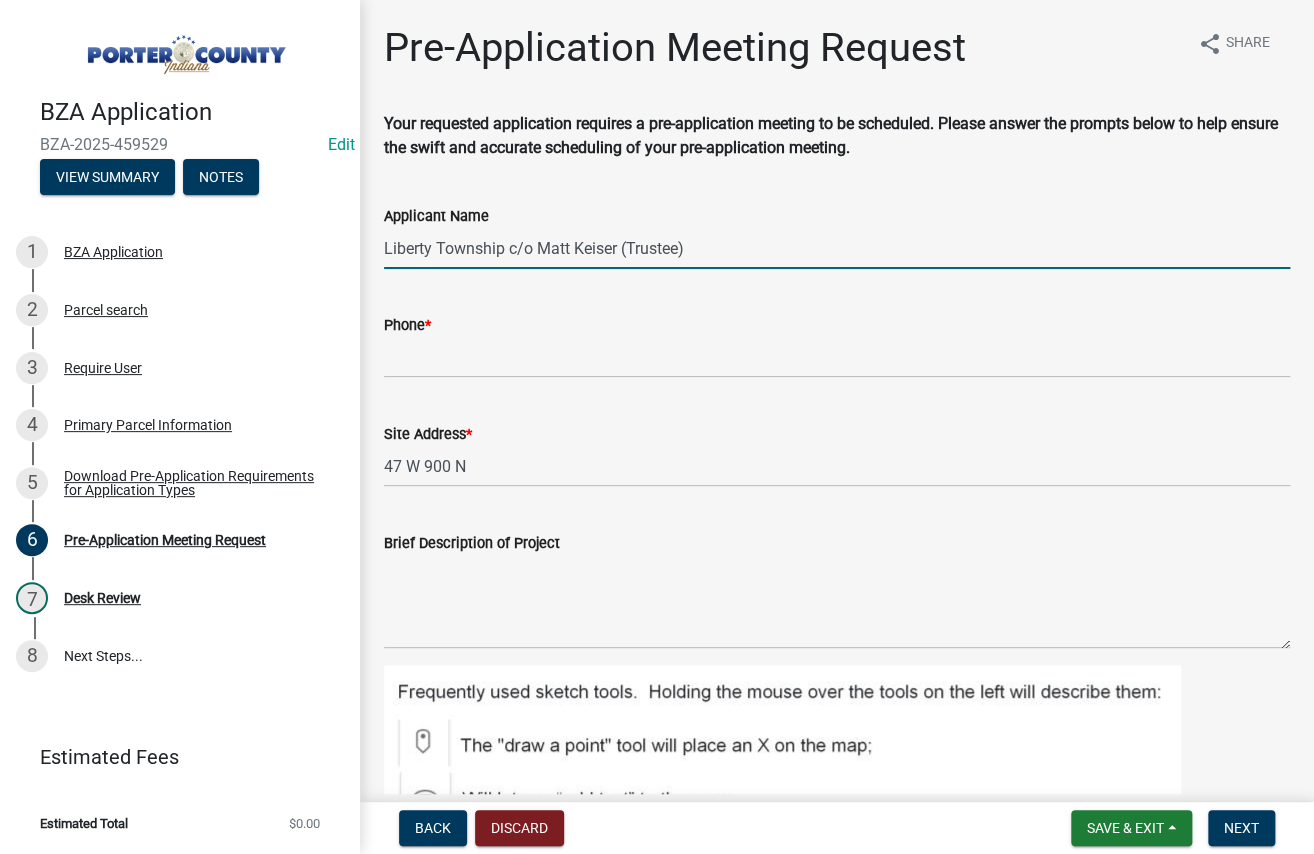 type on "Liberty Township c/o Matt Keiser (Trustee)" 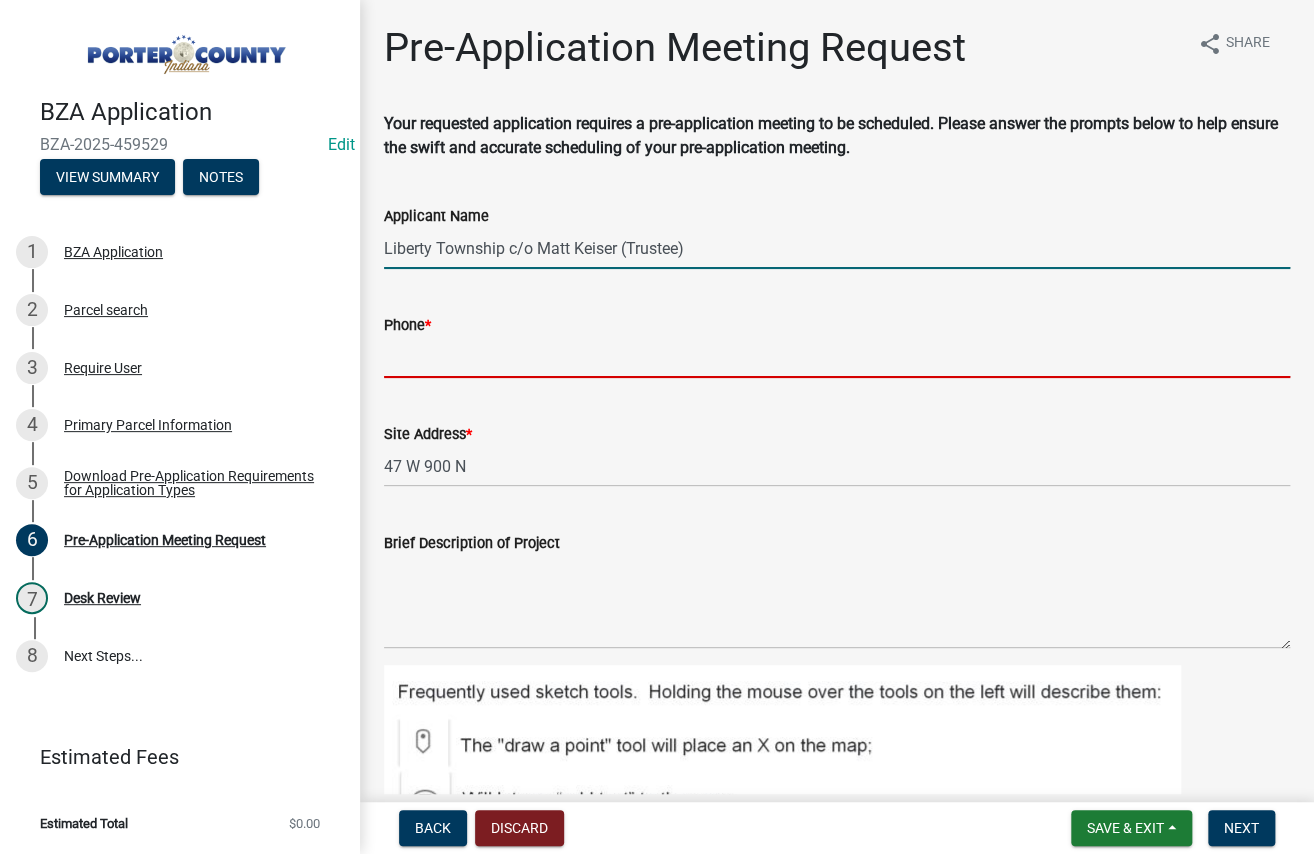 click on "Phone  *" at bounding box center (837, 357) 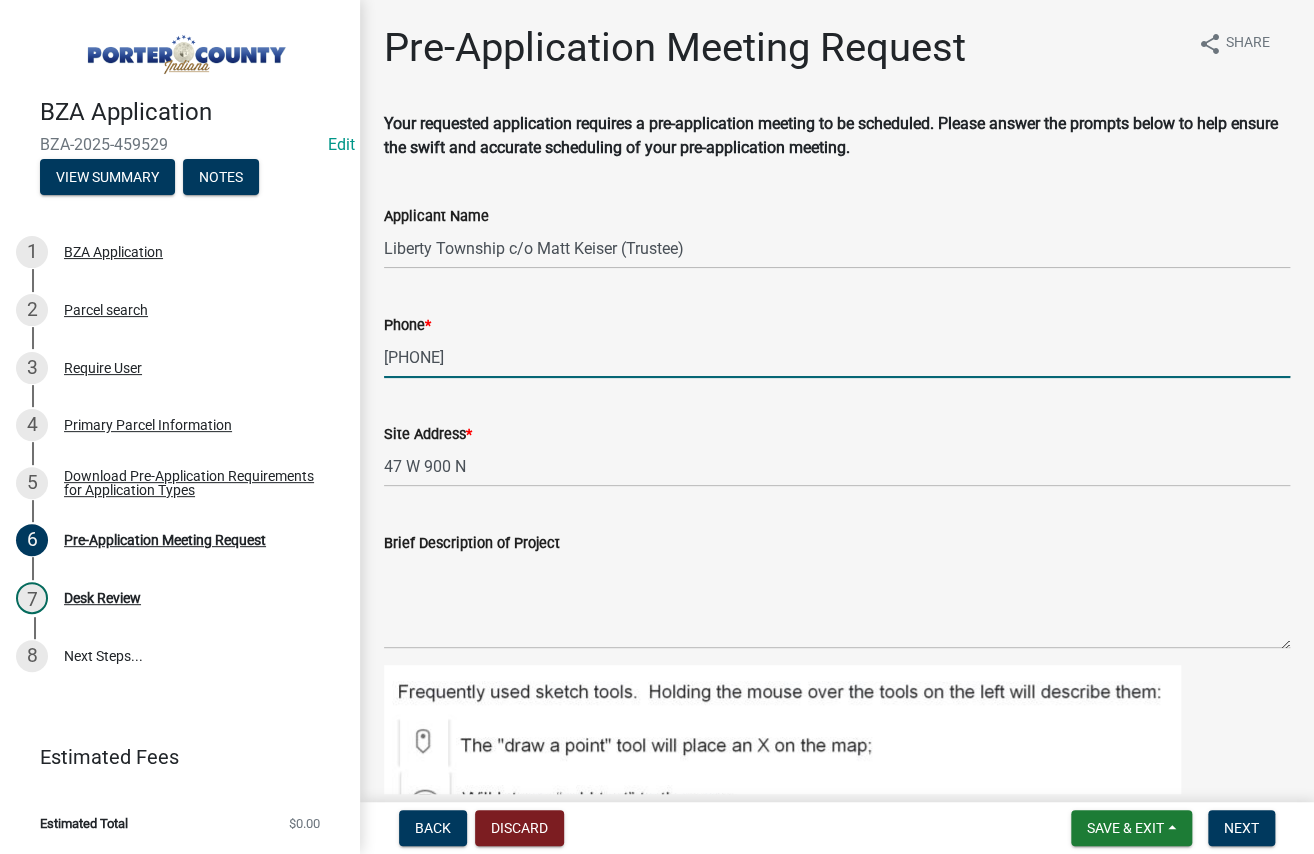 type on "[PHONE]" 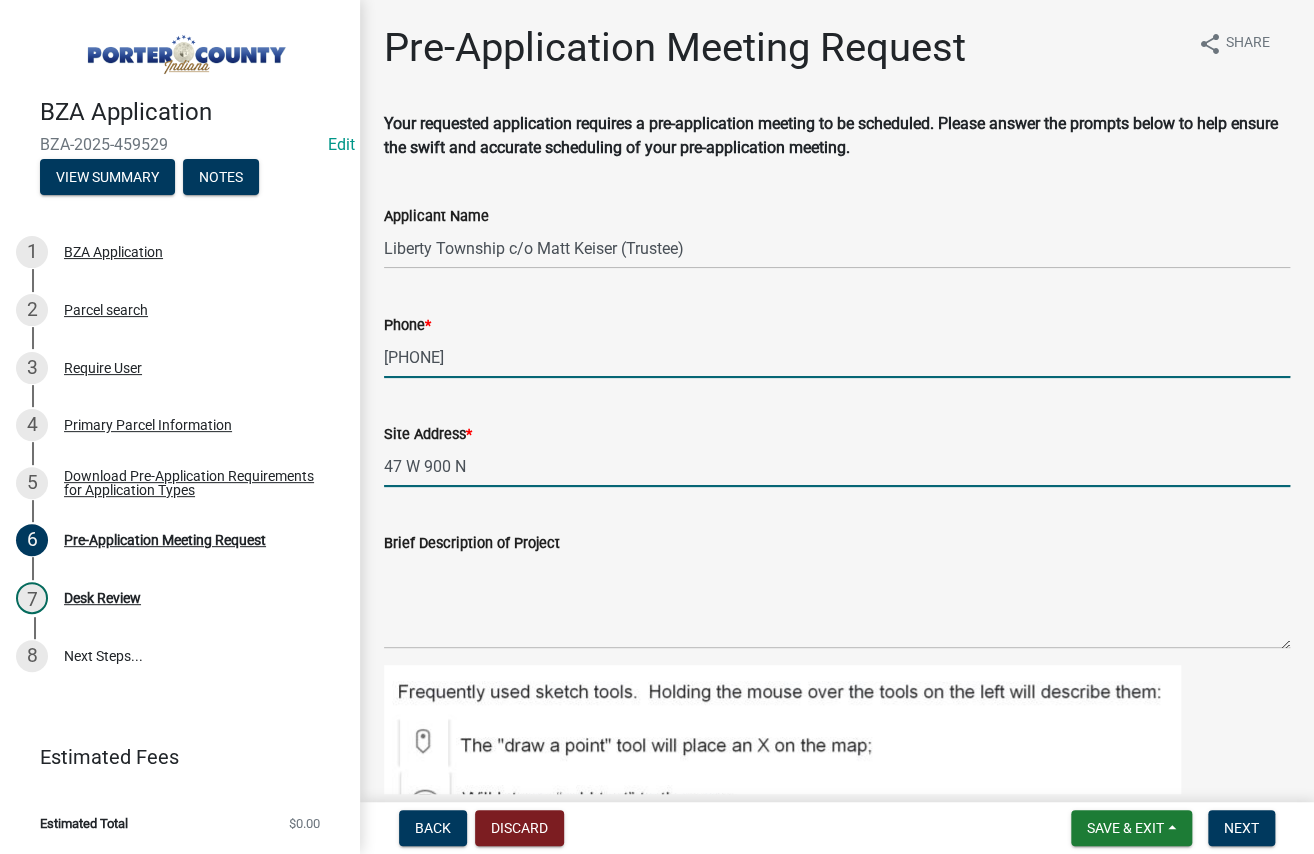 click on "47 W 900 N" at bounding box center (837, 466) 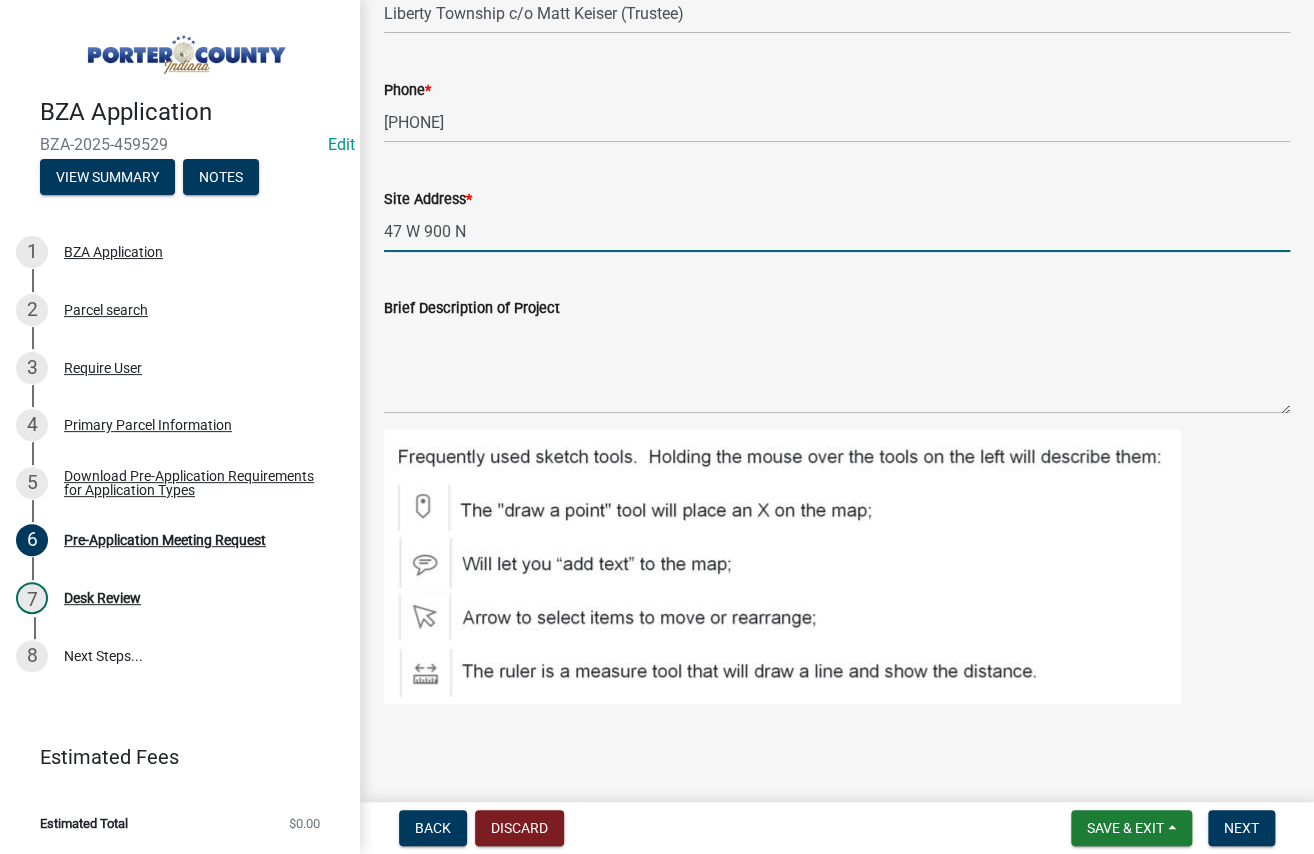 scroll, scrollTop: 239, scrollLeft: 0, axis: vertical 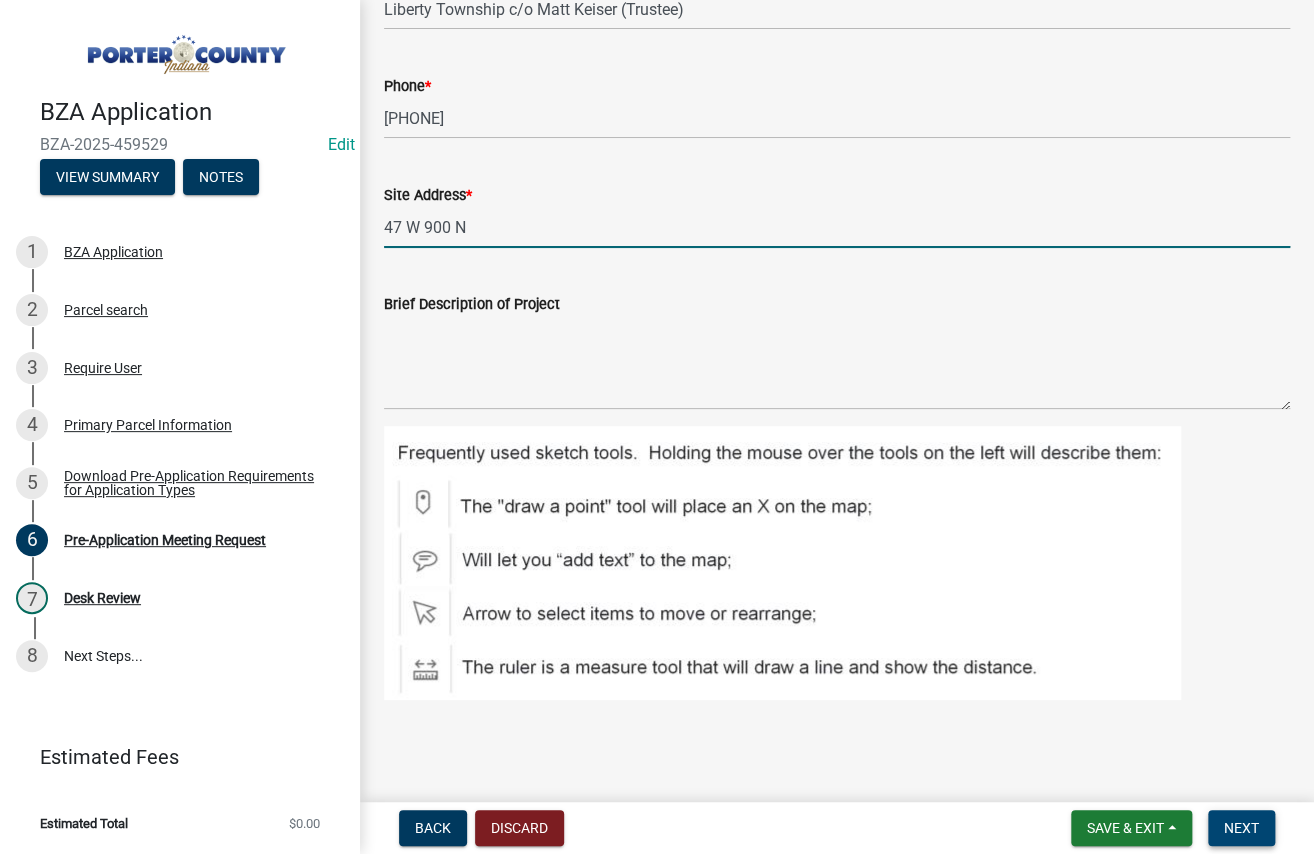 click on "Next" at bounding box center [1241, 828] 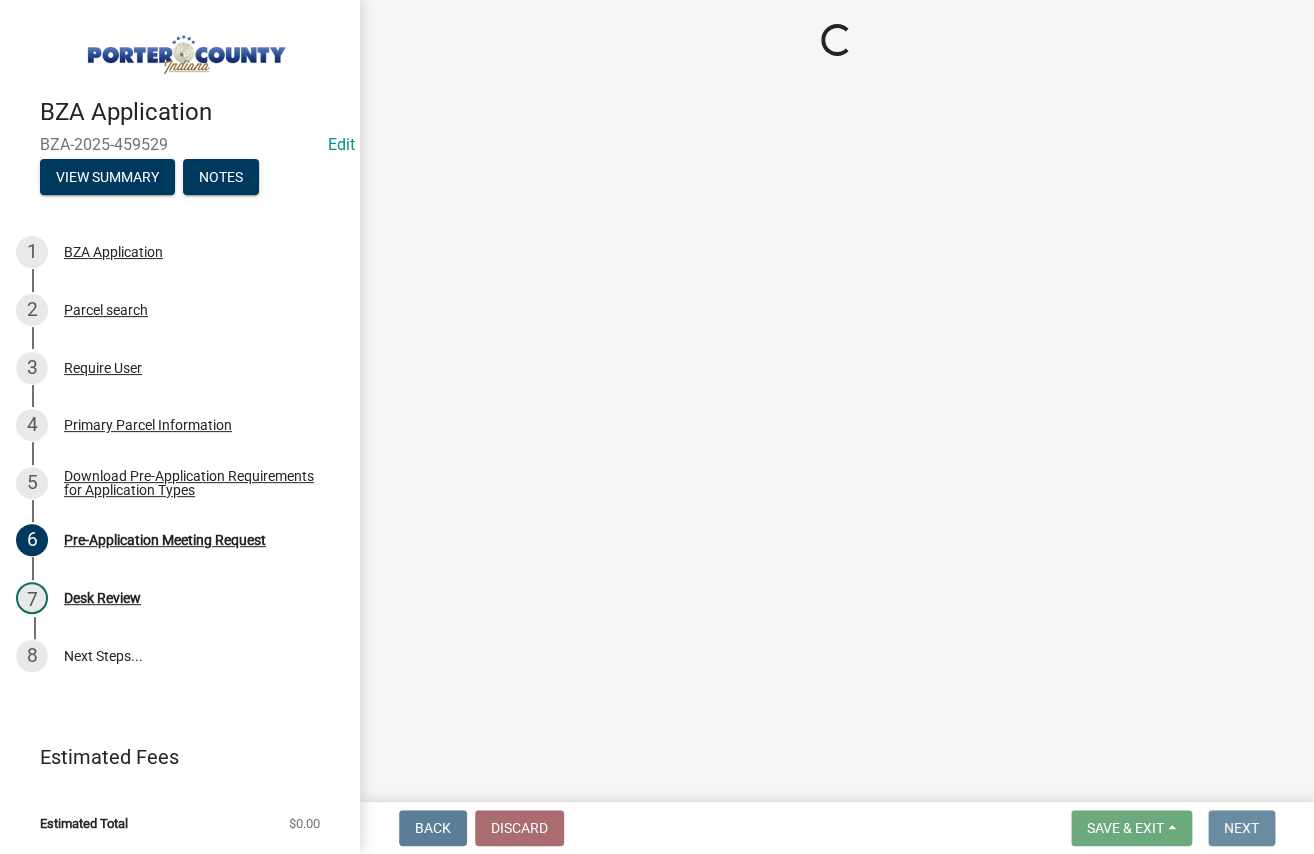 scroll, scrollTop: 0, scrollLeft: 0, axis: both 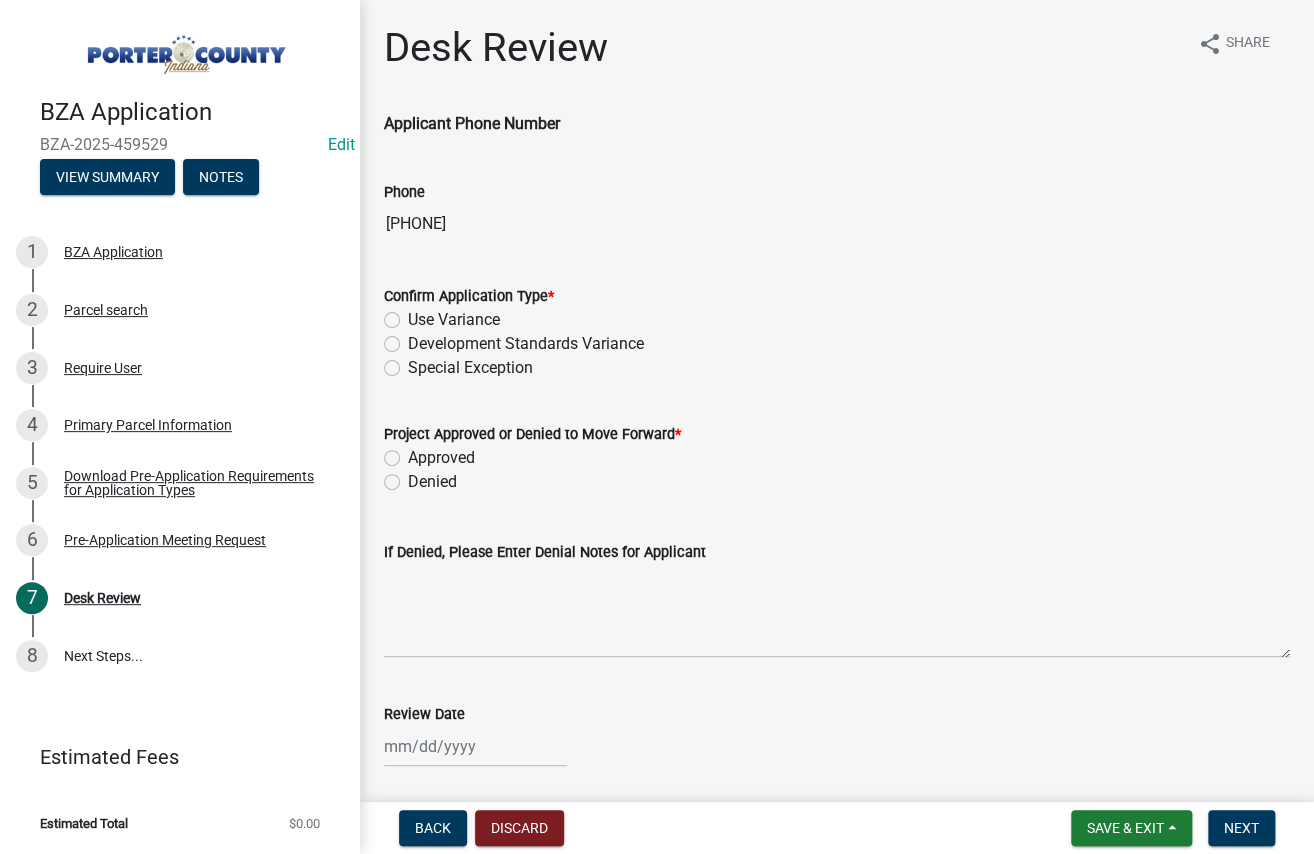 click on "Development Standards Variance" 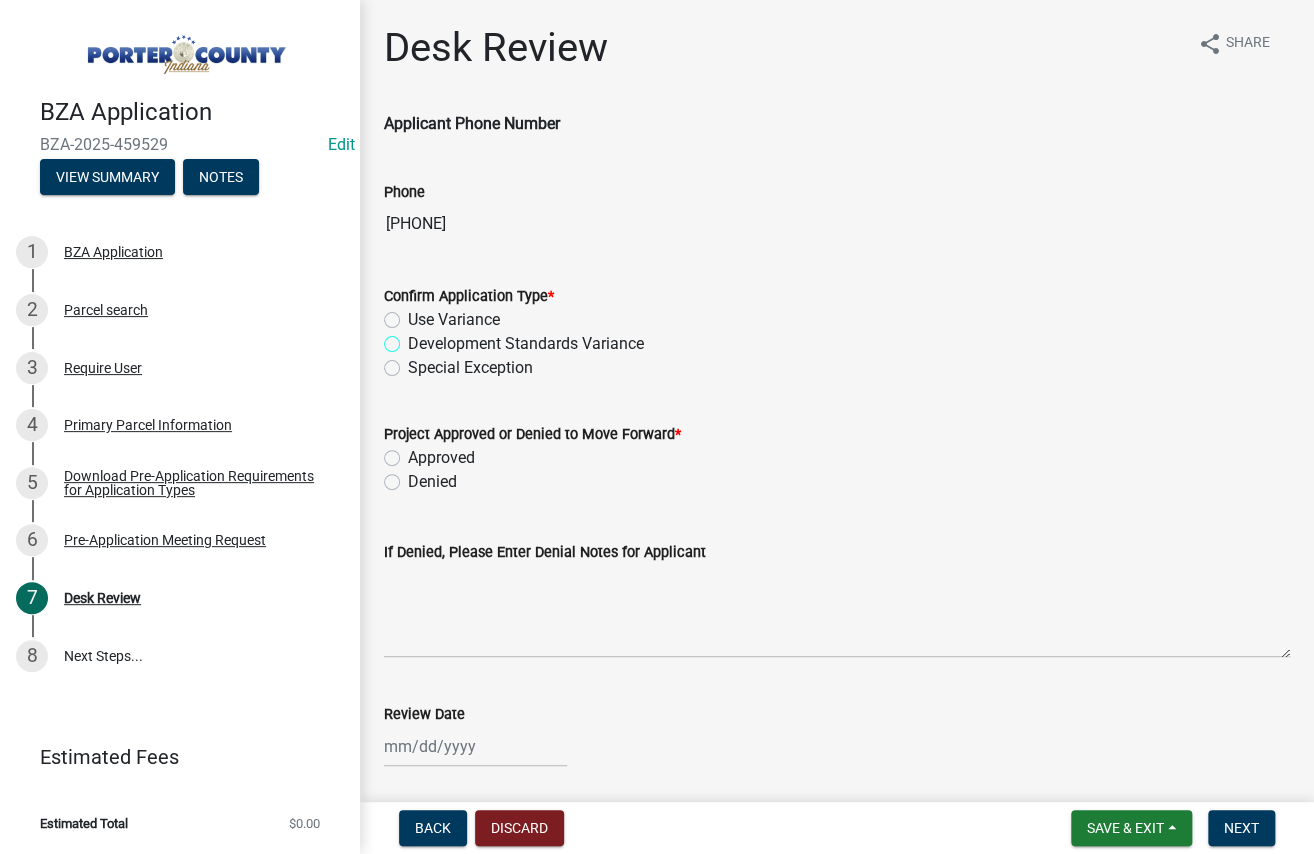 click on "Development Standards Variance" at bounding box center (414, 338) 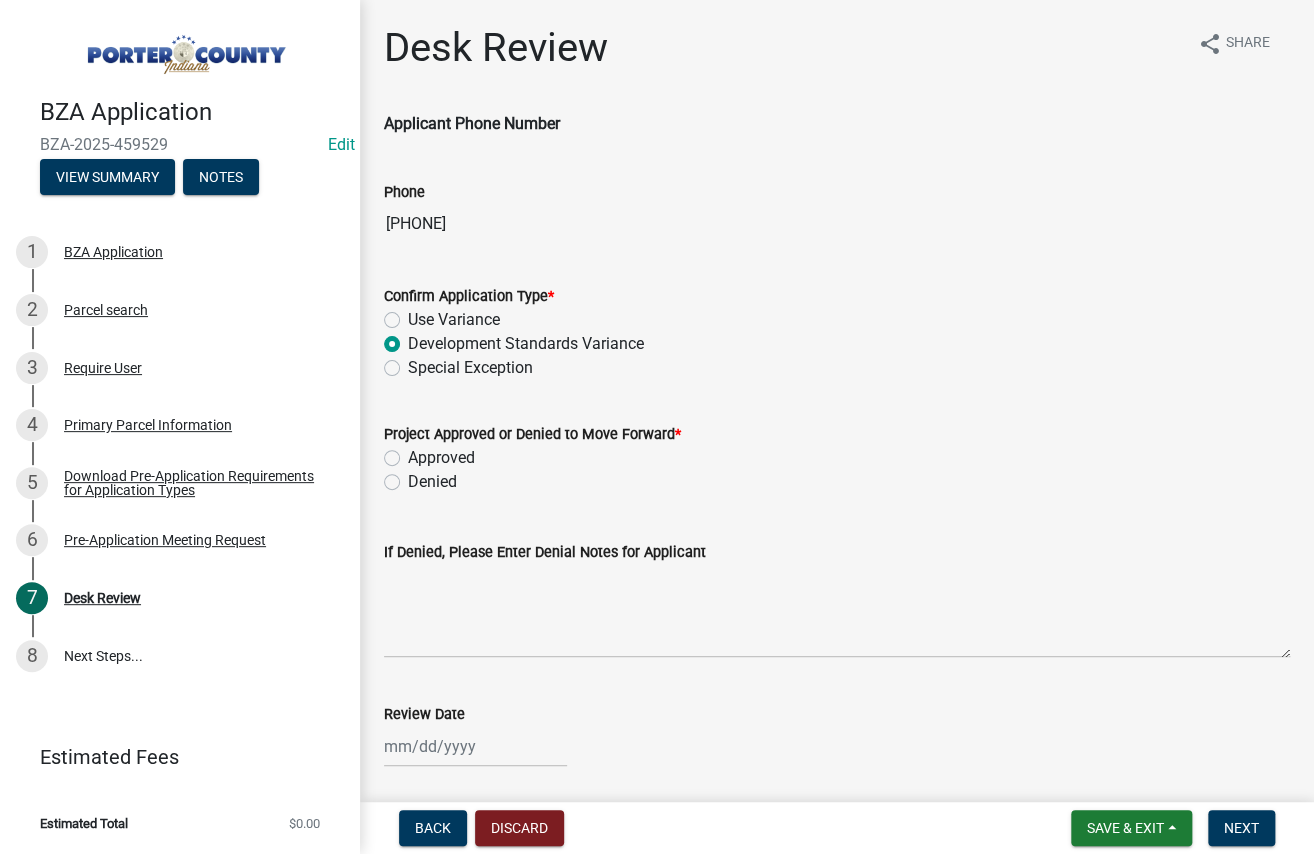 radio on "true" 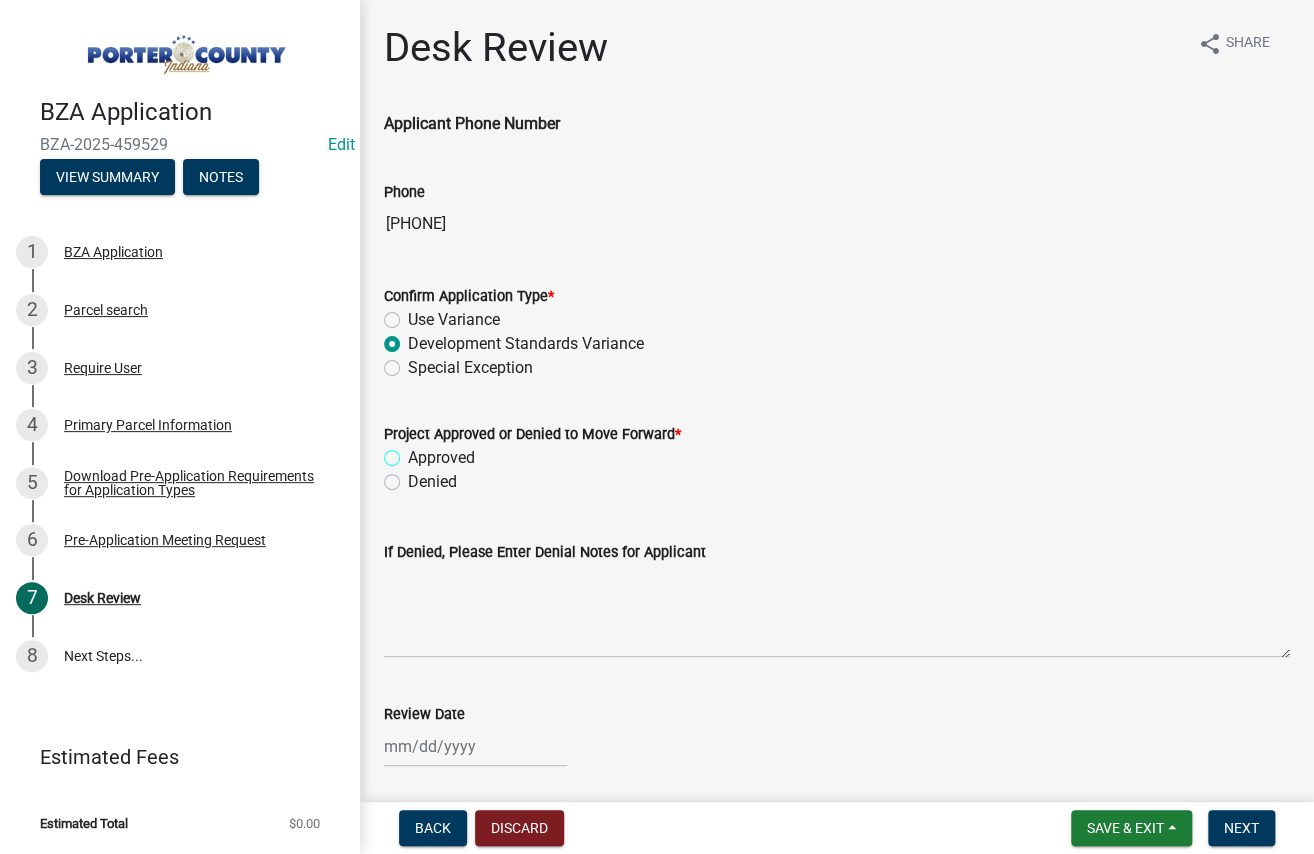 click on "Approved" at bounding box center [414, 452] 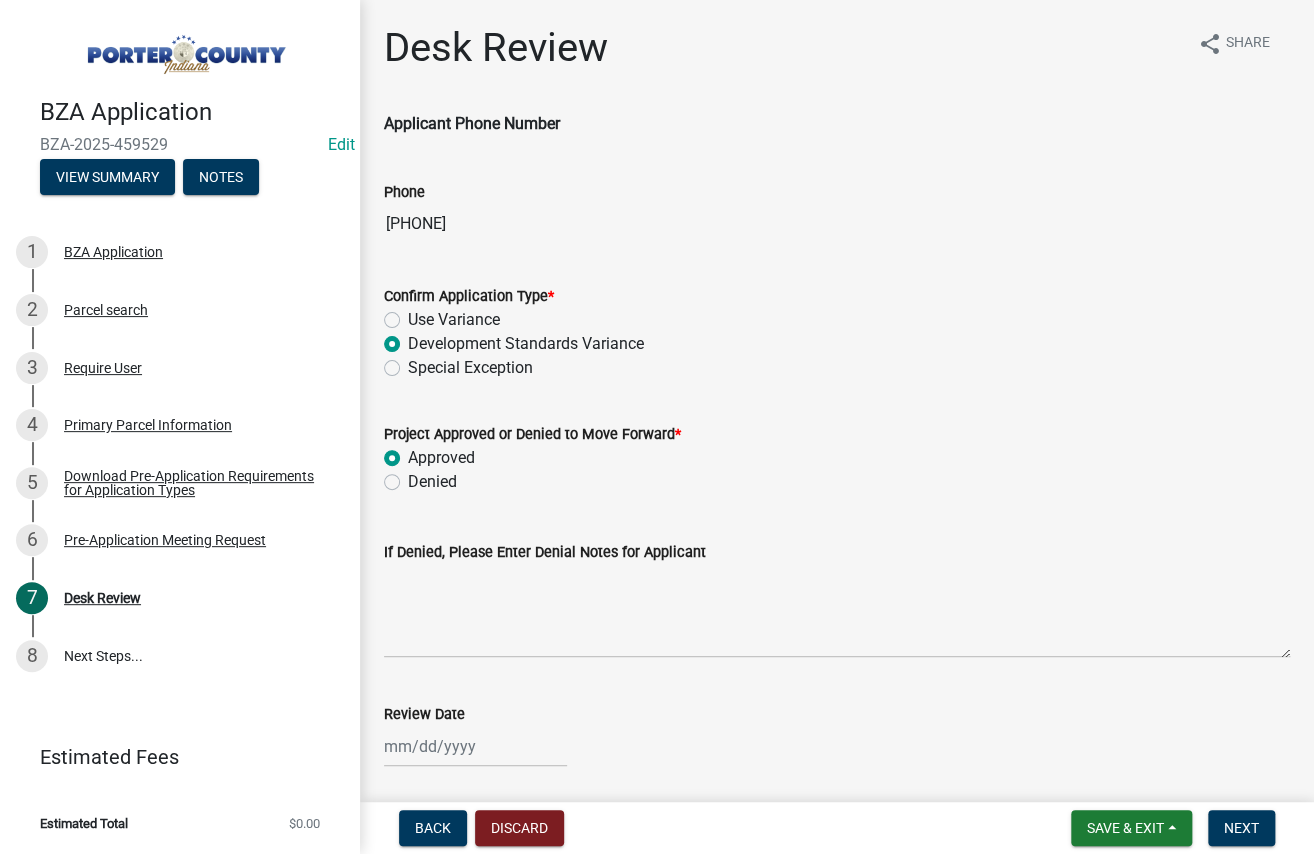 radio on "true" 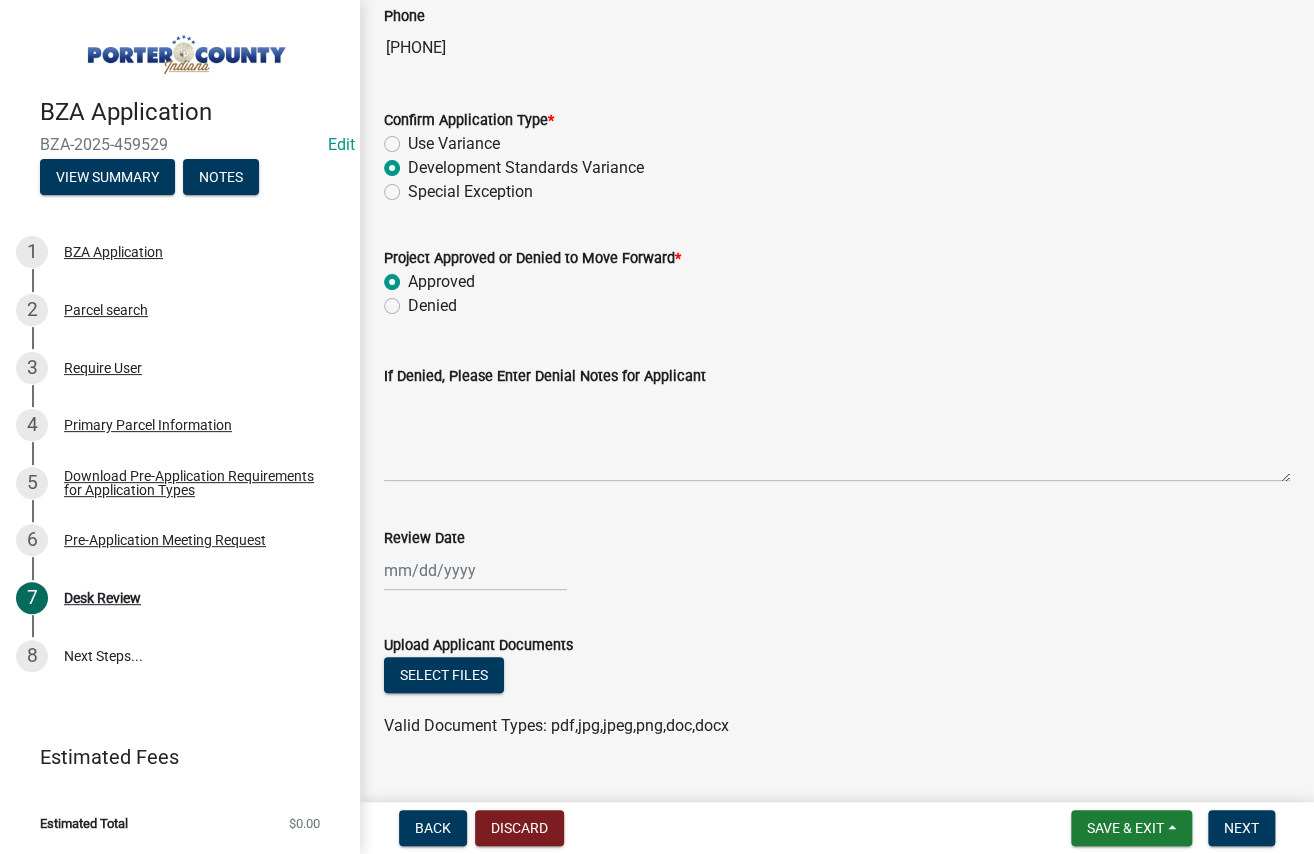 scroll, scrollTop: 216, scrollLeft: 0, axis: vertical 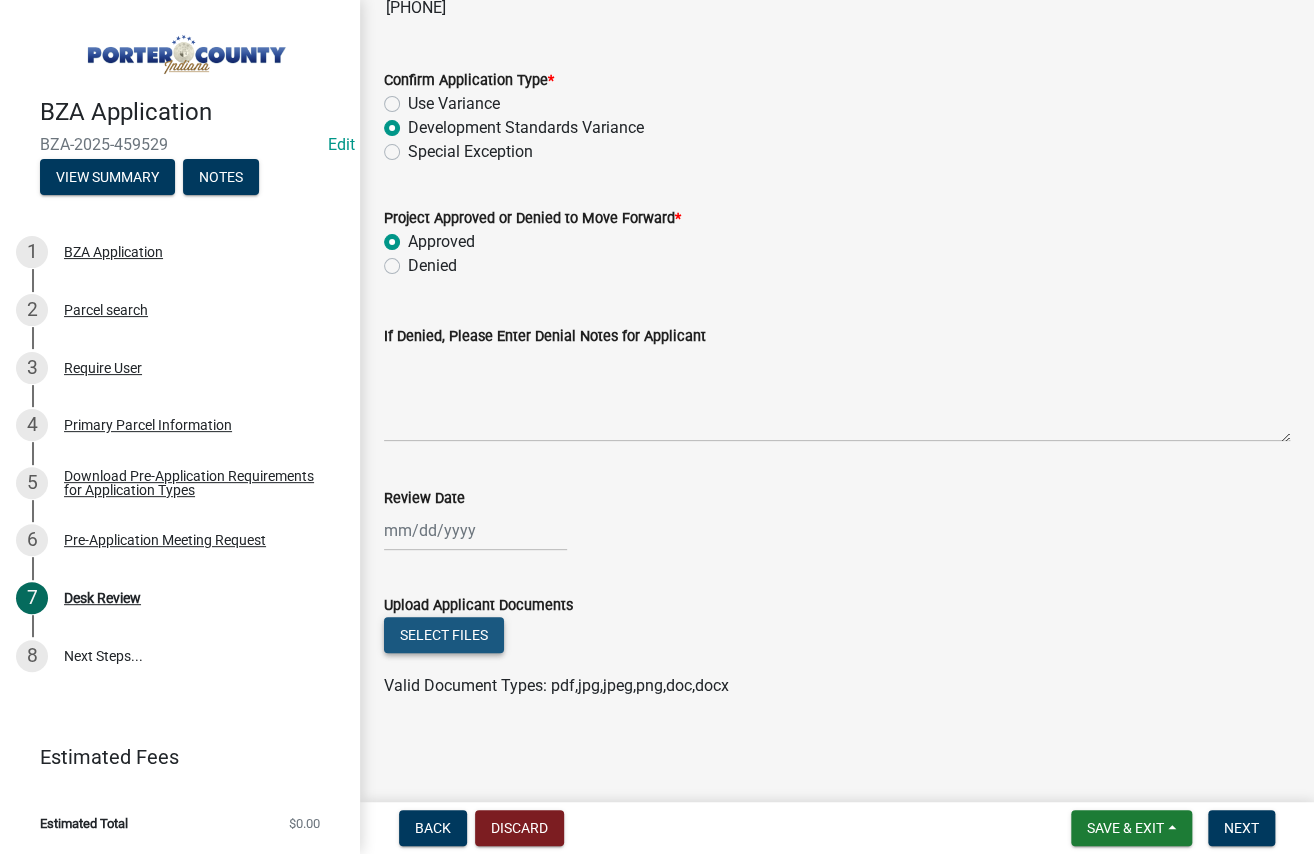 click on "Select files" 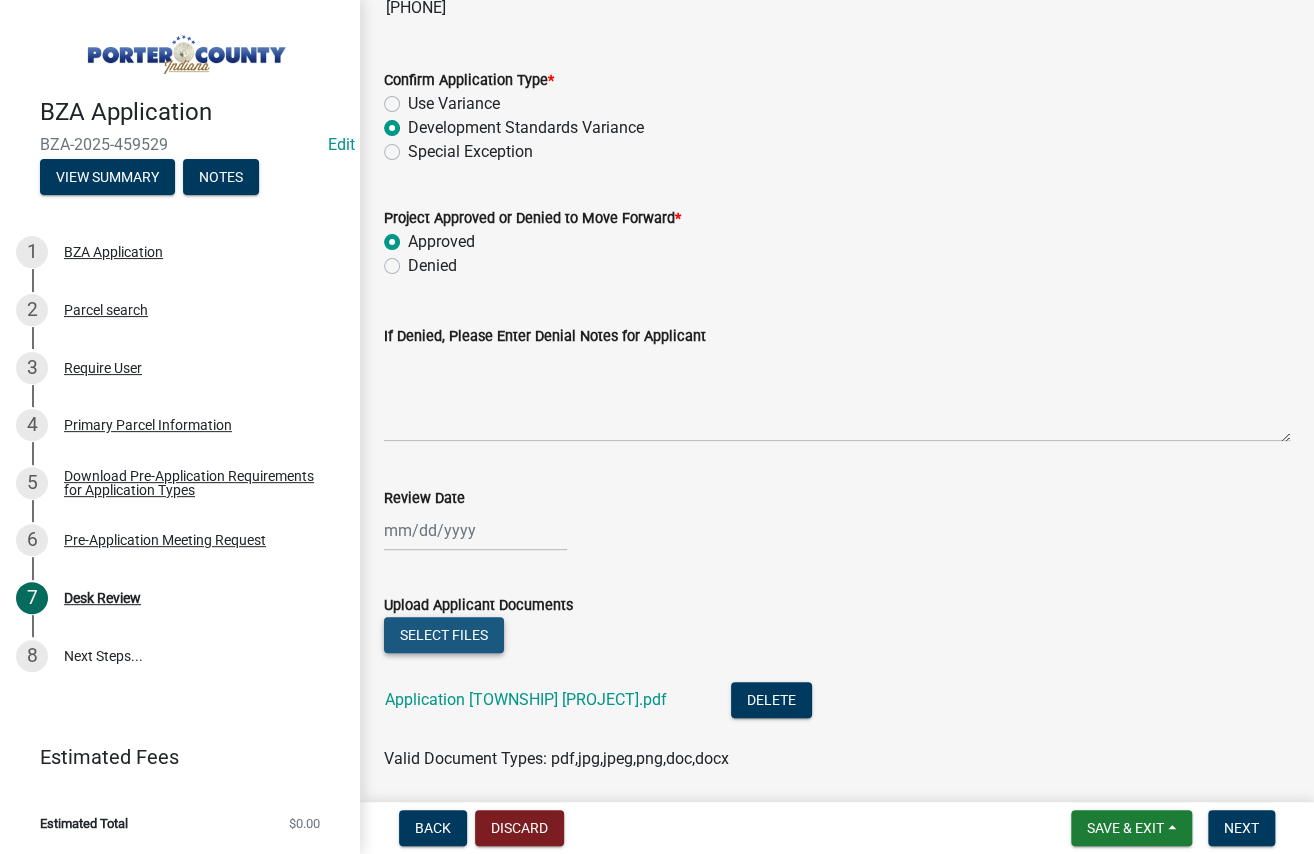 click on "Select files" 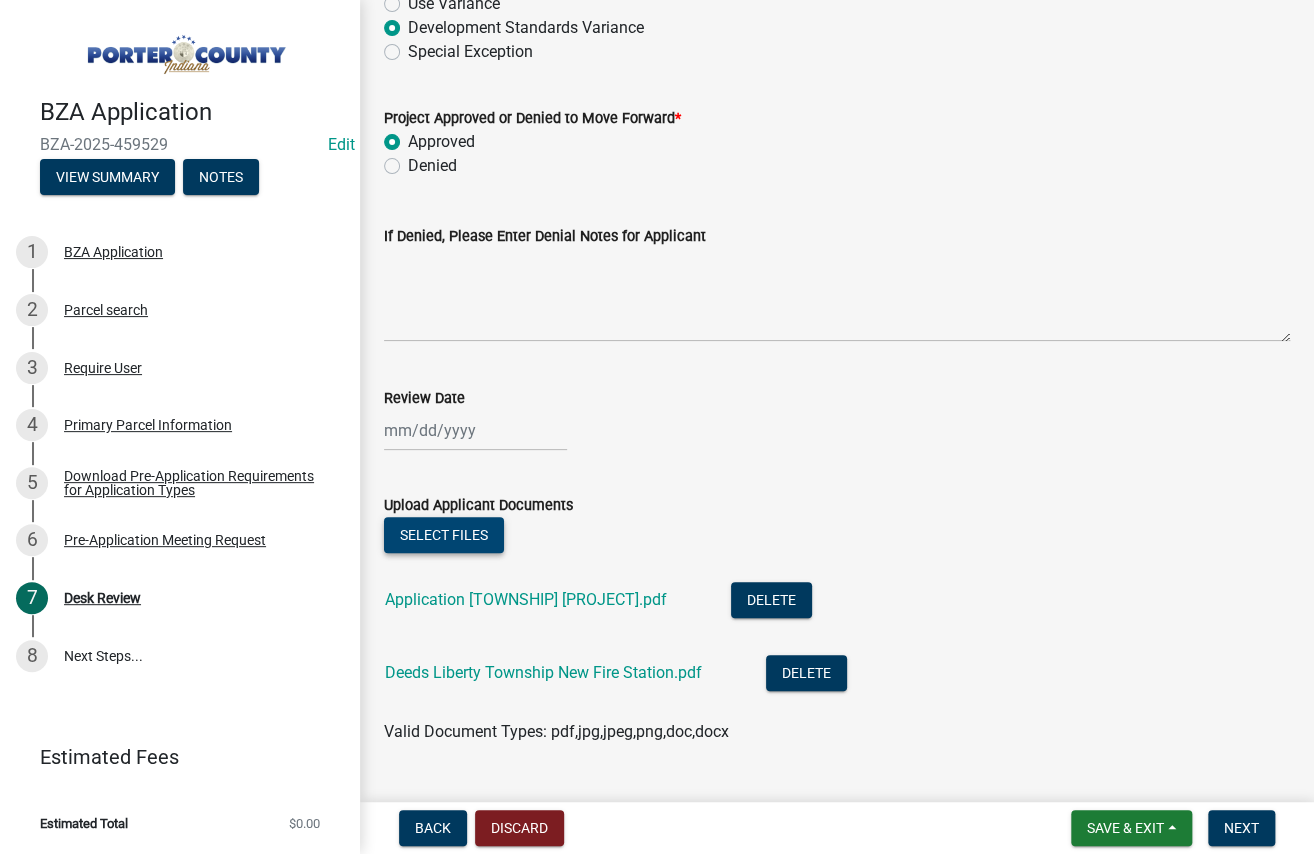 scroll, scrollTop: 362, scrollLeft: 0, axis: vertical 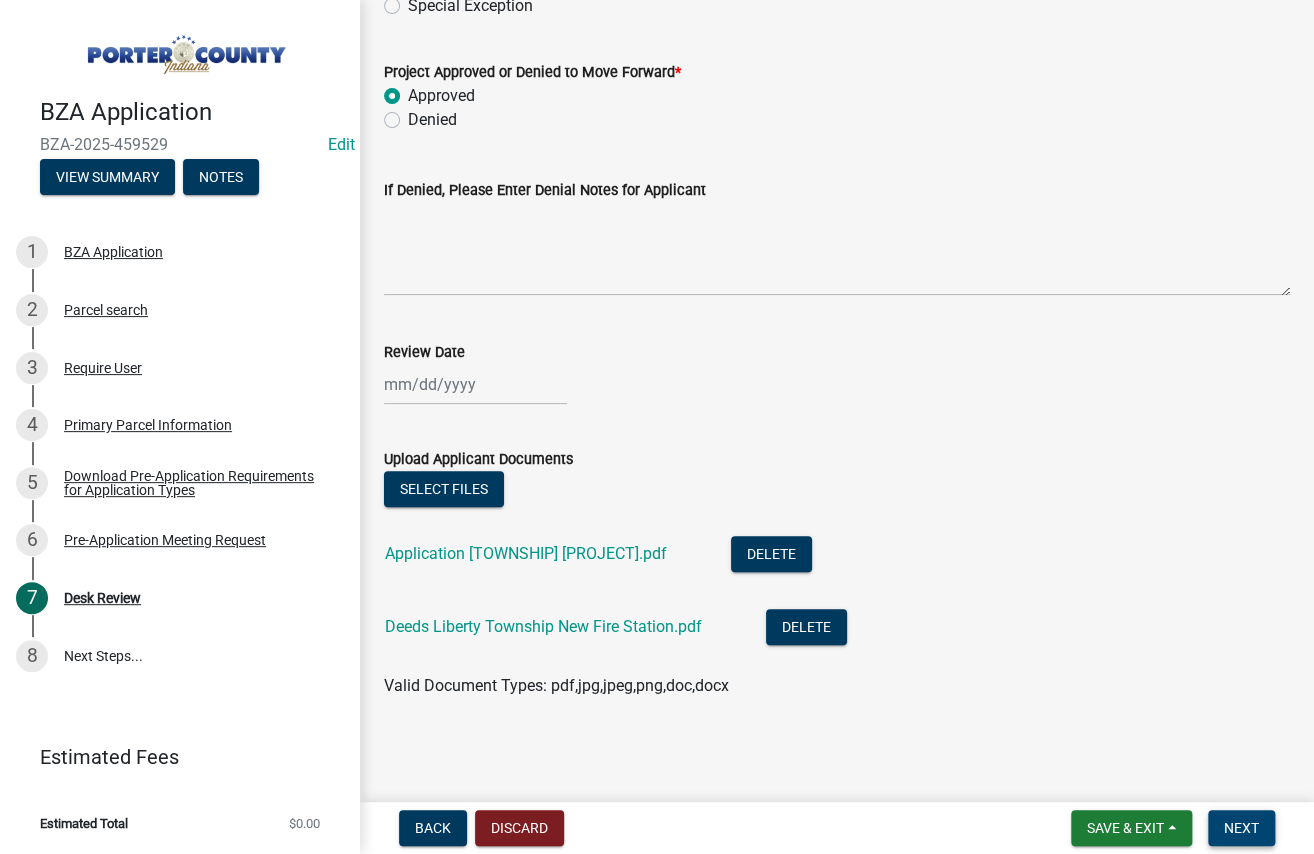 click on "Next" at bounding box center [1241, 828] 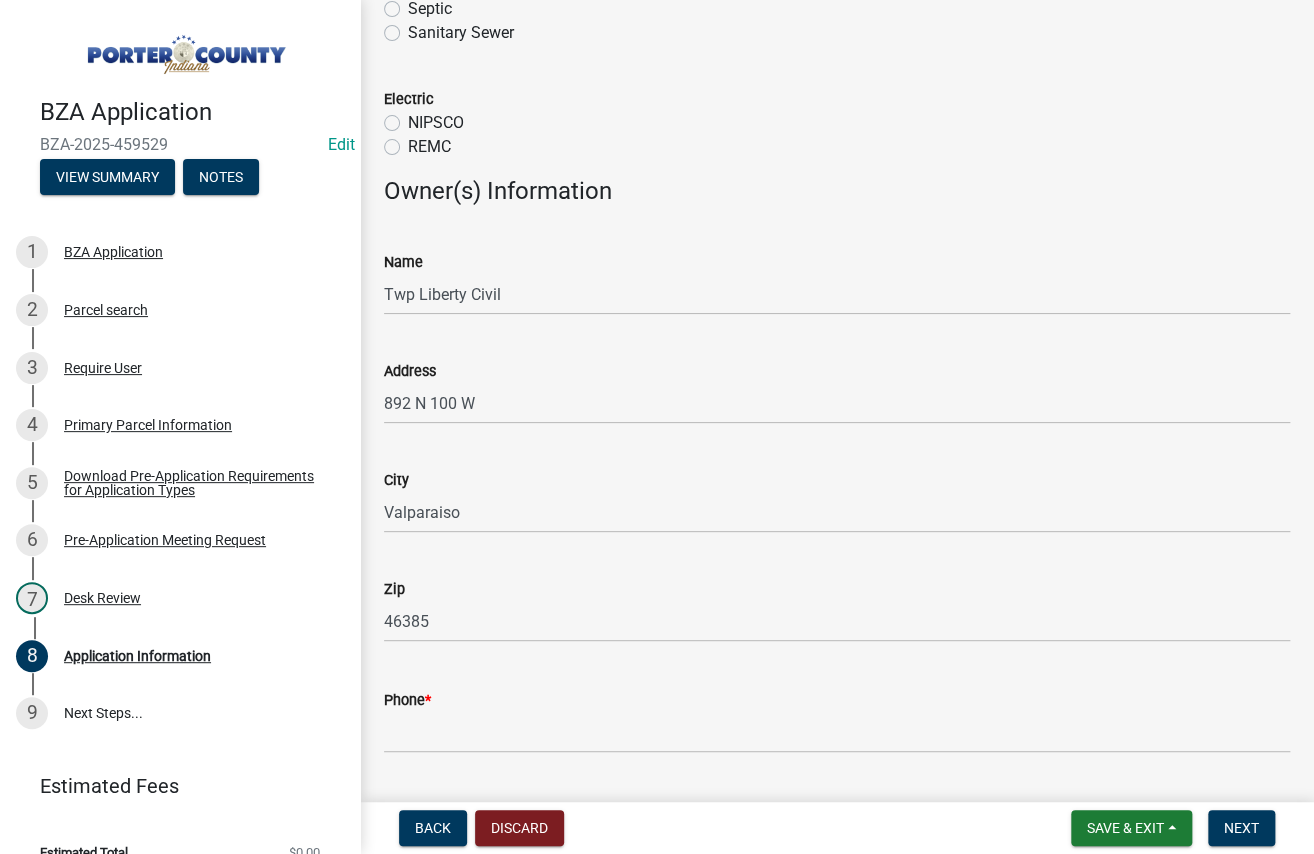 scroll, scrollTop: 1600, scrollLeft: 0, axis: vertical 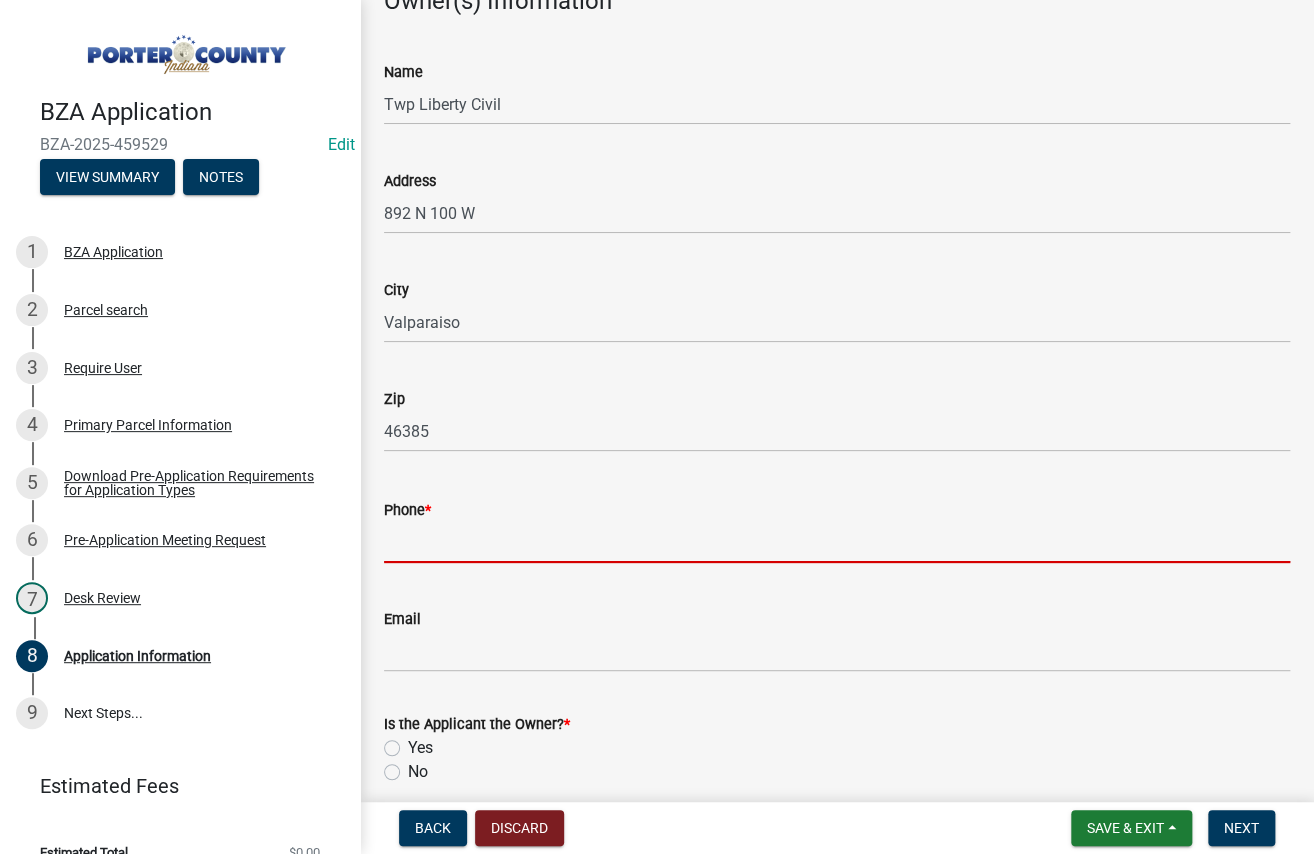 click on "Phone  *" at bounding box center (837, 542) 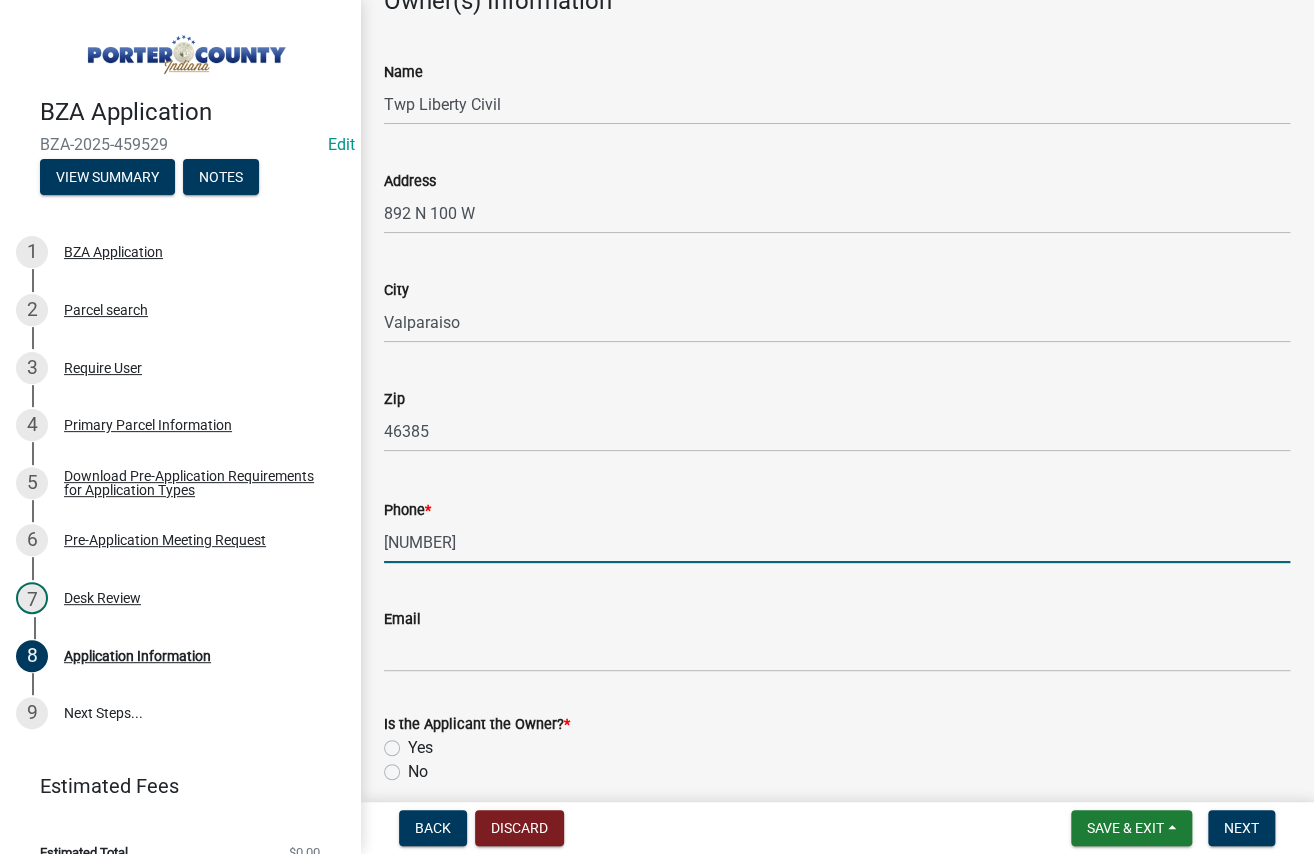 type on "[NUMBER]" 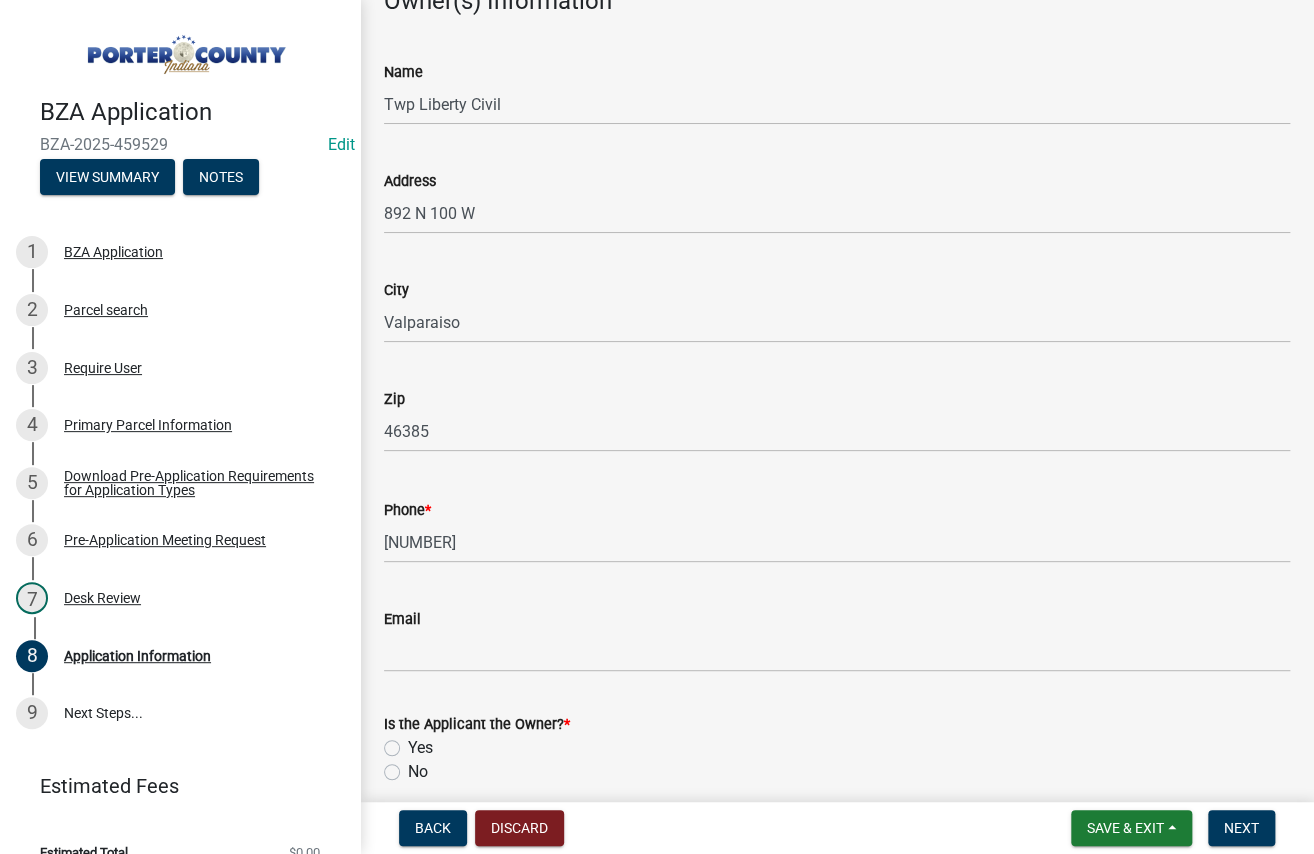 click on "Yes" 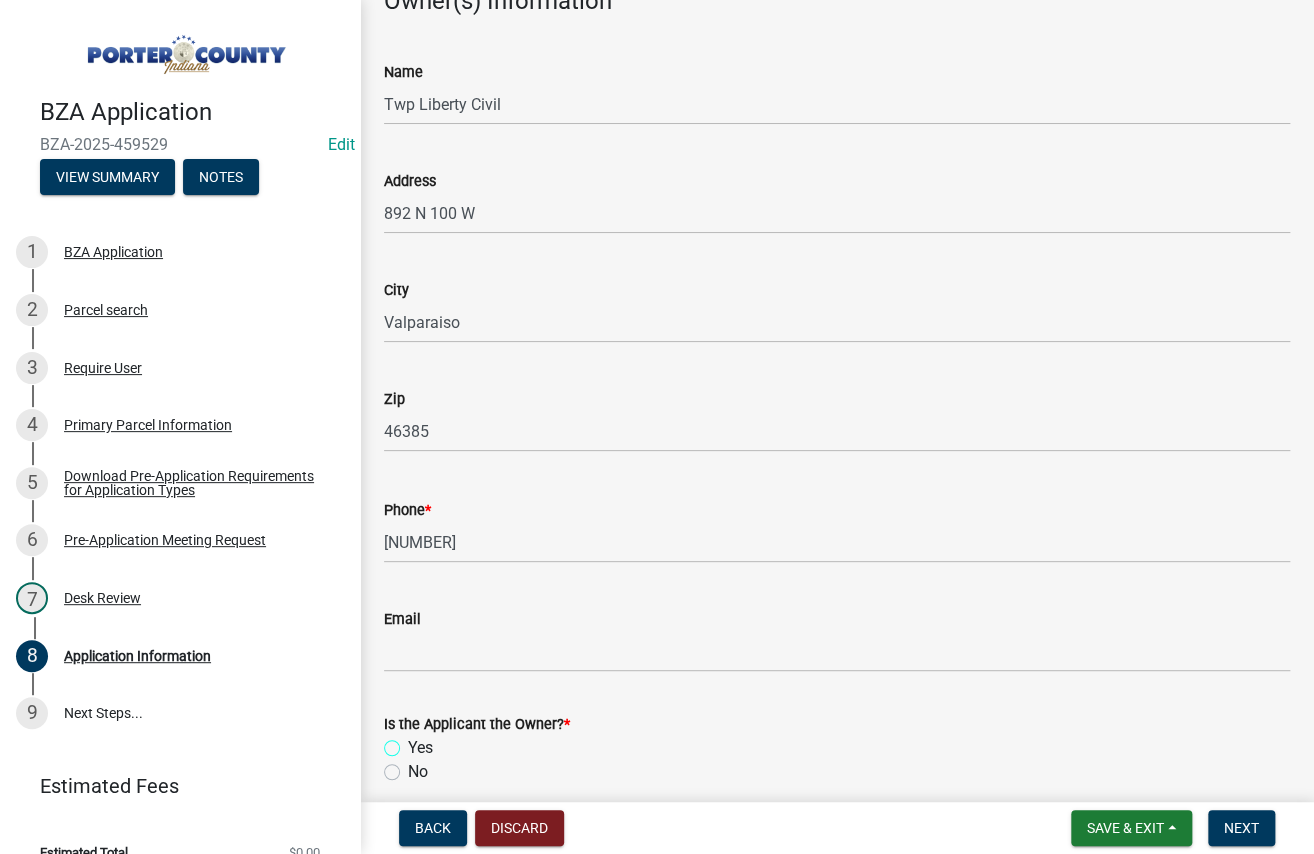click on "Yes" at bounding box center [414, 742] 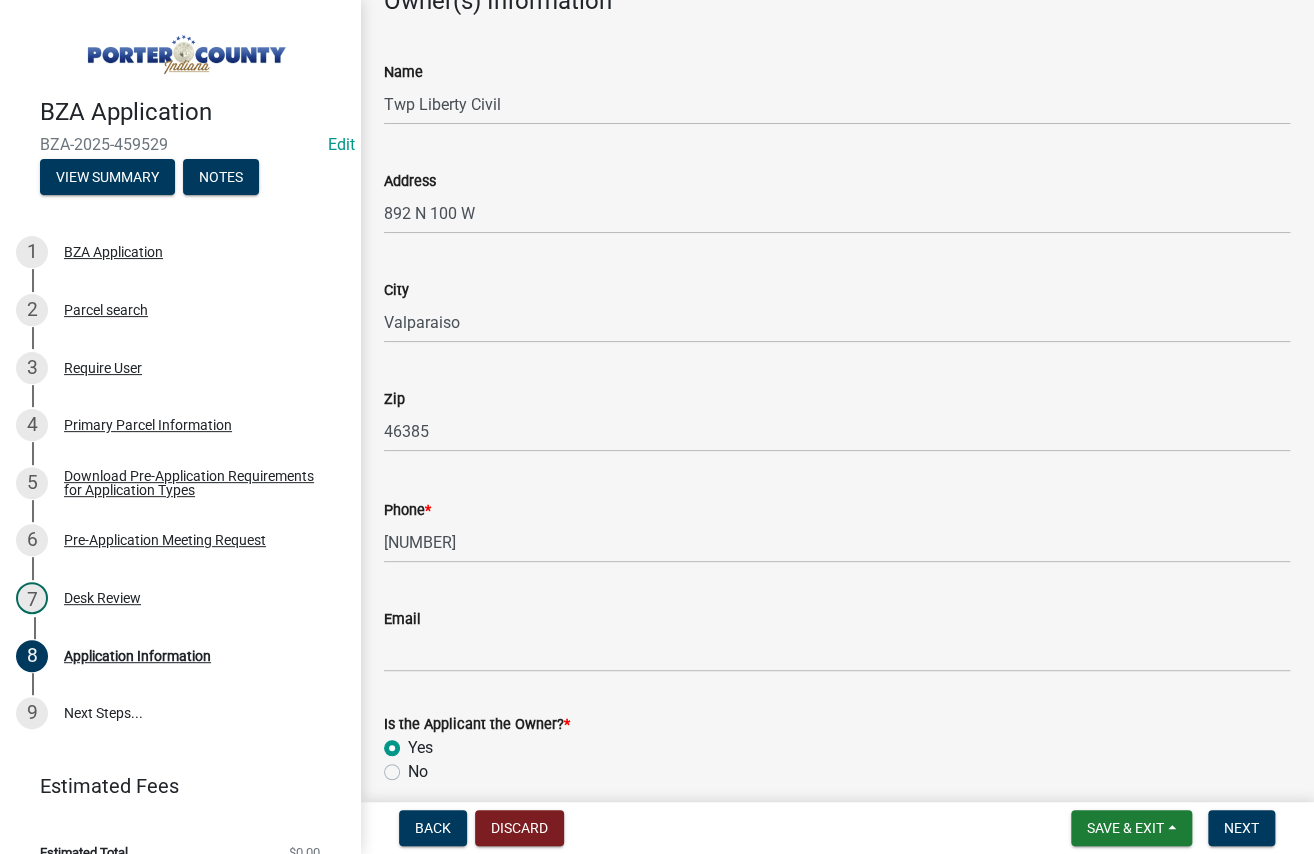 radio on "true" 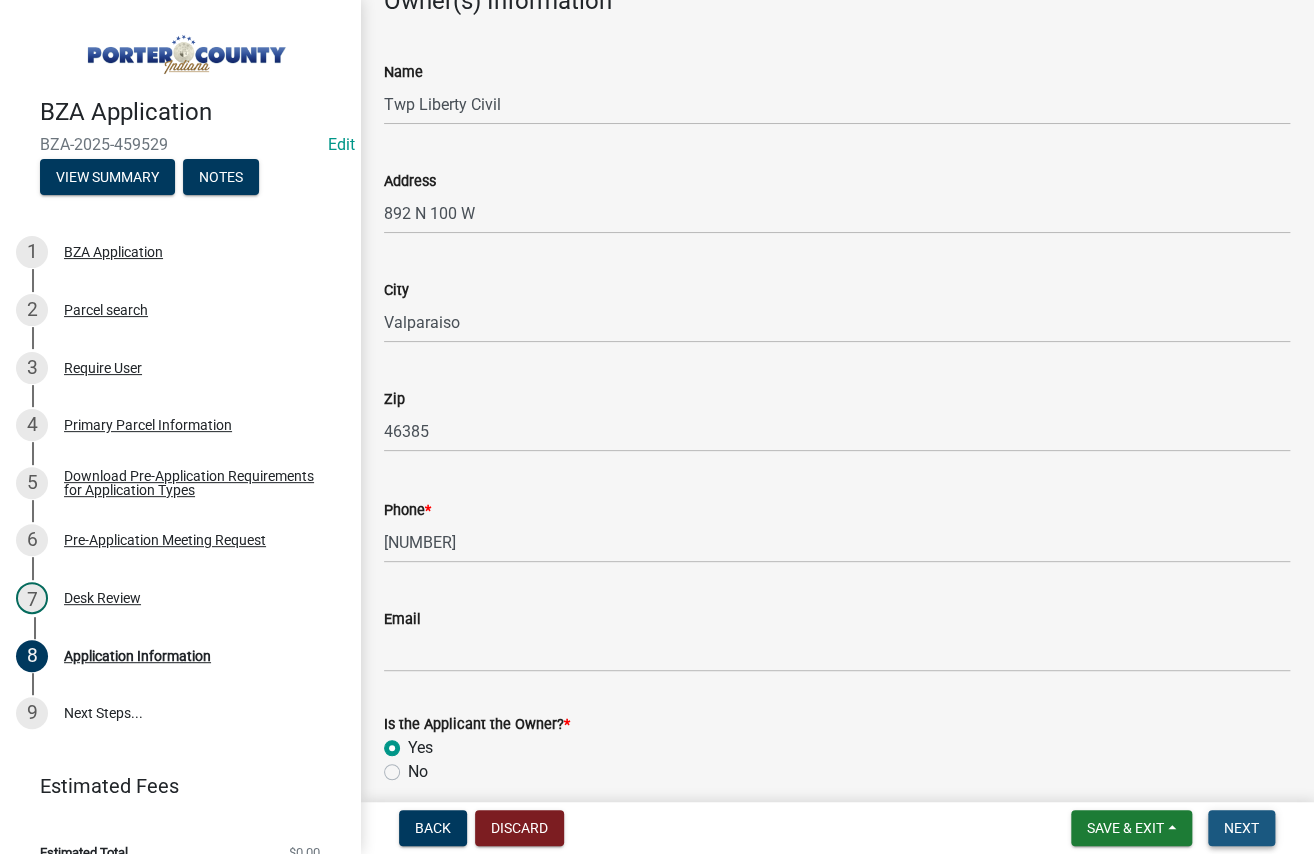 click on "Next" at bounding box center [1241, 828] 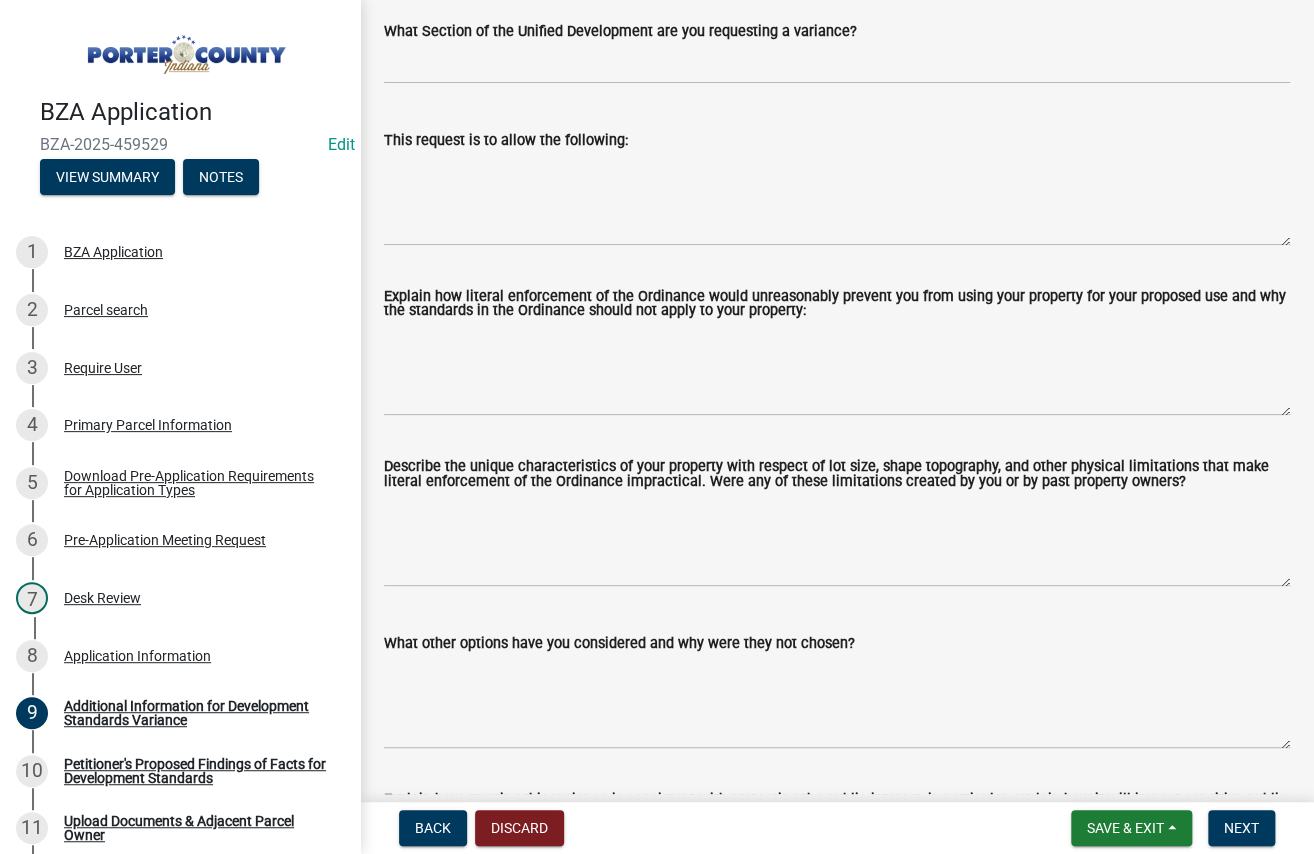 scroll, scrollTop: 600, scrollLeft: 0, axis: vertical 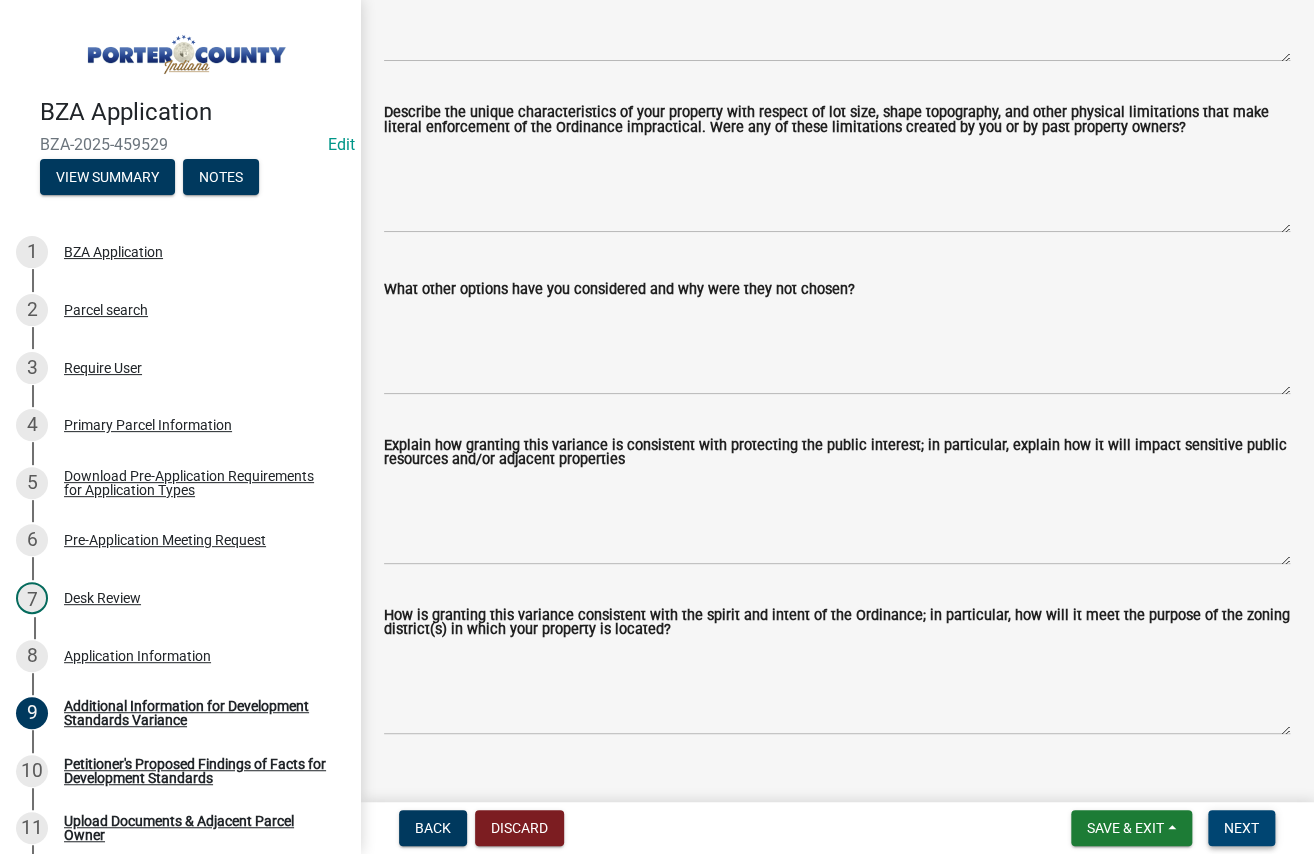click on "Next" at bounding box center [1241, 828] 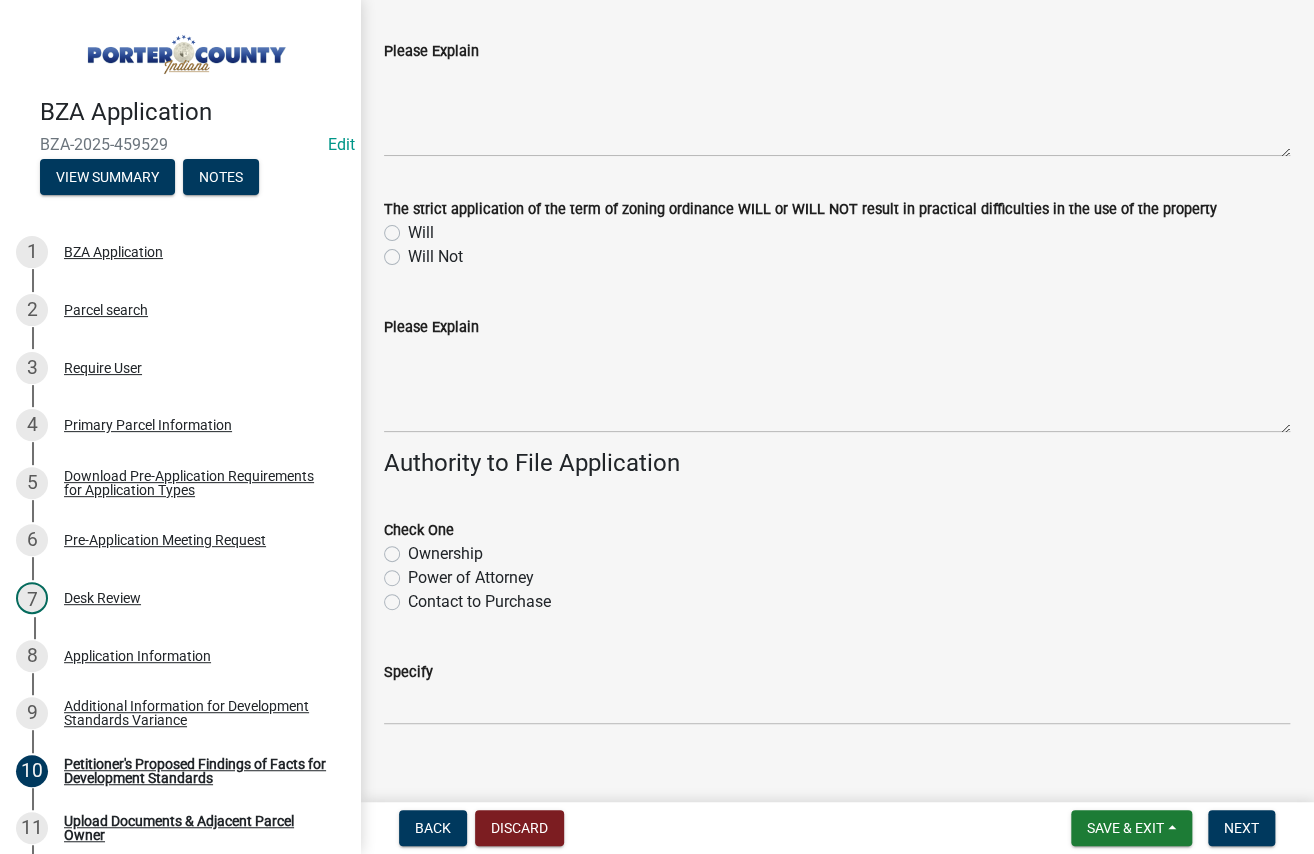 scroll, scrollTop: 572, scrollLeft: 0, axis: vertical 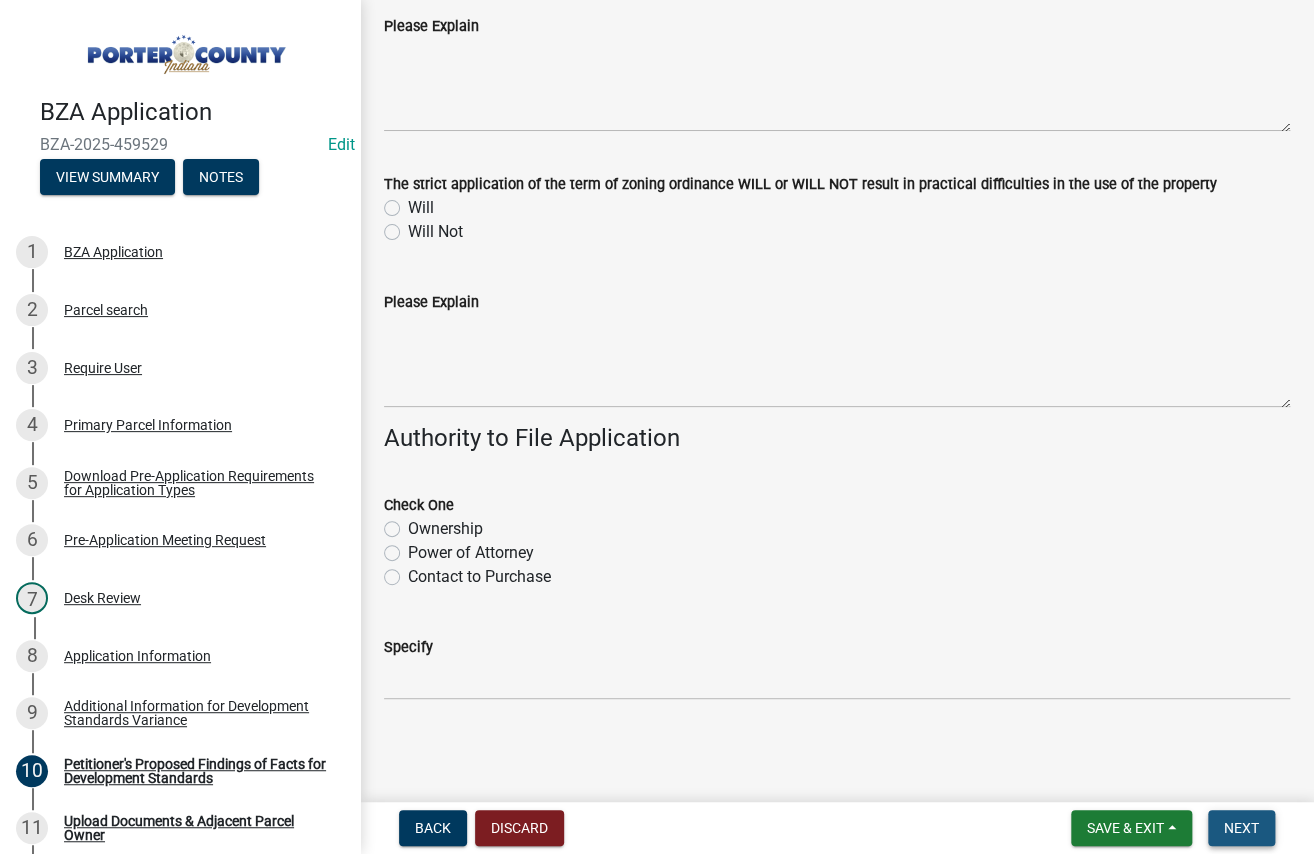 click on "Next" at bounding box center [1241, 828] 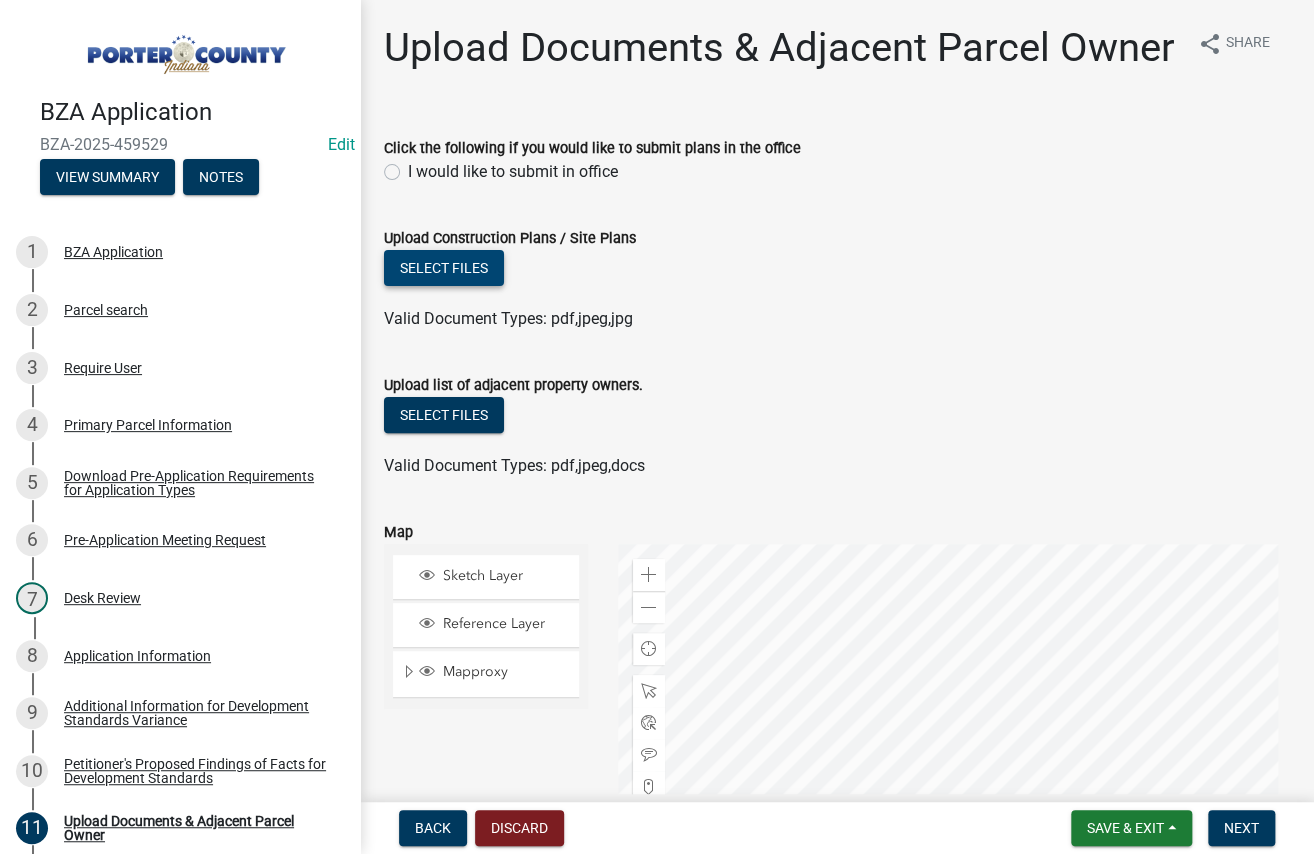 click on "Select files" 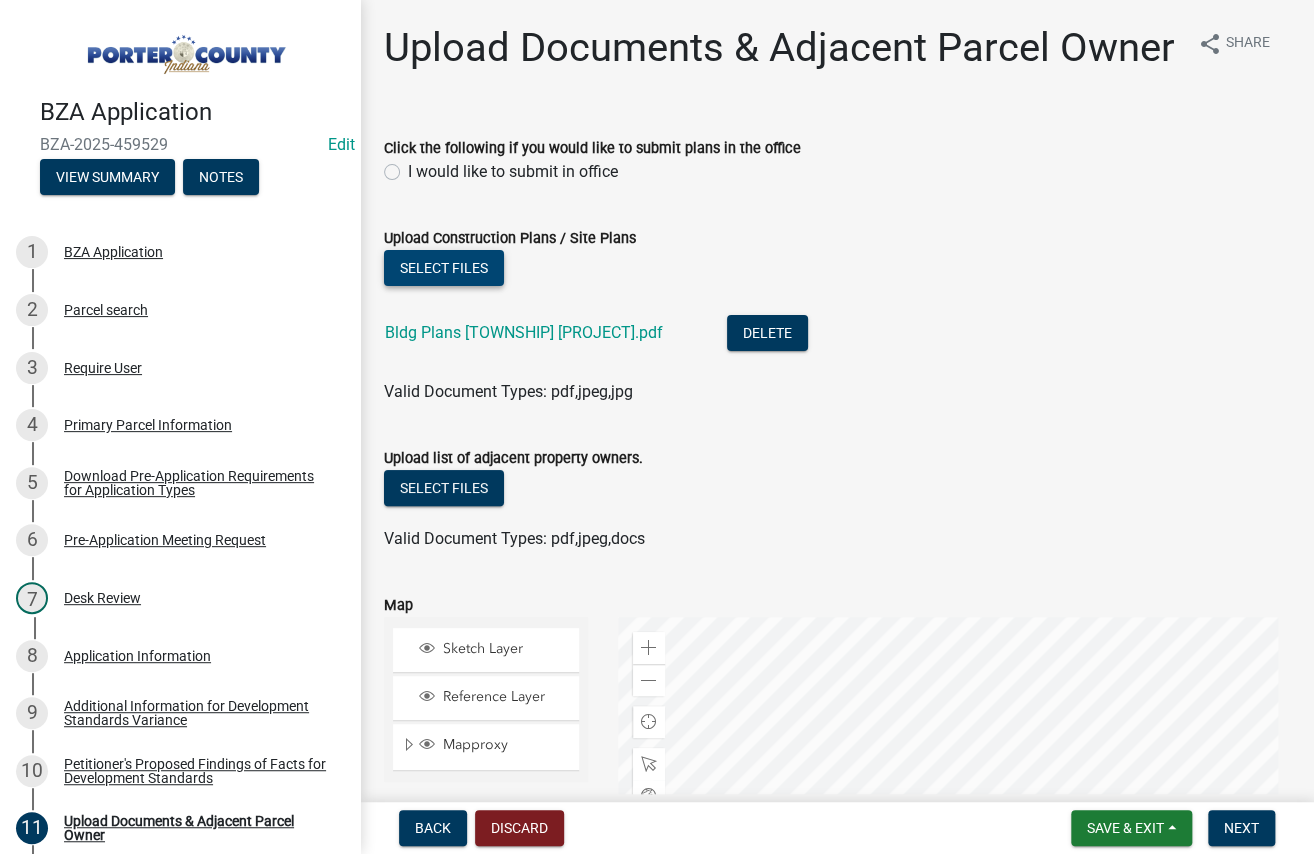 click on "Select files" 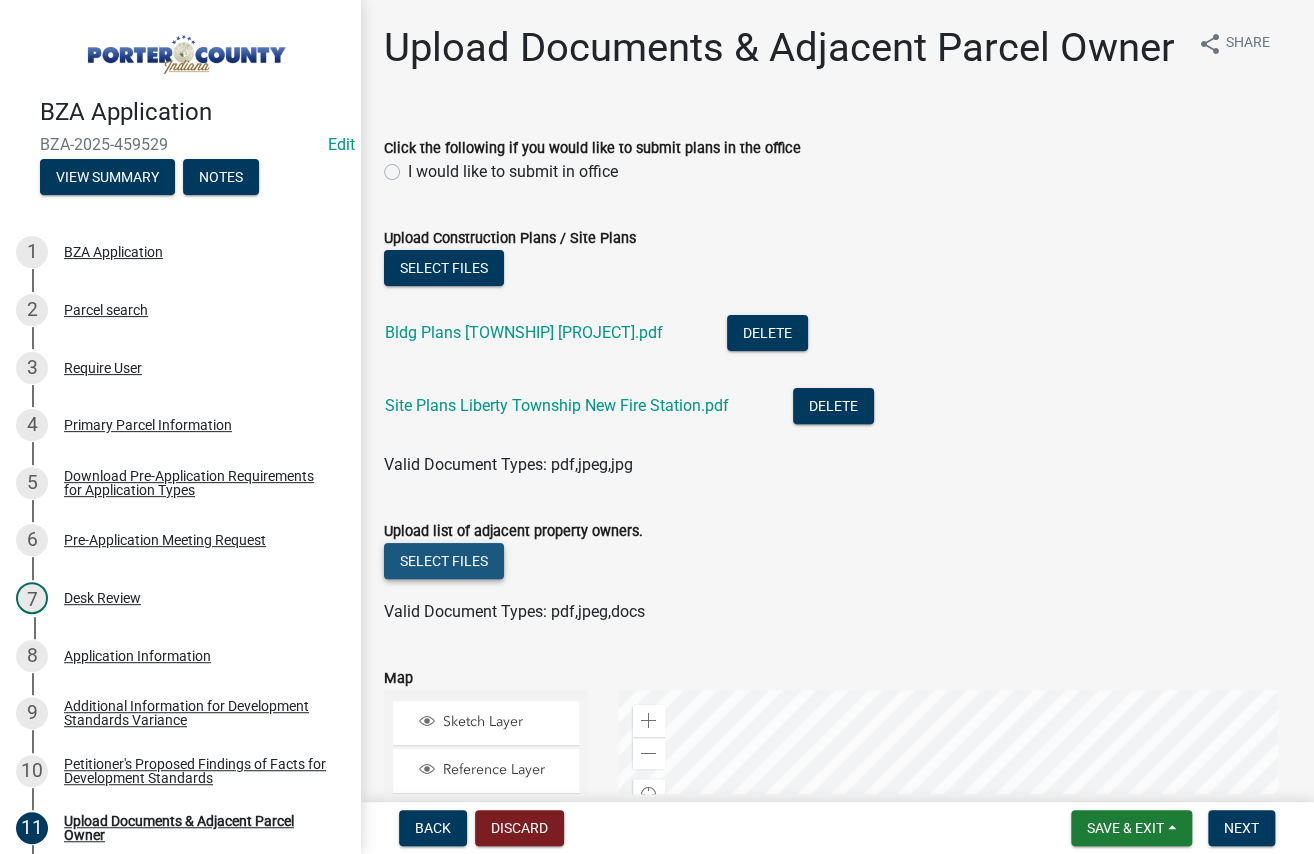click on "Select files" 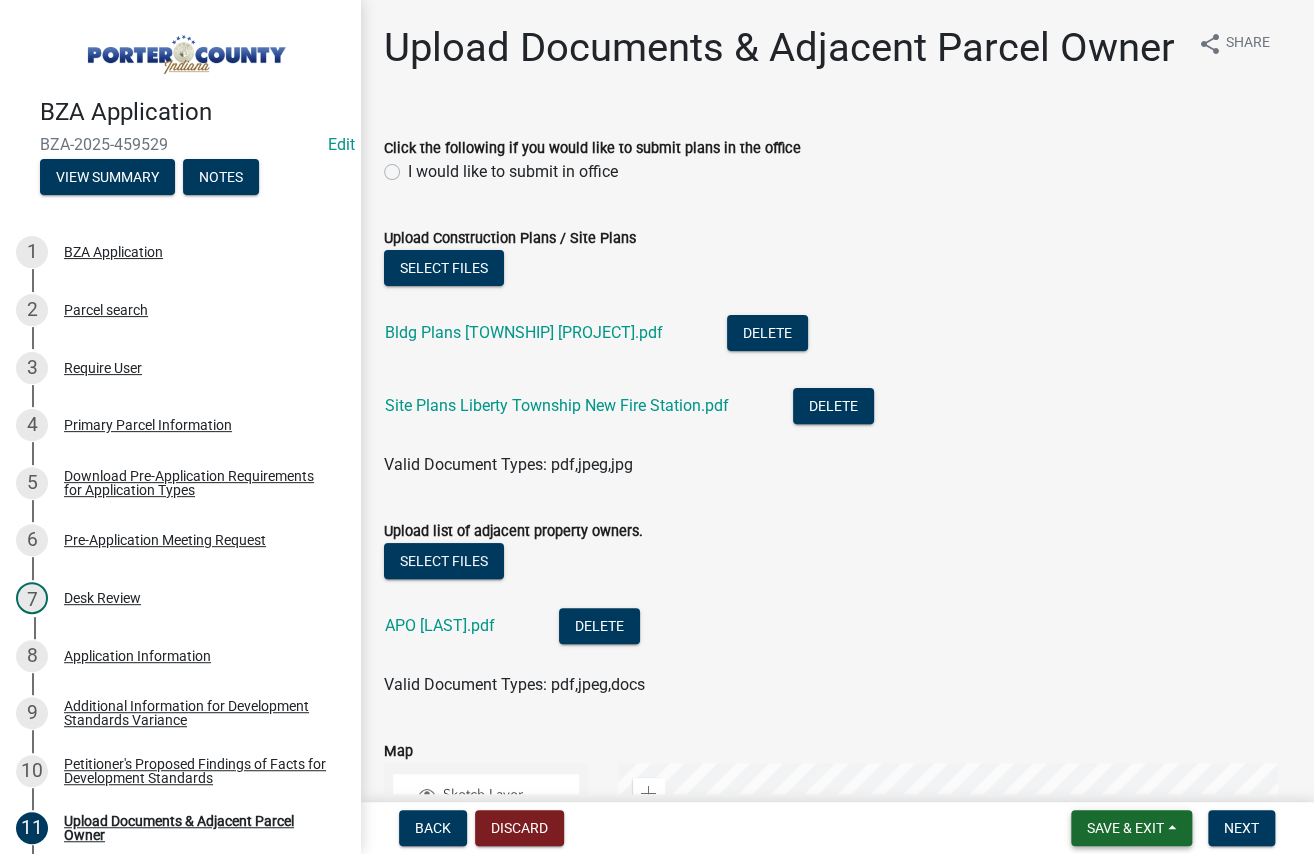 click on "Save & Exit" at bounding box center (1125, 828) 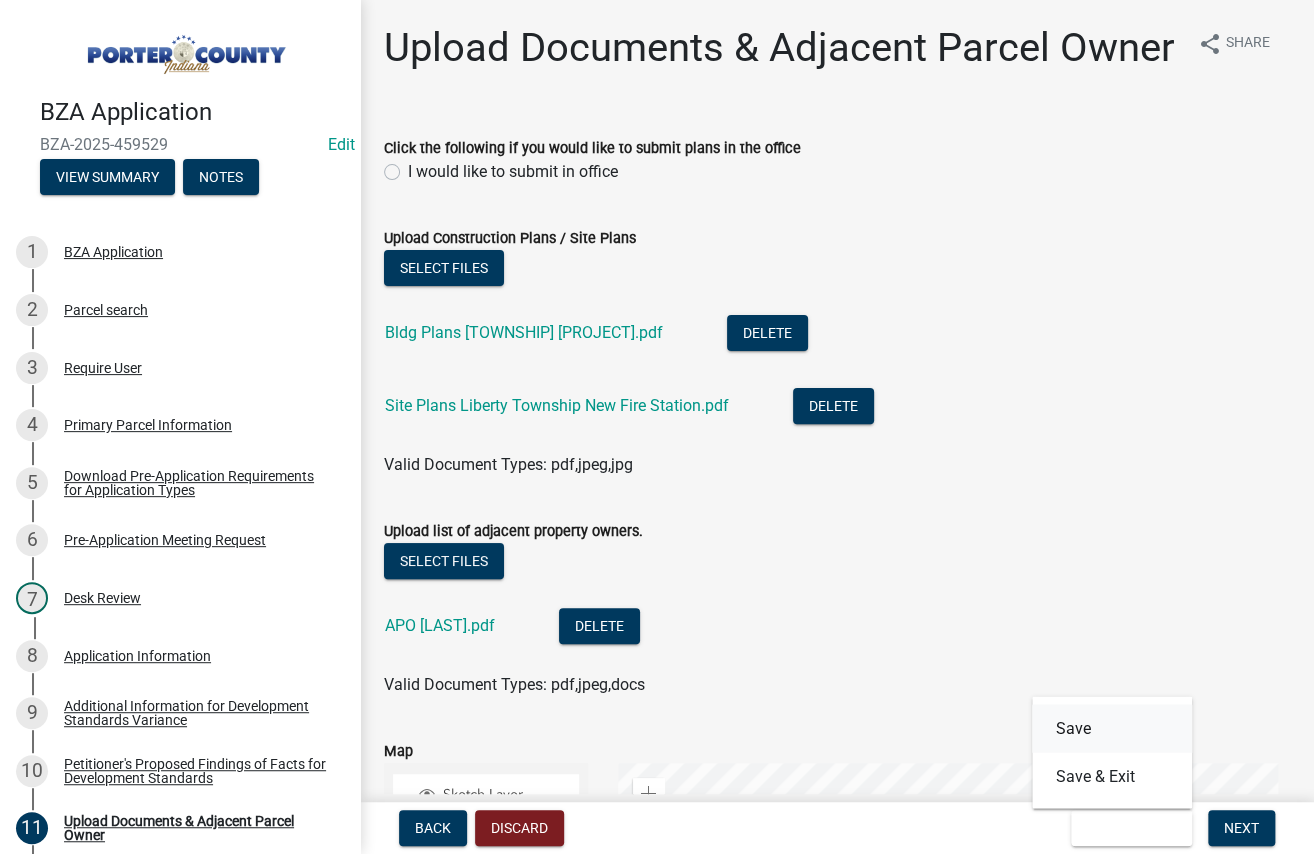 click on "Save" at bounding box center [1112, 728] 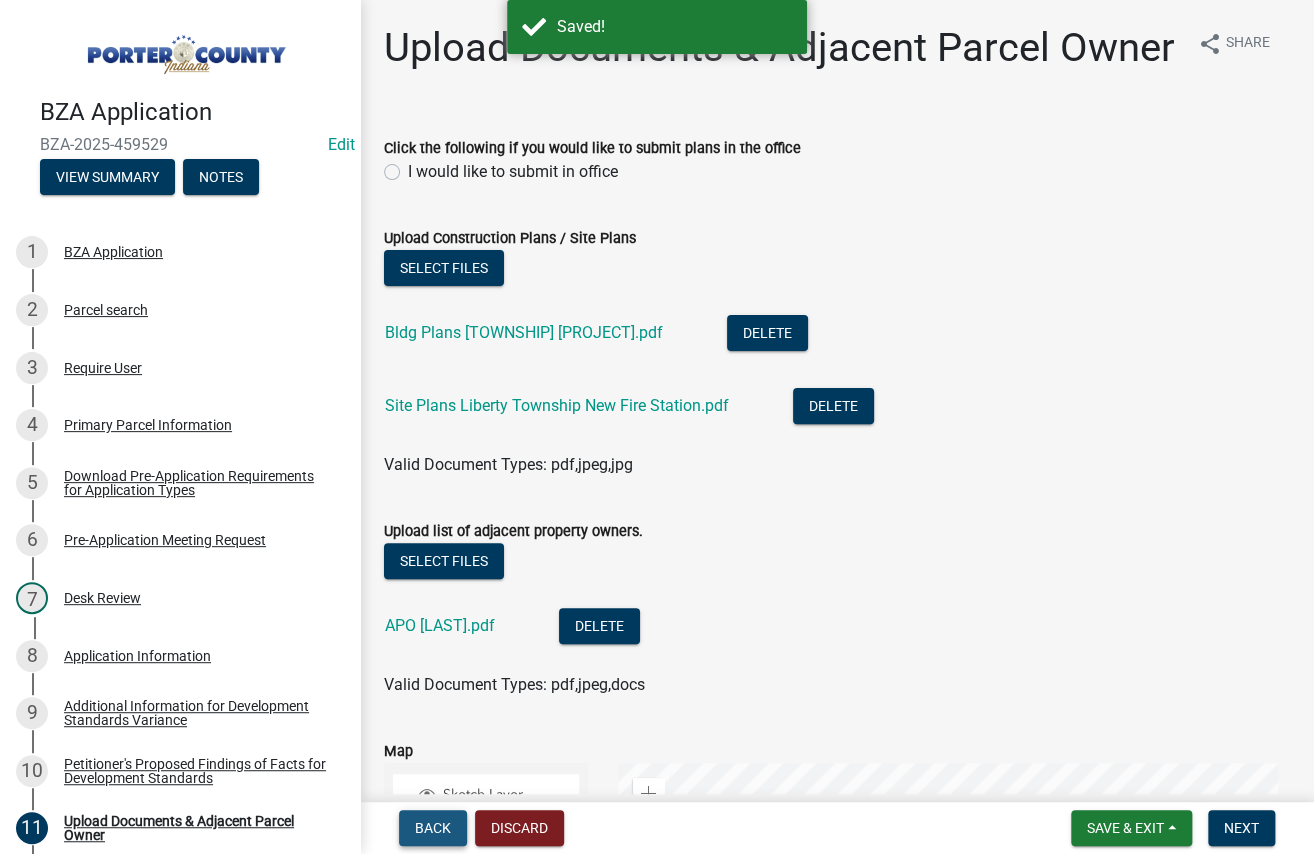 click on "Back" at bounding box center (433, 828) 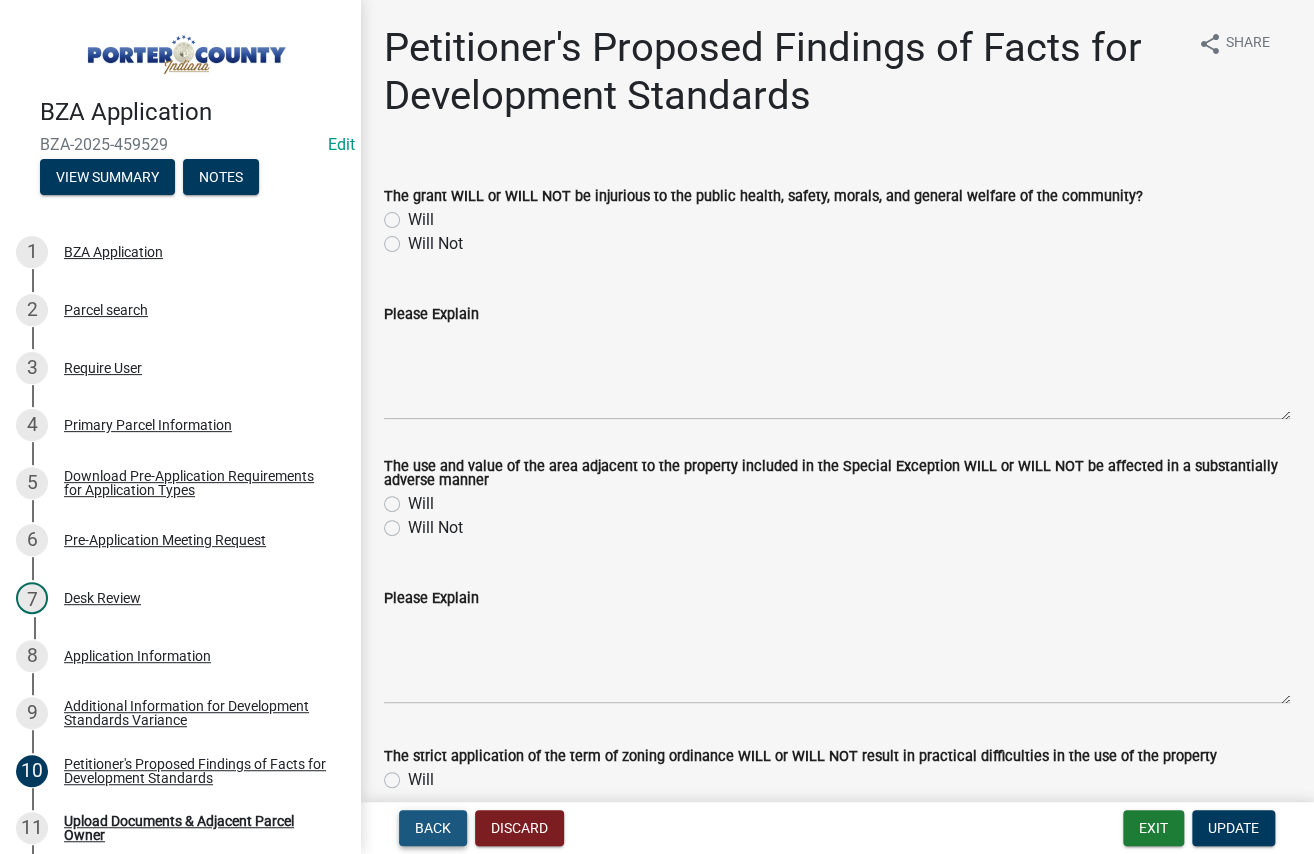 click on "Back" at bounding box center (433, 828) 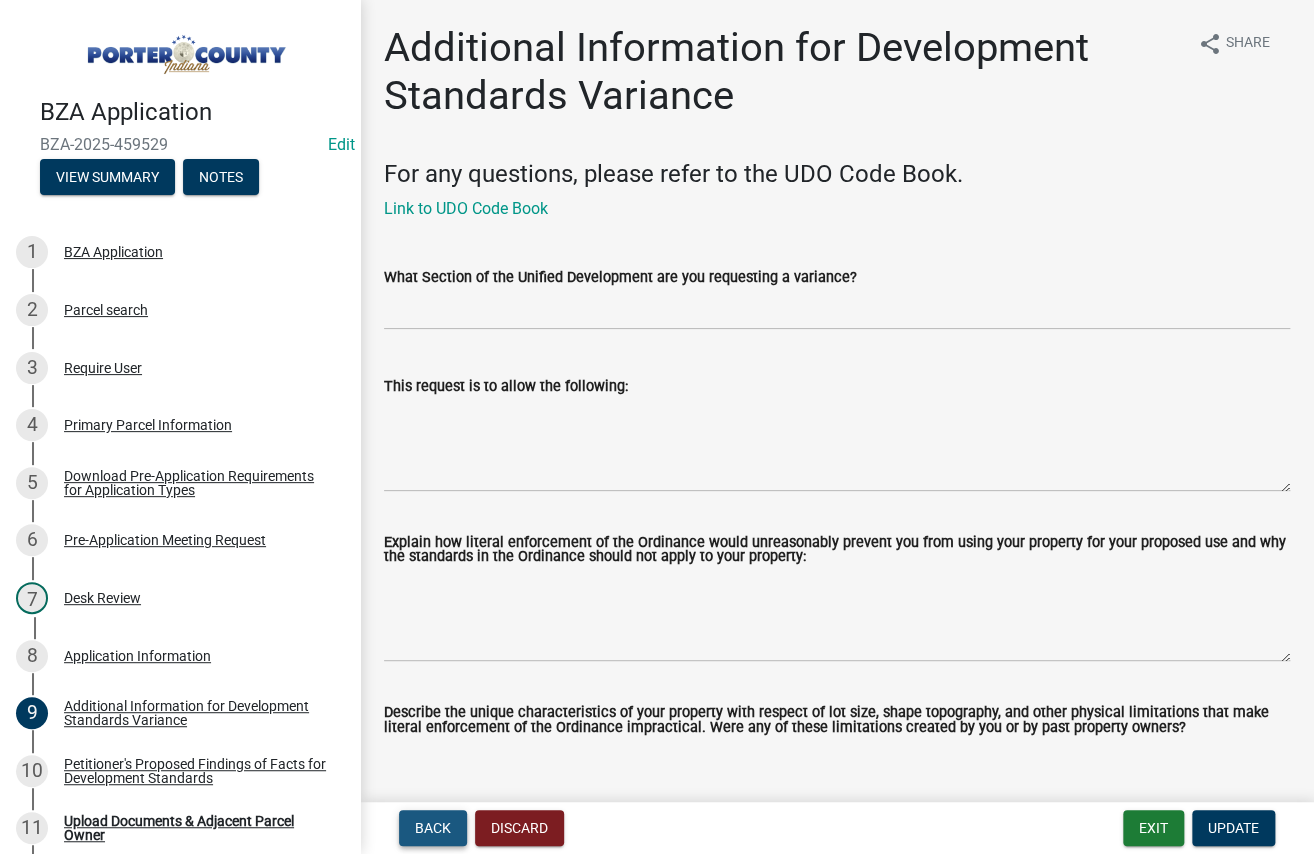 click on "Back" at bounding box center (433, 828) 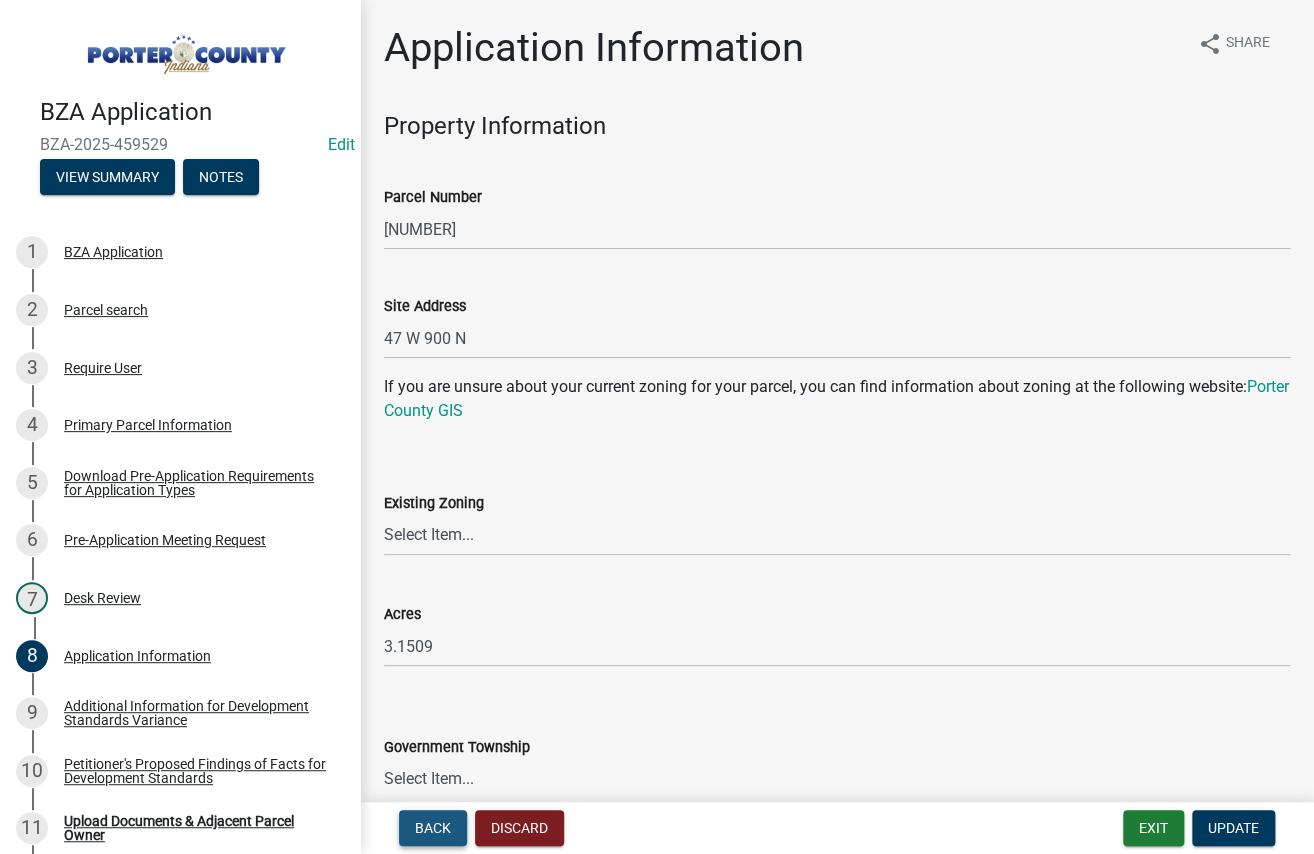 click on "Back" at bounding box center [433, 828] 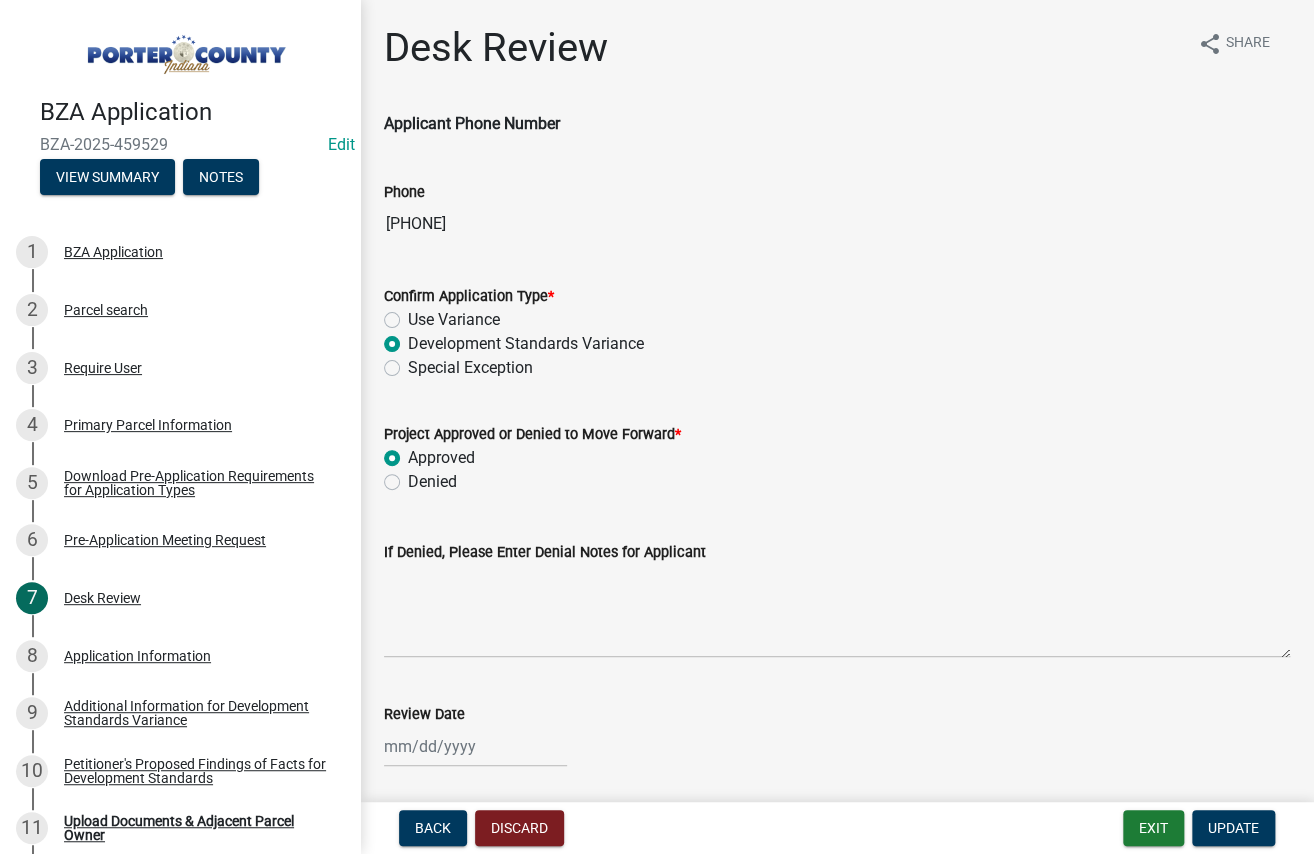 scroll, scrollTop: 362, scrollLeft: 0, axis: vertical 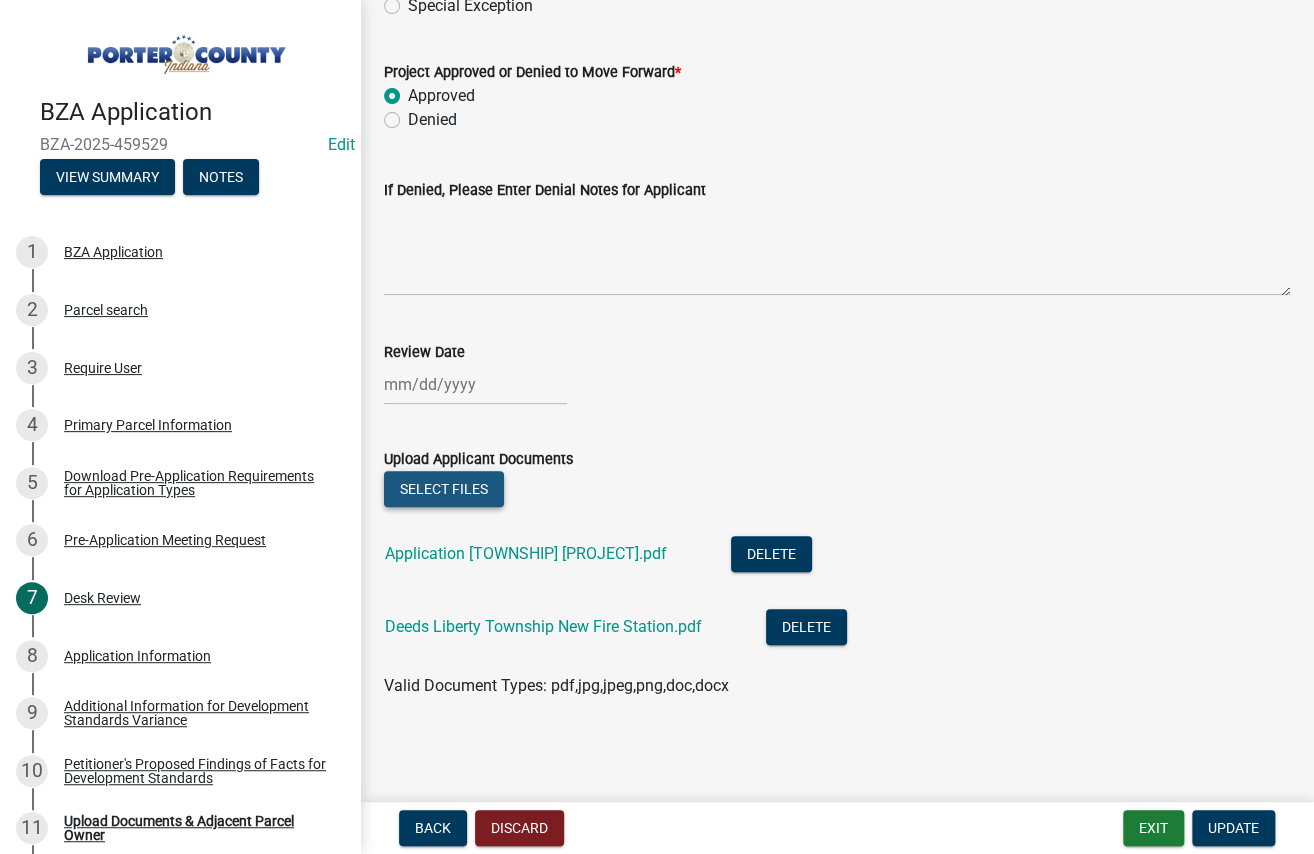 click on "Select files" 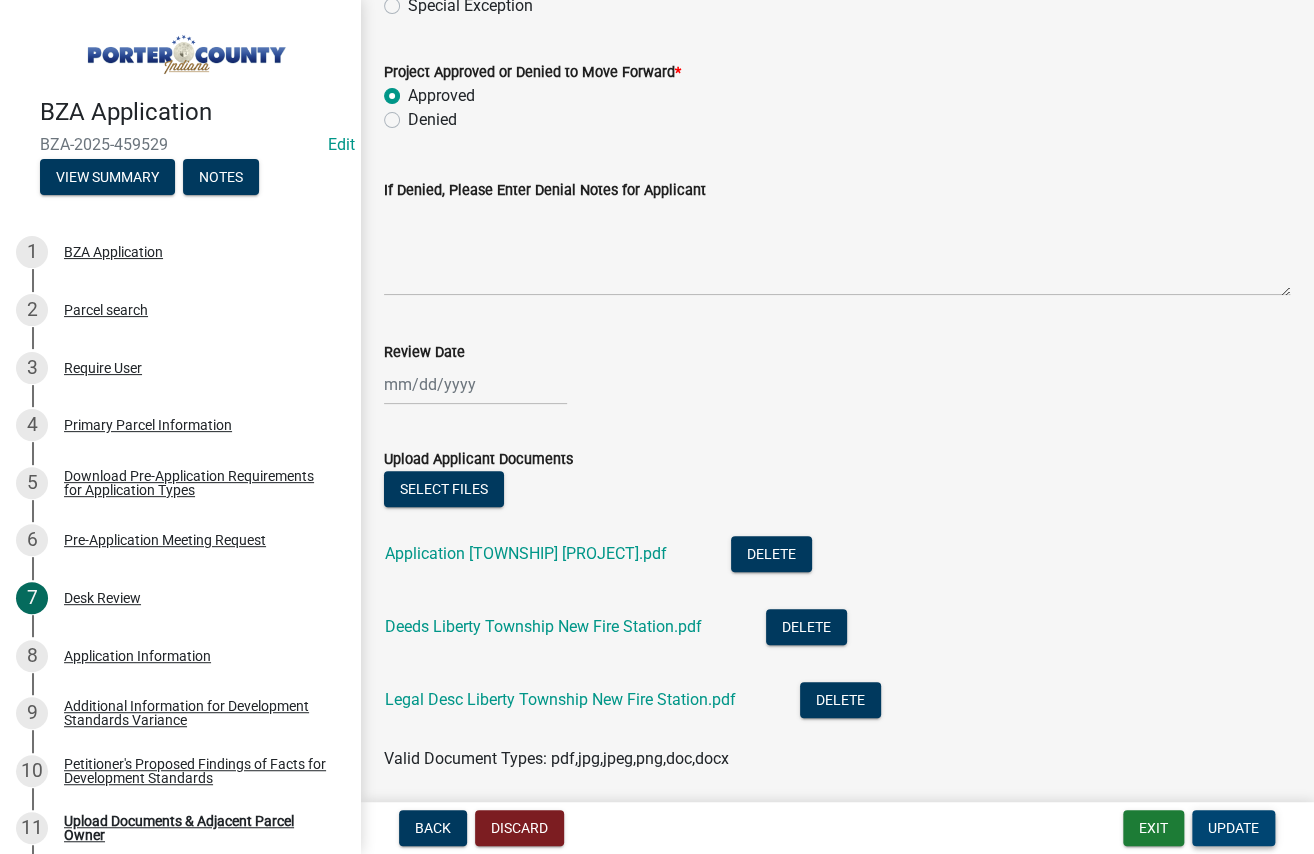 click on "Update" at bounding box center [1233, 828] 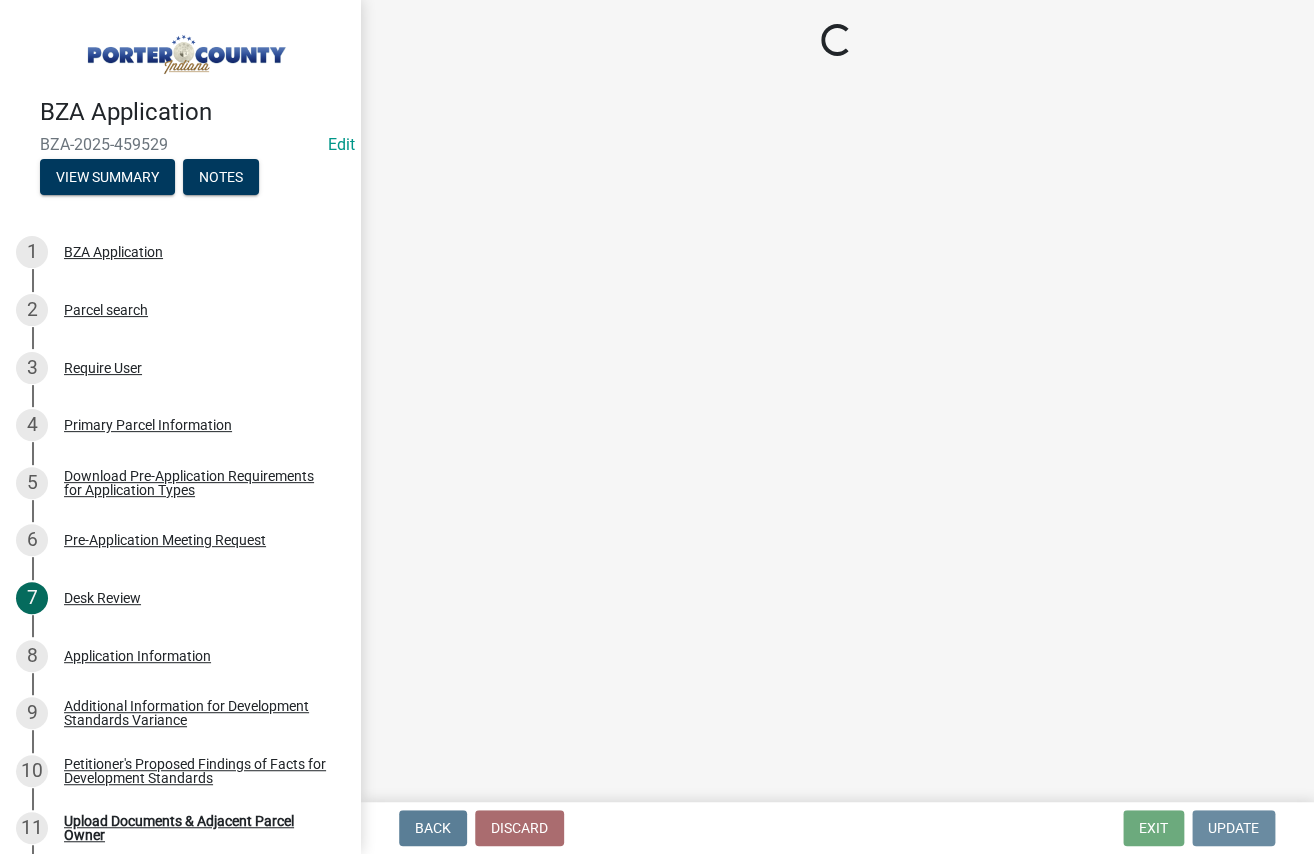 scroll, scrollTop: 0, scrollLeft: 0, axis: both 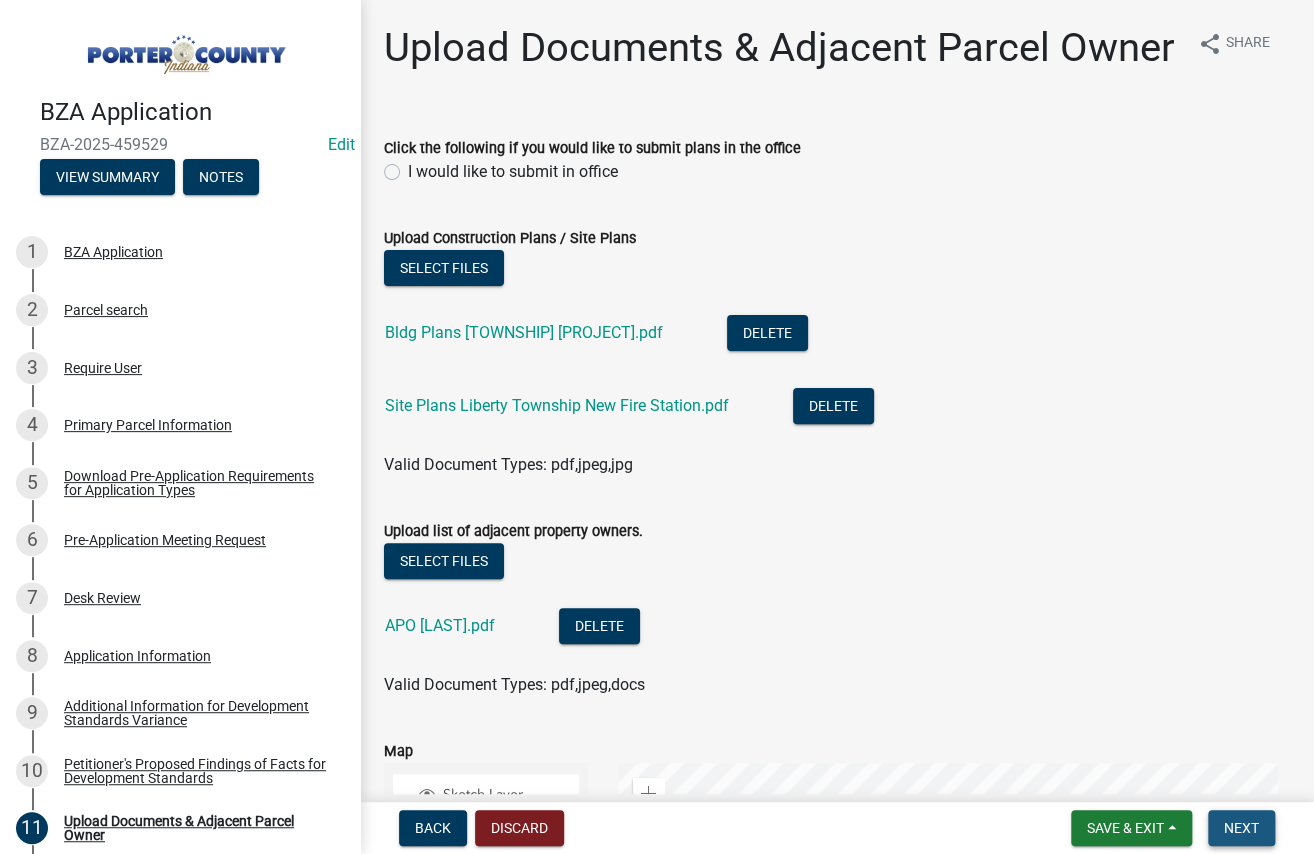 click on "Next" at bounding box center [1241, 828] 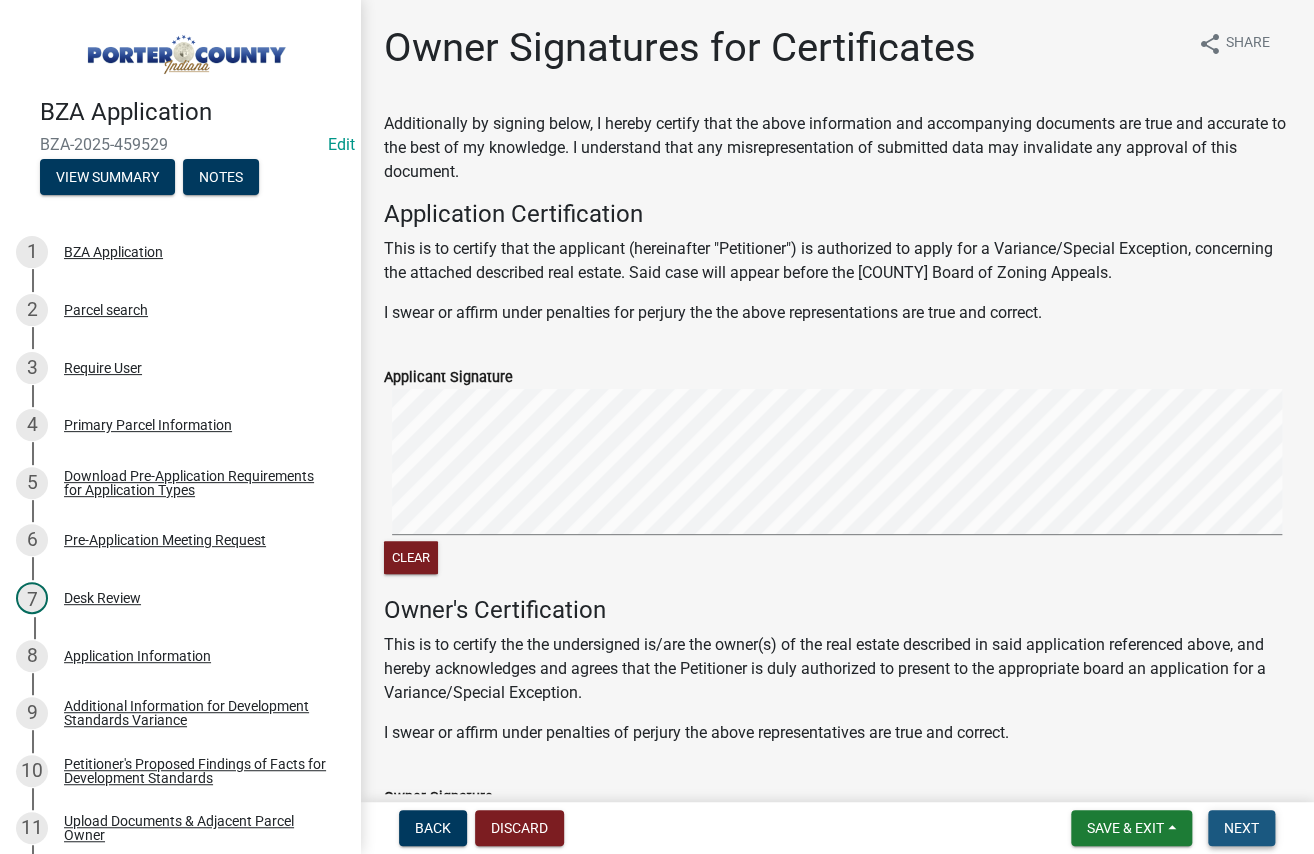 click on "Next" at bounding box center [1241, 828] 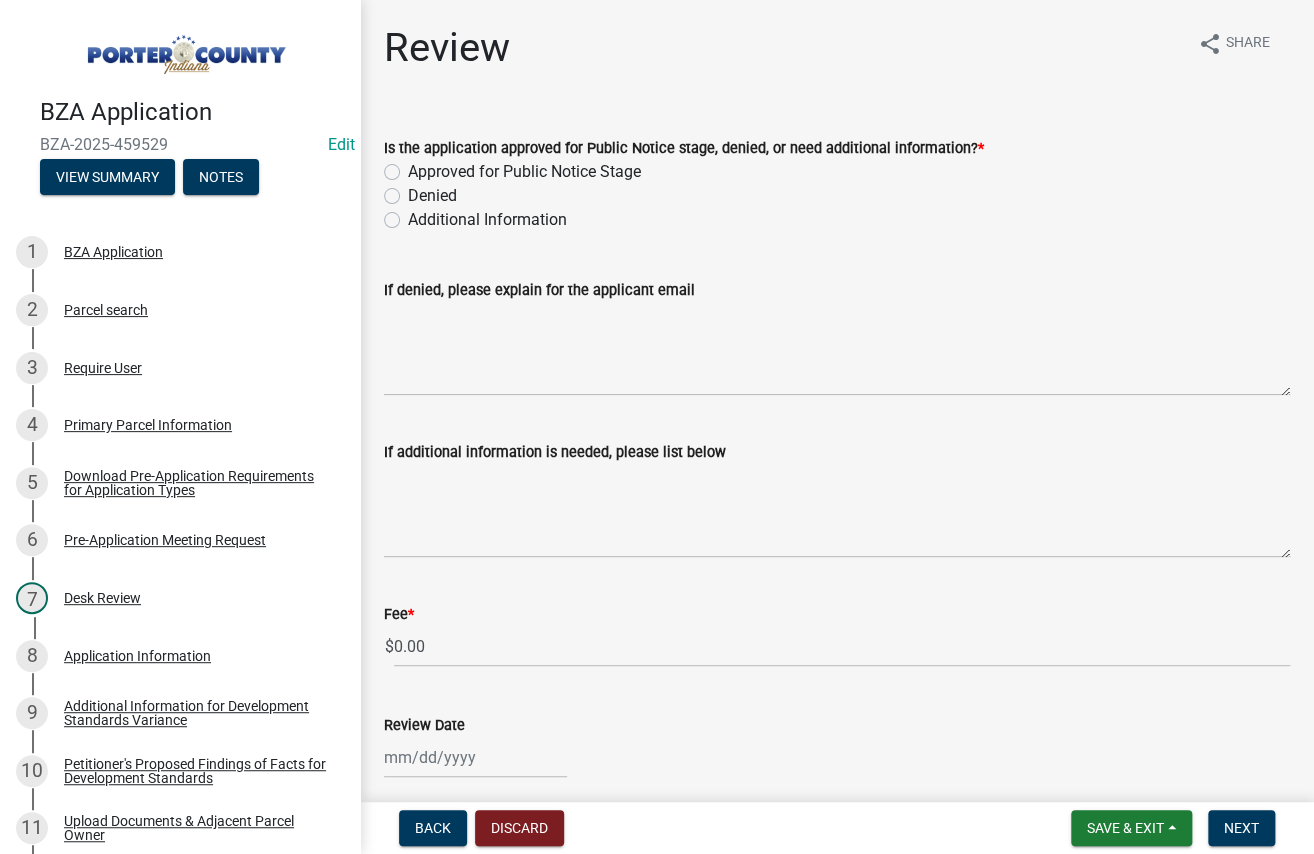 click on "Approved for Public Notice Stage" 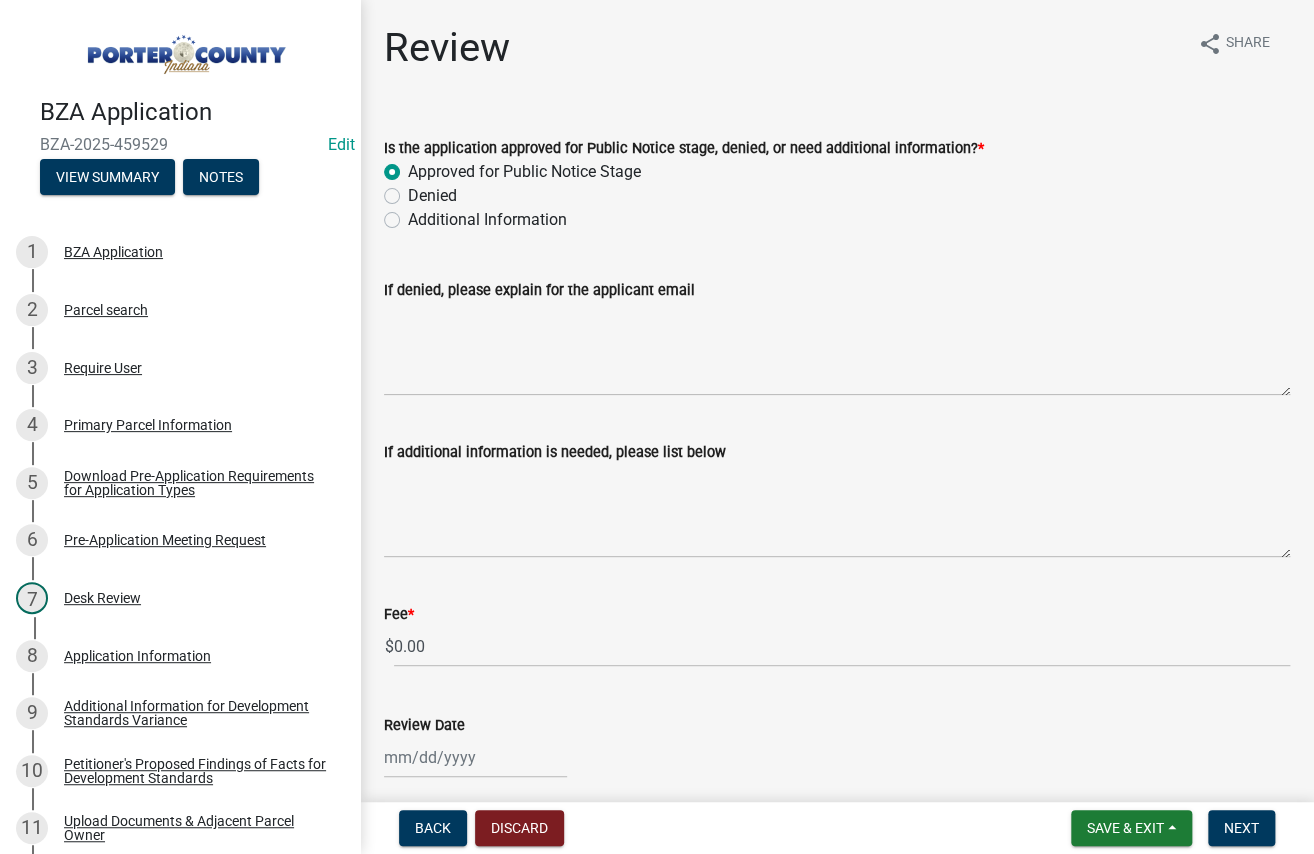radio on "true" 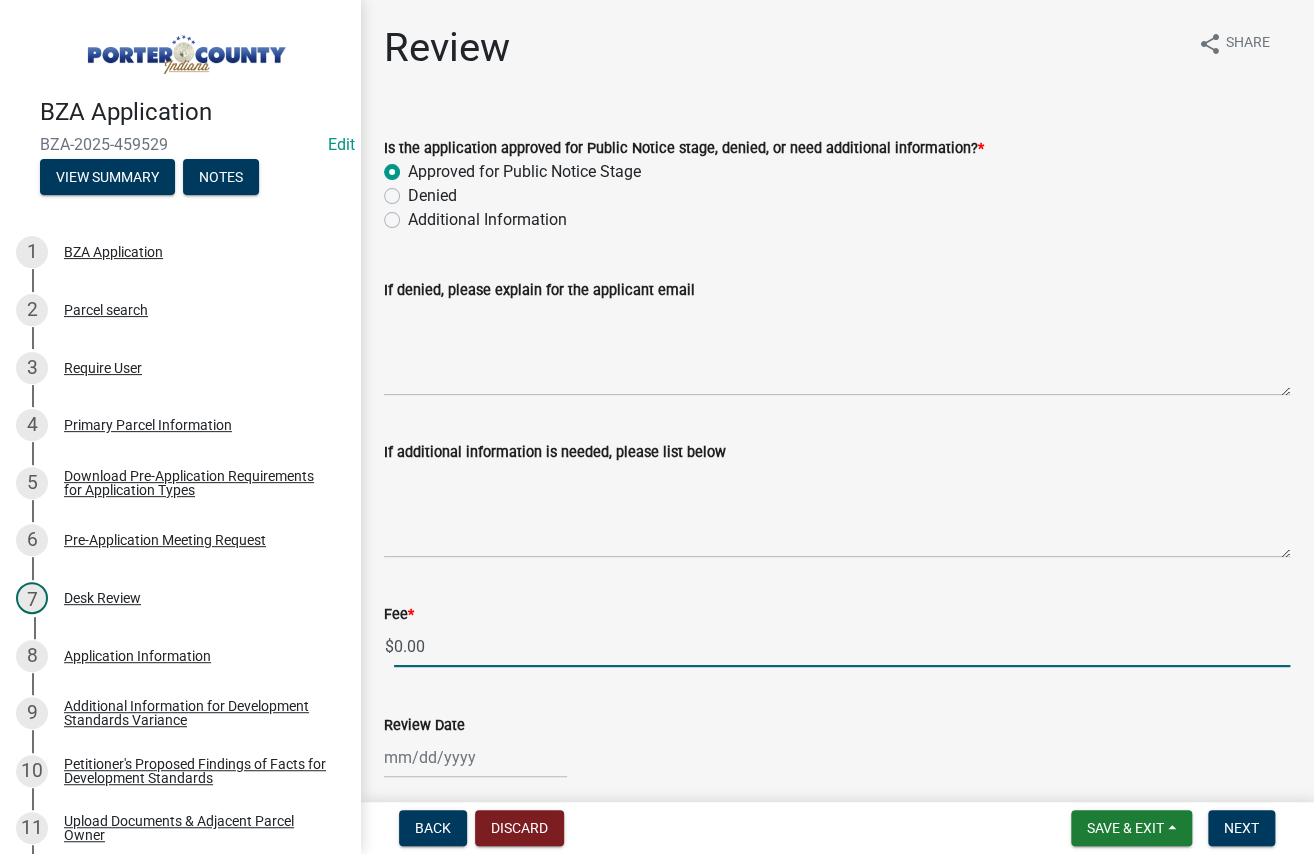 click on "0.00" at bounding box center [842, 646] 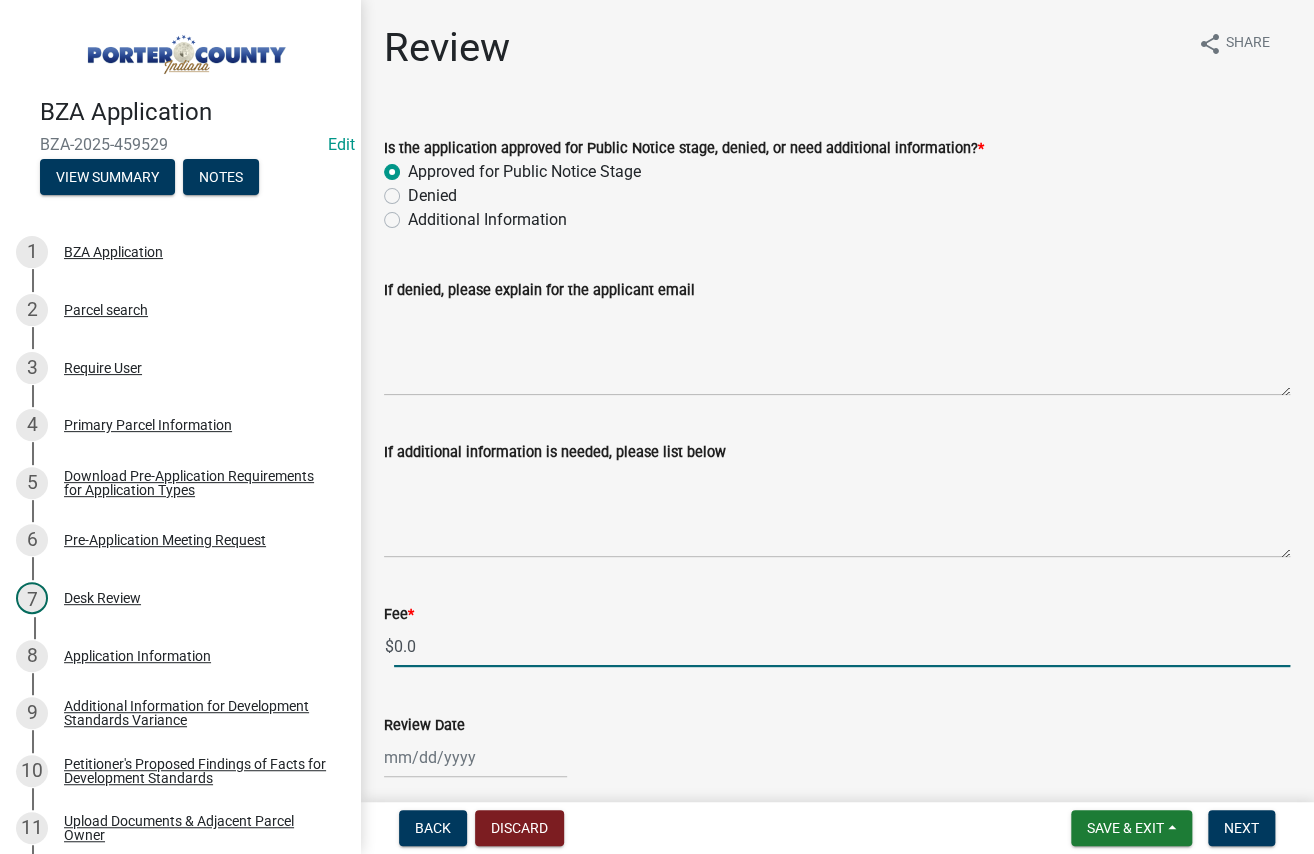 type on "0" 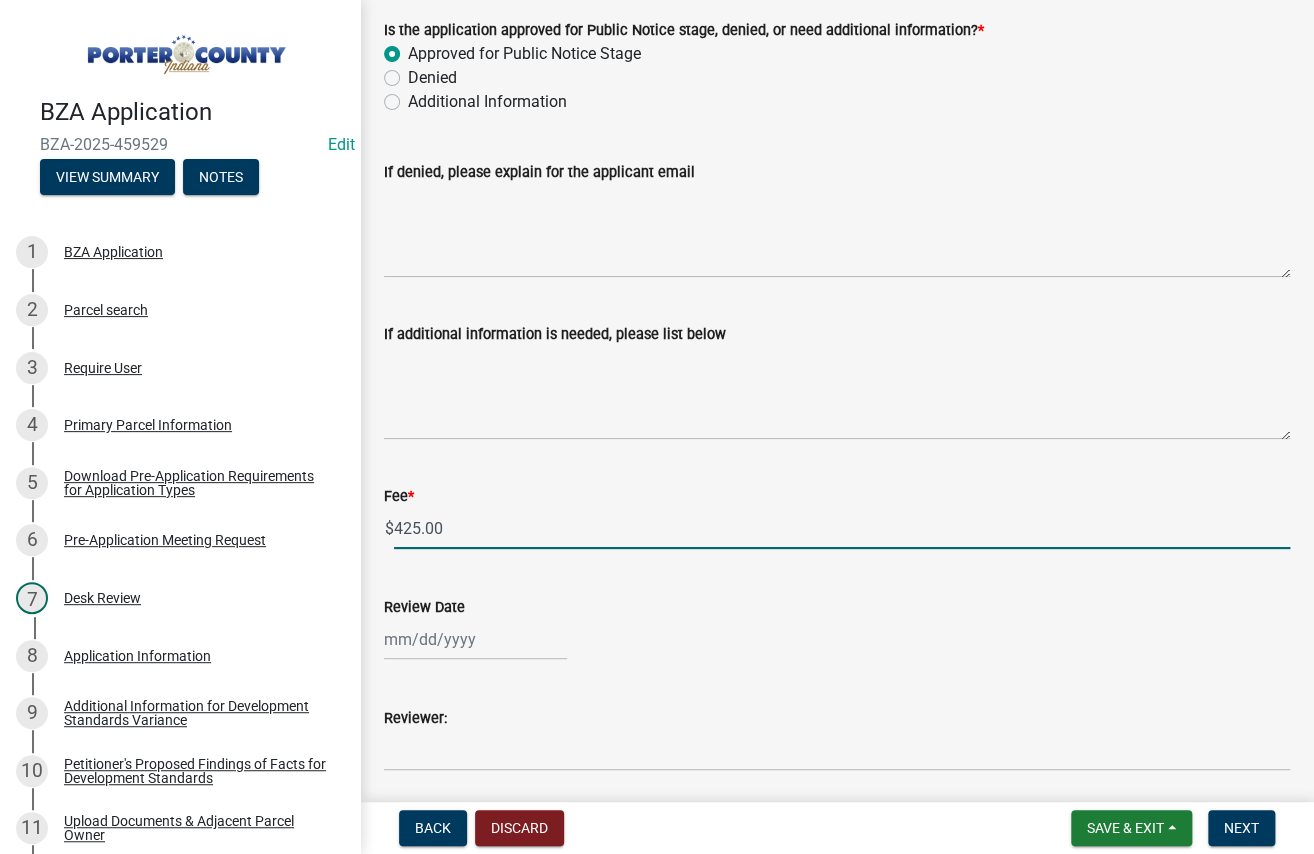 scroll, scrollTop: 298, scrollLeft: 0, axis: vertical 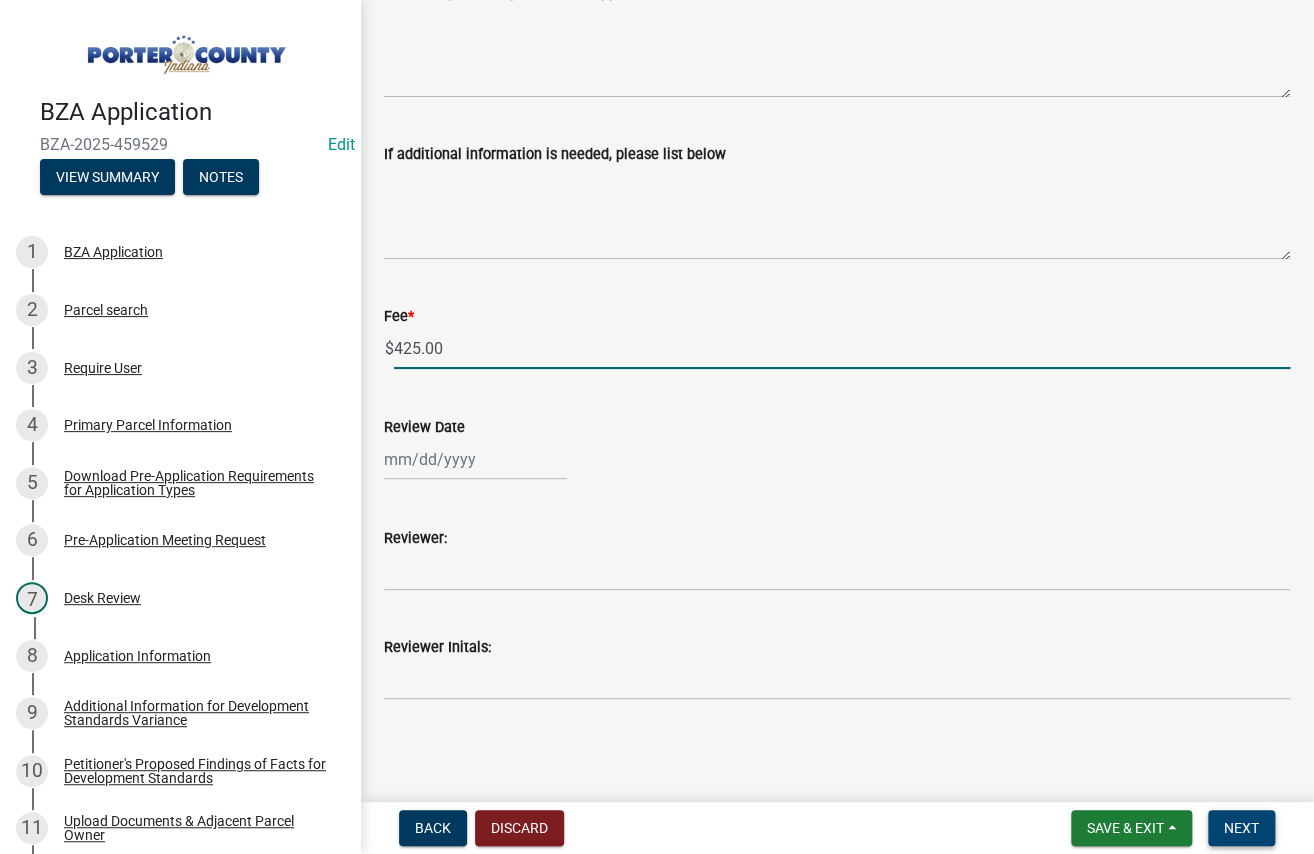 type on "425.00" 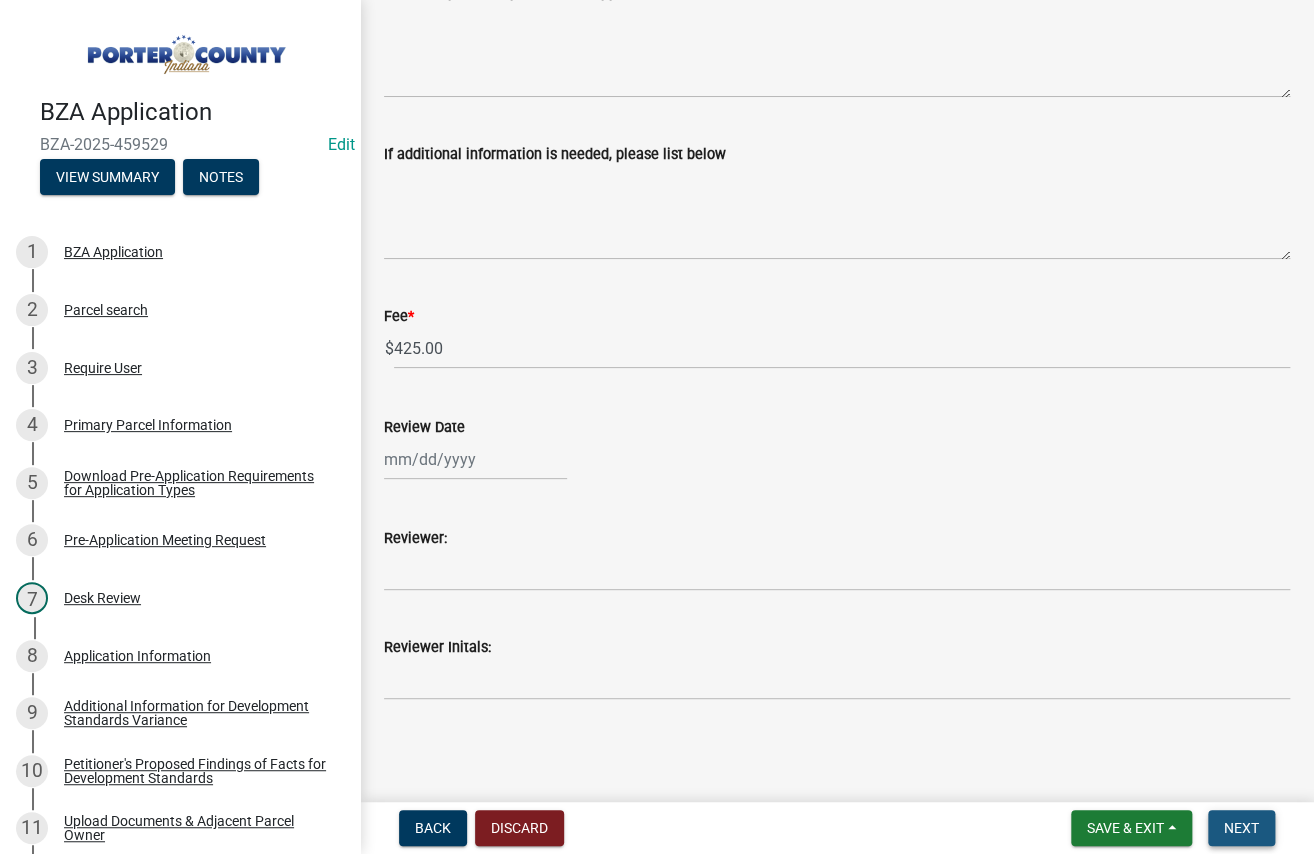 click on "Next" at bounding box center (1241, 828) 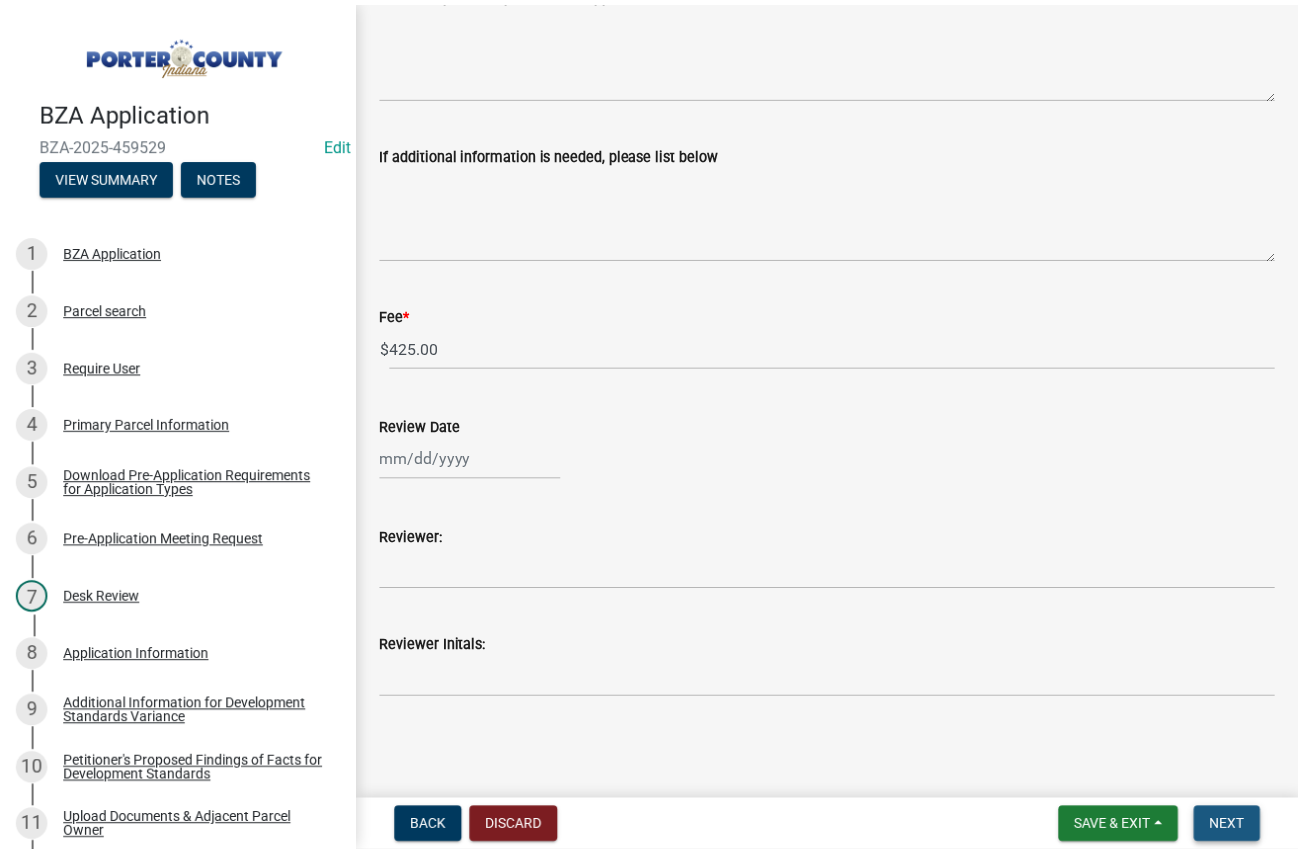 scroll, scrollTop: 0, scrollLeft: 0, axis: both 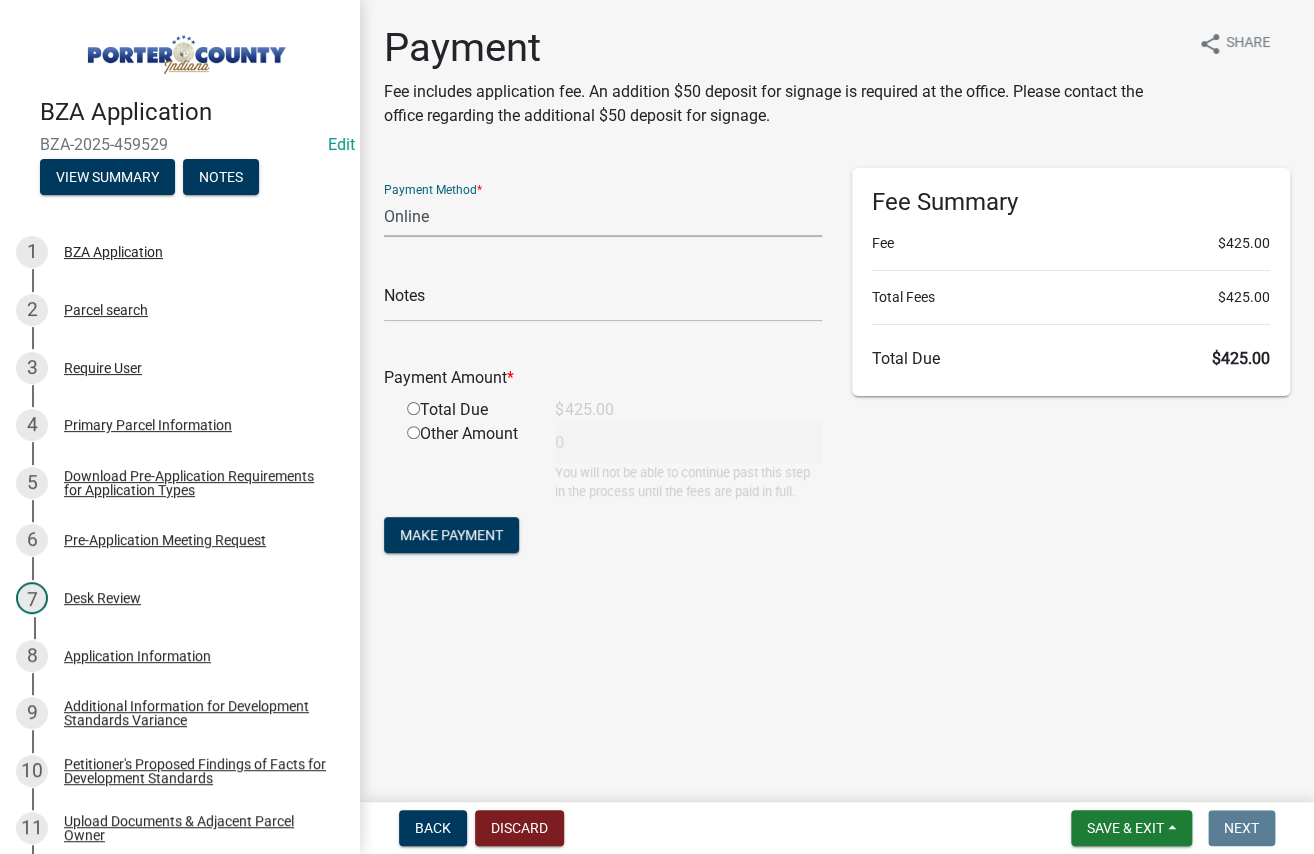 click on "Credit Card POS Check Cash Online" 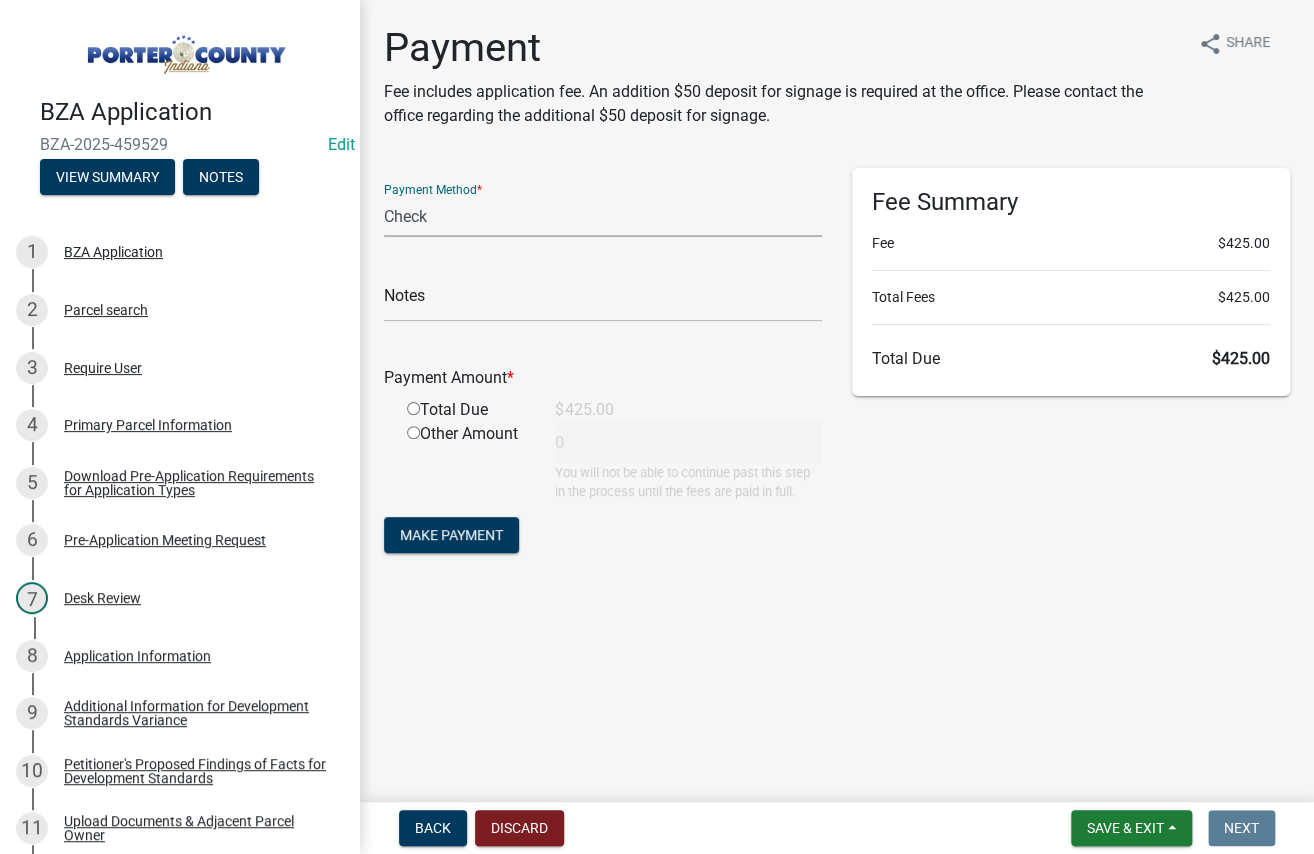 click on "Credit Card POS Check Cash Online" 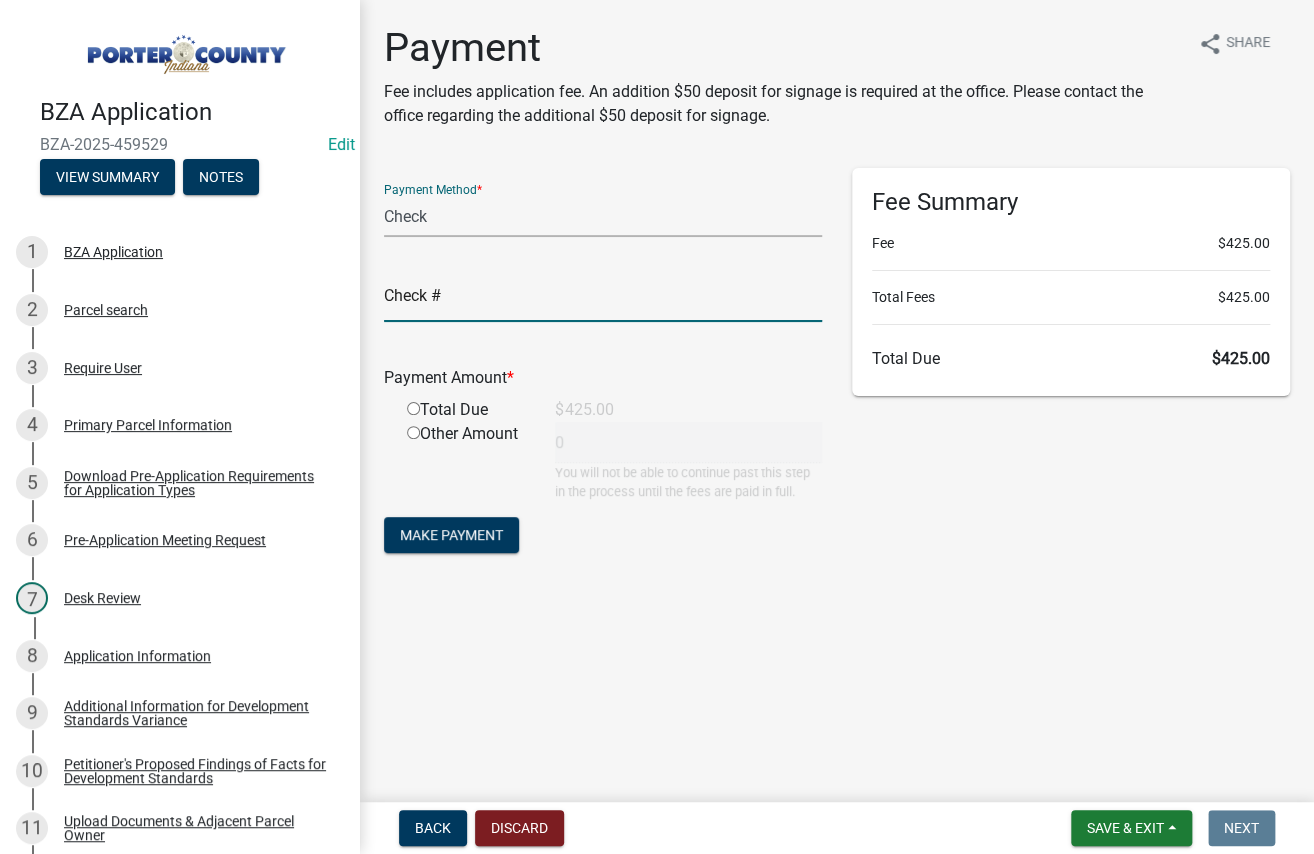 click 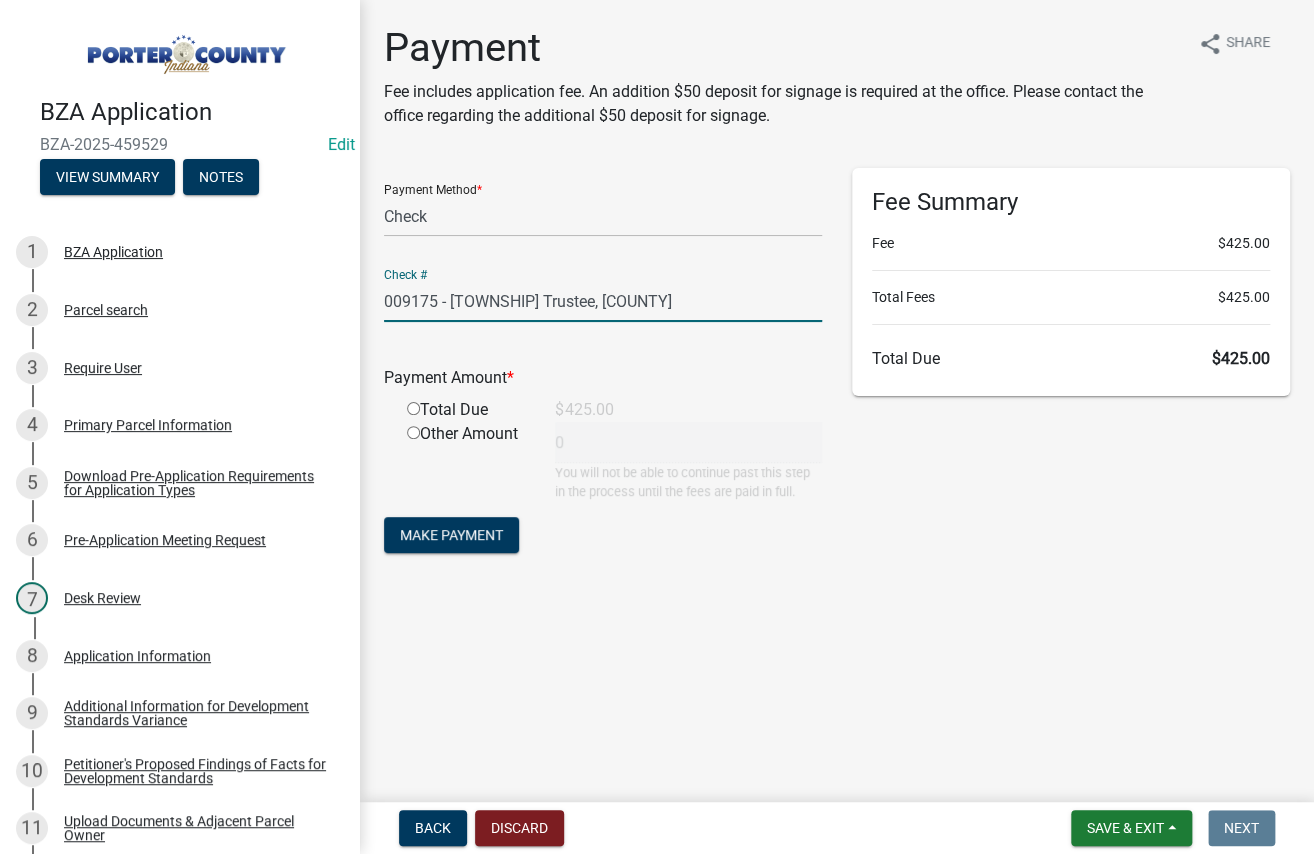 type on "009175 - [TOWNSHIP] Trustee, [COUNTY]" 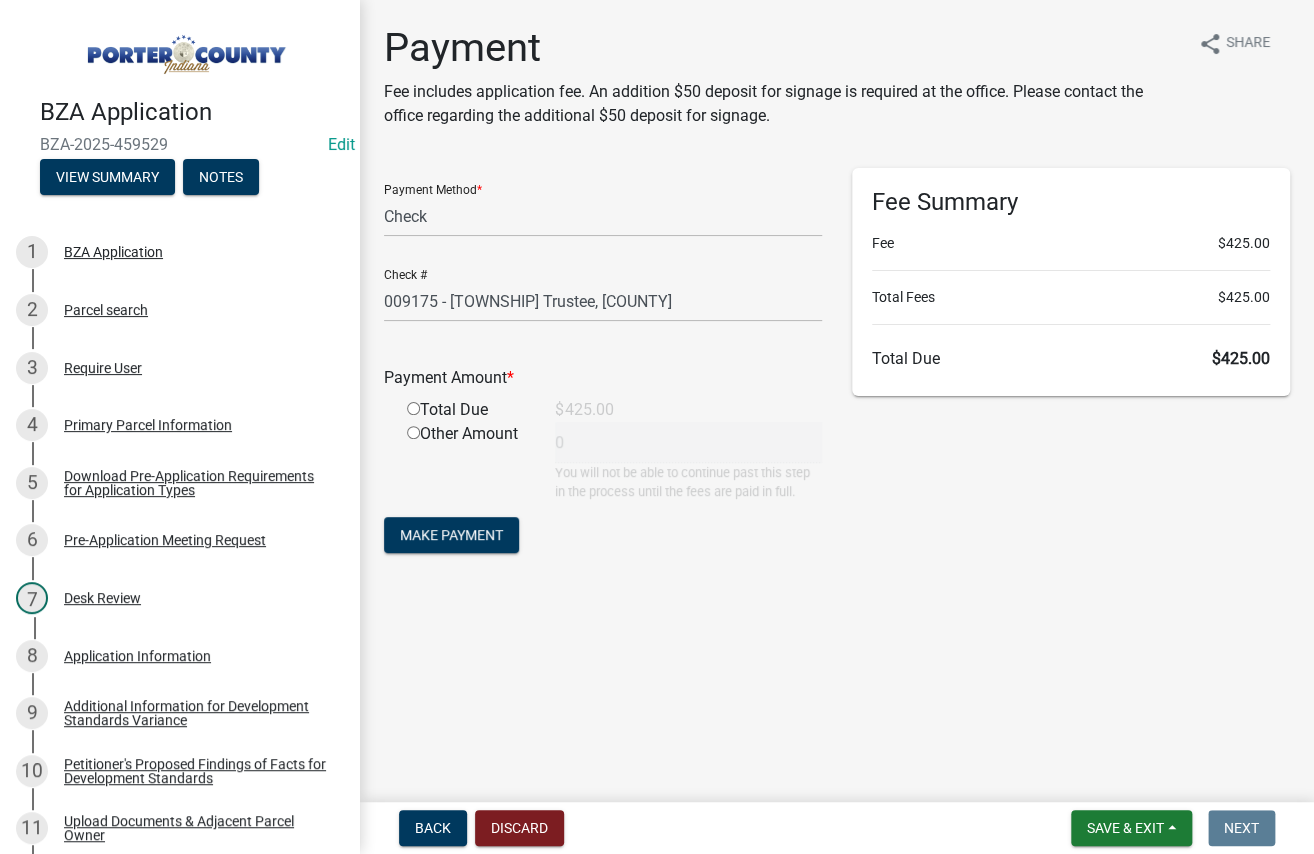click 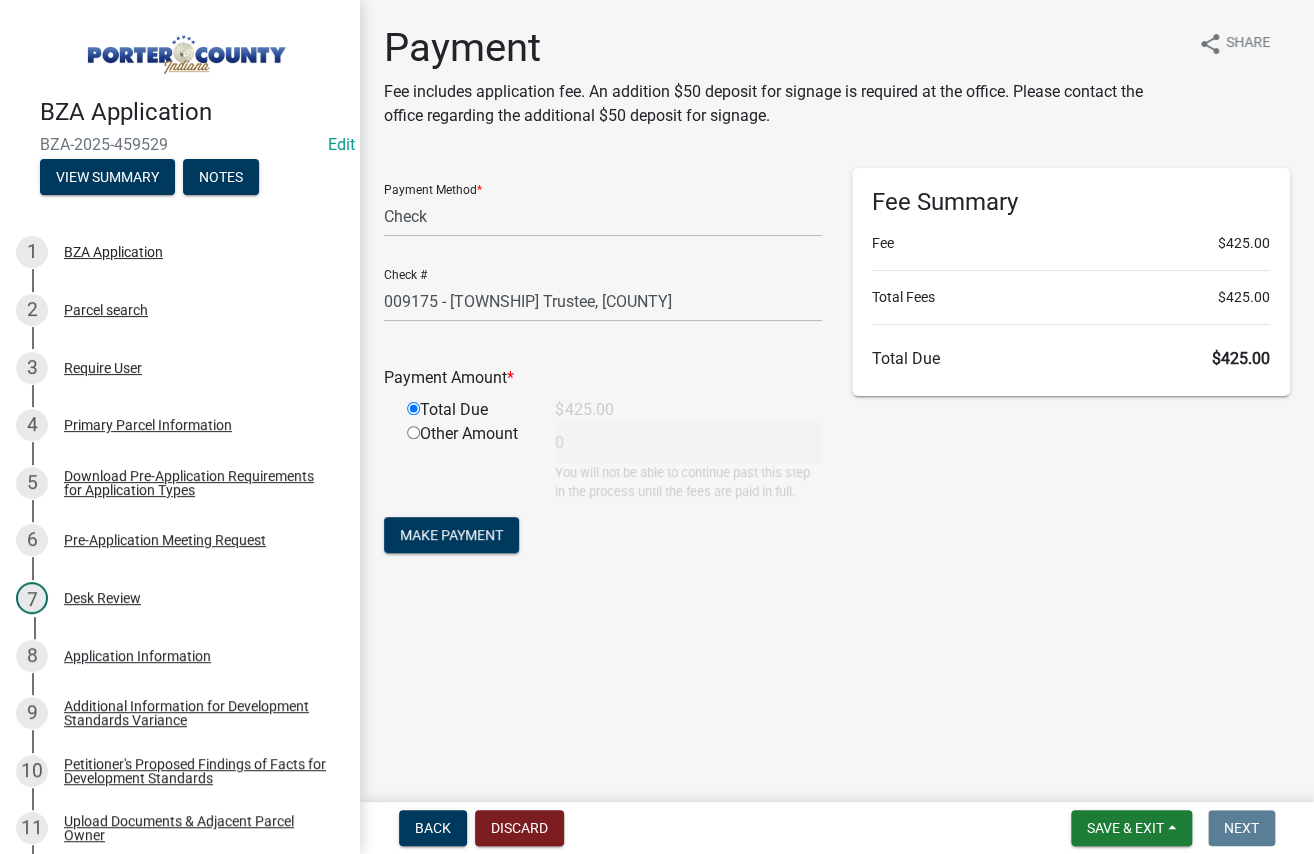 type on "425" 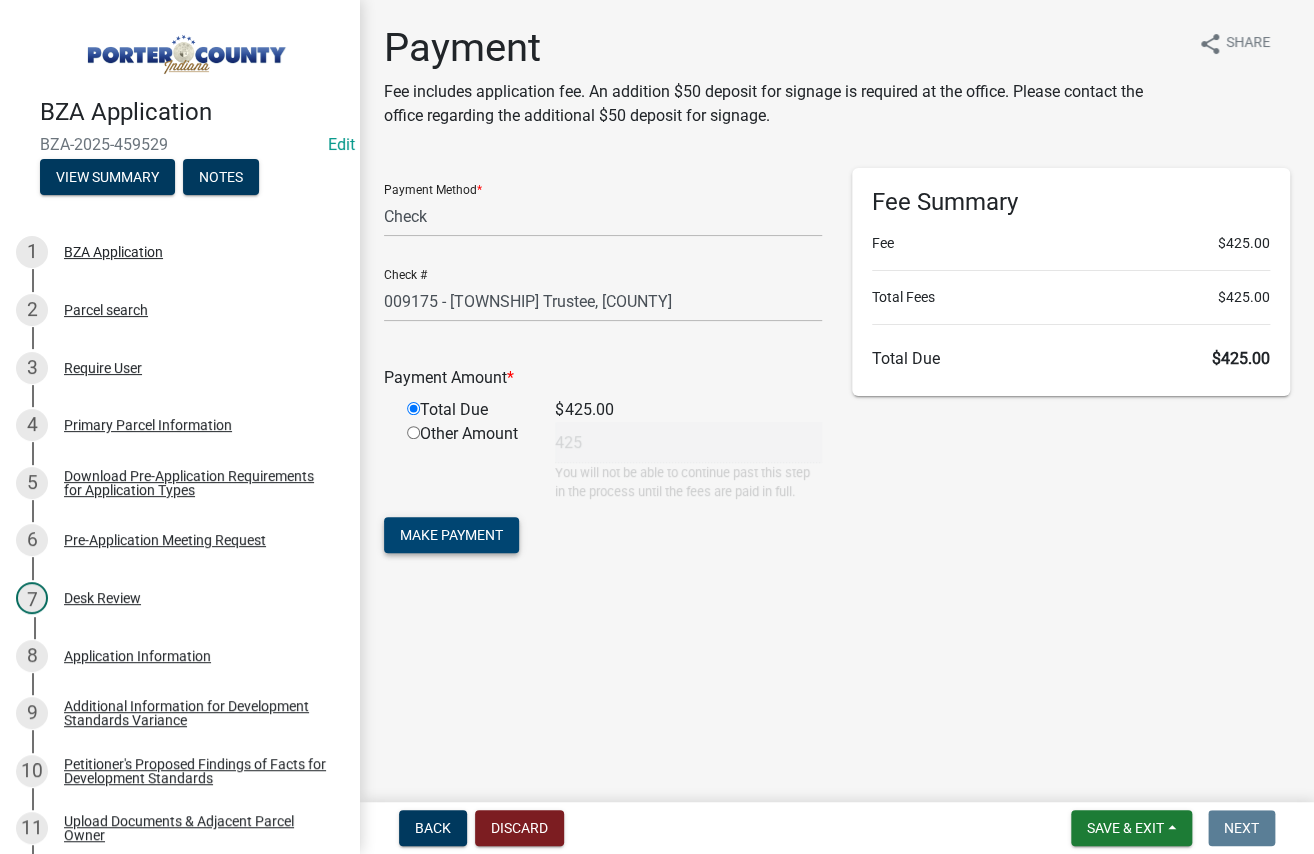 click on "Make Payment" 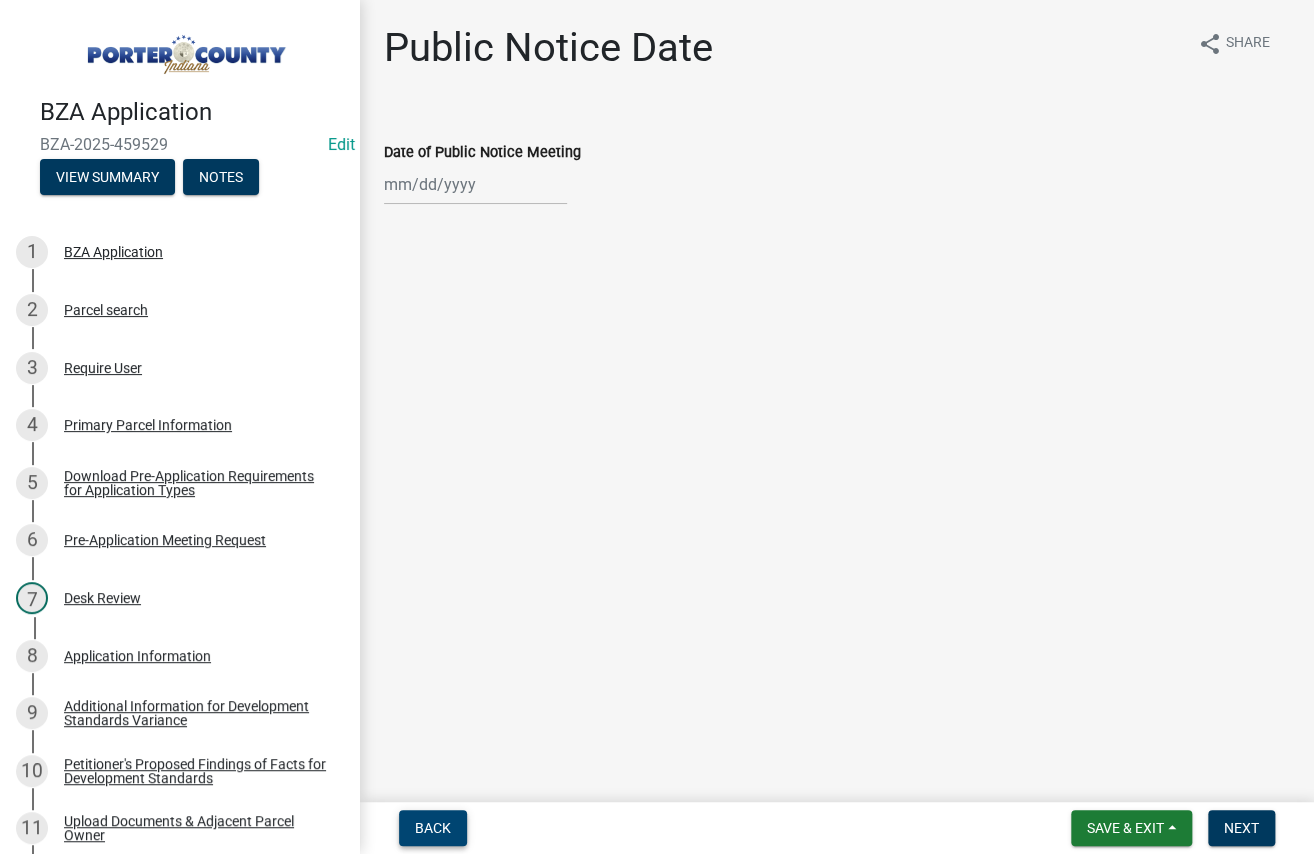 click on "Back" at bounding box center [433, 828] 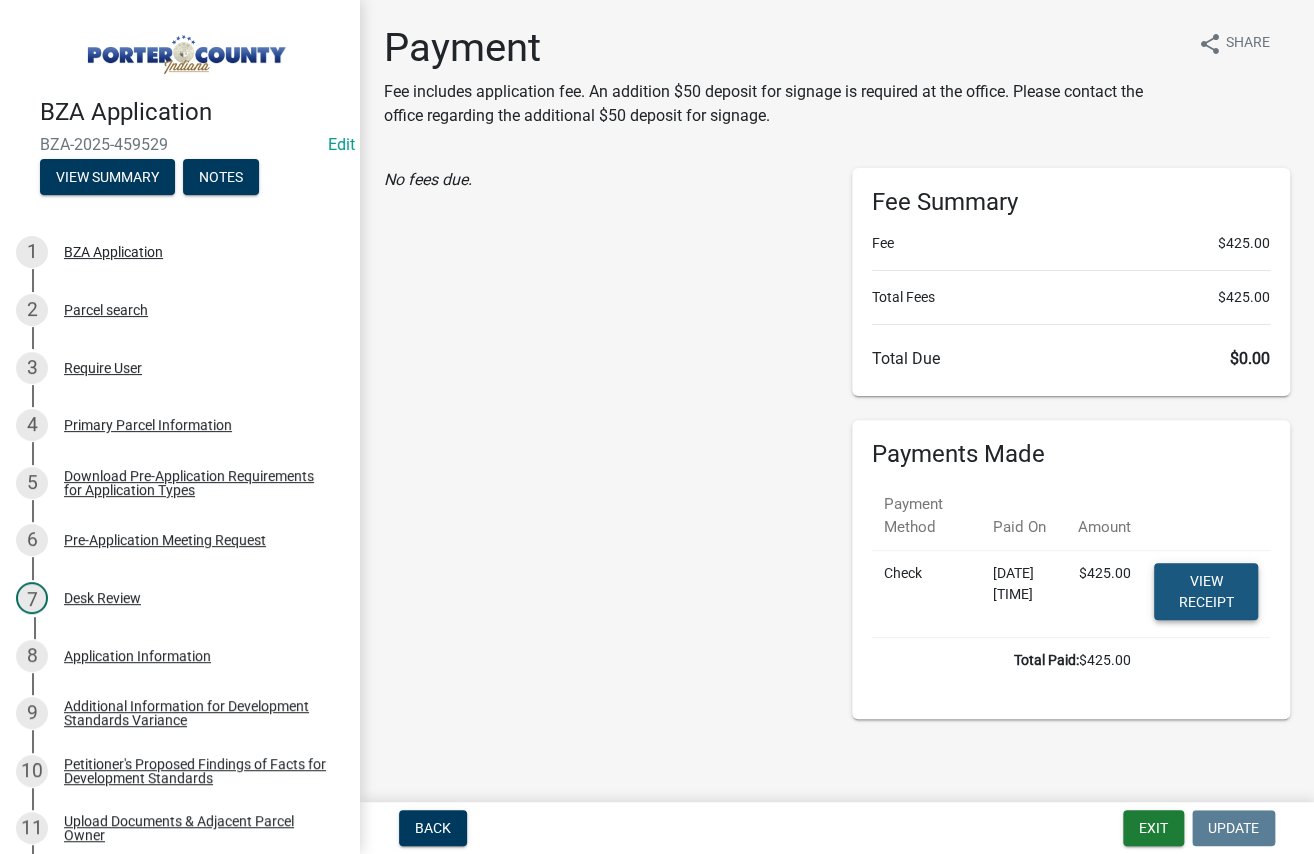 click on "View receipt" 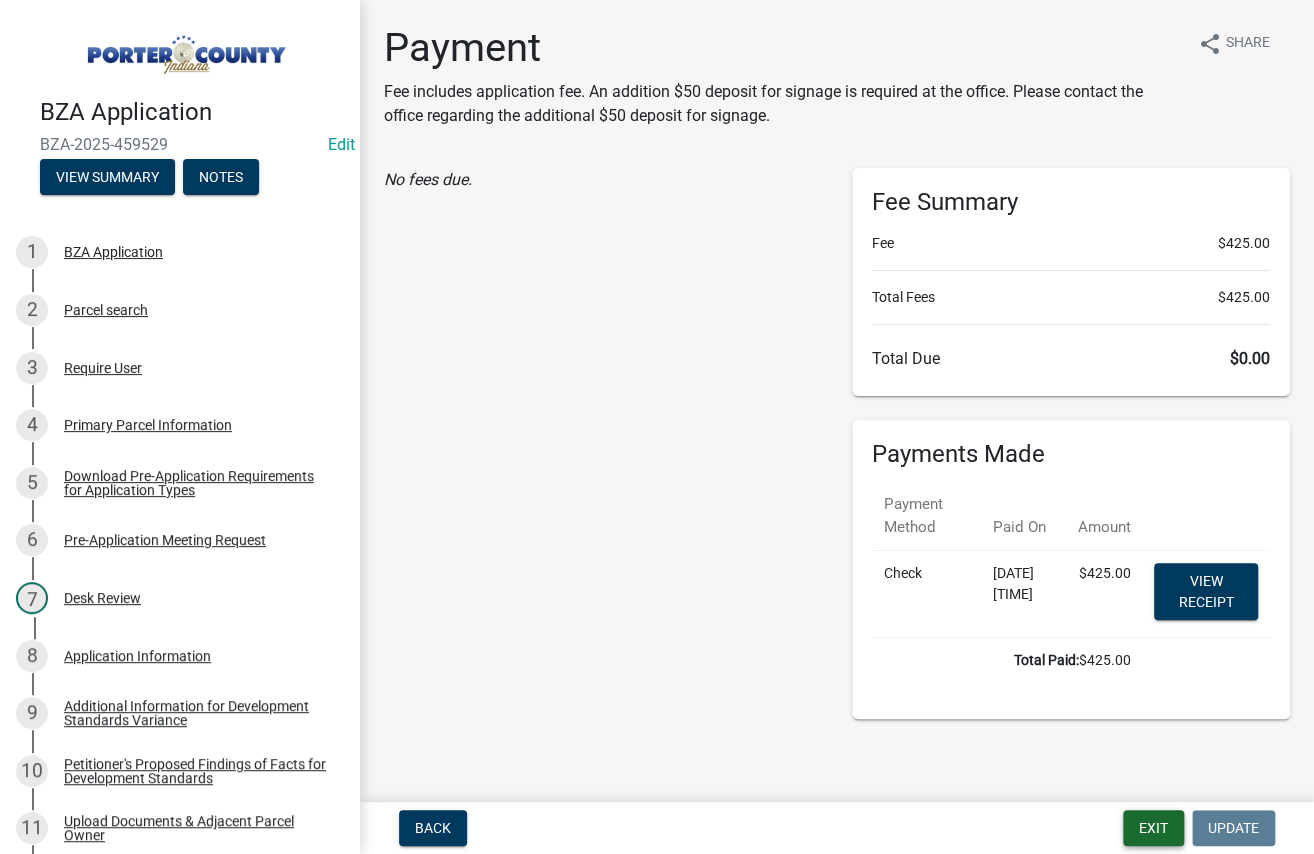 click on "Exit" at bounding box center [1153, 828] 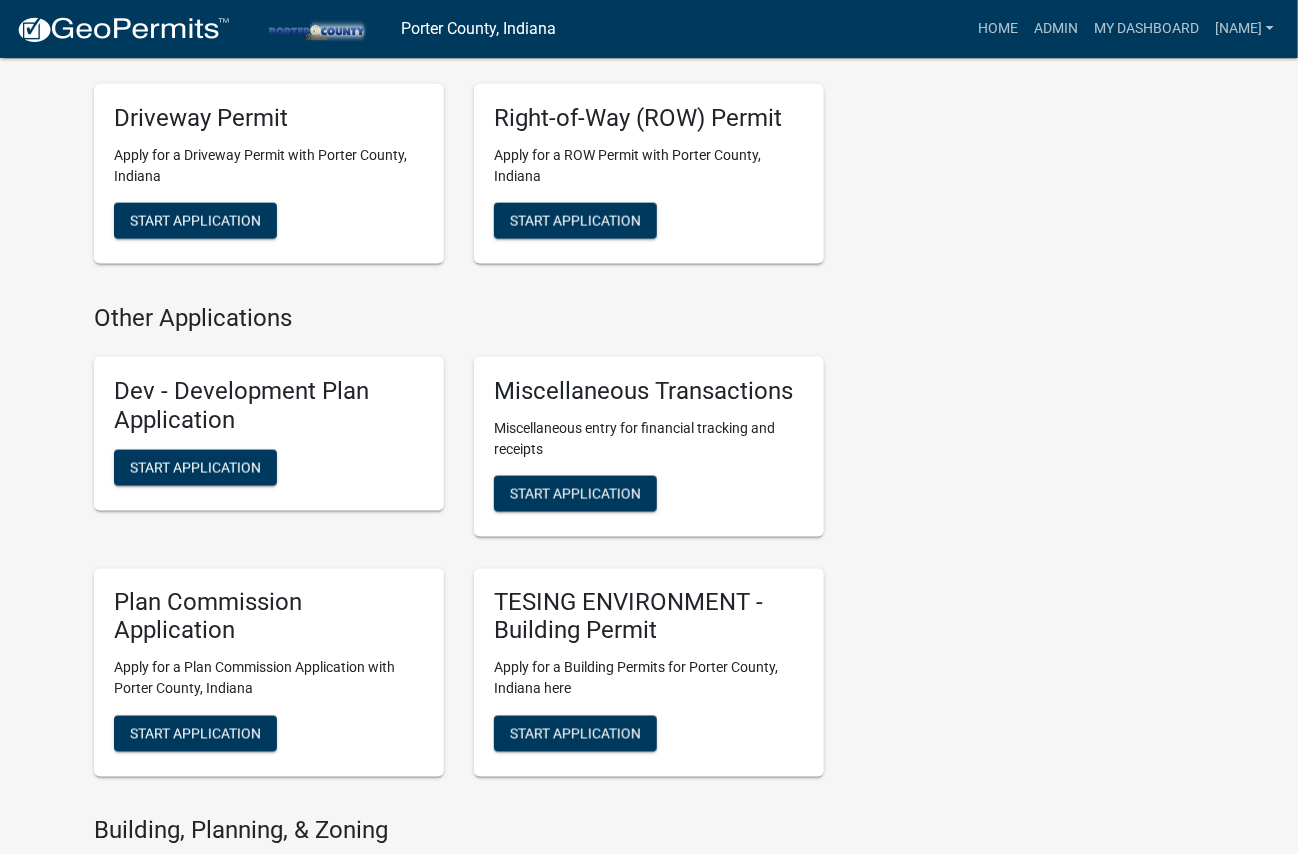 scroll, scrollTop: 1100, scrollLeft: 0, axis: vertical 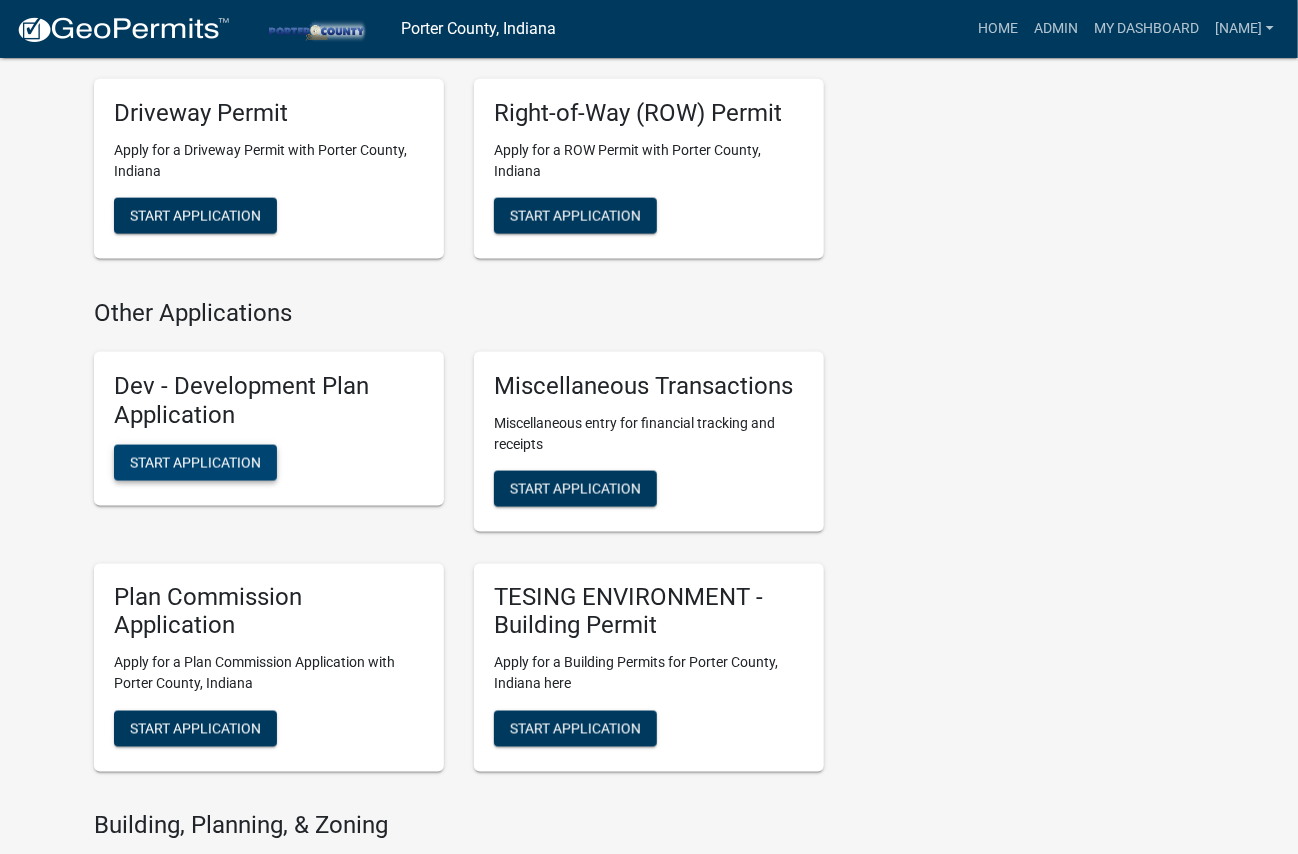 click on "Start Application" 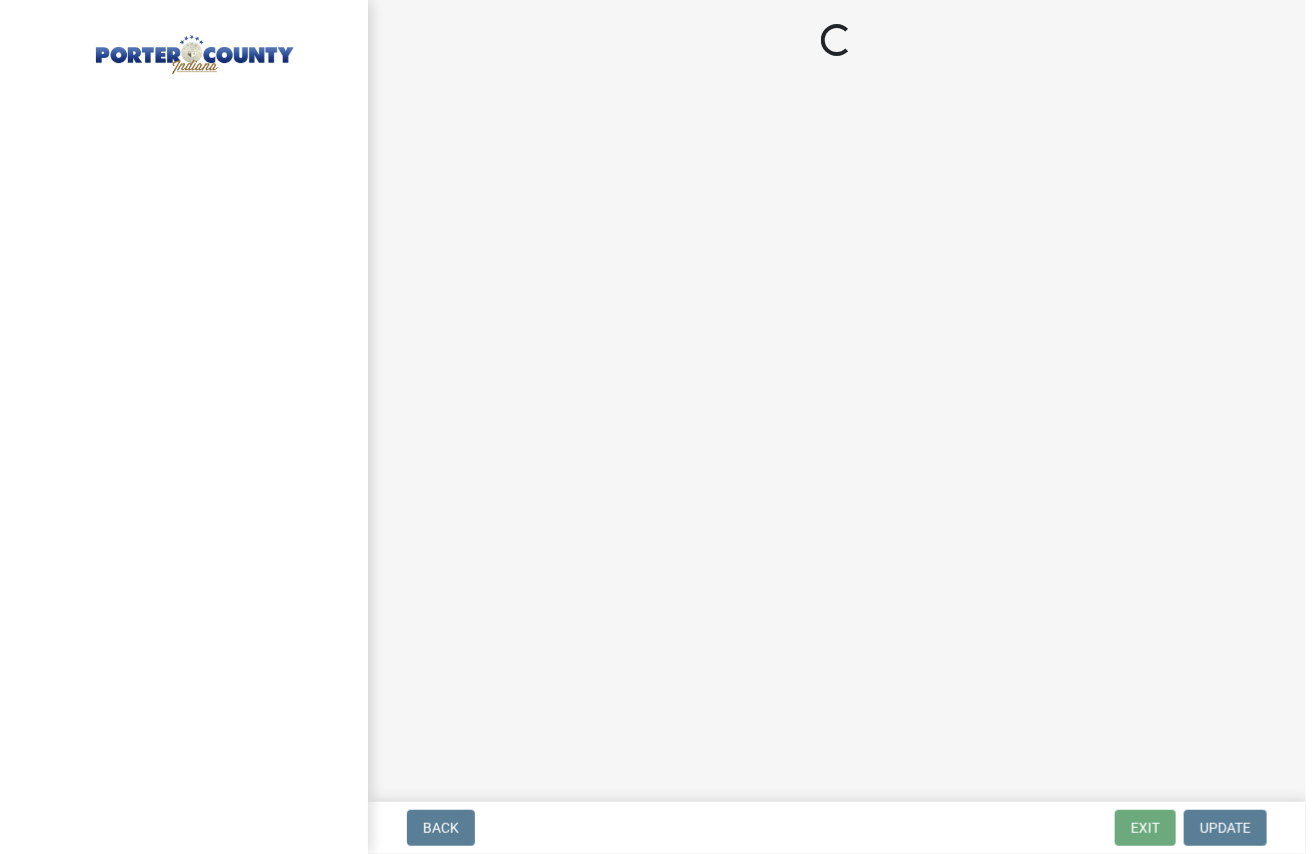 scroll, scrollTop: 0, scrollLeft: 0, axis: both 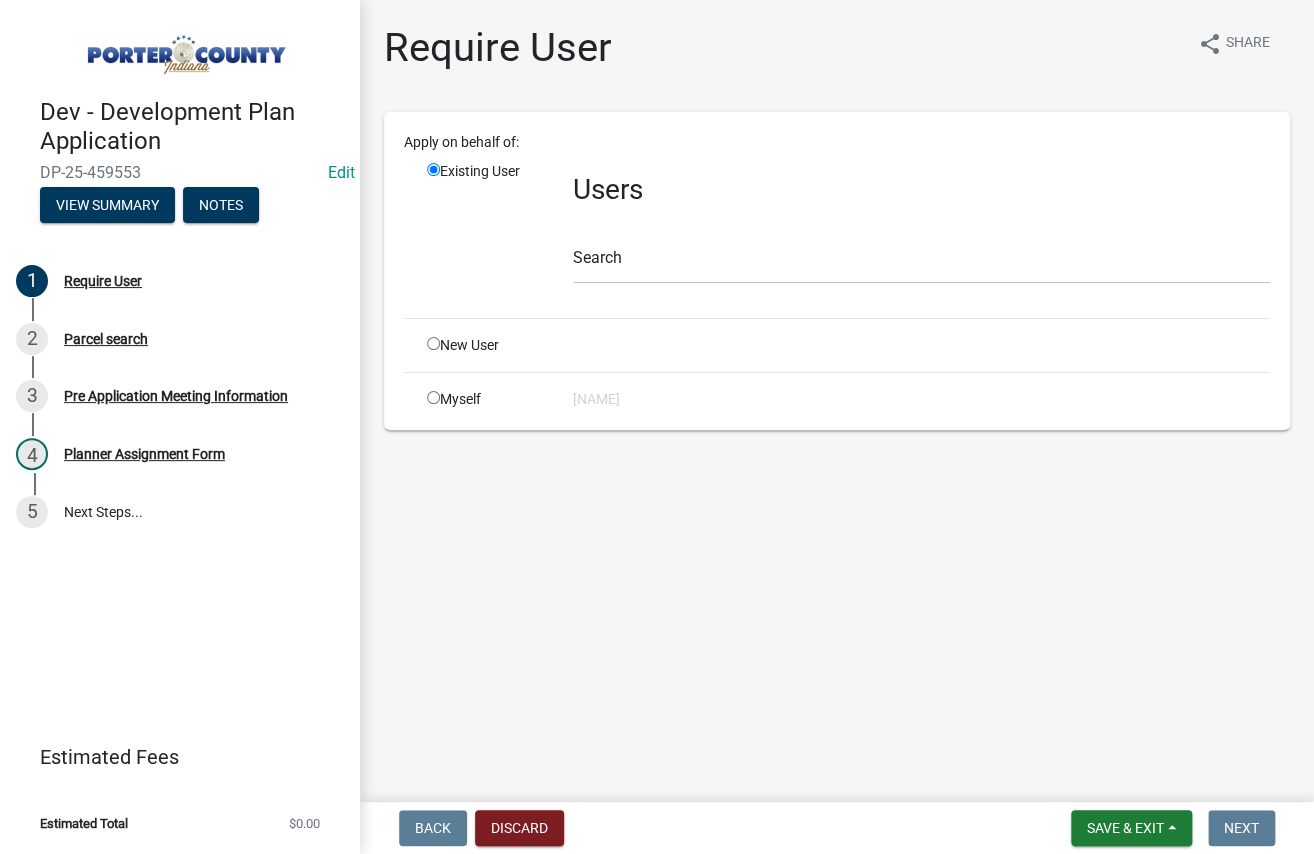click 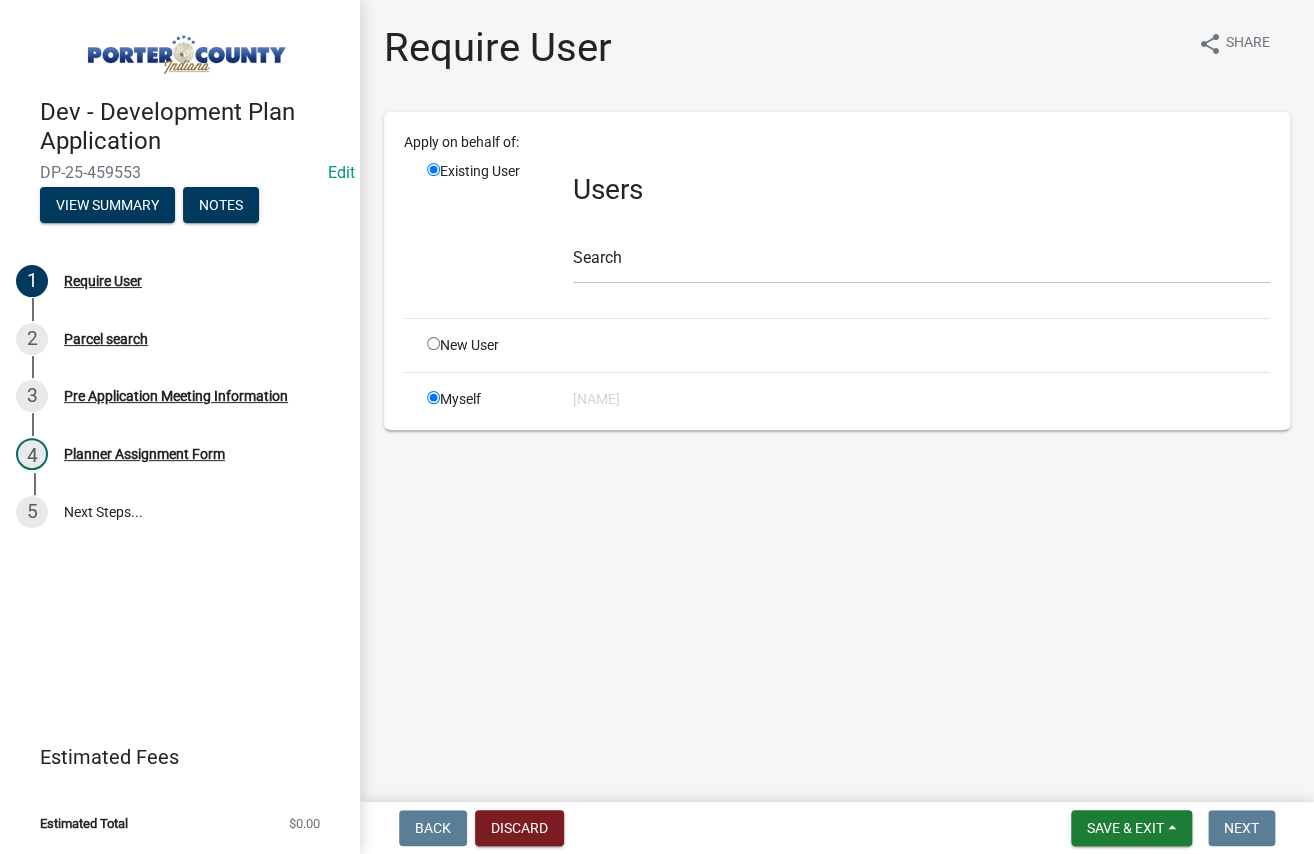 radio on "false" 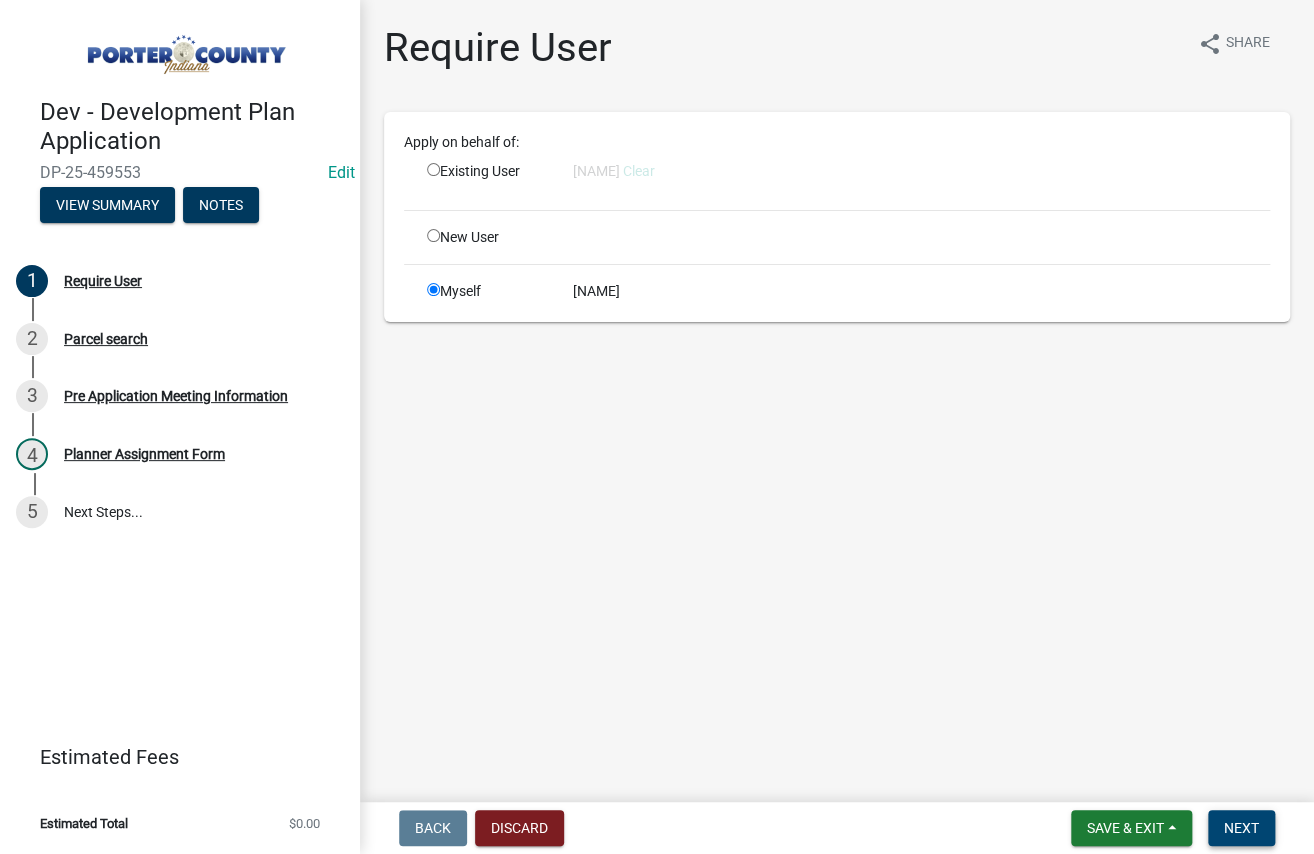 click on "Next" at bounding box center [1241, 828] 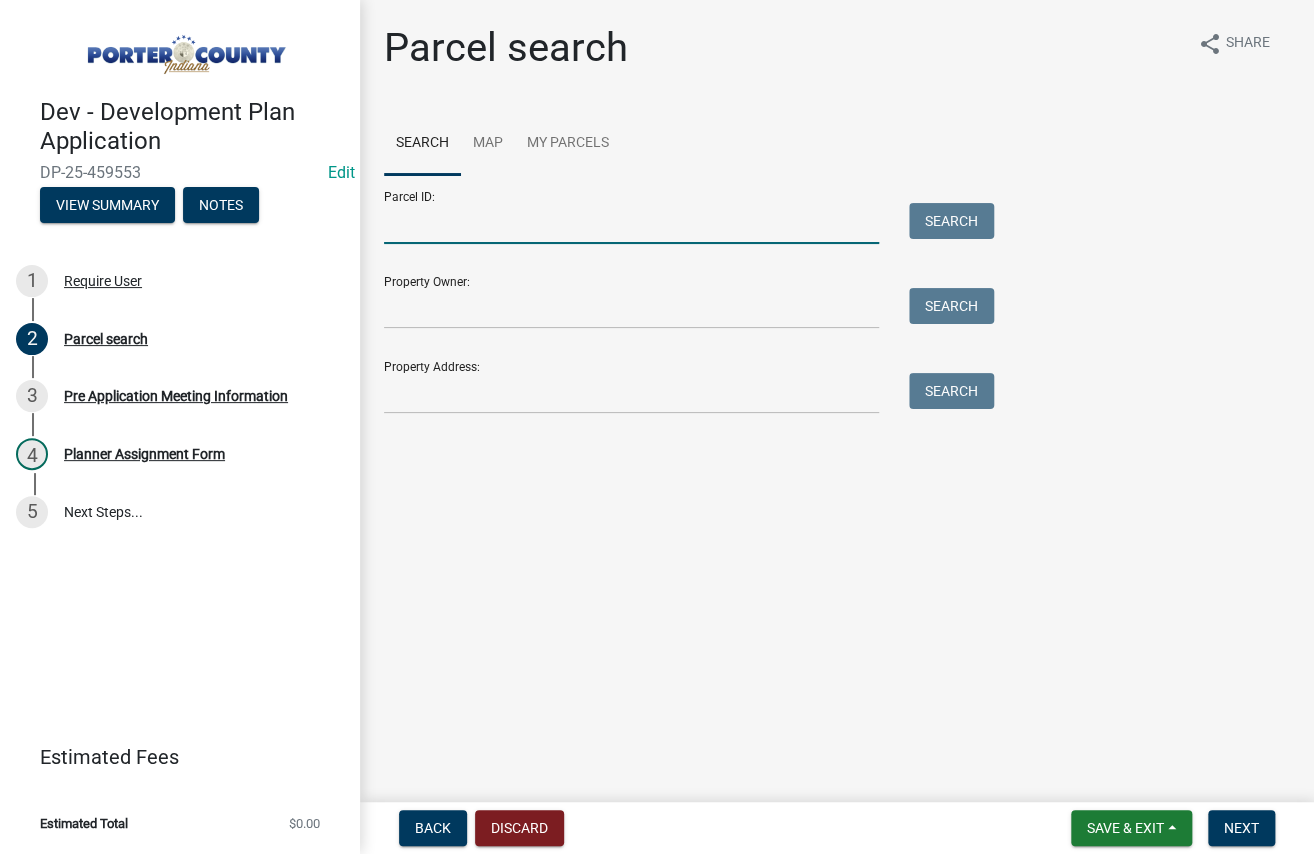 click on "Parcel ID:" at bounding box center [631, 223] 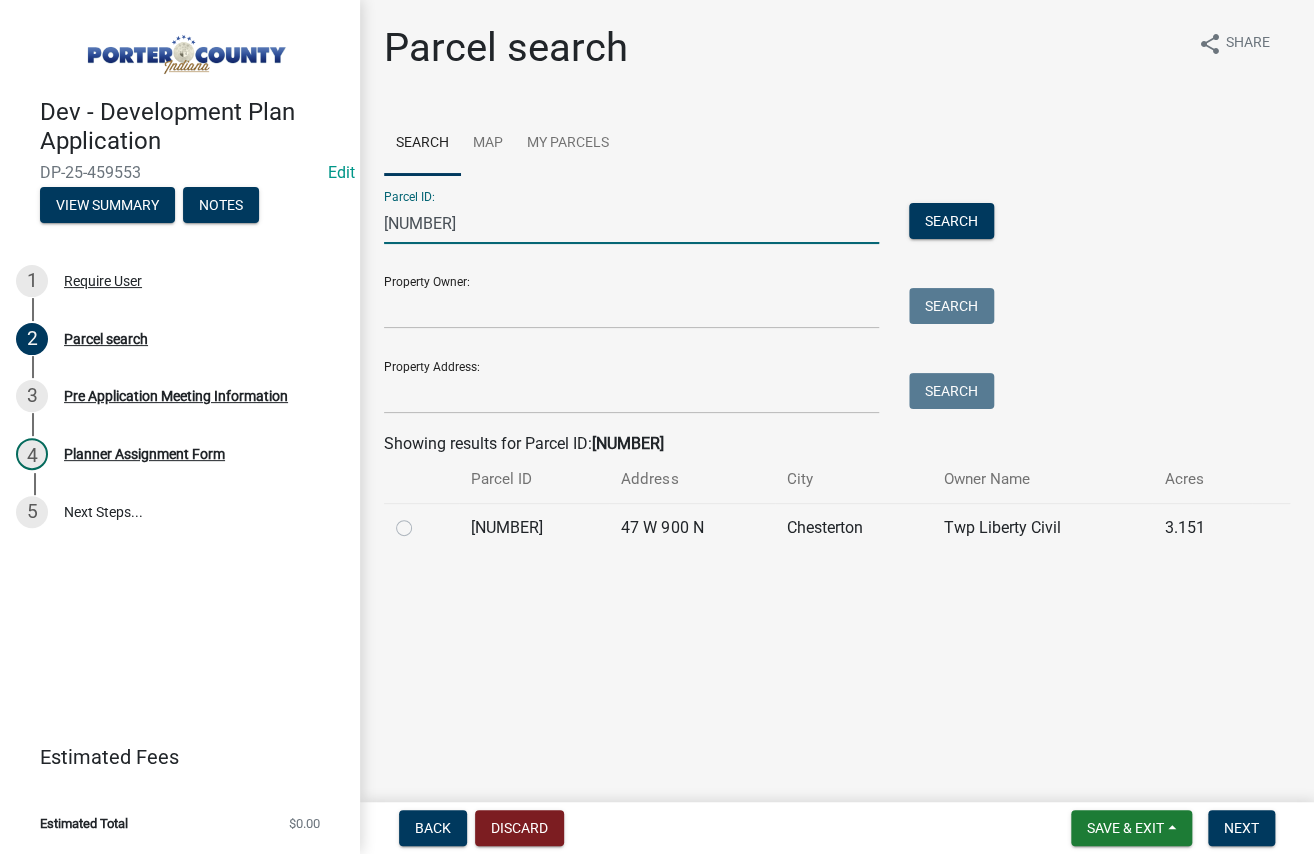 type on "[NUMBER]" 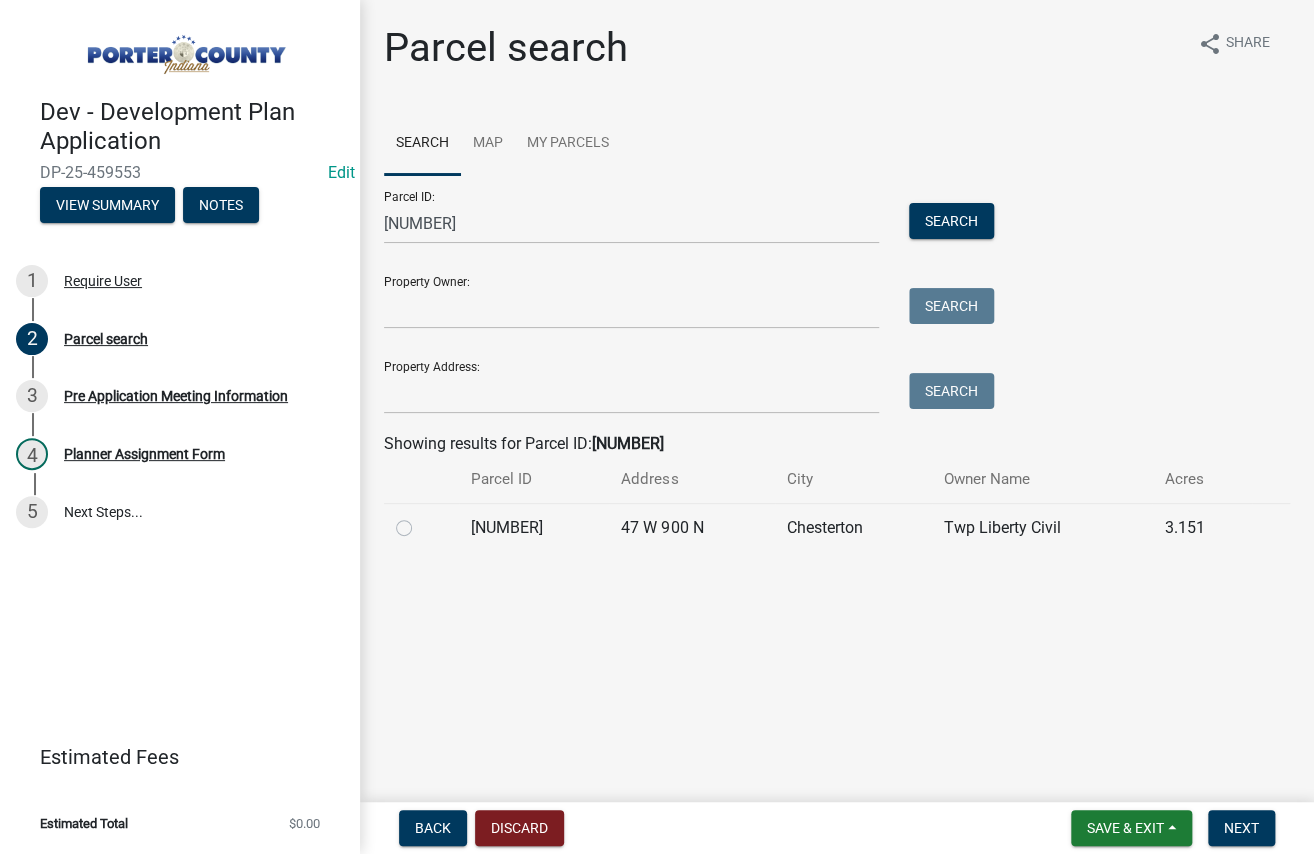 click 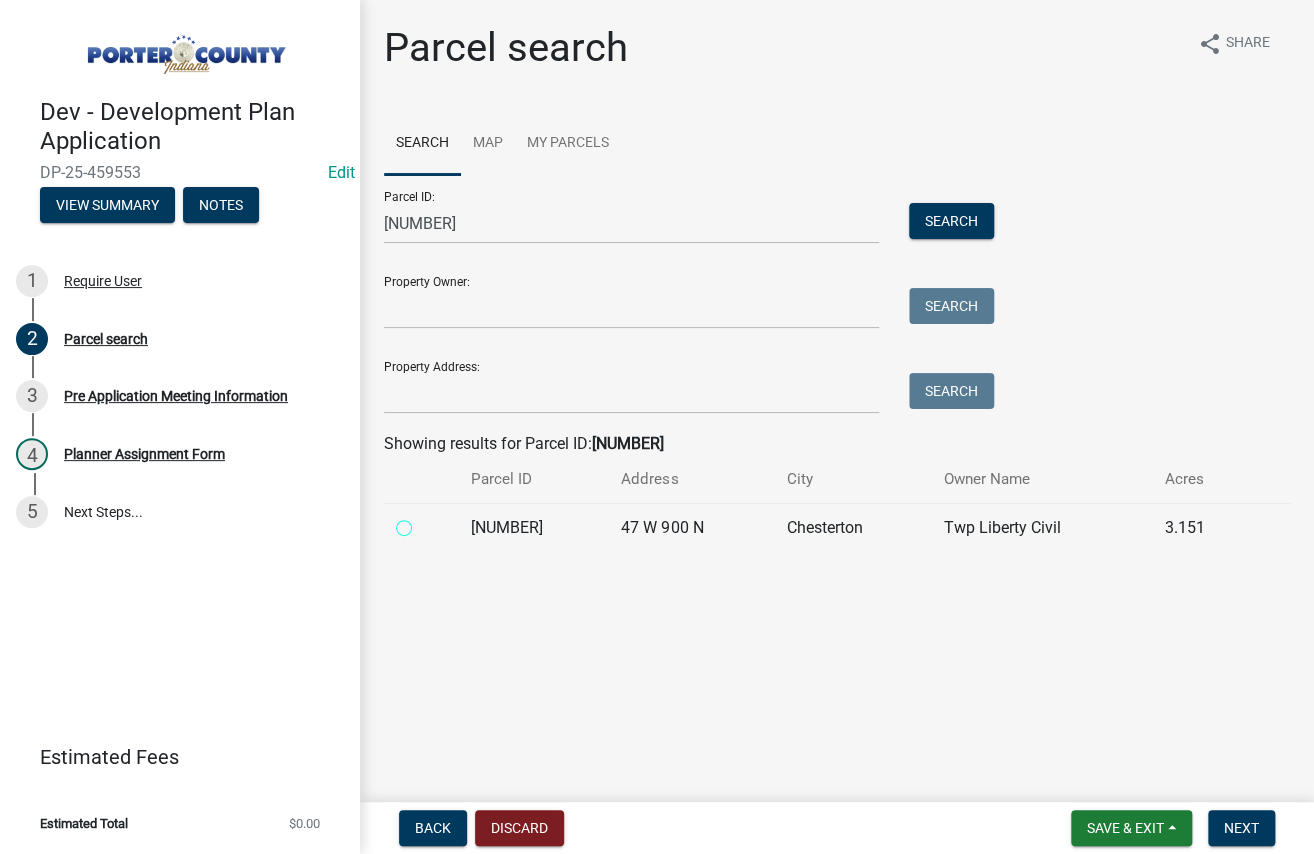 click at bounding box center (426, 522) 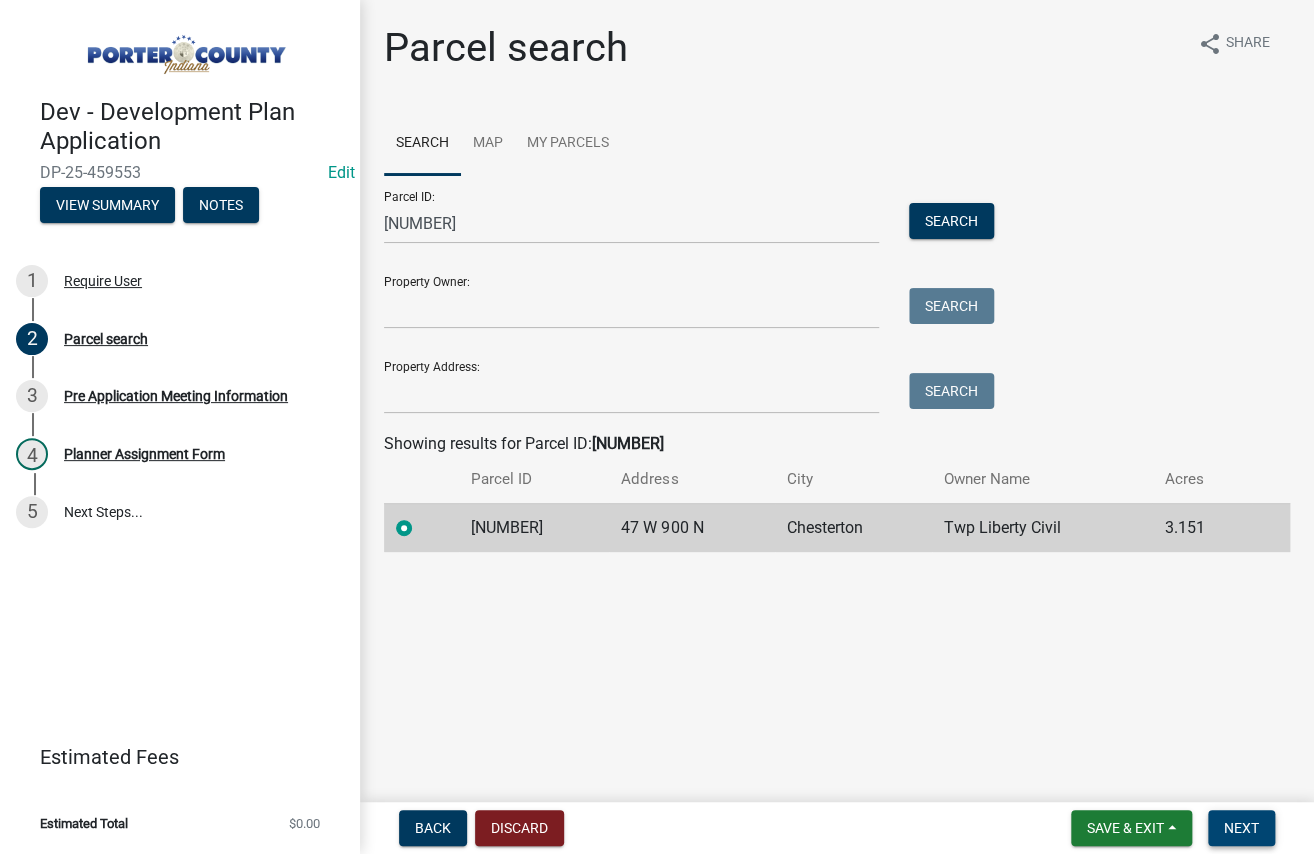 click on "Next" at bounding box center [1241, 828] 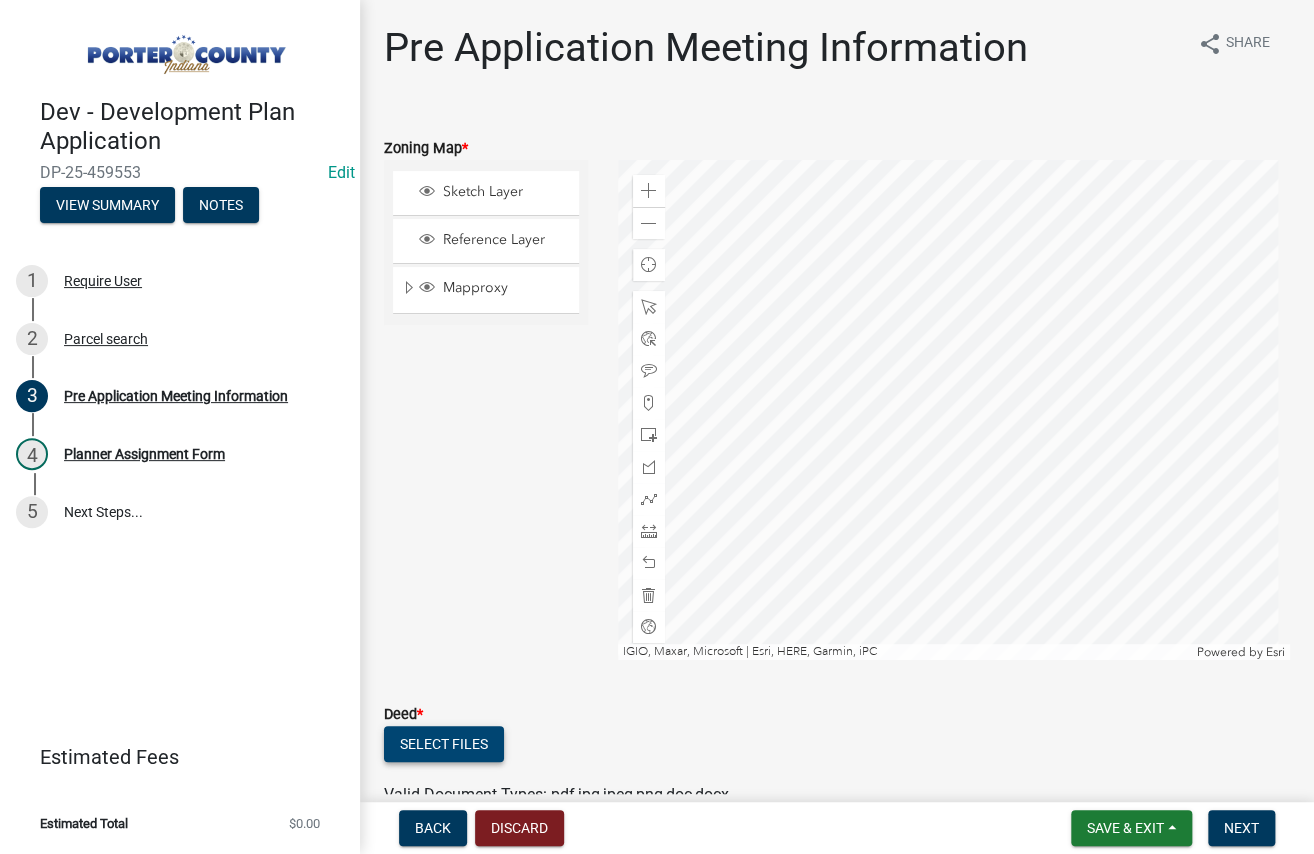 click on "Select files" 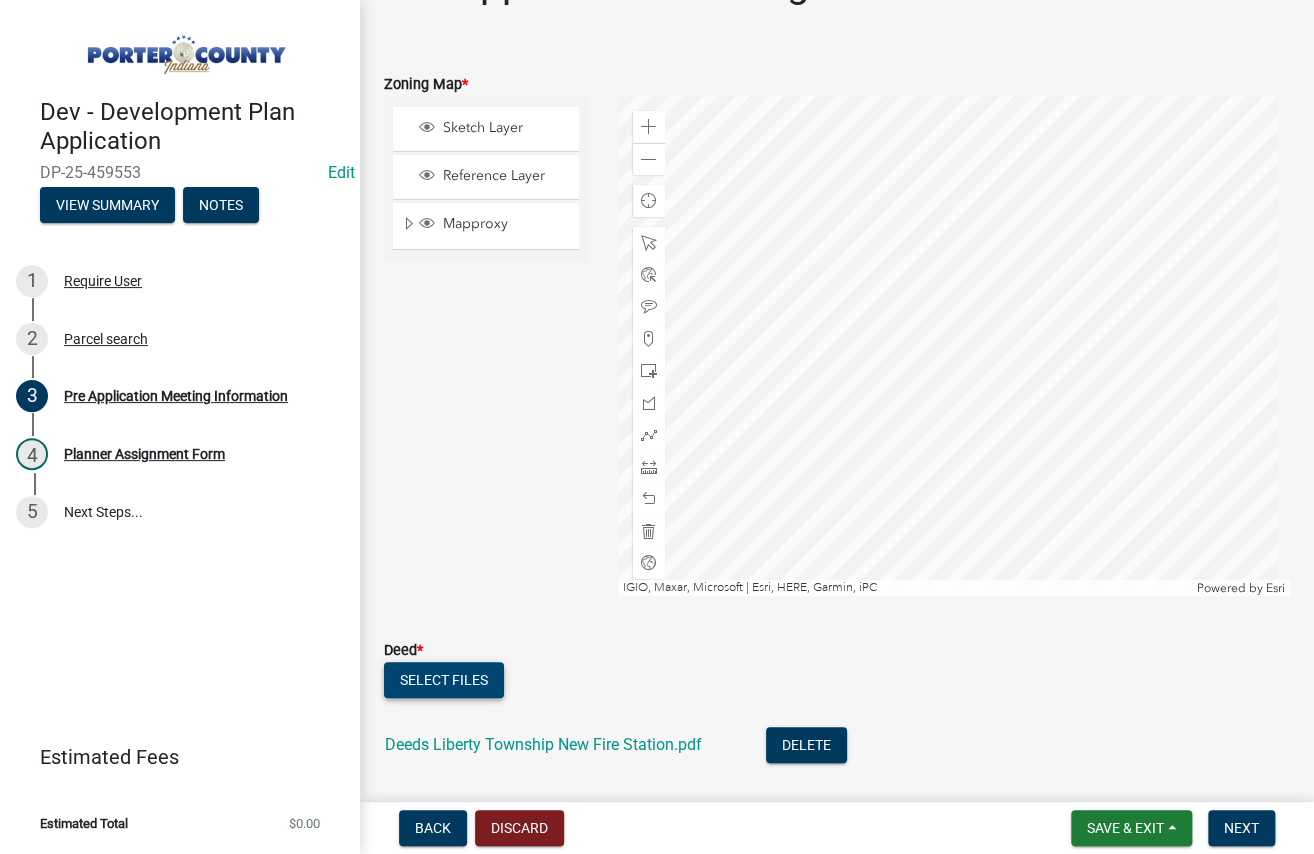 scroll, scrollTop: 100, scrollLeft: 0, axis: vertical 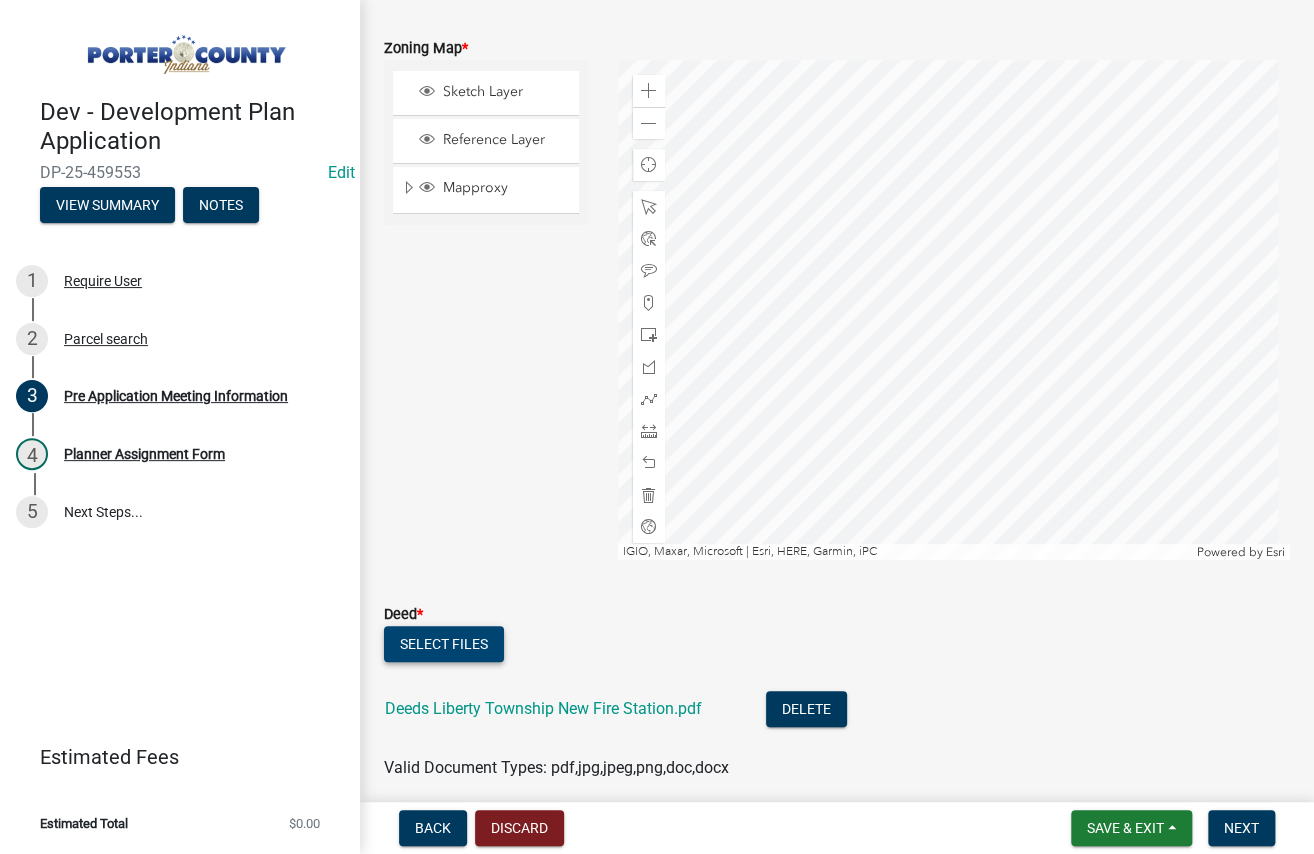 click on "Select files" 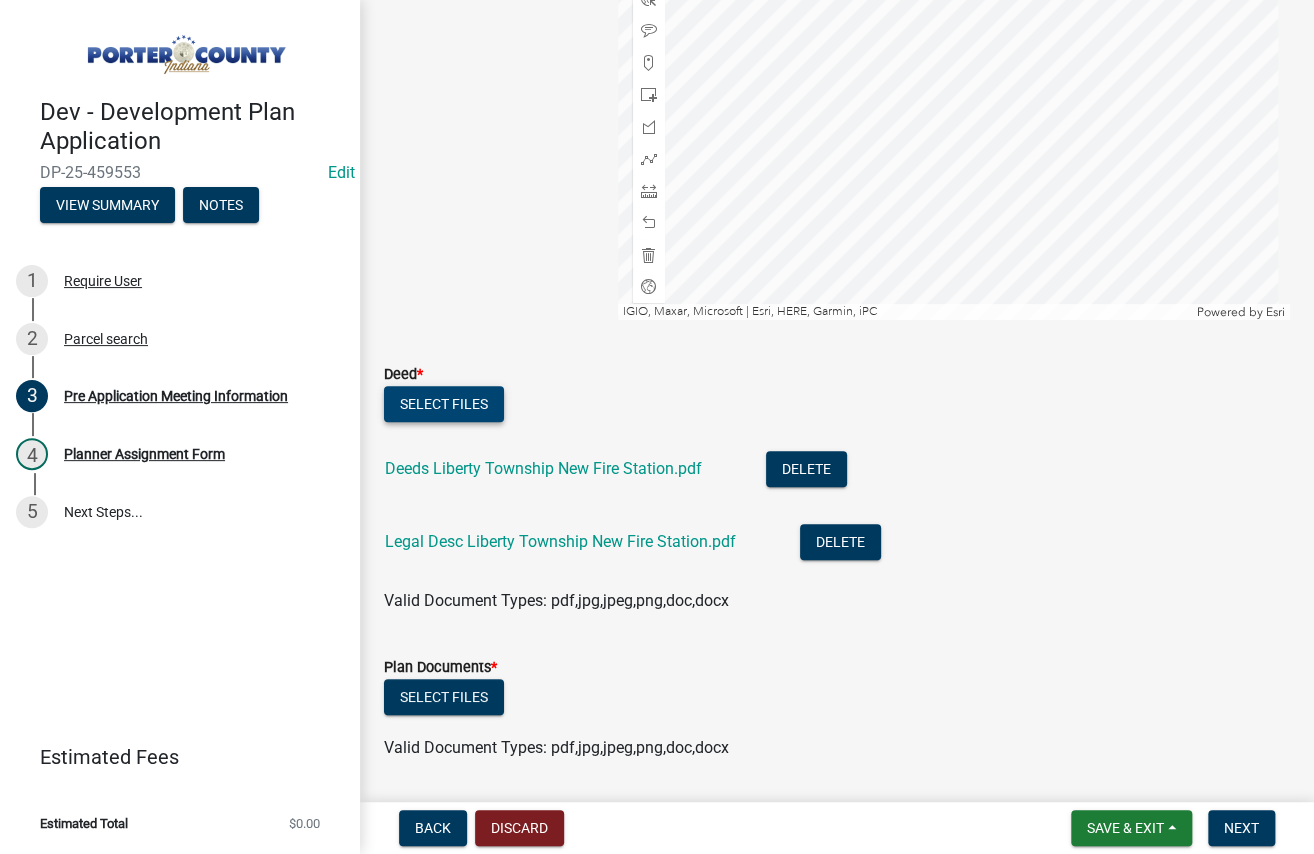 scroll, scrollTop: 400, scrollLeft: 0, axis: vertical 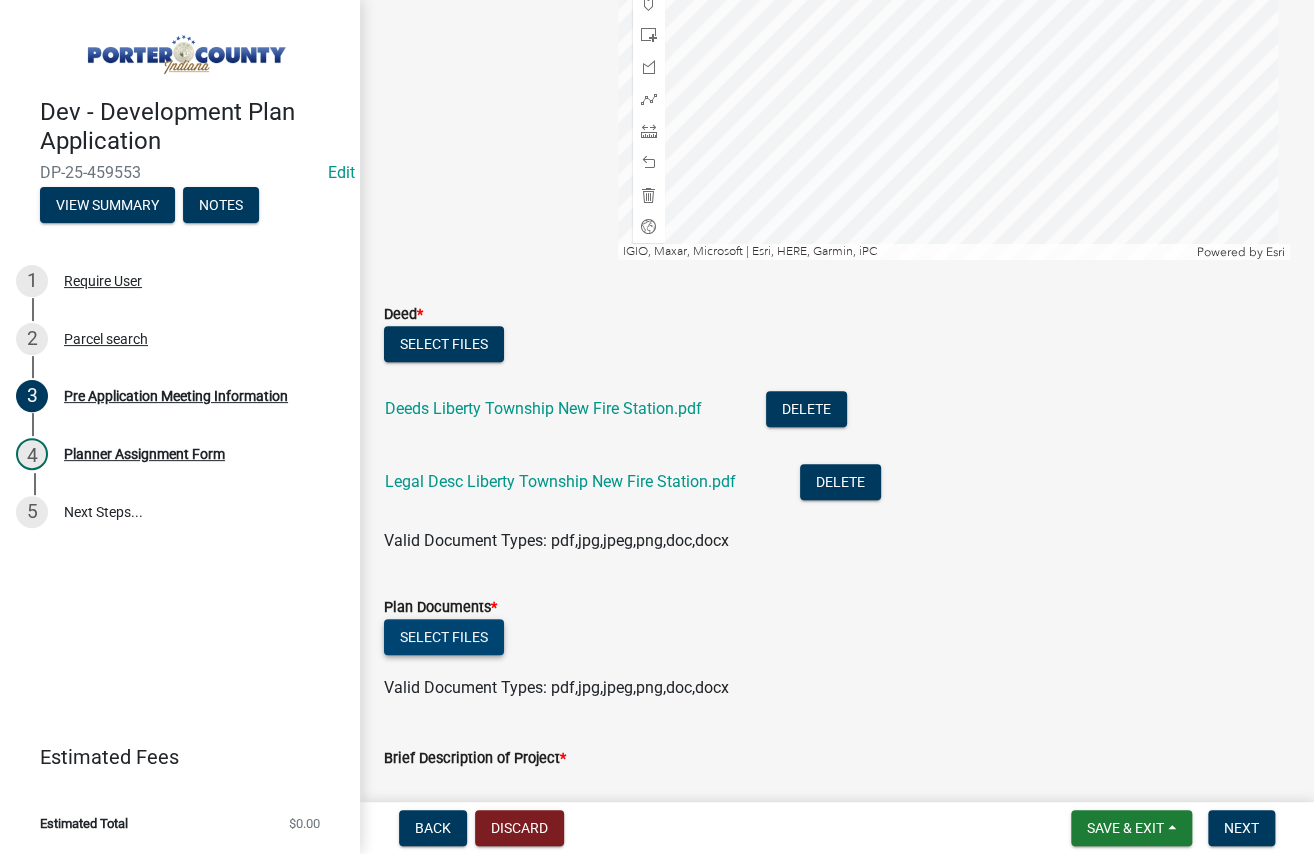 click on "Select files" 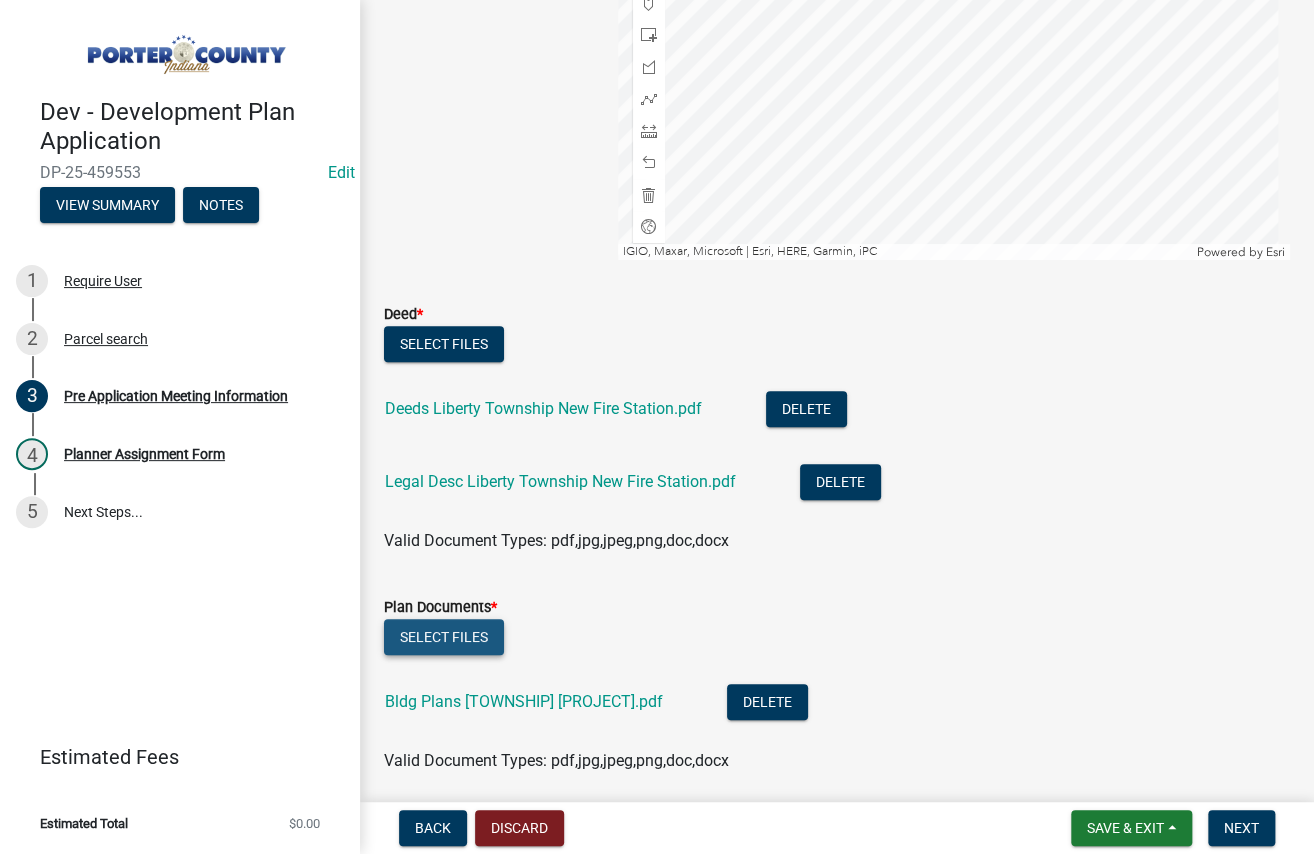click on "Select files" 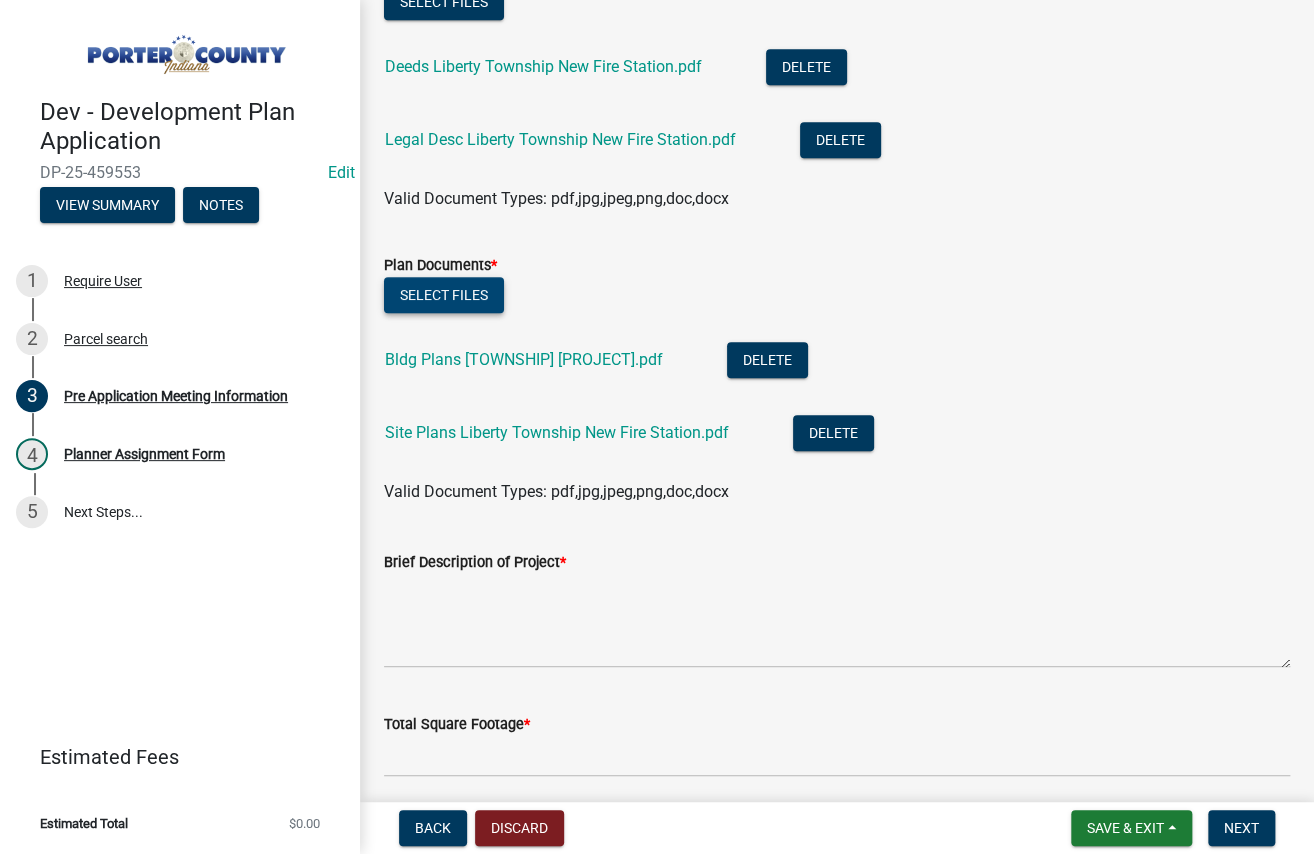 scroll, scrollTop: 800, scrollLeft: 0, axis: vertical 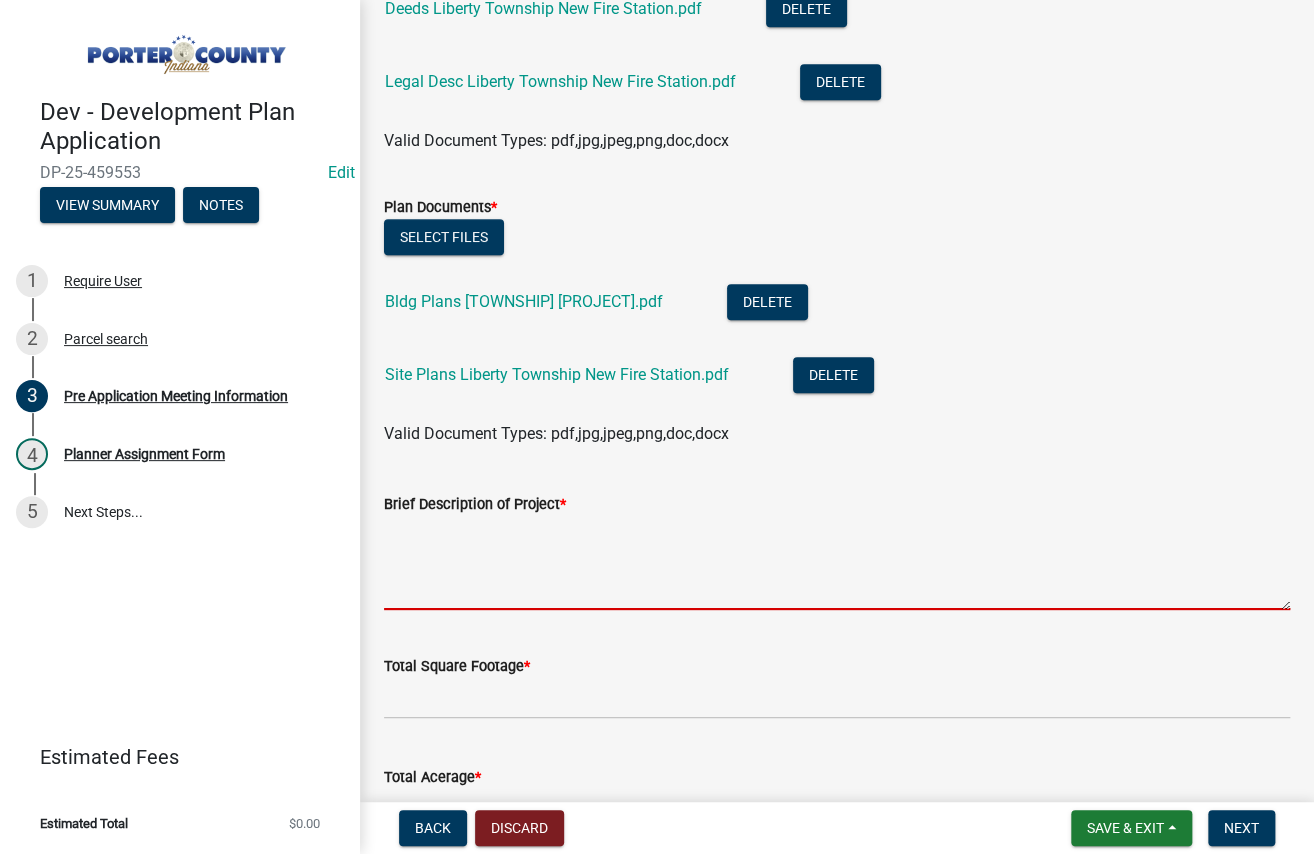 click on "Brief Description of Project   *" at bounding box center [837, 563] 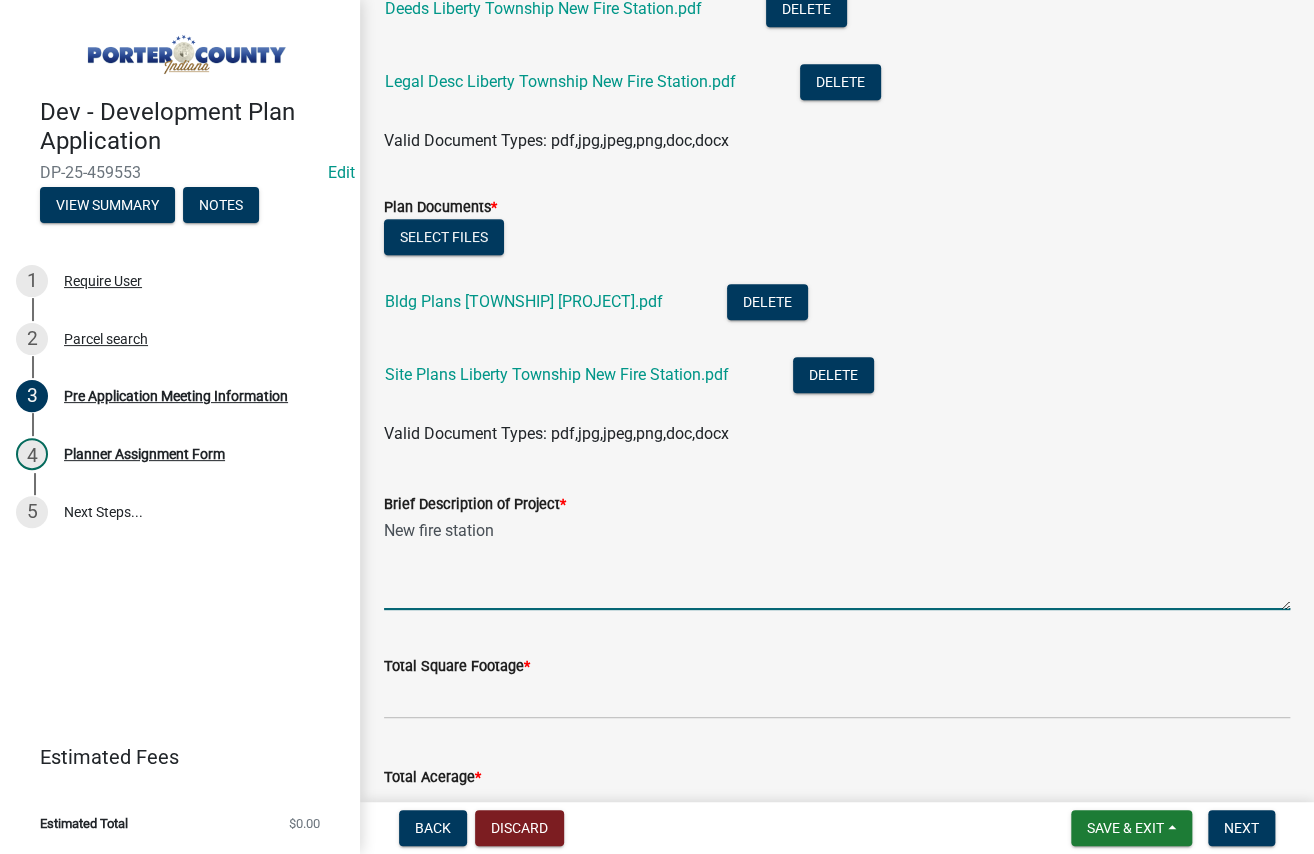 type on "New fire station" 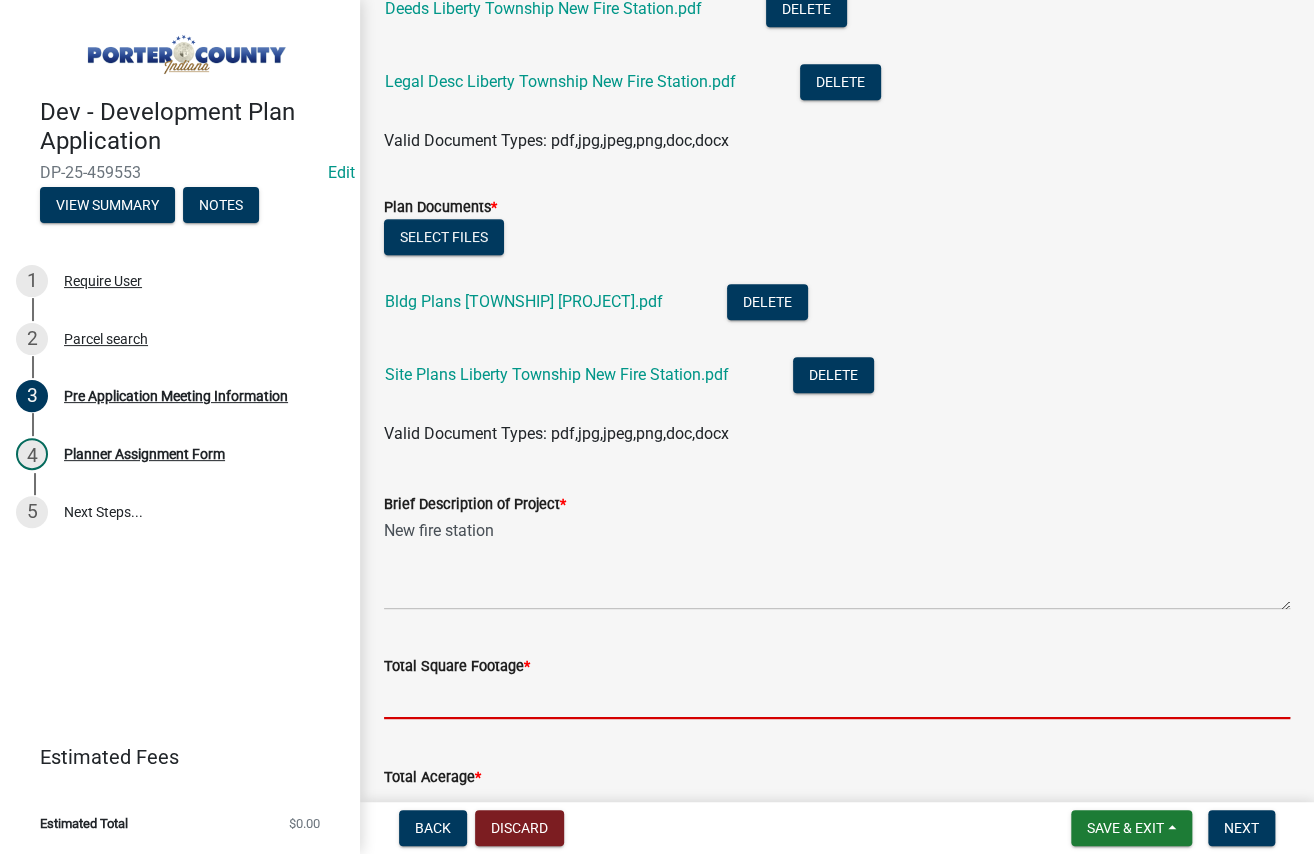 click 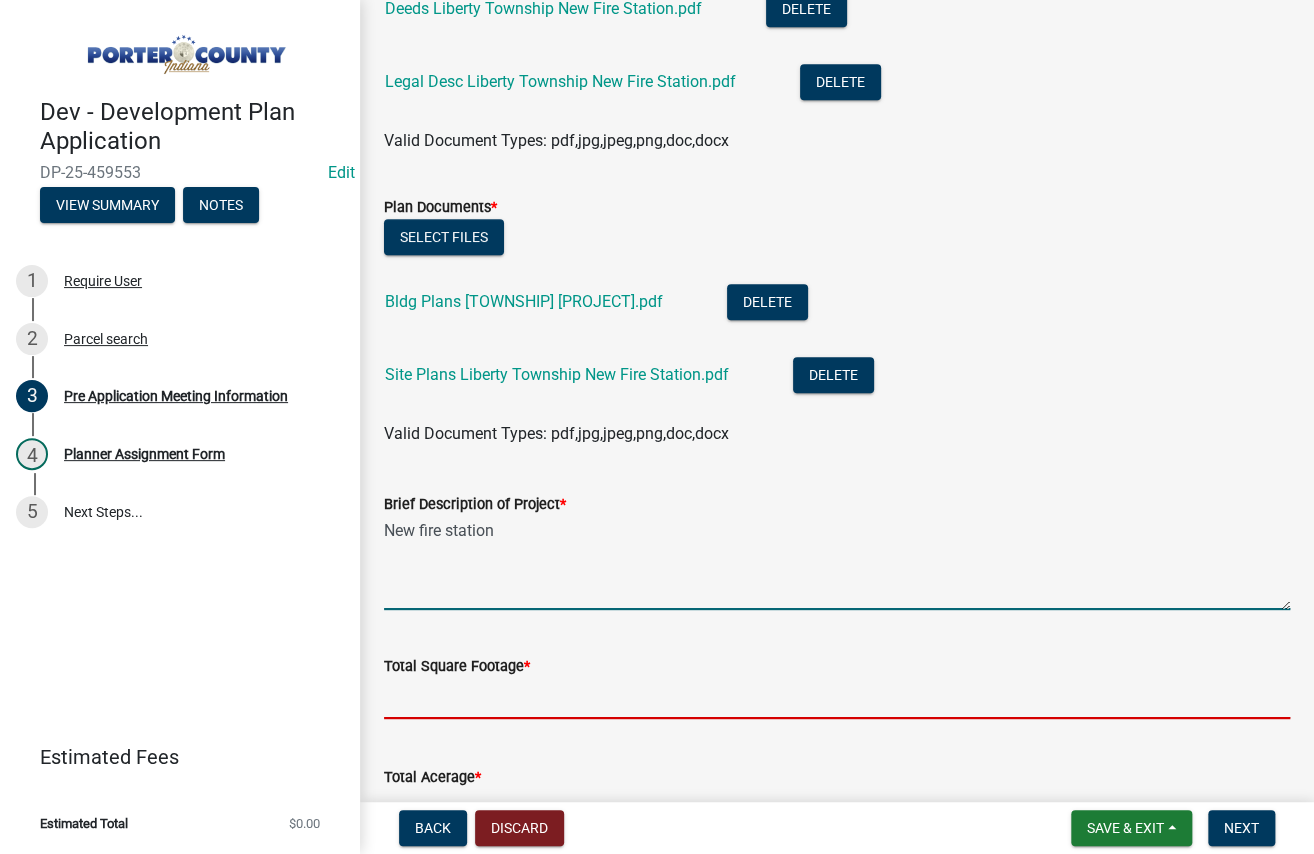 click on "New fire station" at bounding box center [837, 563] 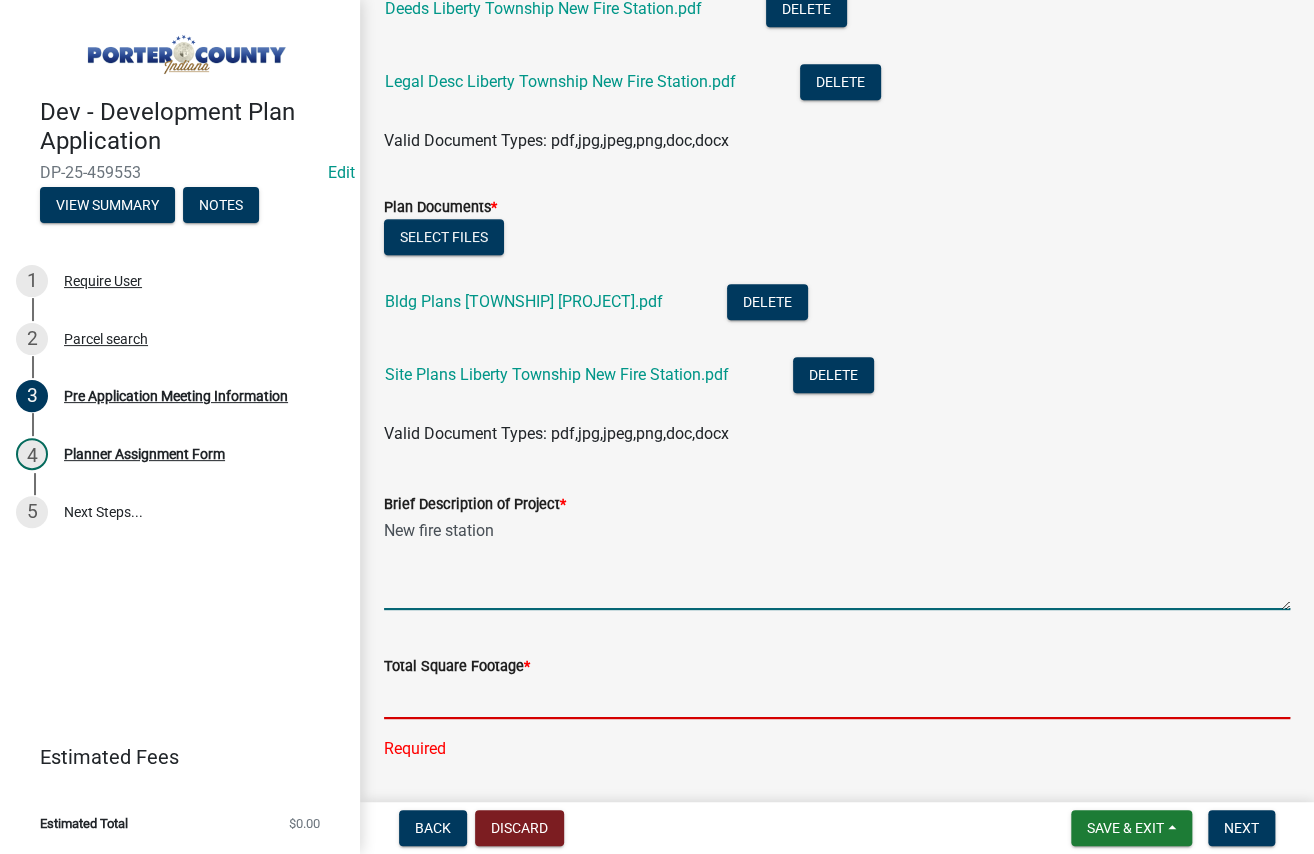 click 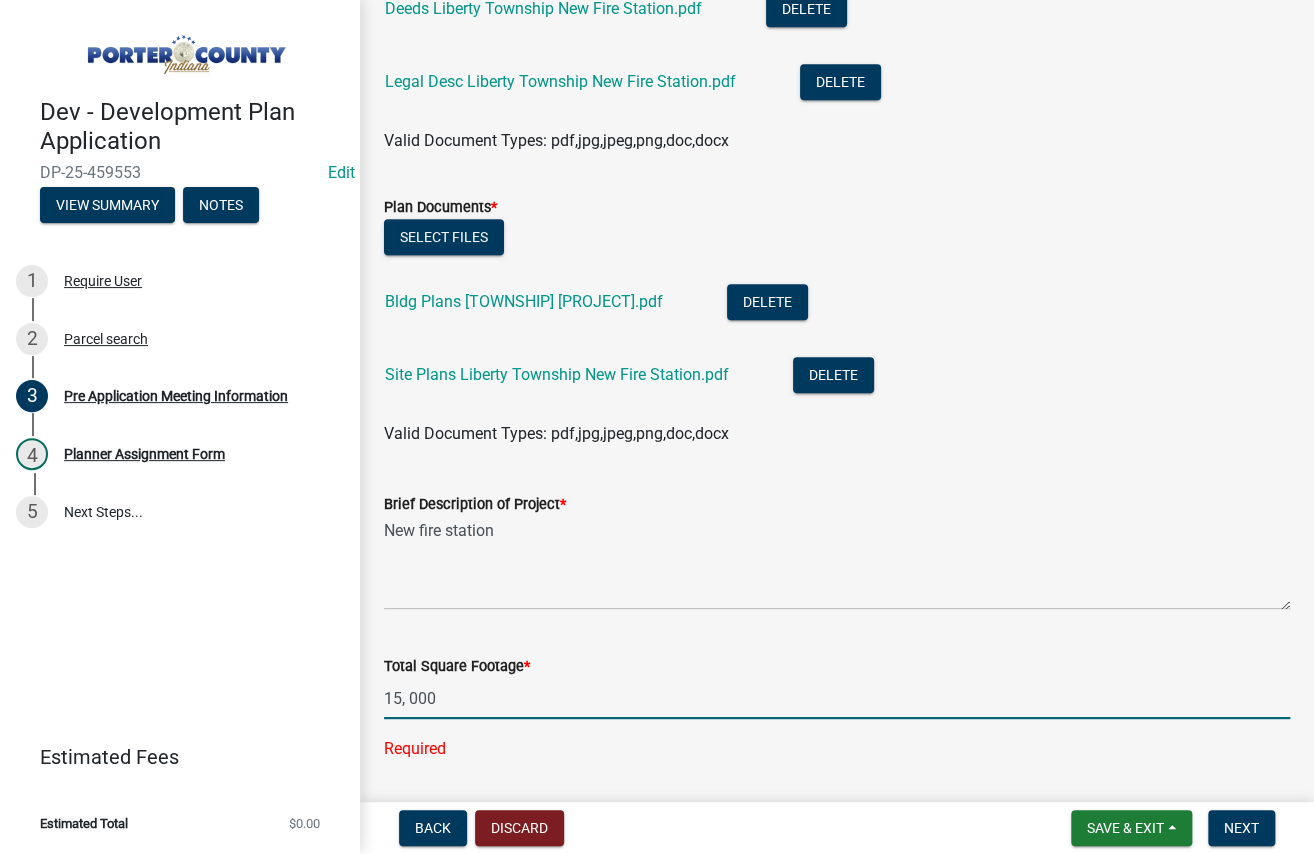 type on "15000" 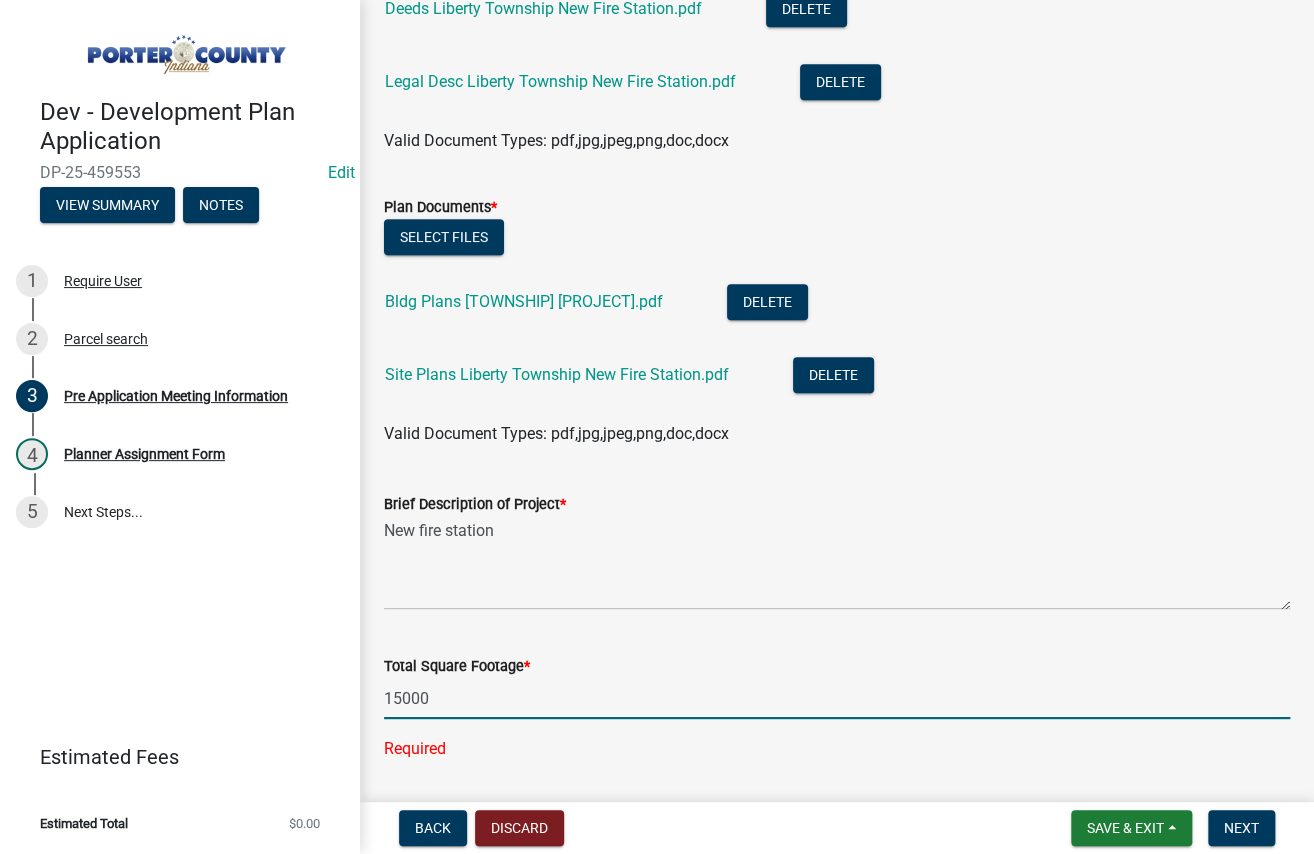 click on "Total Square Footage  * 15000 Required" 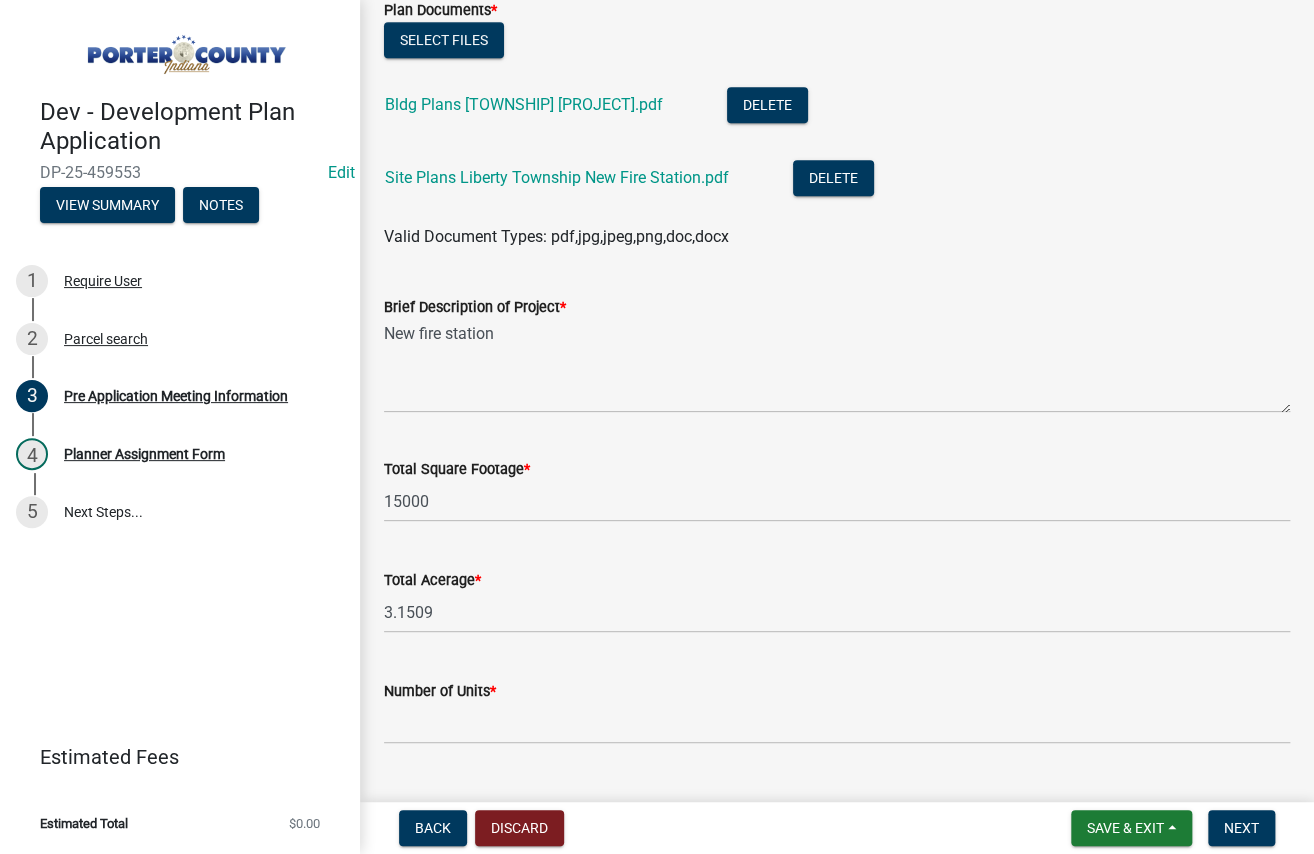 scroll, scrollTop: 1000, scrollLeft: 0, axis: vertical 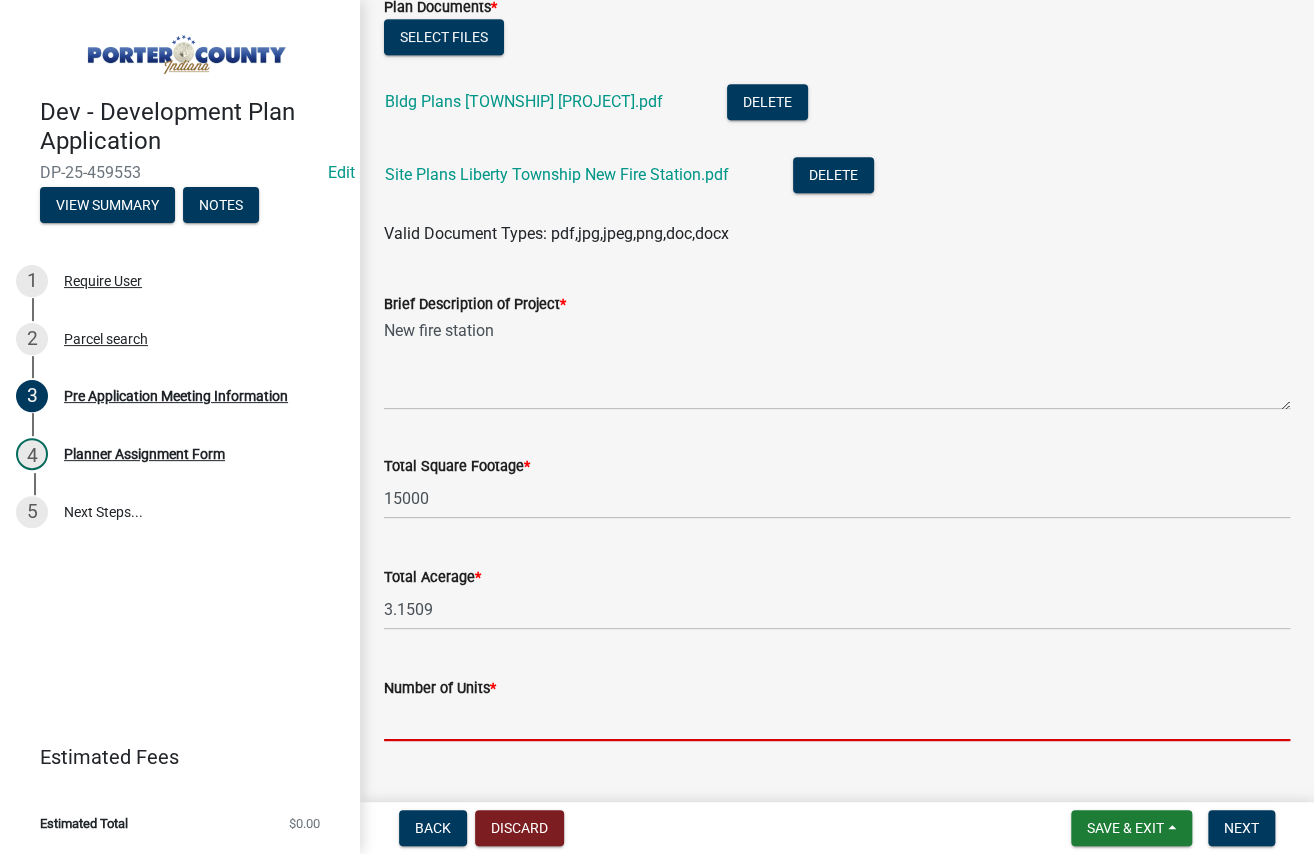 click 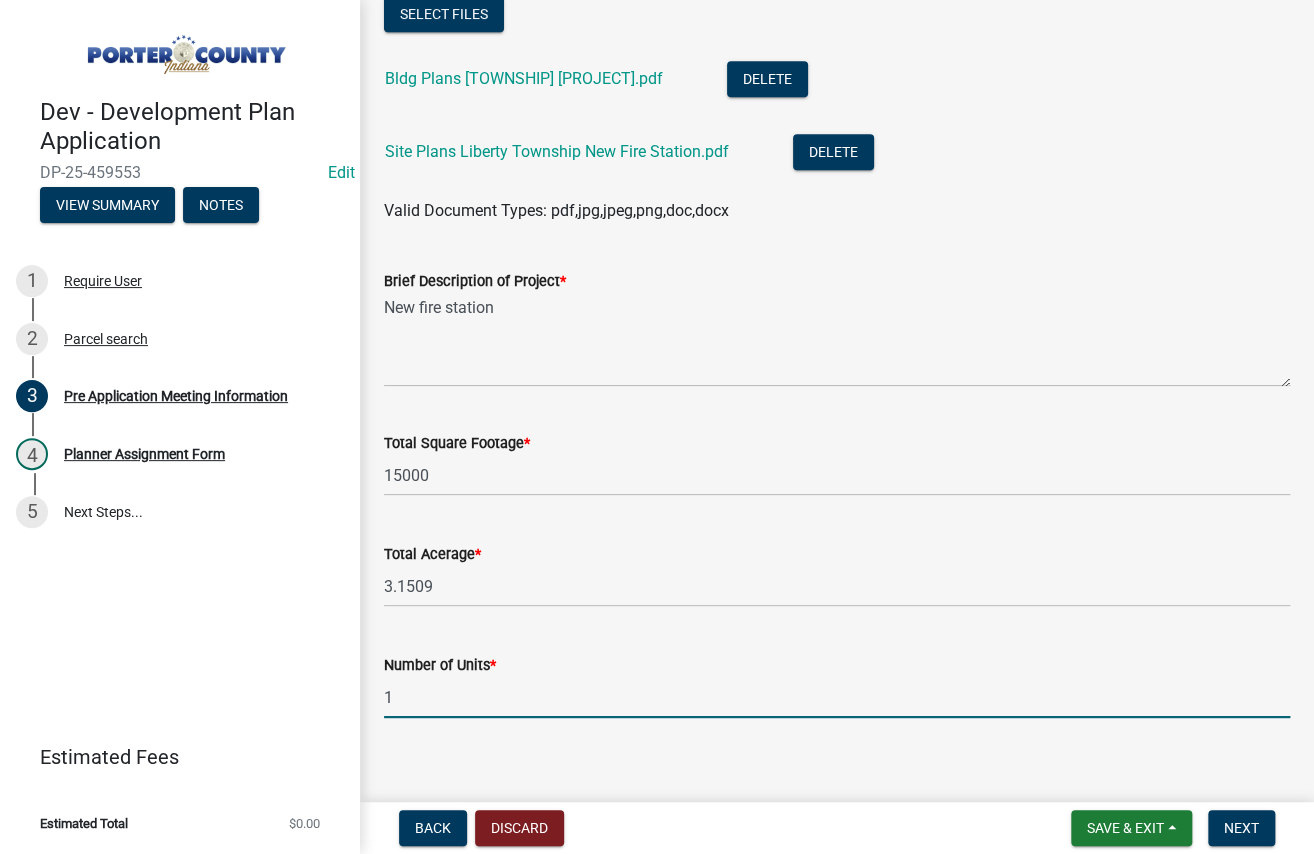 scroll, scrollTop: 1043, scrollLeft: 0, axis: vertical 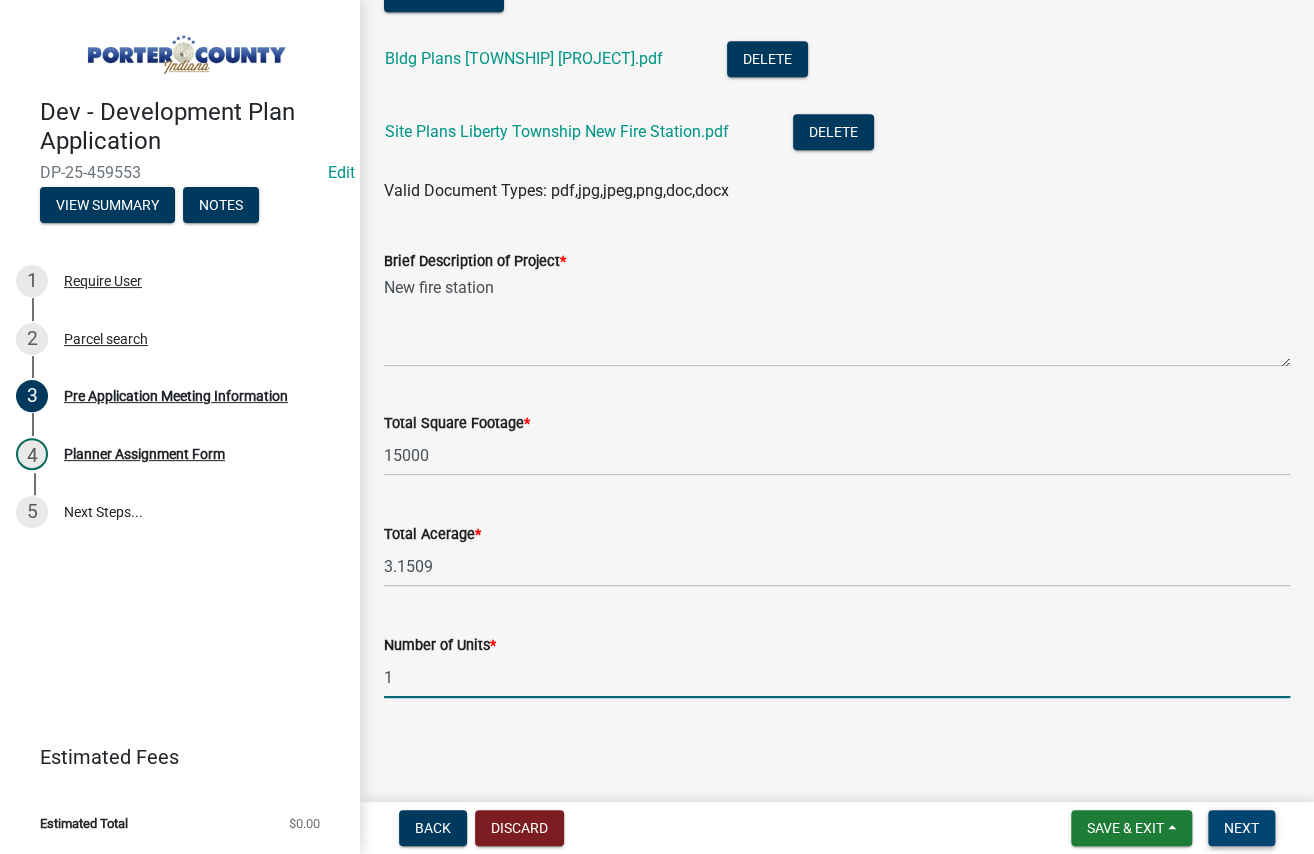type on "1" 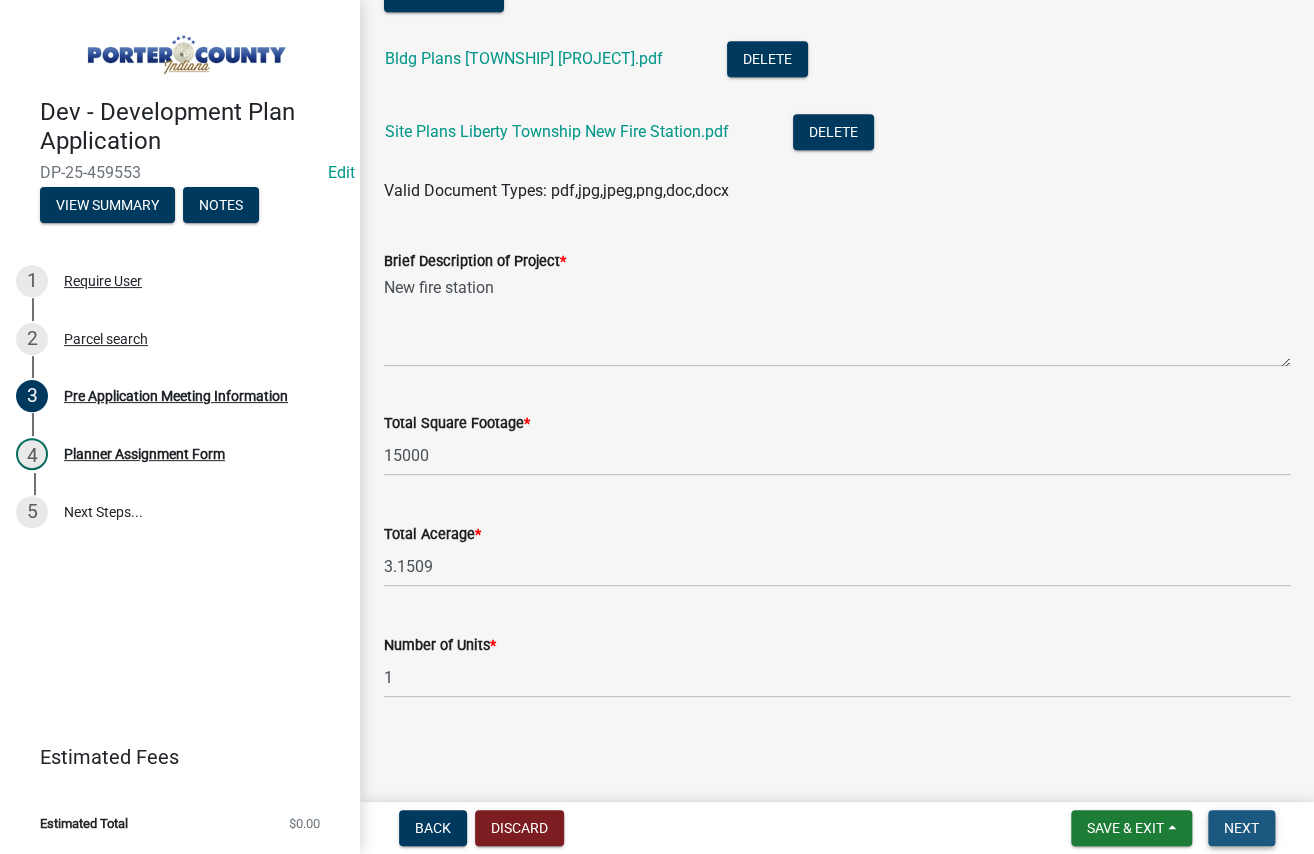 click on "Next" at bounding box center (1241, 828) 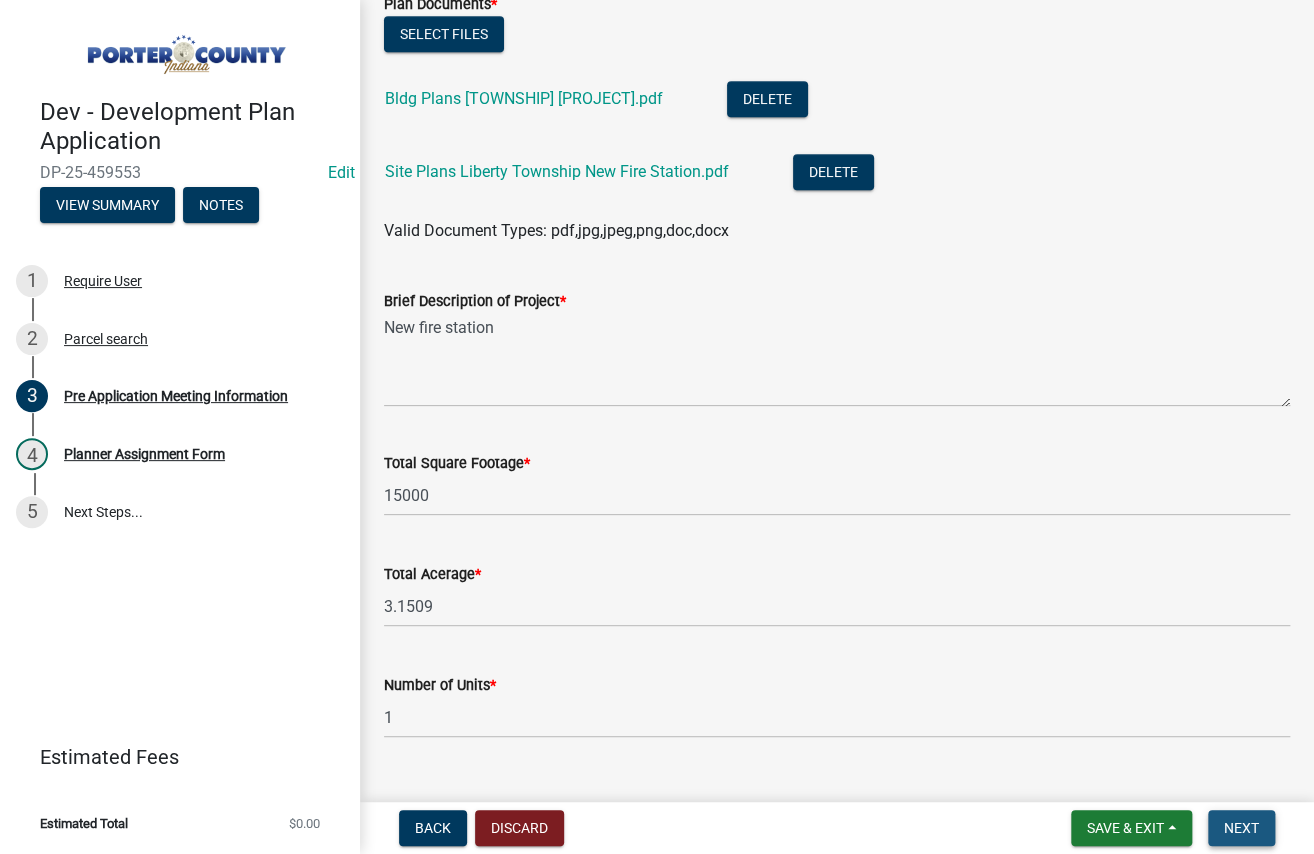 scroll, scrollTop: 1083, scrollLeft: 0, axis: vertical 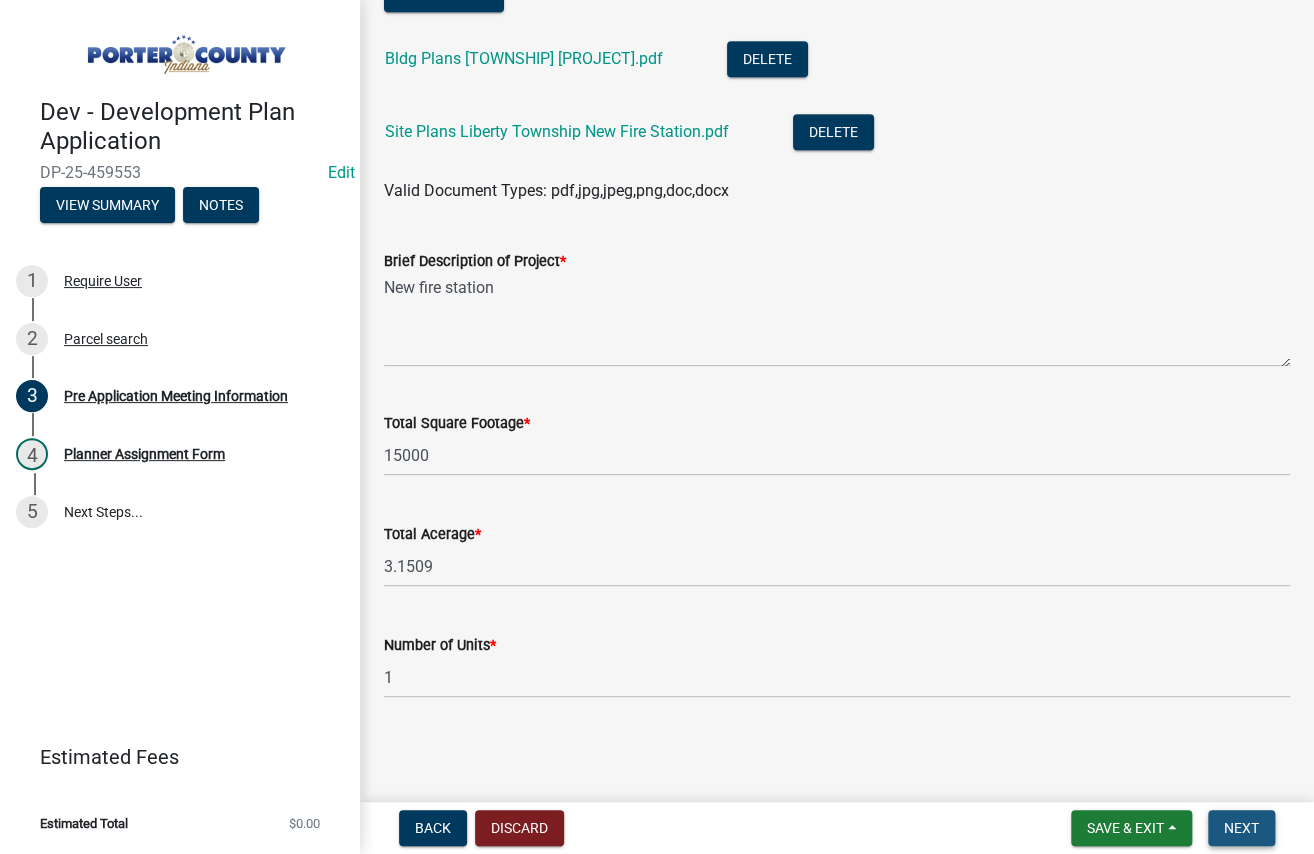 click on "Next" at bounding box center [1241, 828] 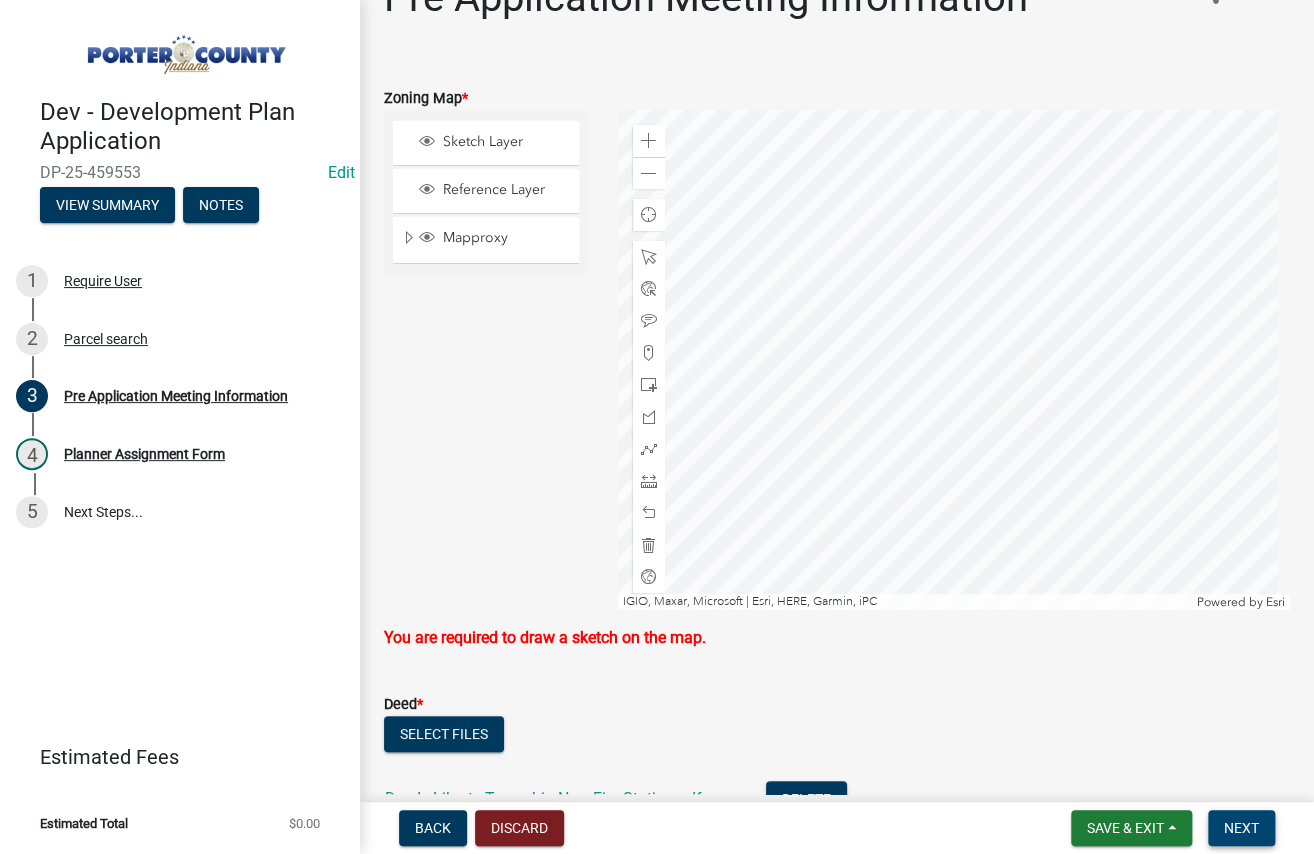 scroll, scrollTop: 0, scrollLeft: 0, axis: both 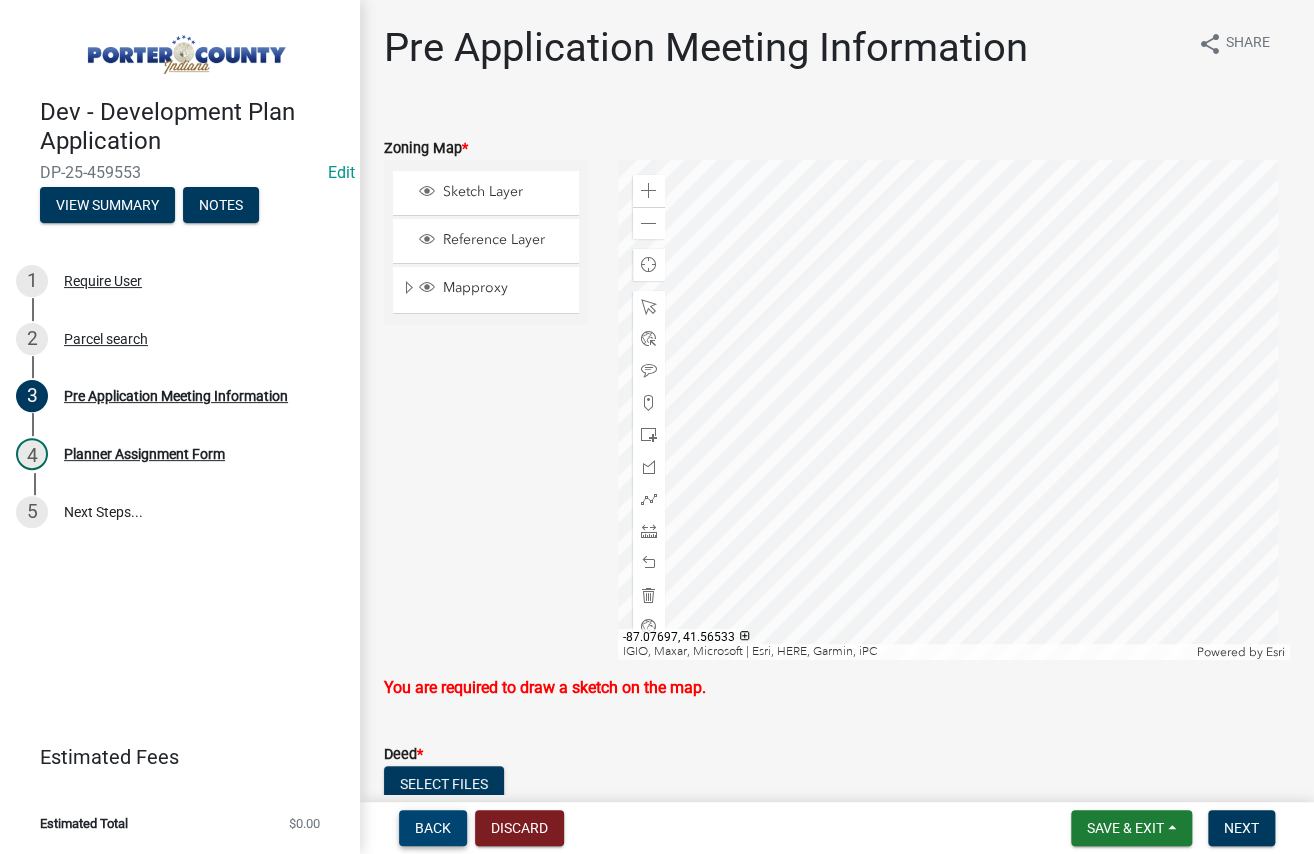 click on "Back" at bounding box center [433, 828] 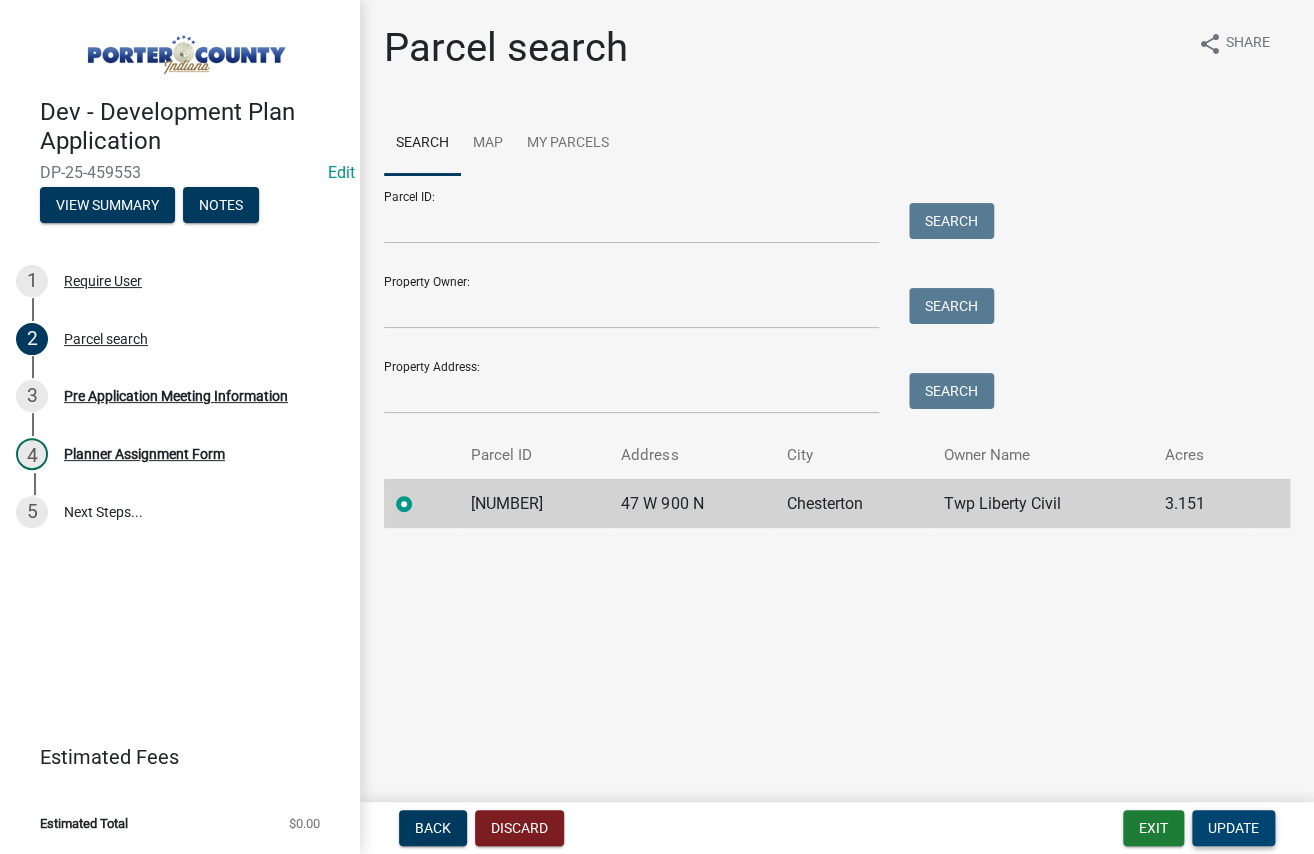 click on "Update" at bounding box center [1233, 828] 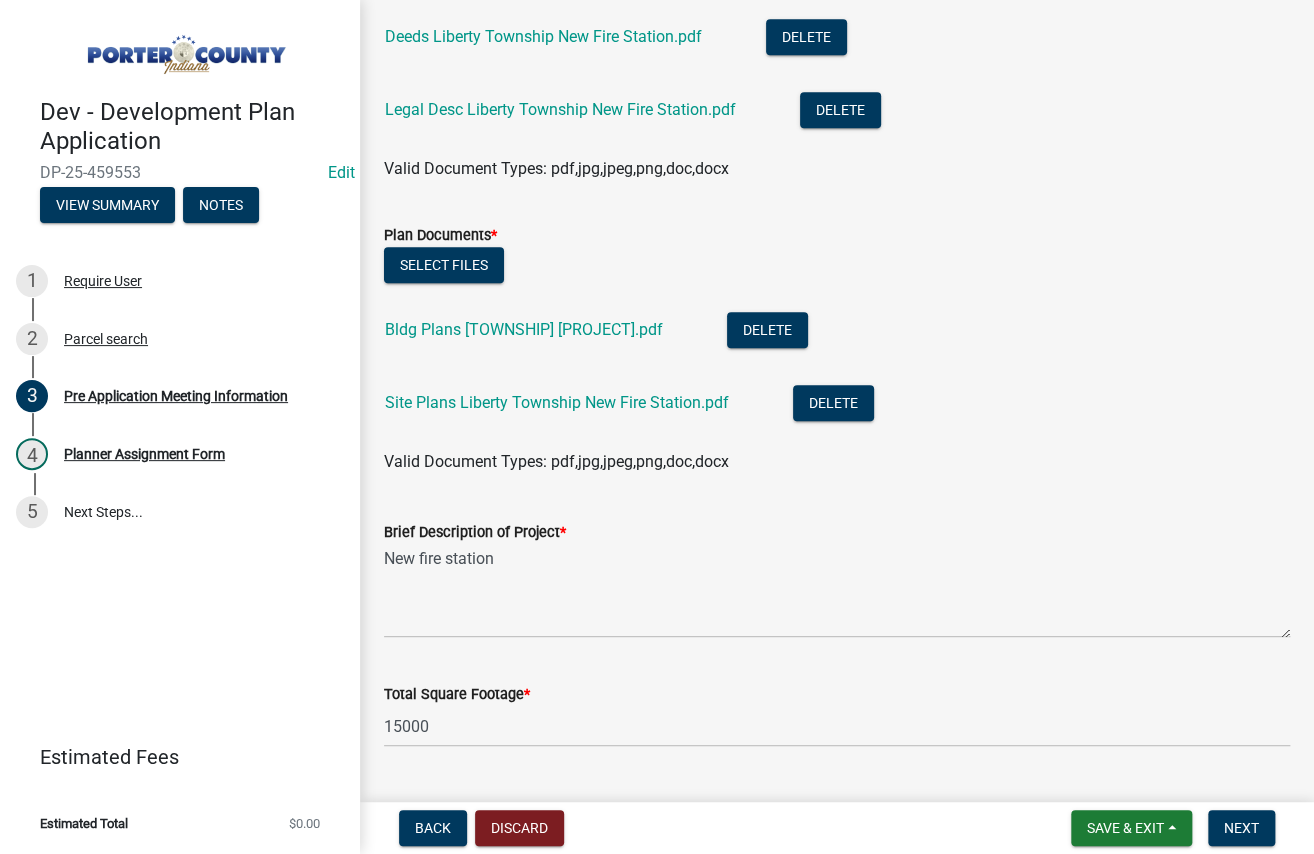 scroll, scrollTop: 800, scrollLeft: 0, axis: vertical 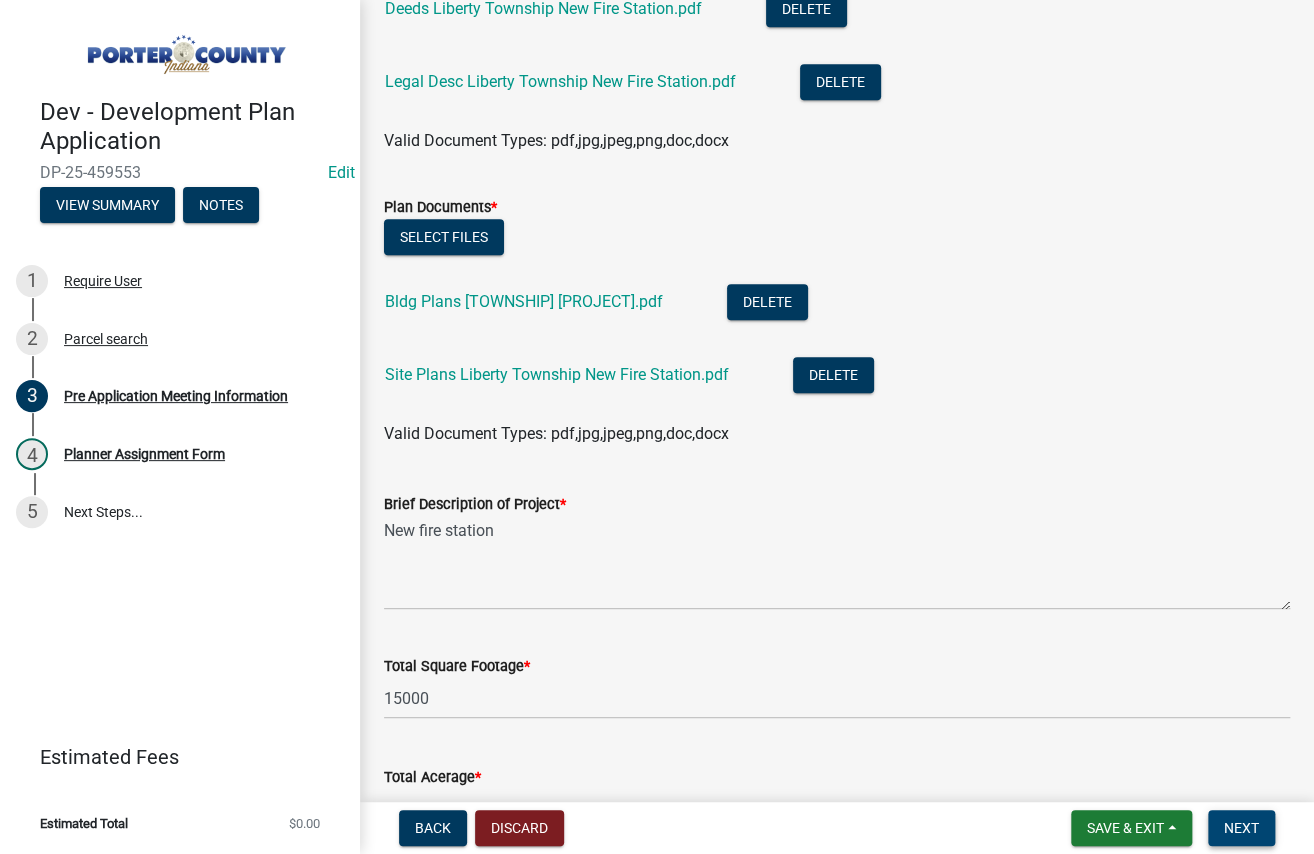 click on "Next" at bounding box center [1241, 828] 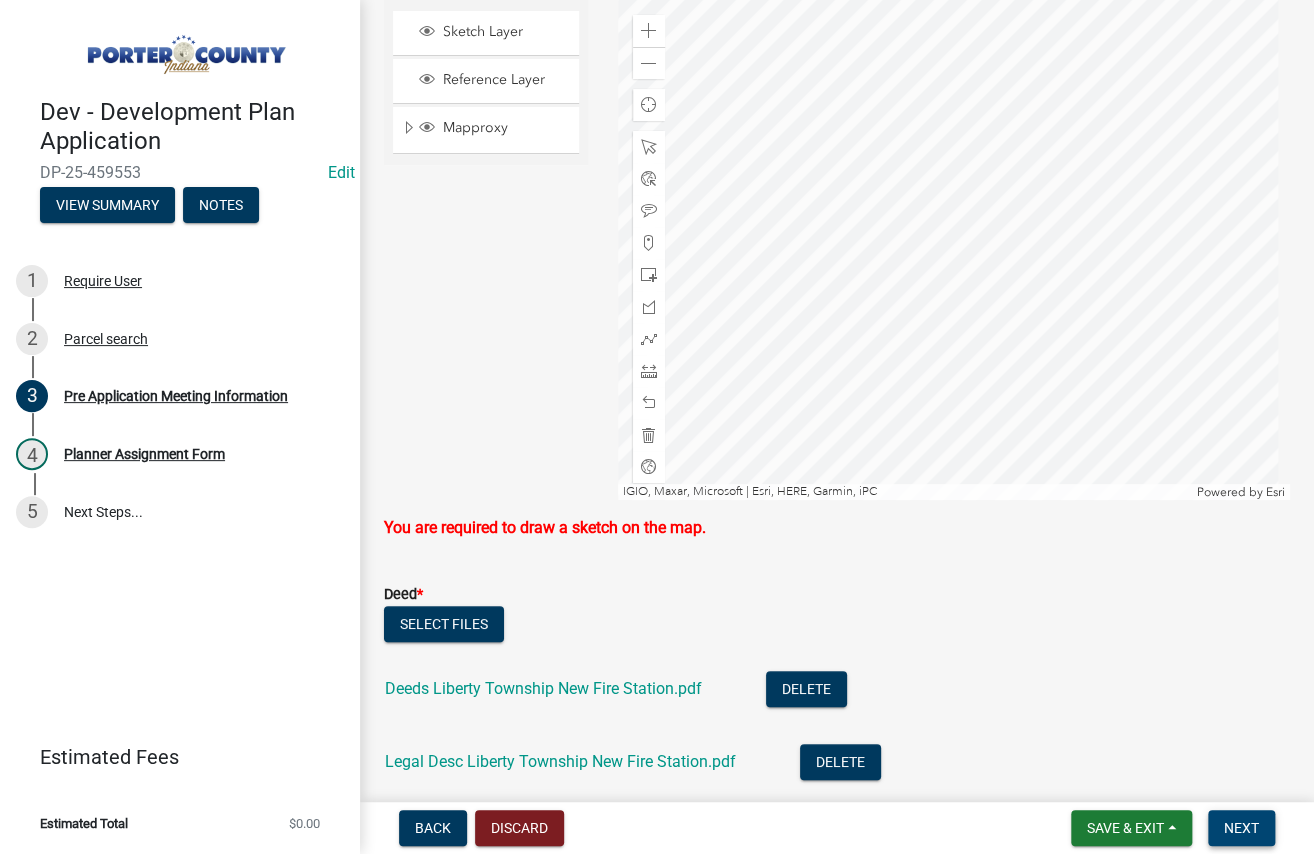 scroll, scrollTop: 140, scrollLeft: 0, axis: vertical 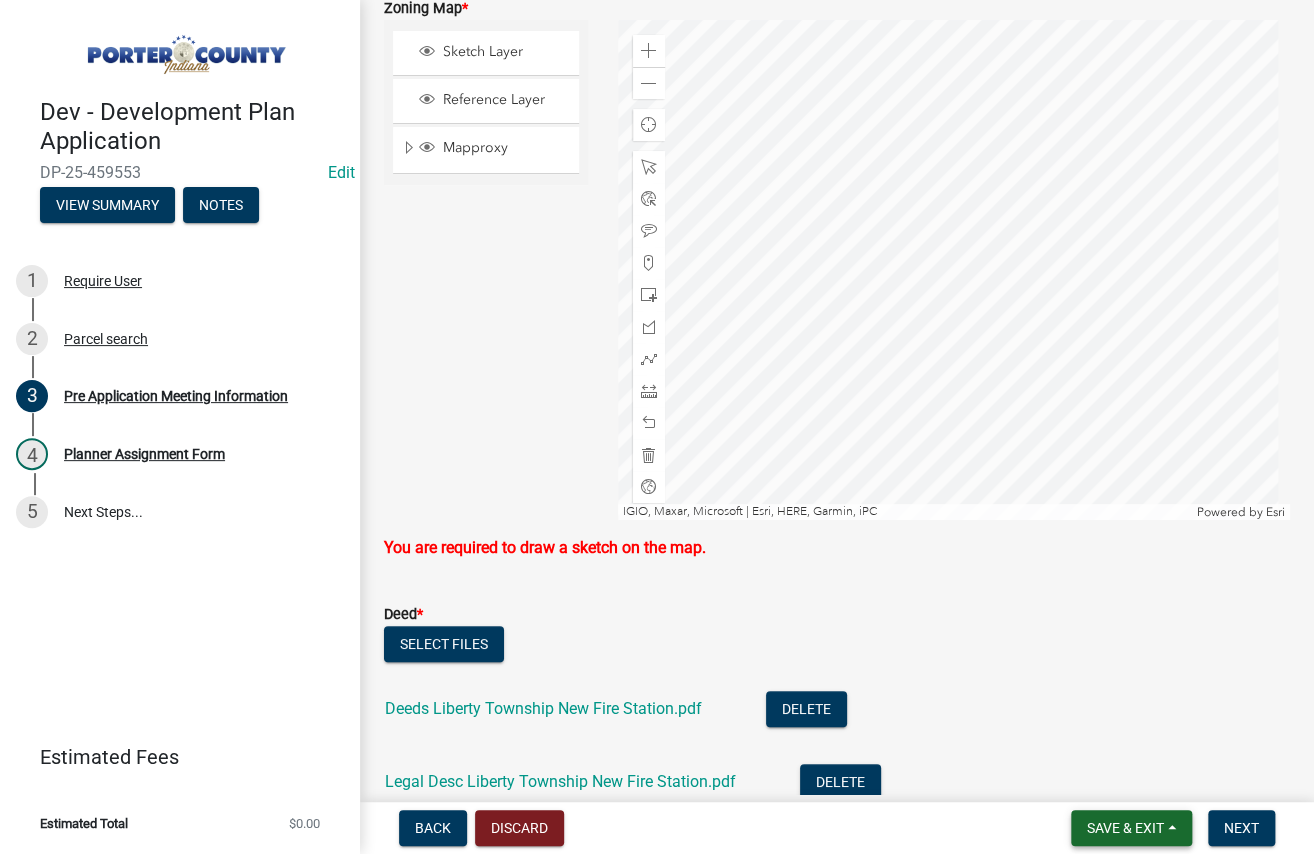 click on "Save & Exit" at bounding box center [1125, 828] 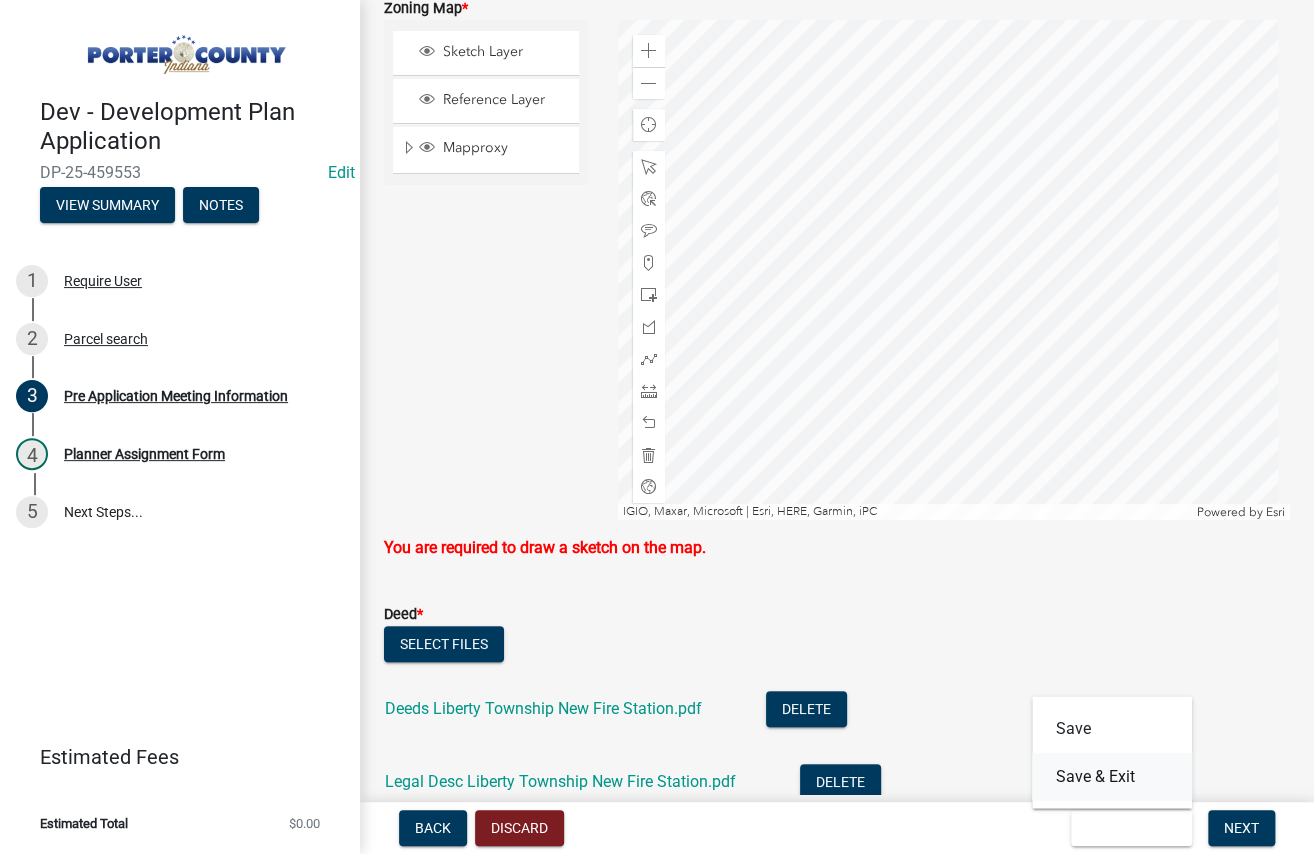 click on "Save & Exit" at bounding box center (1112, 776) 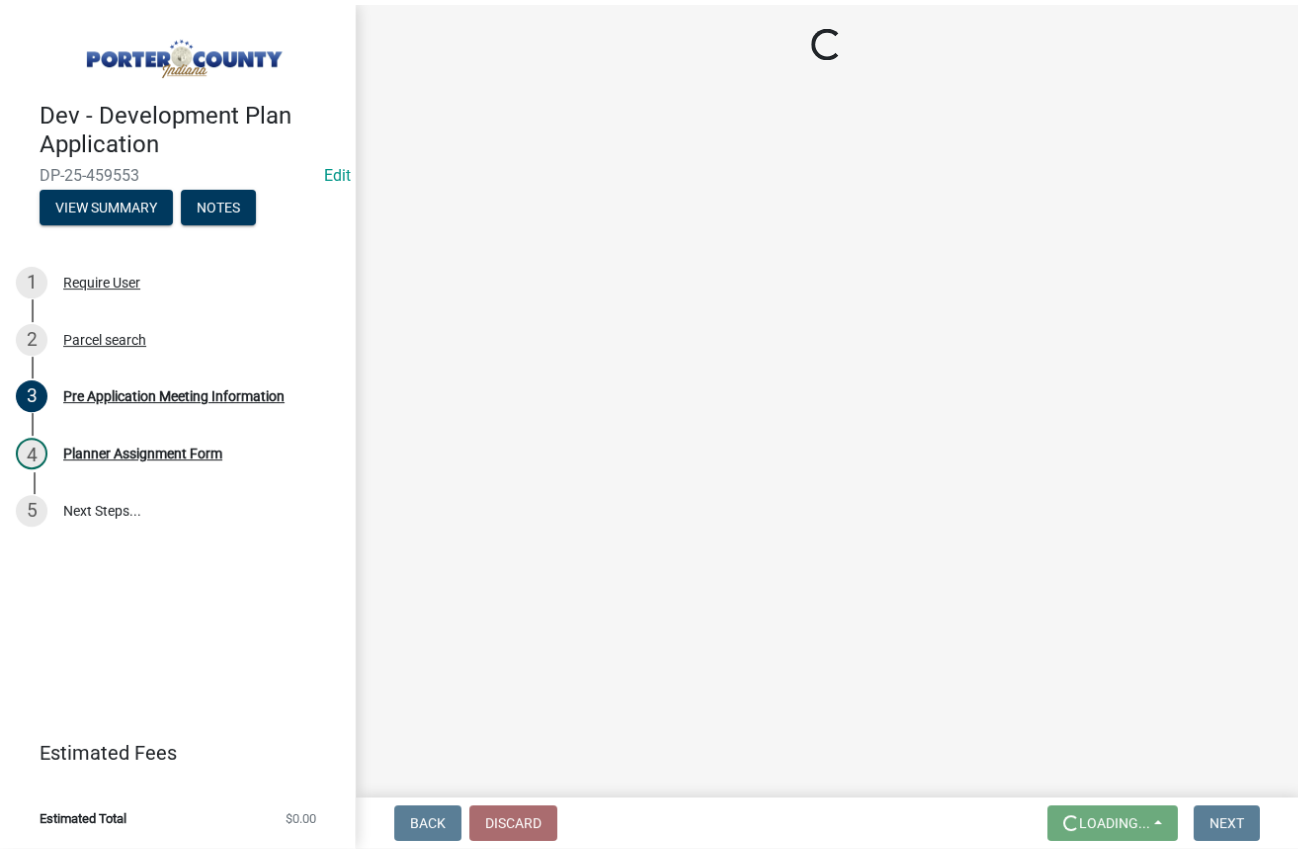 scroll, scrollTop: 0, scrollLeft: 0, axis: both 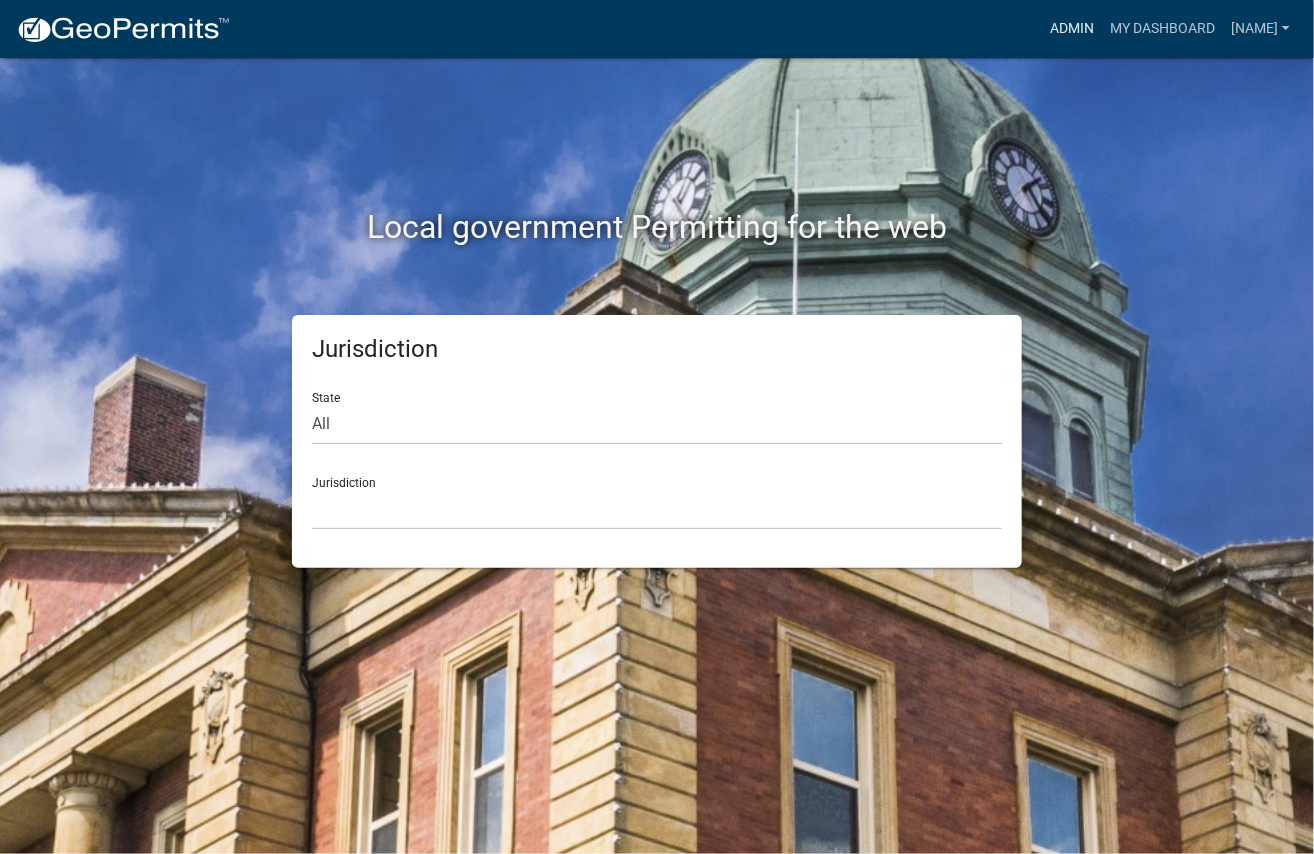 click on "Admin" at bounding box center [1072, 29] 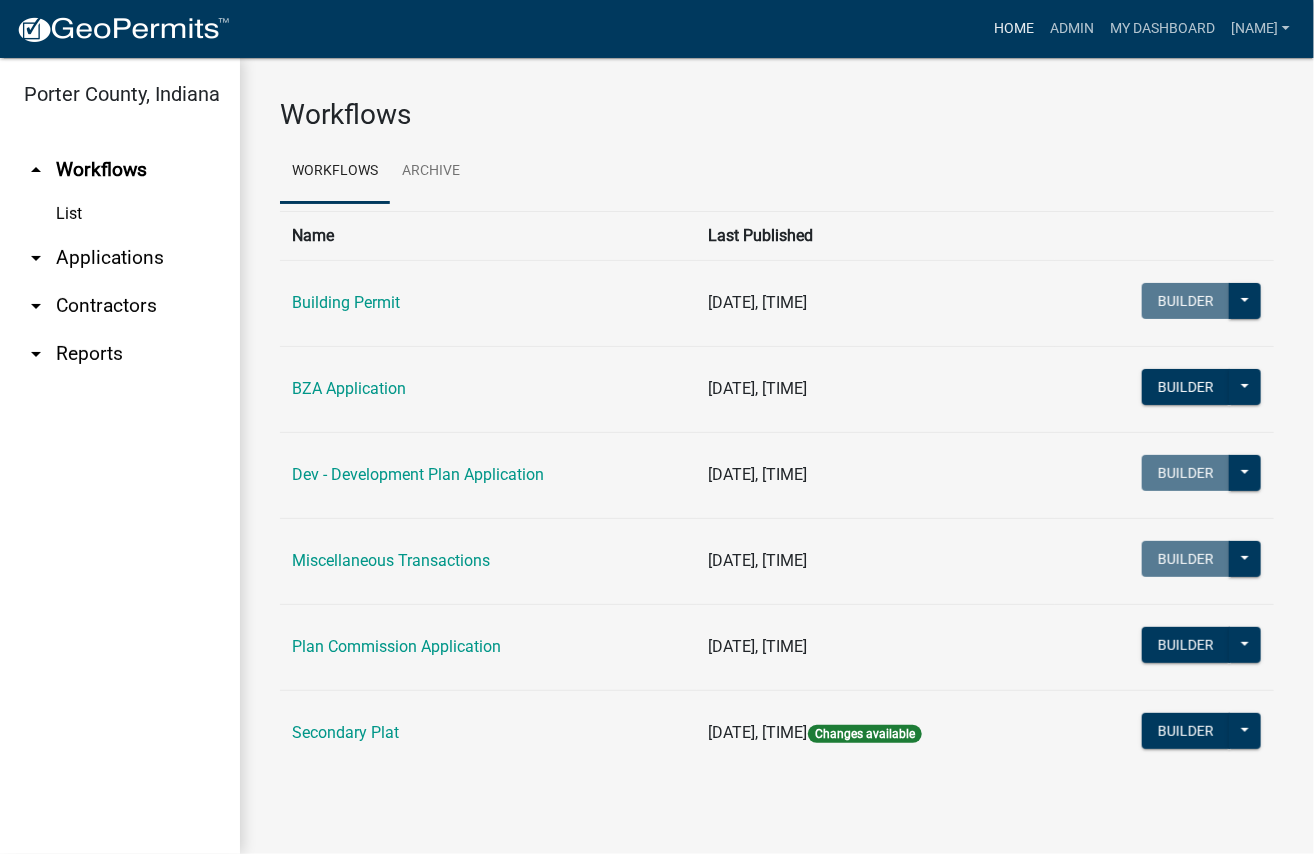 click on "Home" at bounding box center [1014, 29] 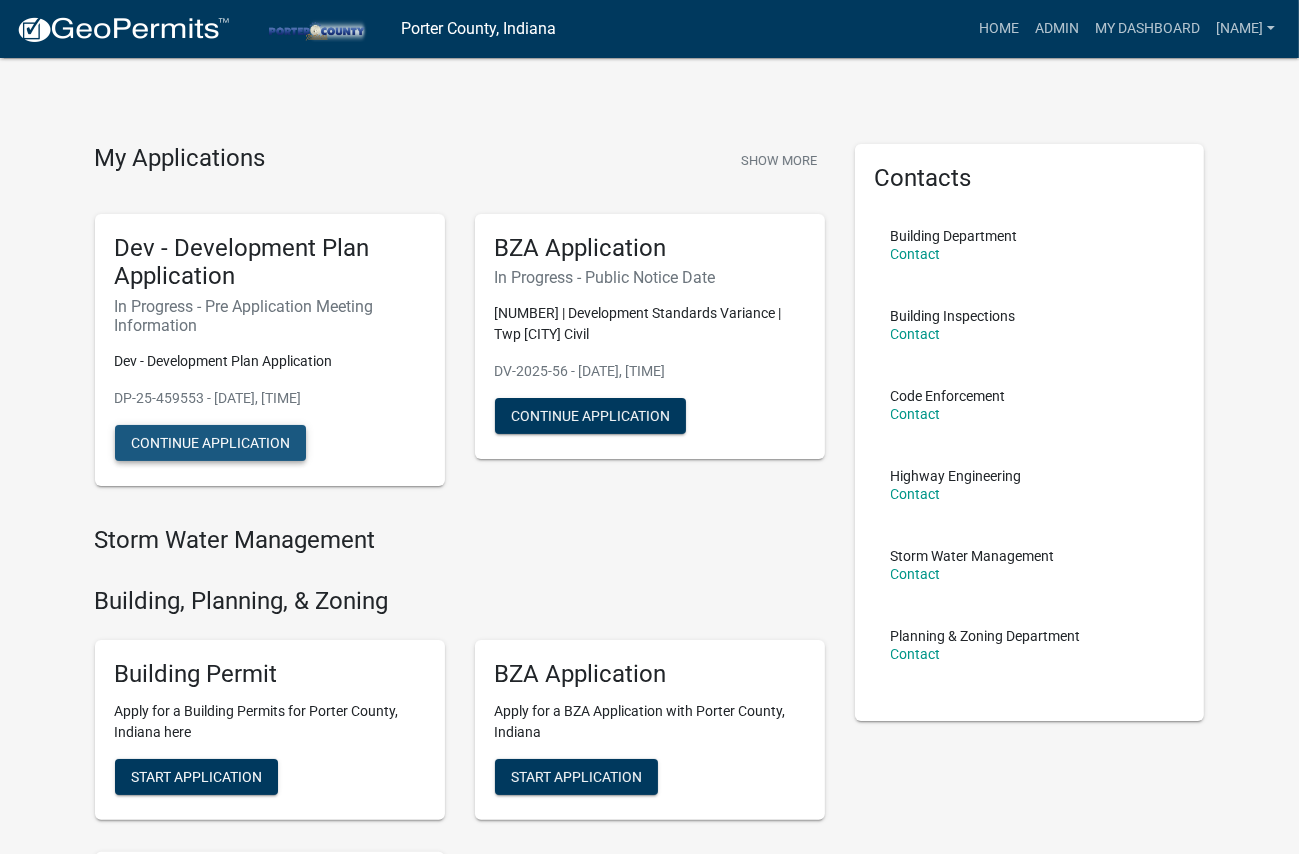 click on "Continue Application" 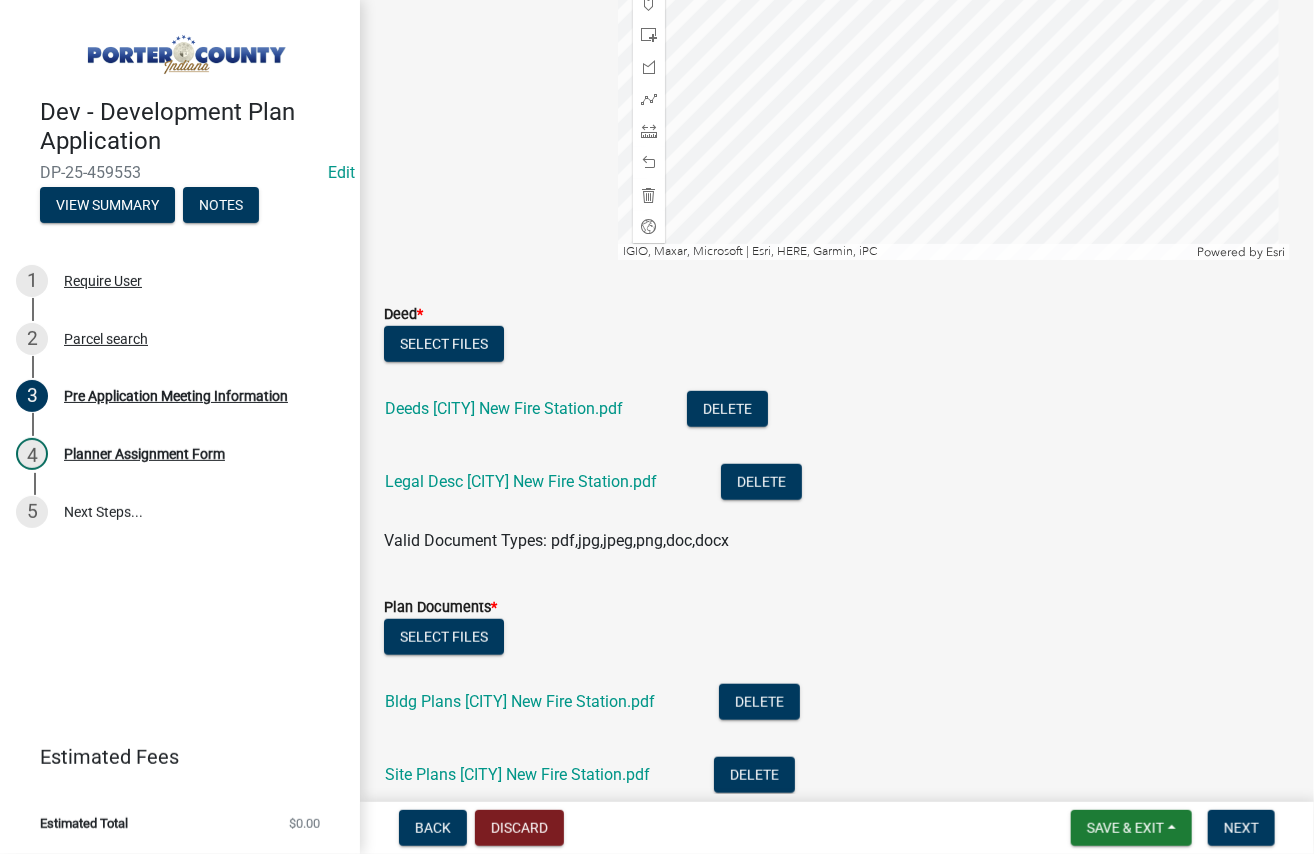 scroll, scrollTop: 0, scrollLeft: 0, axis: both 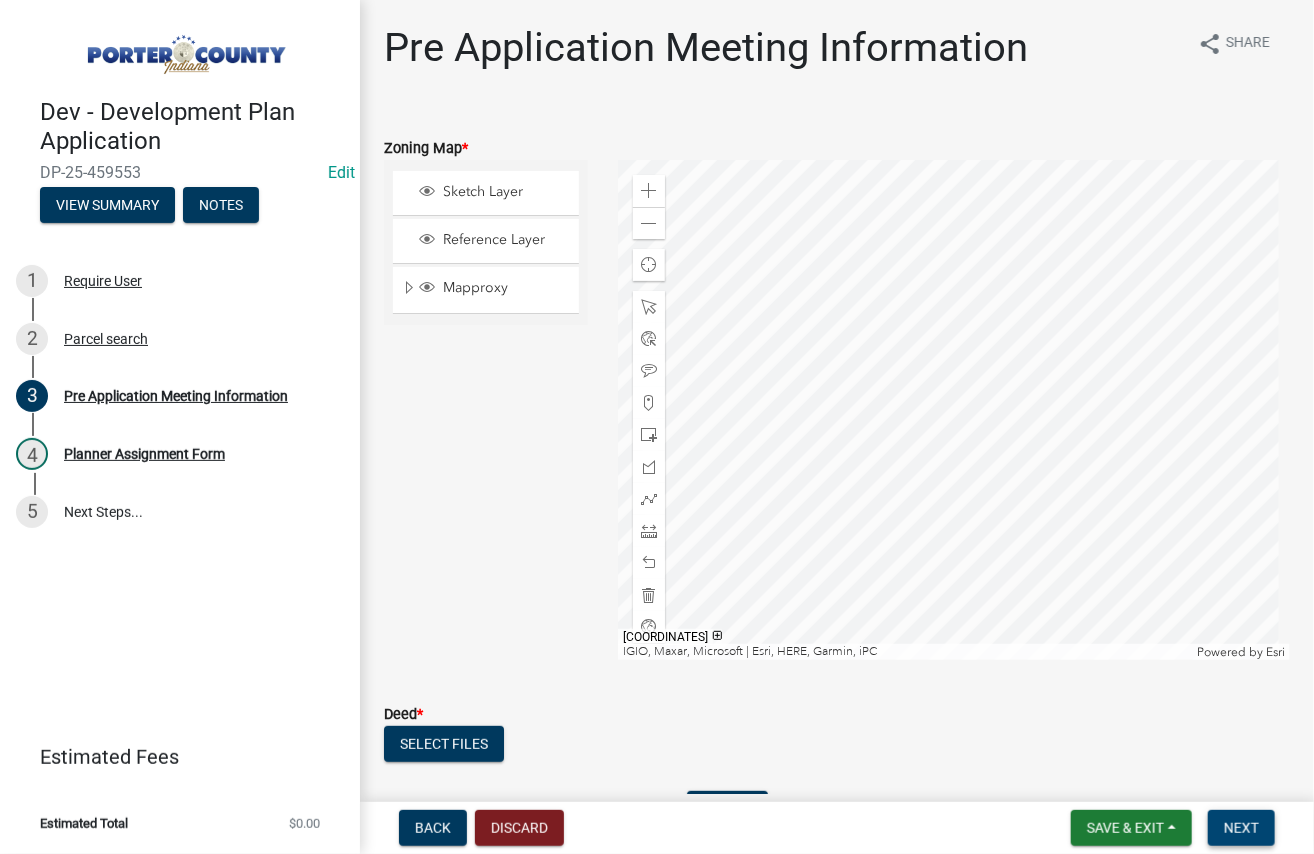 click on "Next" at bounding box center (1241, 828) 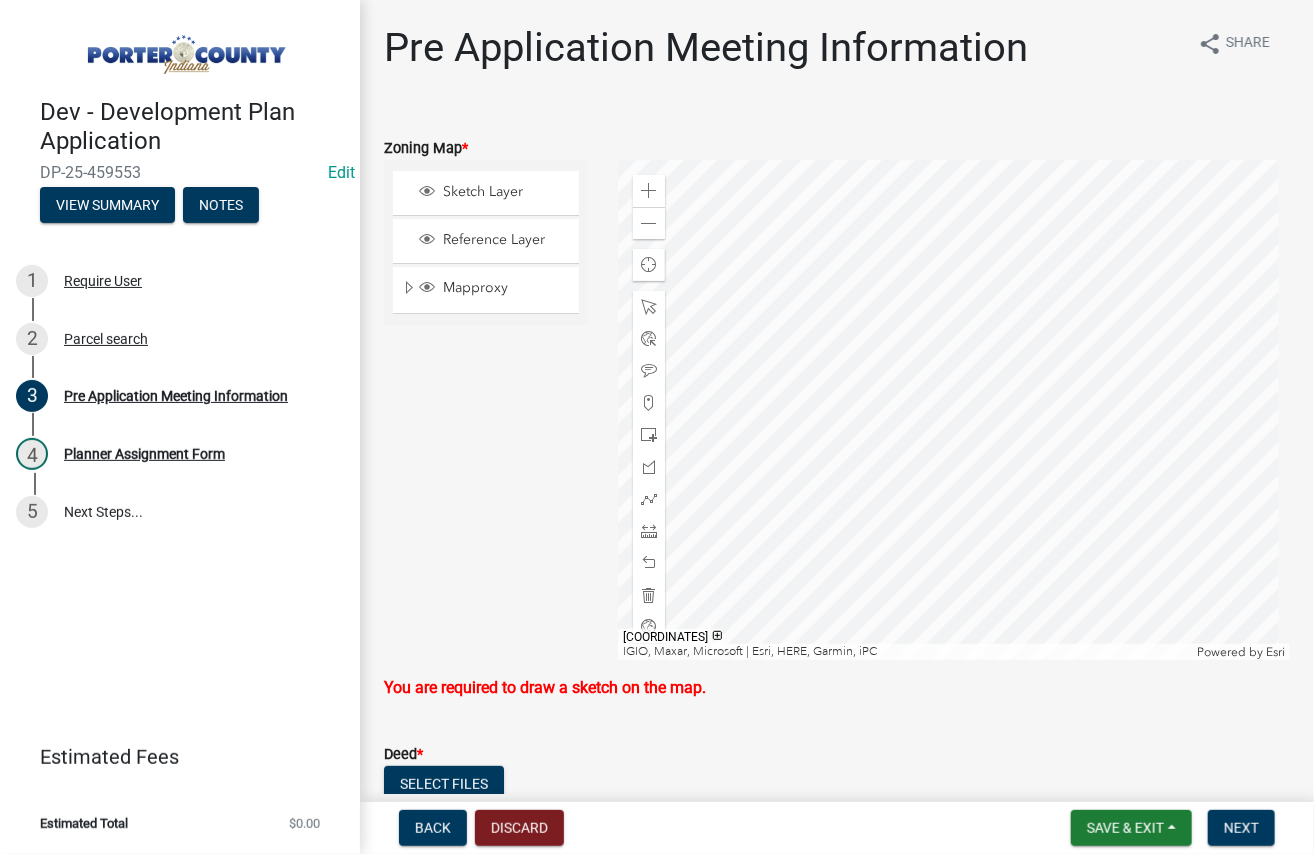 click 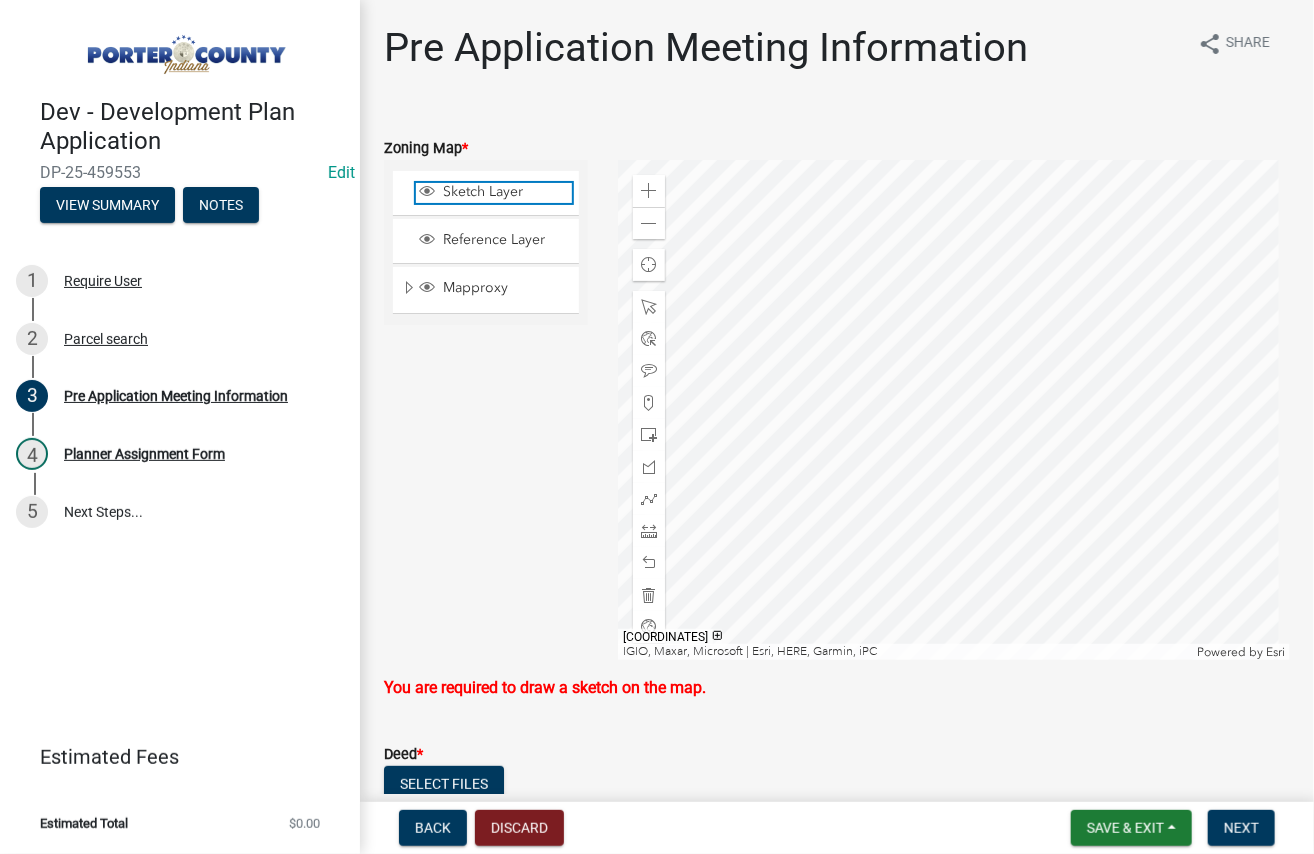 click on "Sketch Layer" at bounding box center [505, 192] 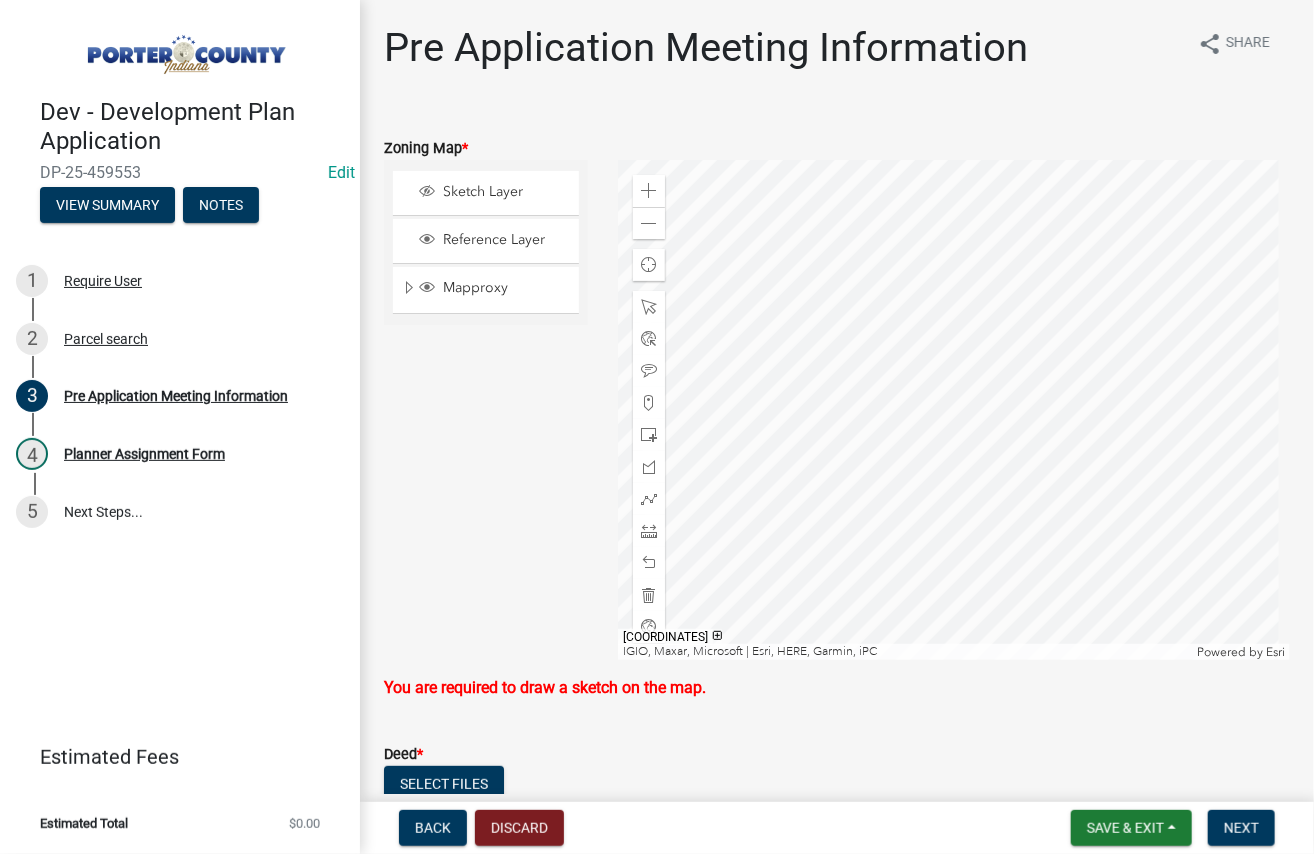click 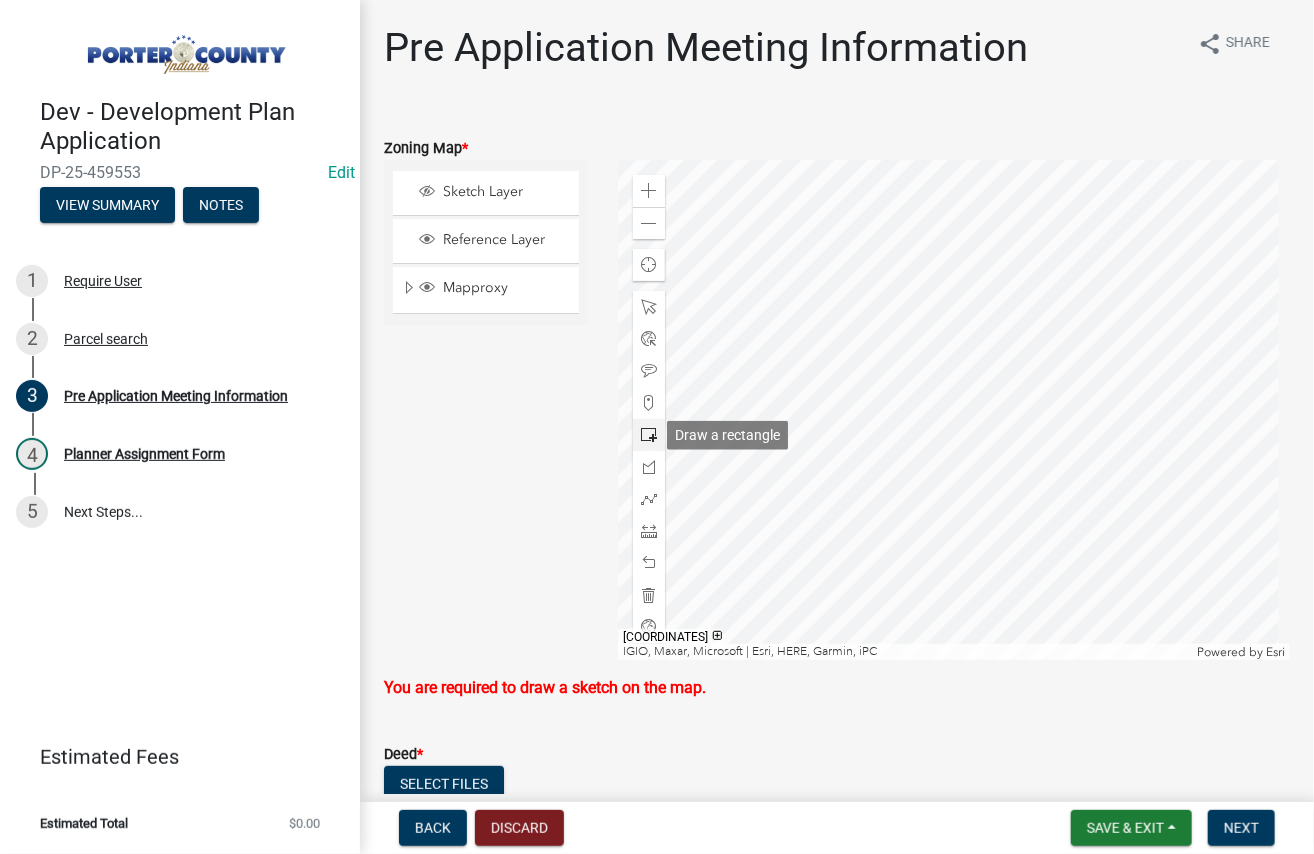 click 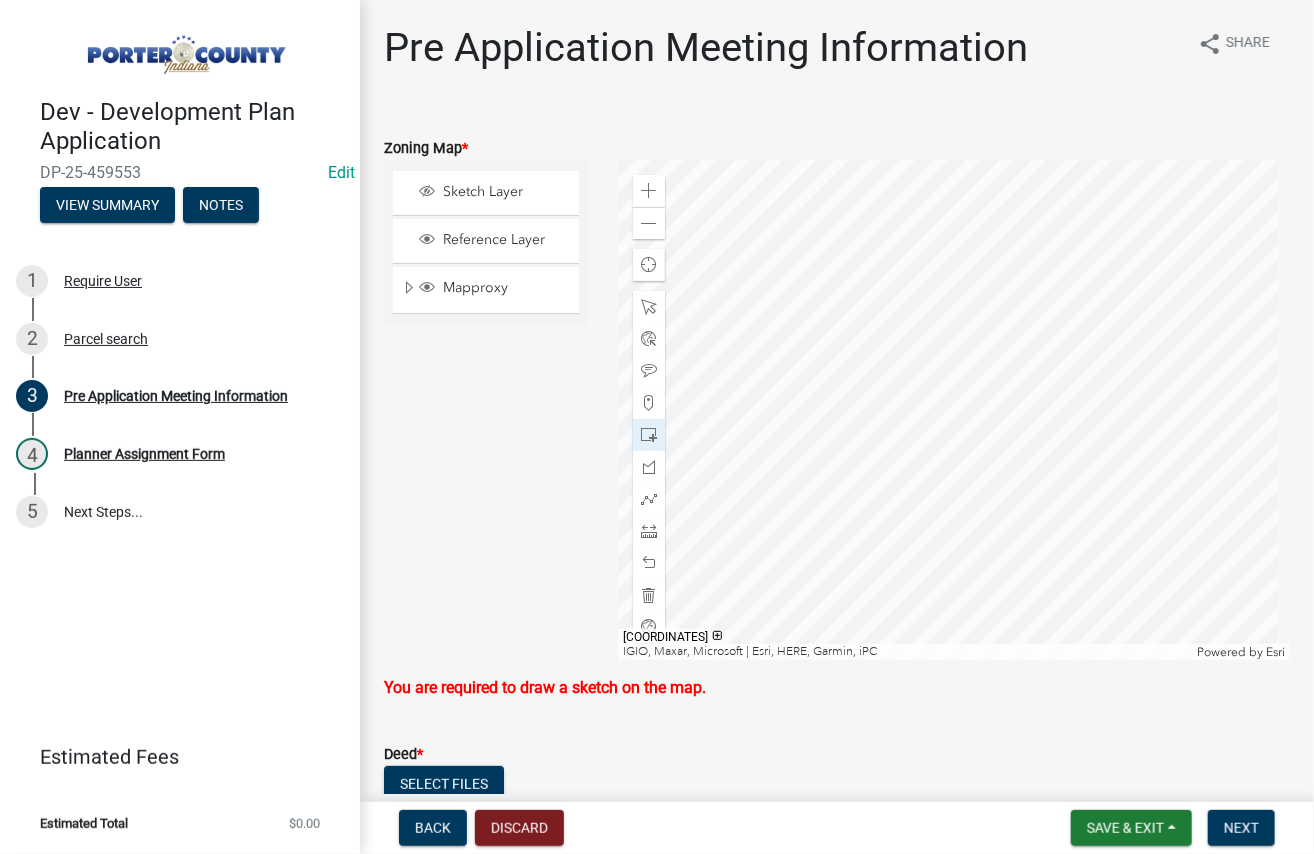 click 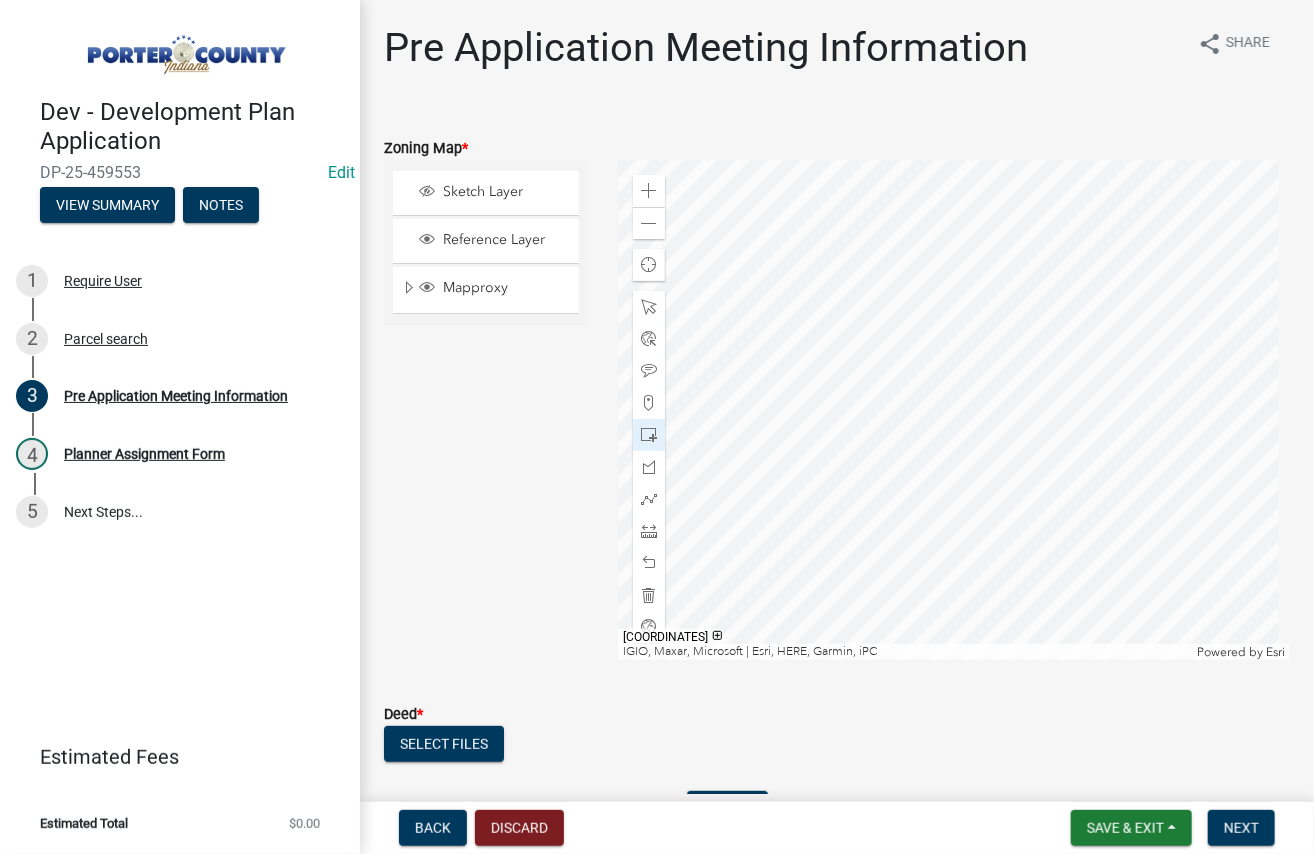 click 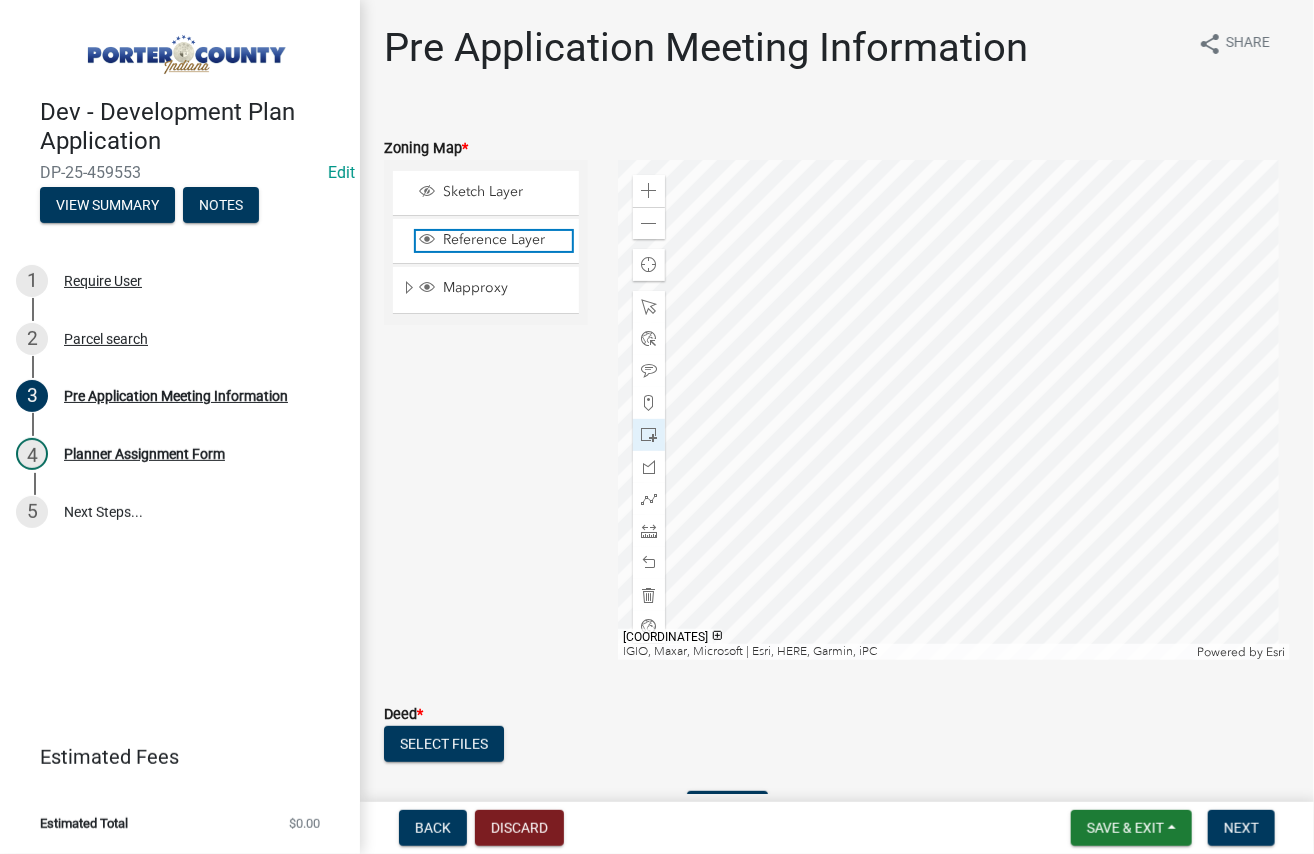 click on "Reference Layer" at bounding box center [505, 240] 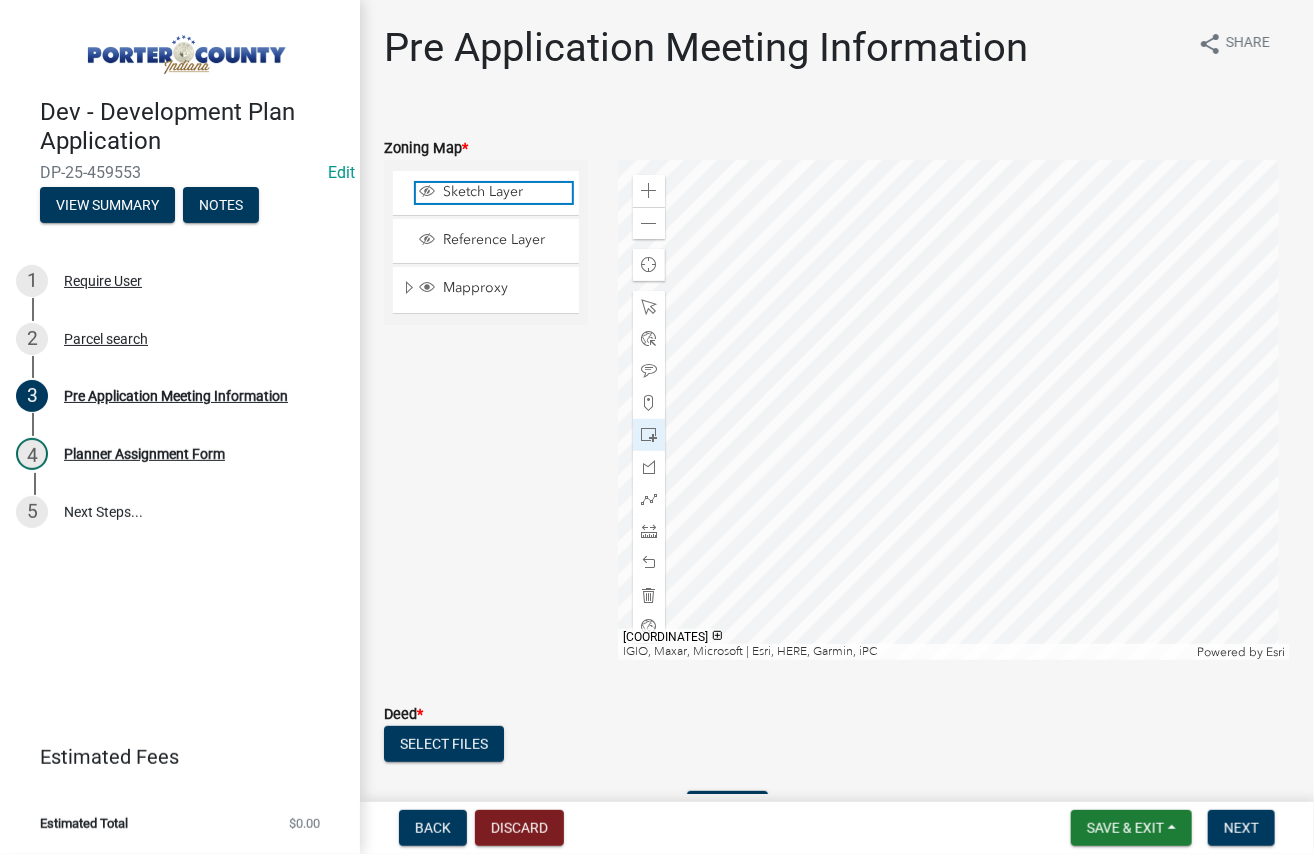 click on "Sketch Layer" at bounding box center [505, 192] 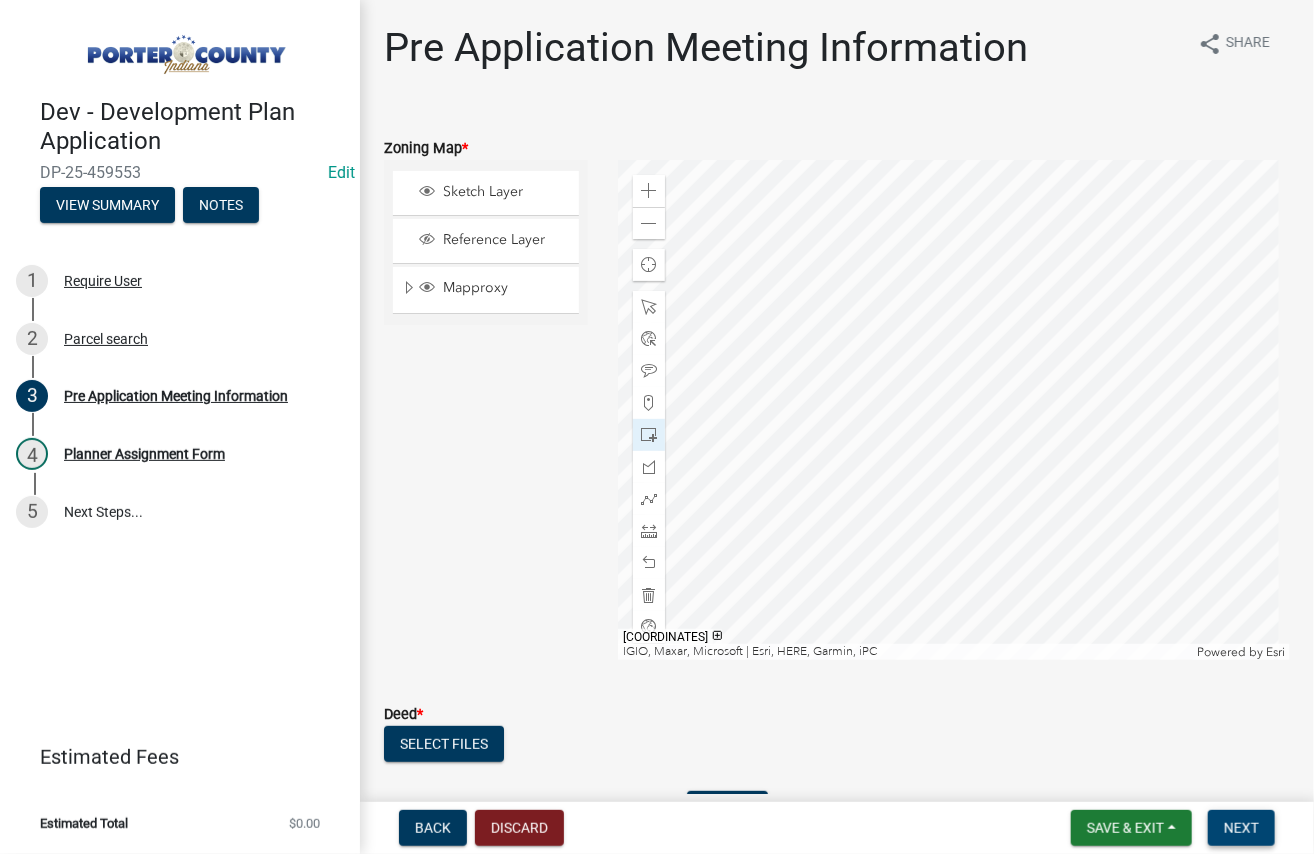 click on "Next" at bounding box center (1241, 828) 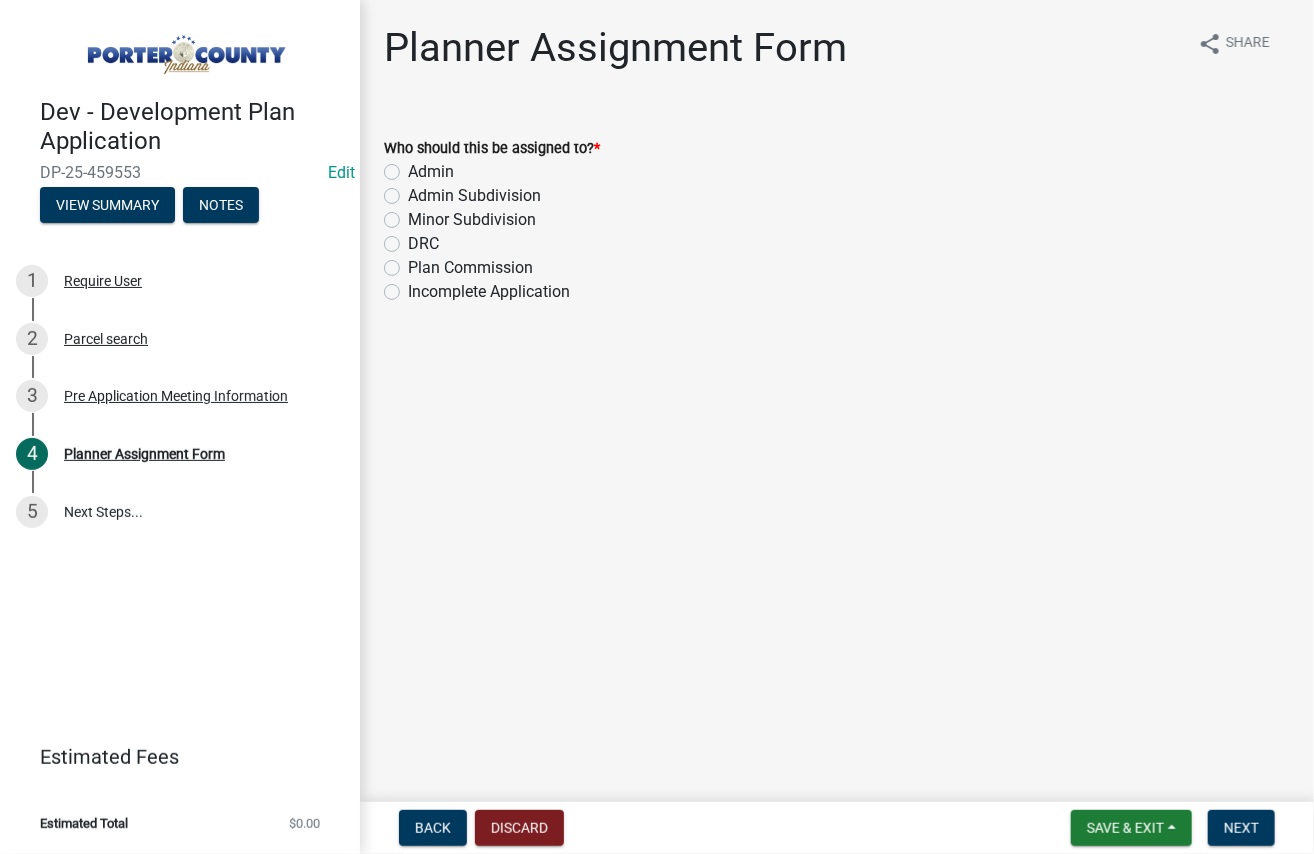 click on "Admin" 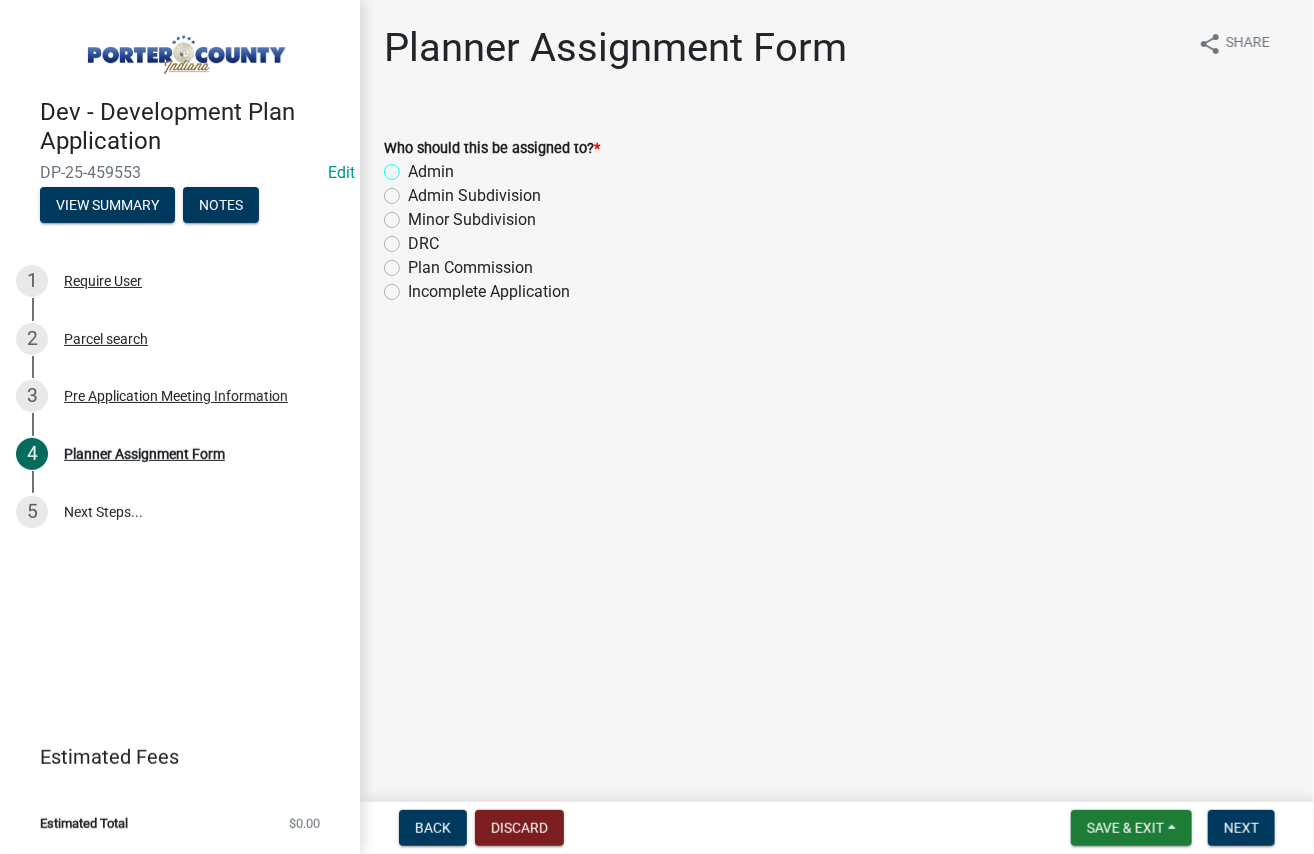 click on "Admin" at bounding box center (414, 166) 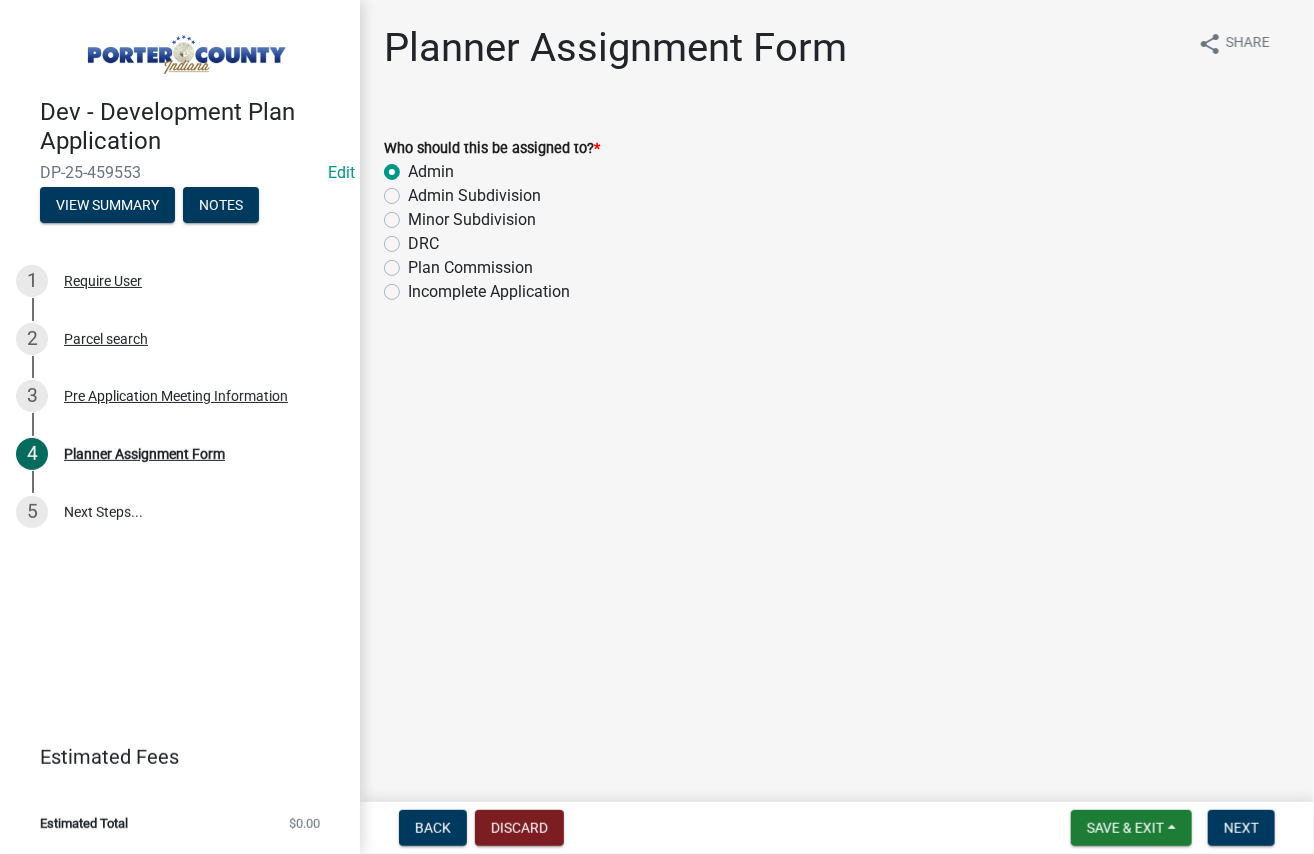 radio on "true" 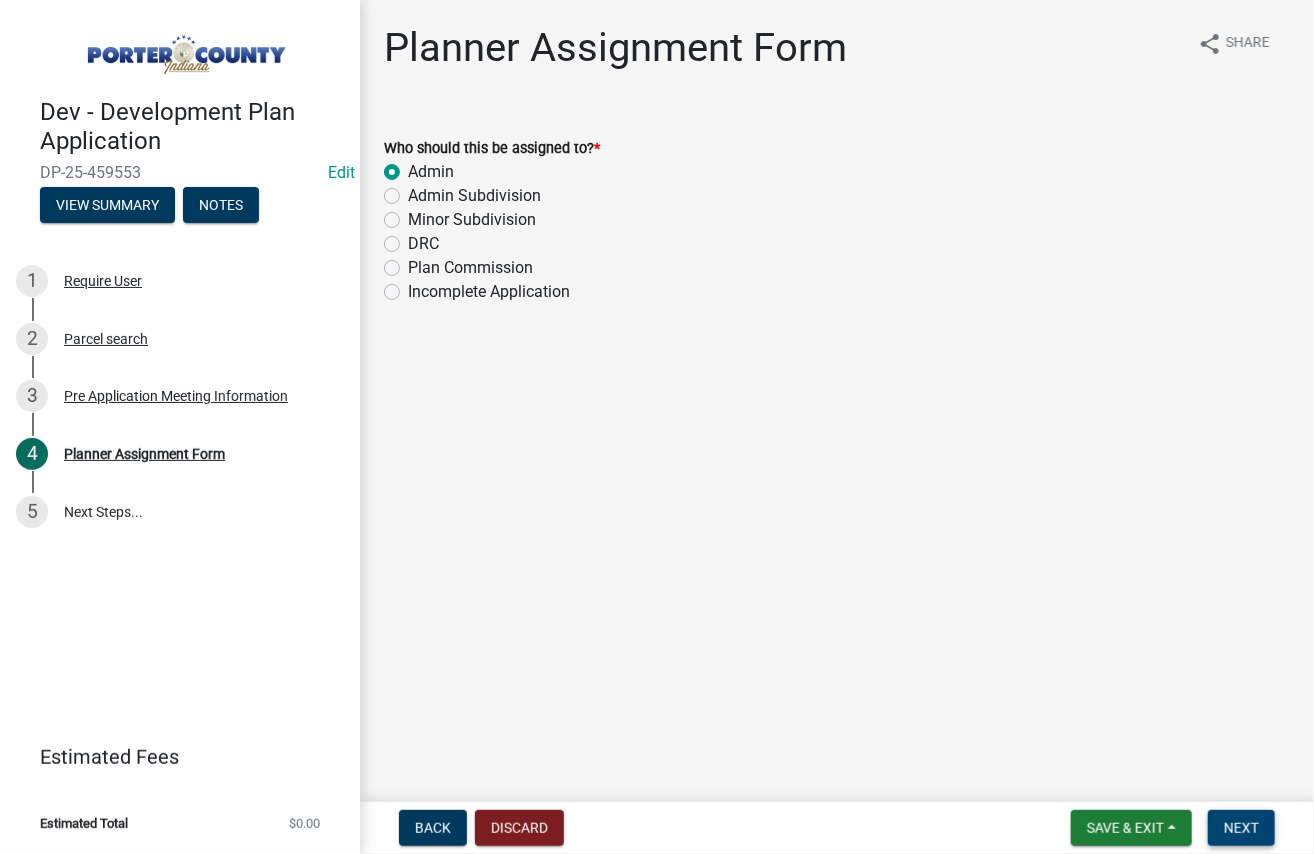 click on "Next" at bounding box center [1241, 828] 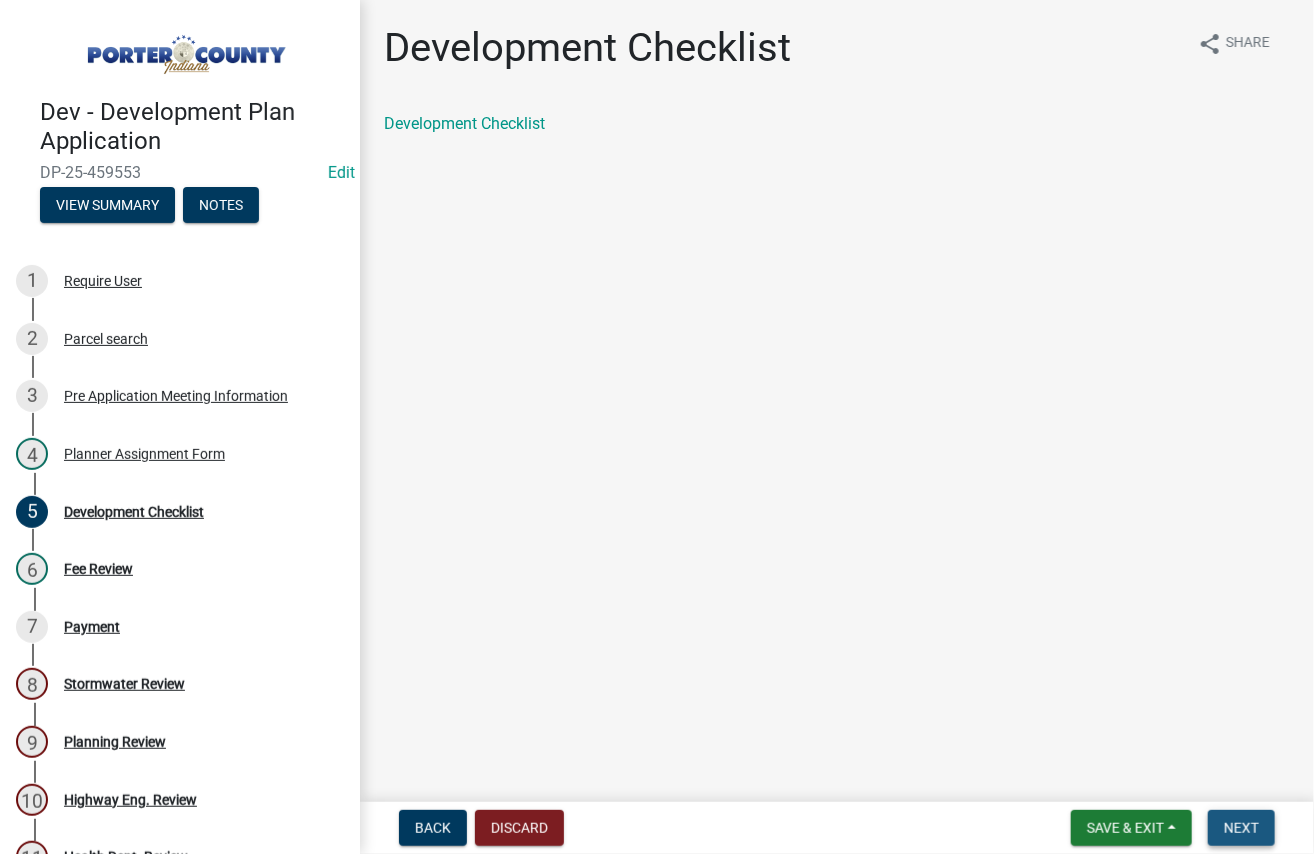 click on "Next" at bounding box center (1241, 828) 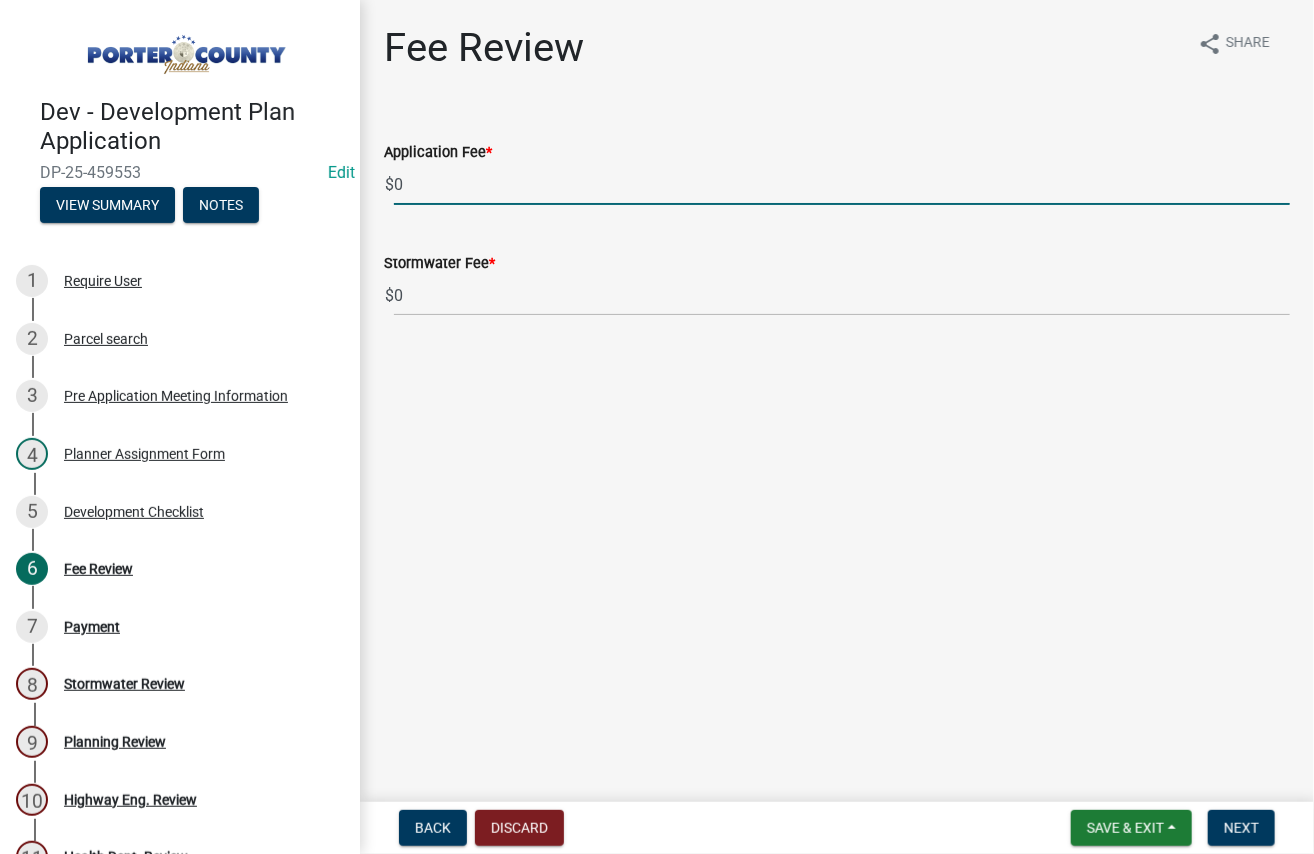 click on "0" at bounding box center (842, 184) 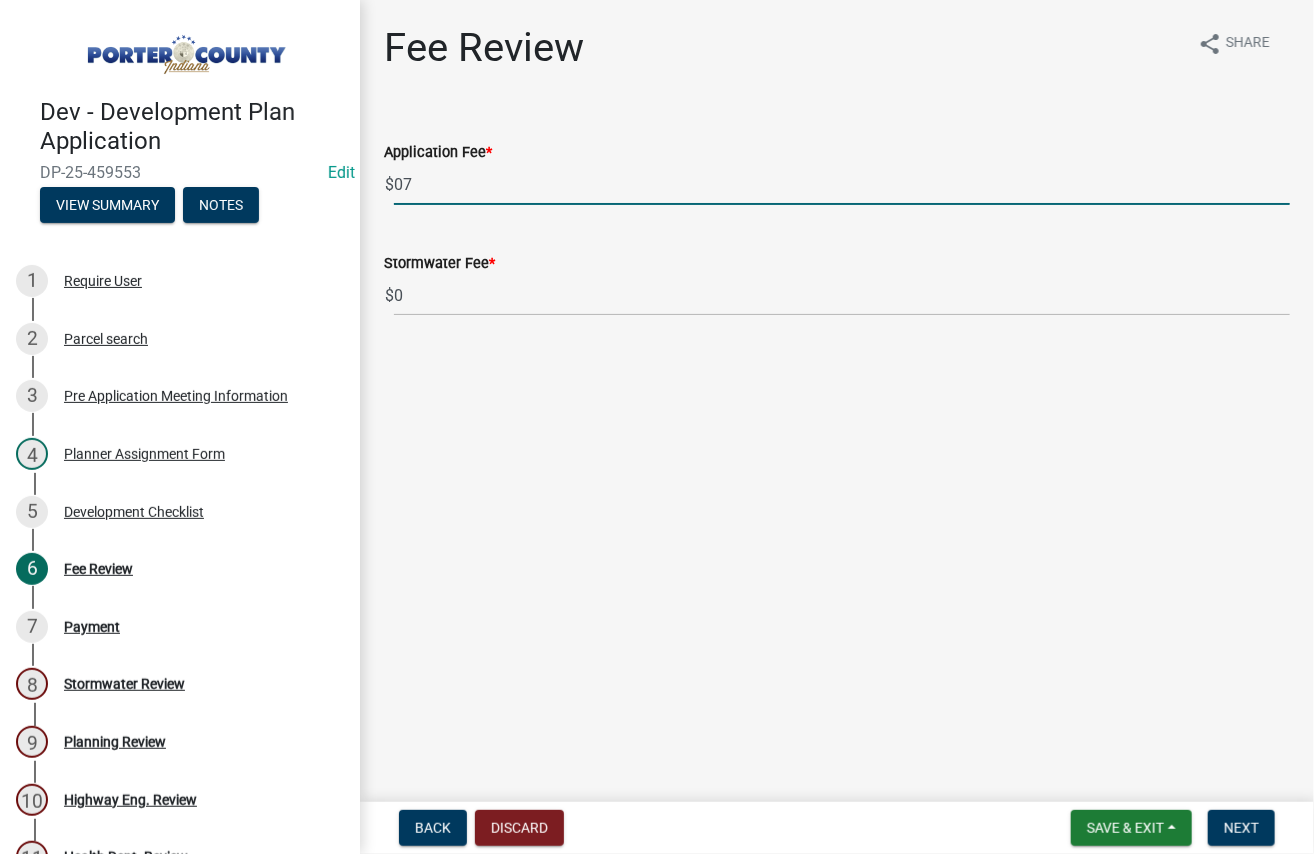 type on "0" 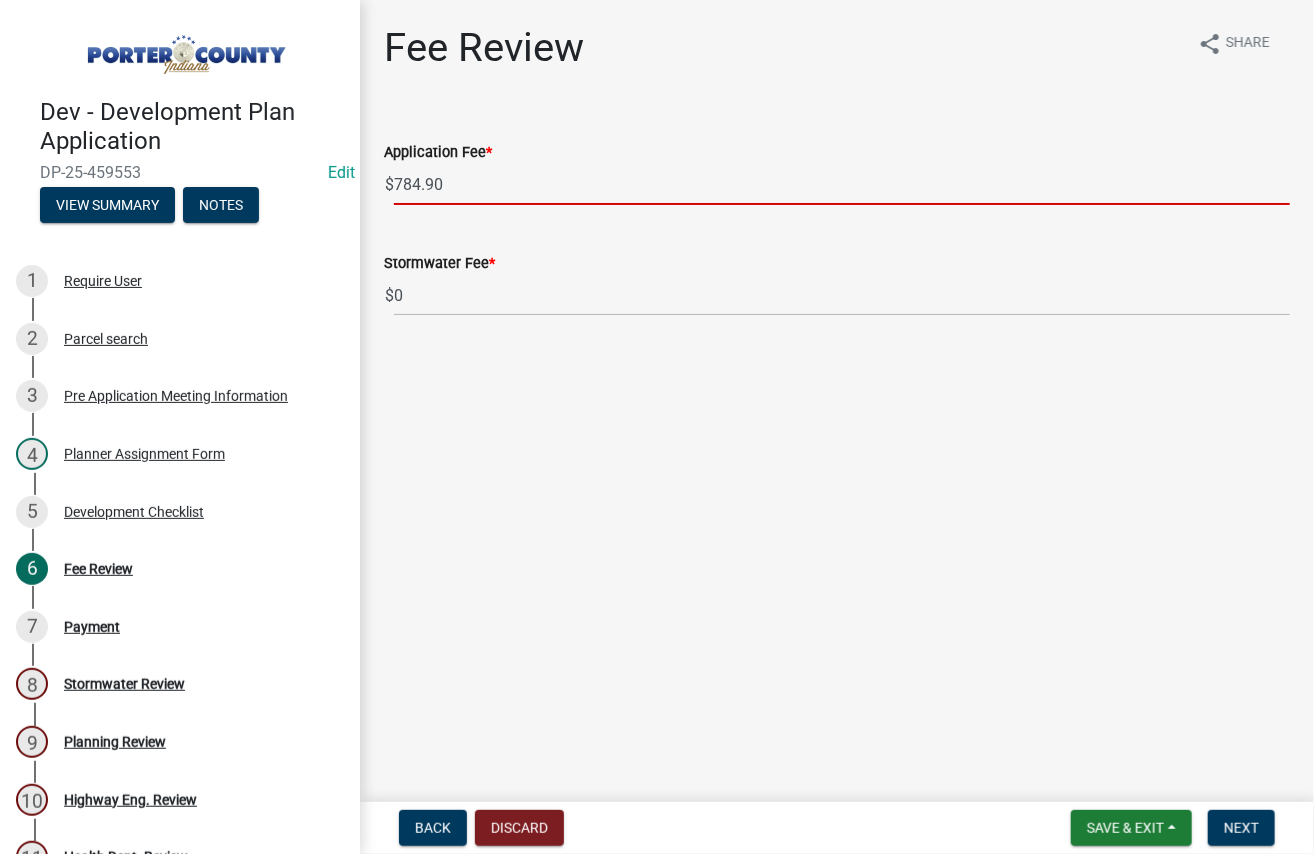 type on "784.90" 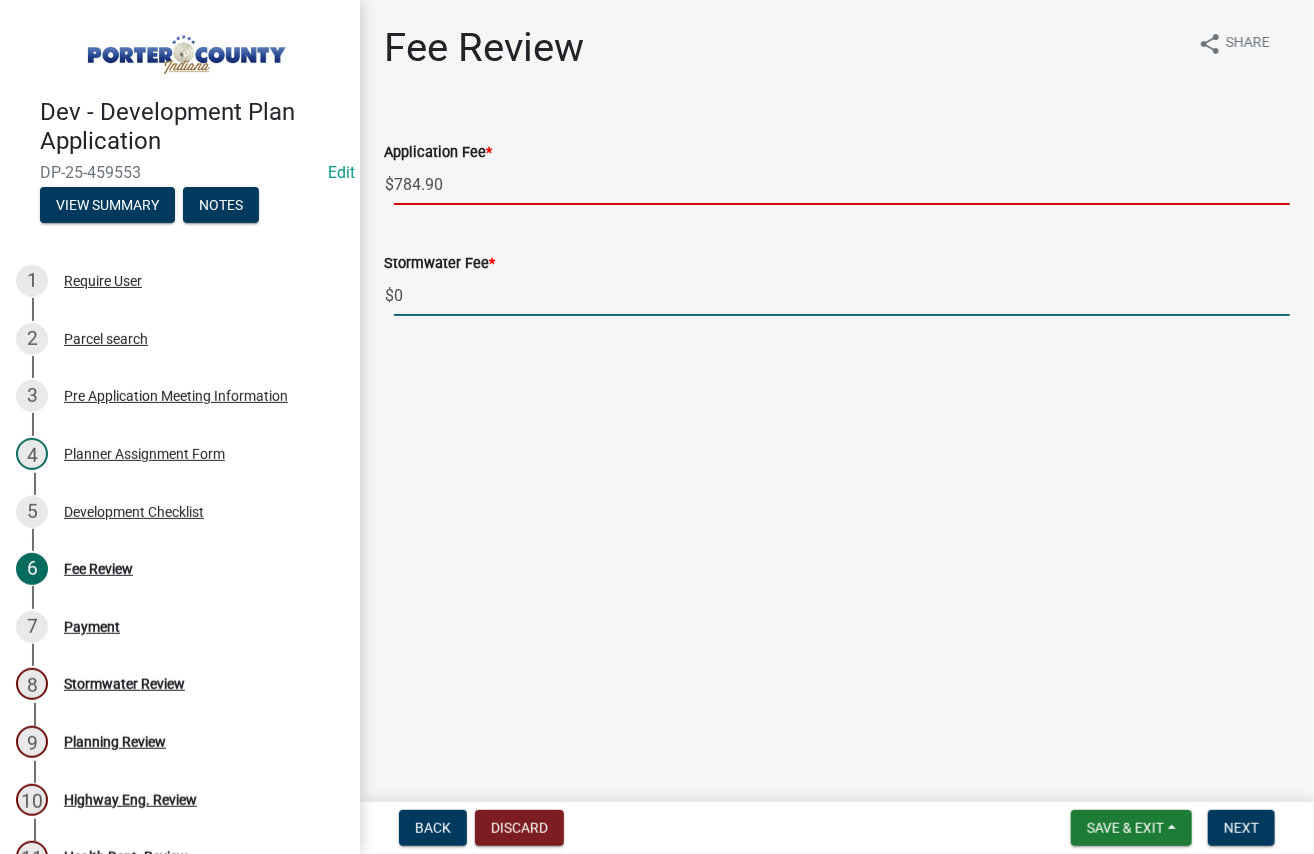 click on "0" at bounding box center (842, 295) 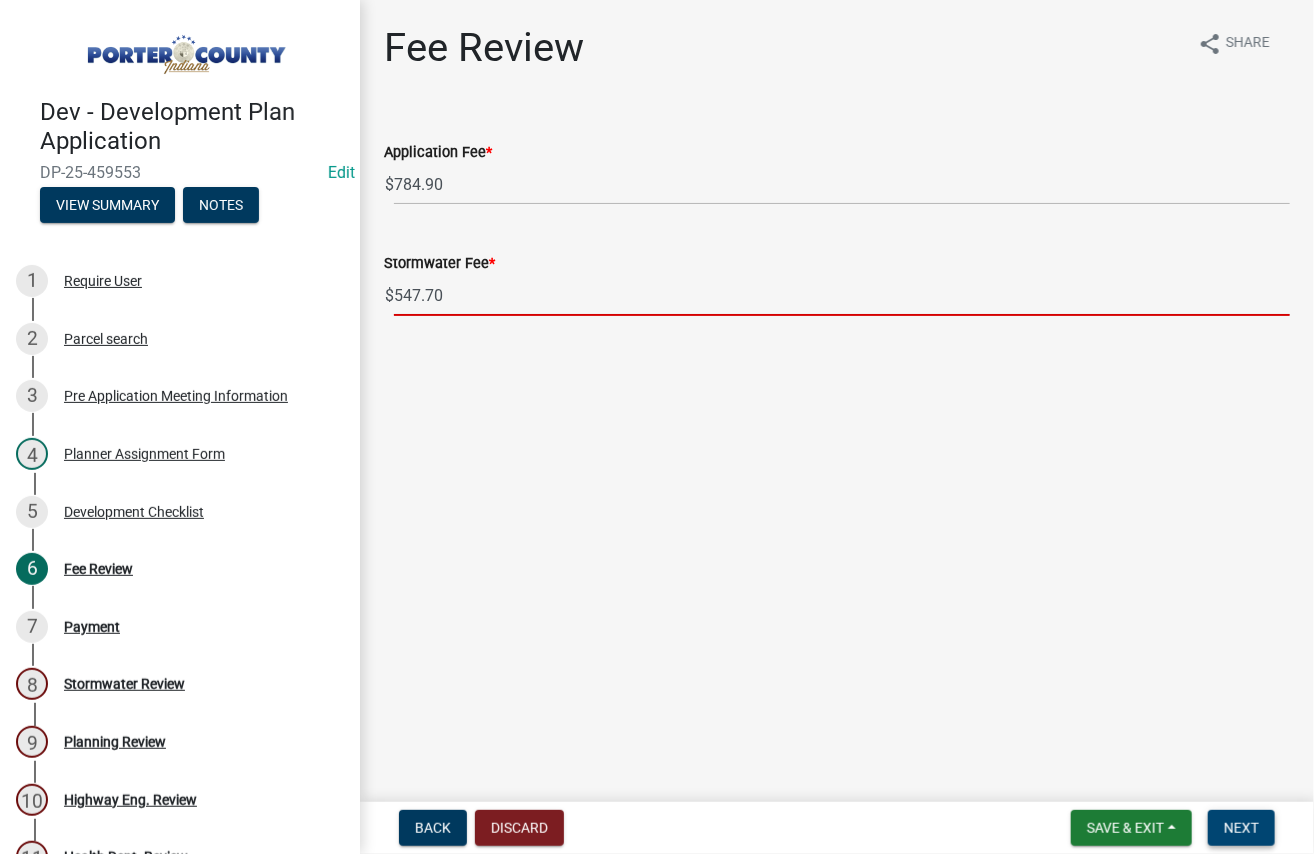 type on "547.70" 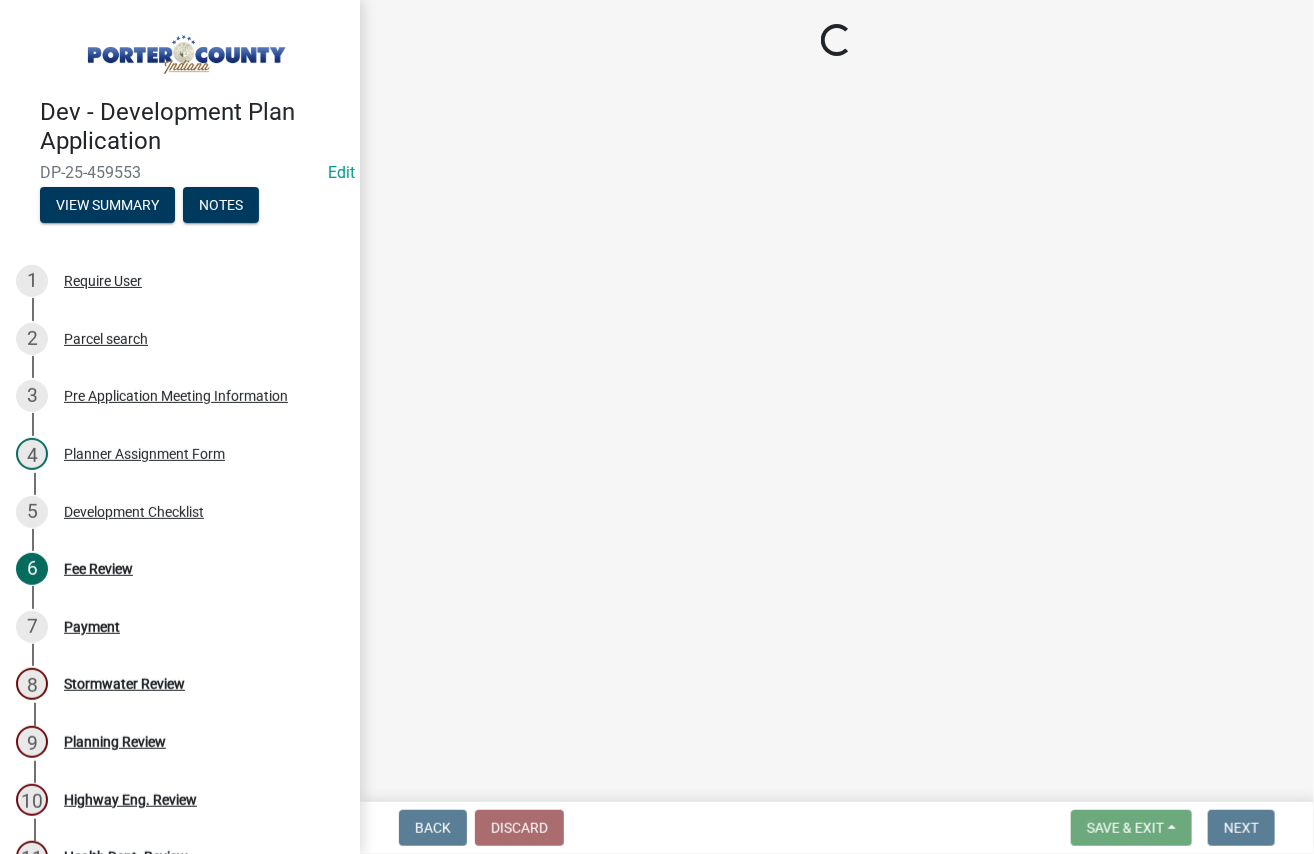 select on "3: 3" 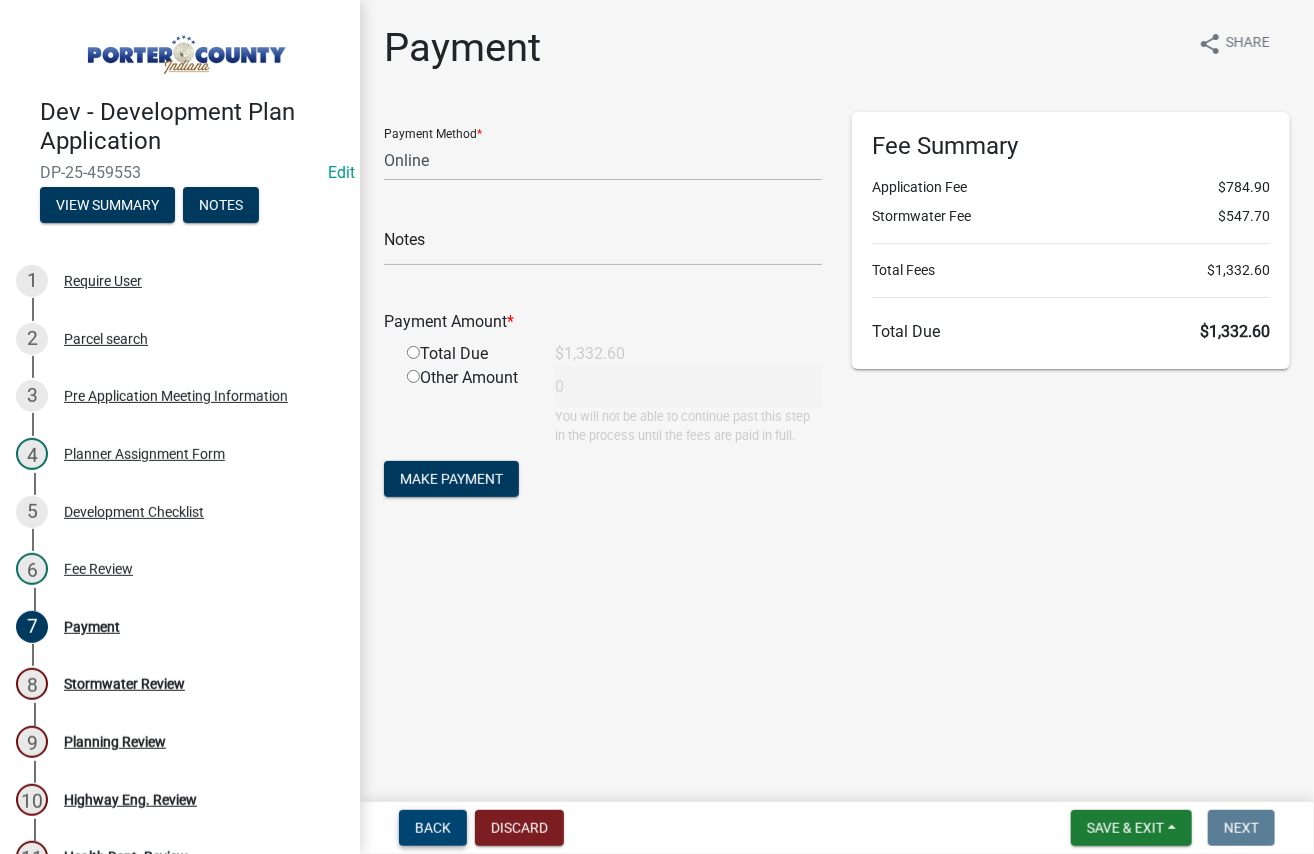 click on "Back" at bounding box center (433, 828) 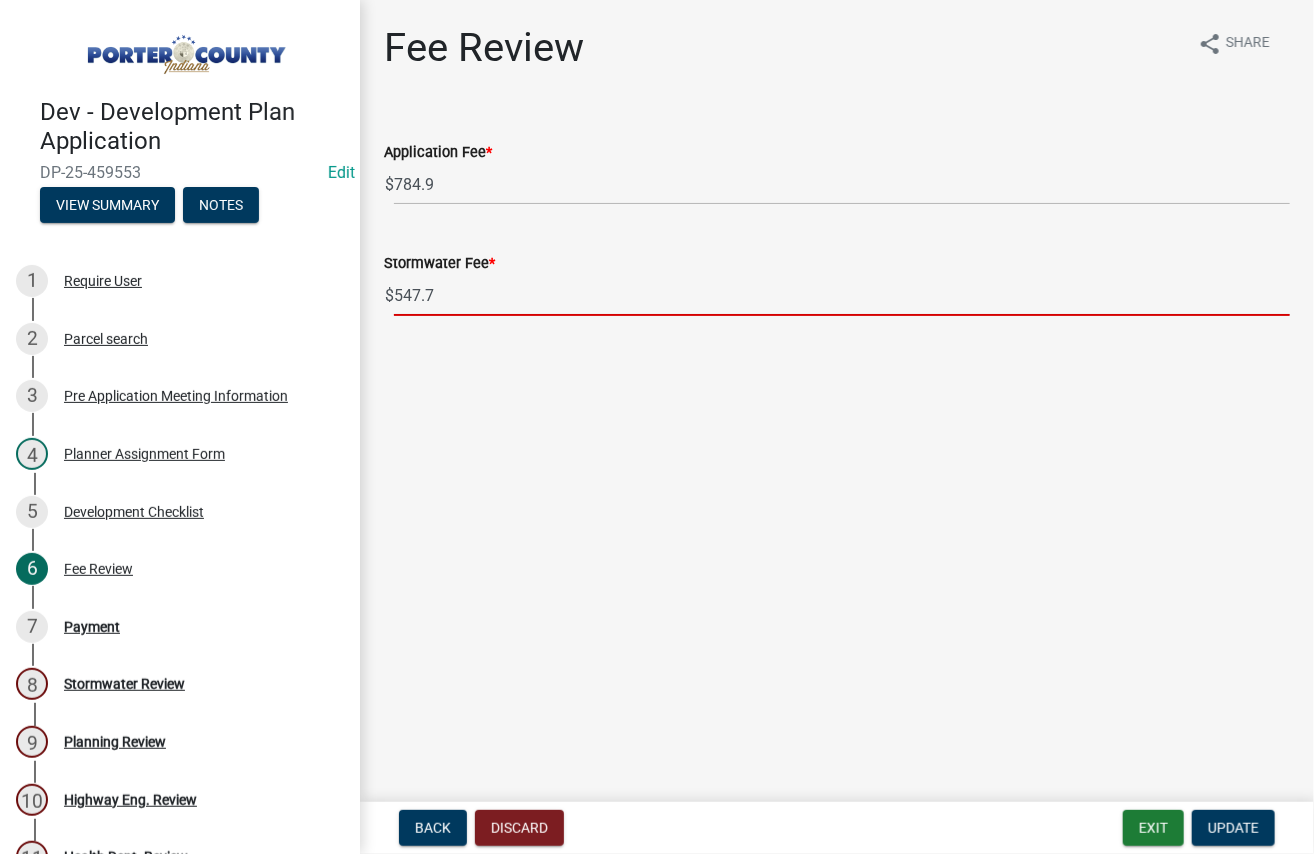 click on "547.7" at bounding box center (842, 295) 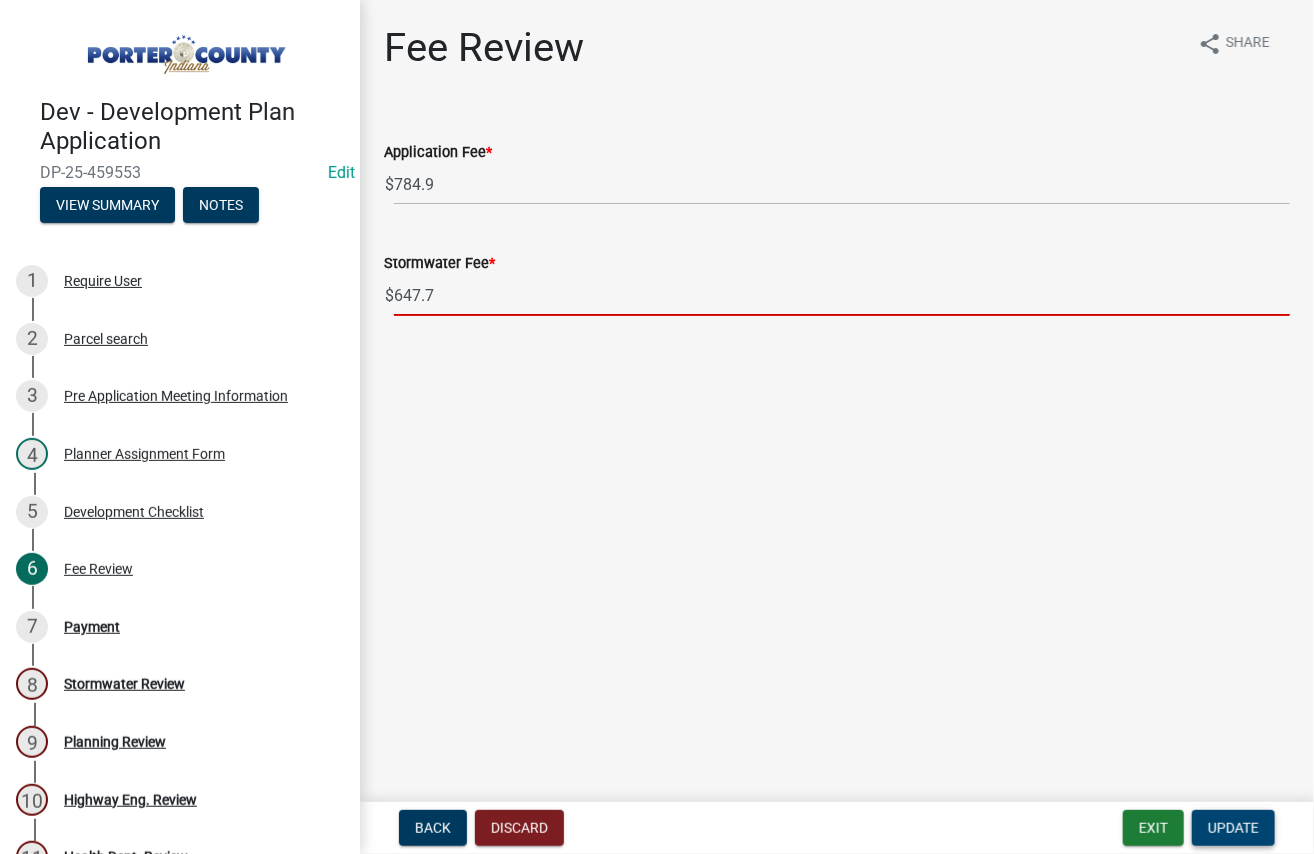 type on "647.7" 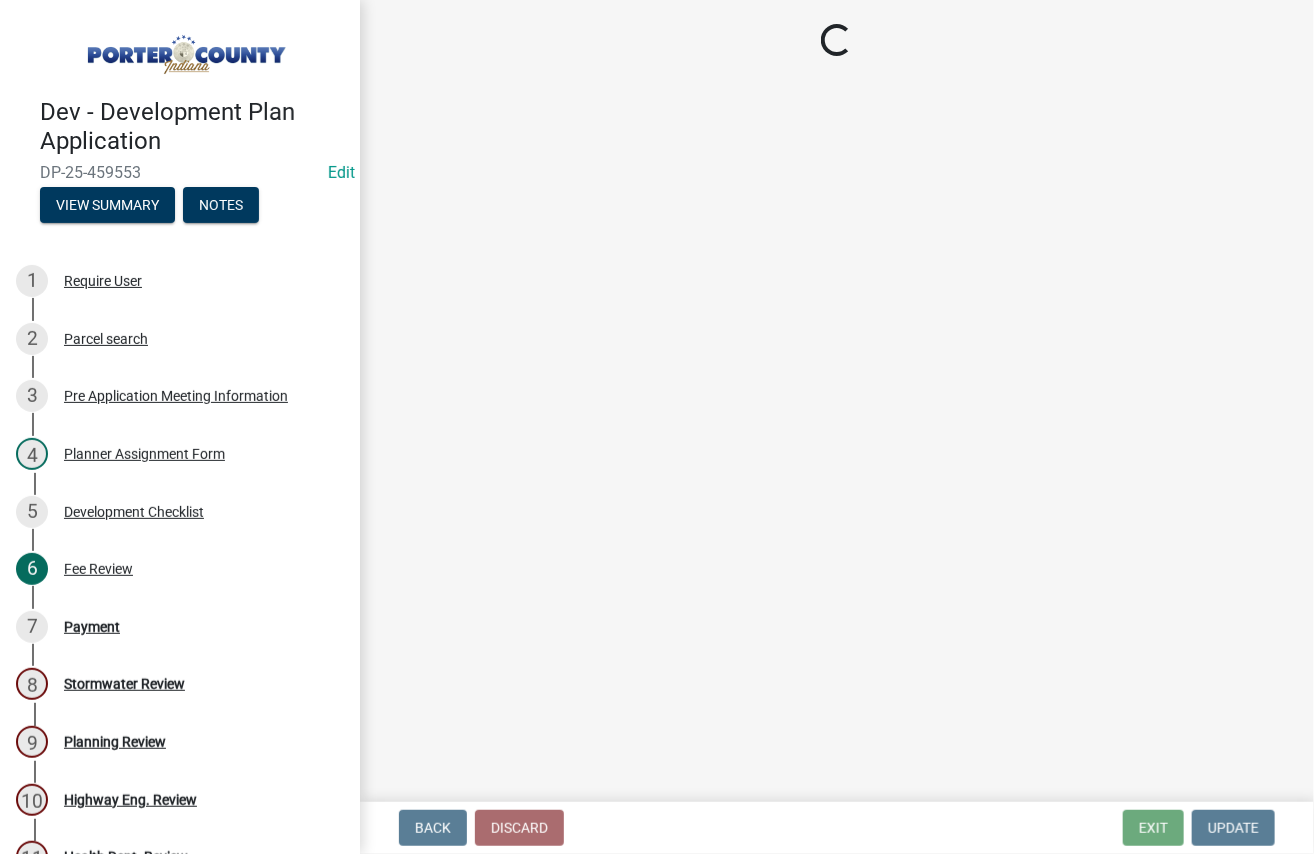 select on "3: 3" 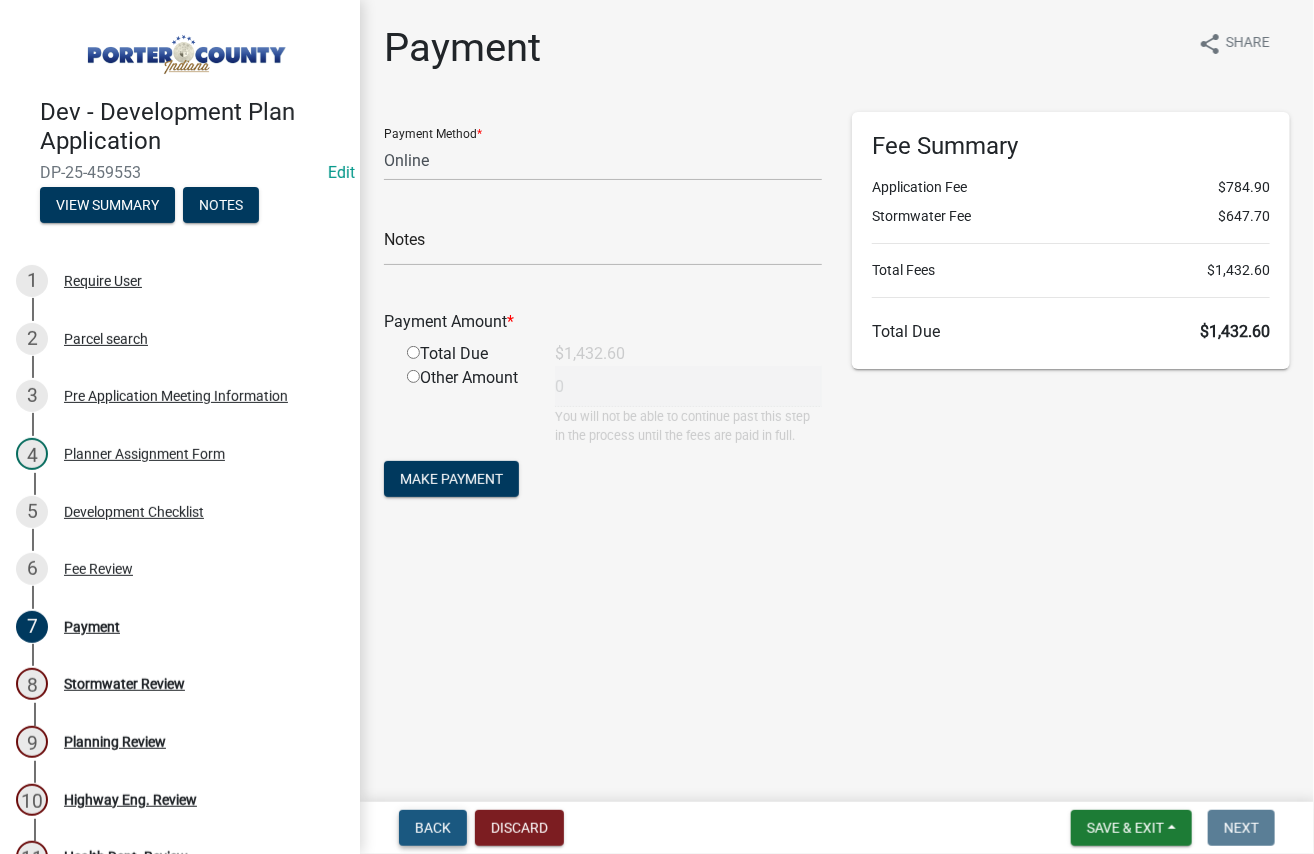 click on "Back" at bounding box center [433, 828] 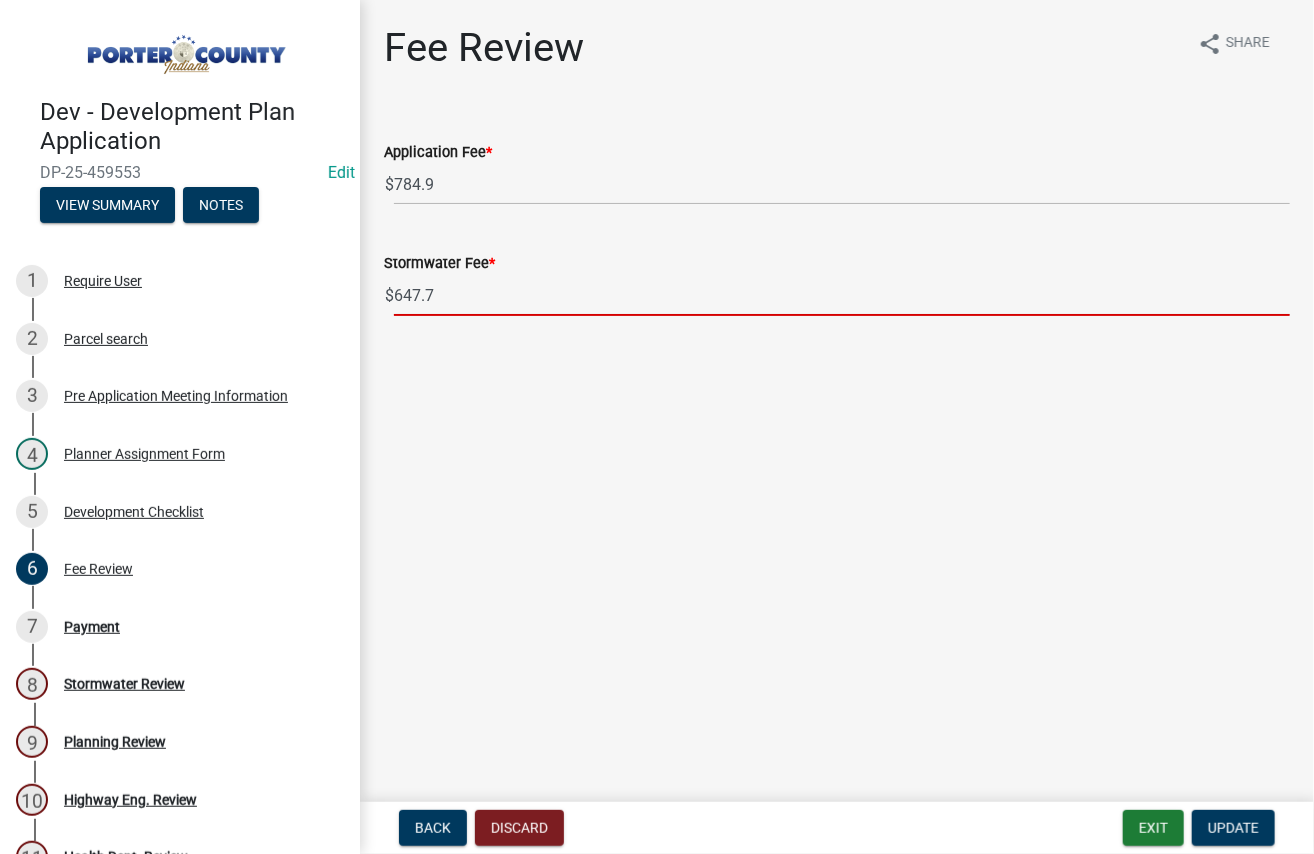 click on "647.7" at bounding box center [842, 295] 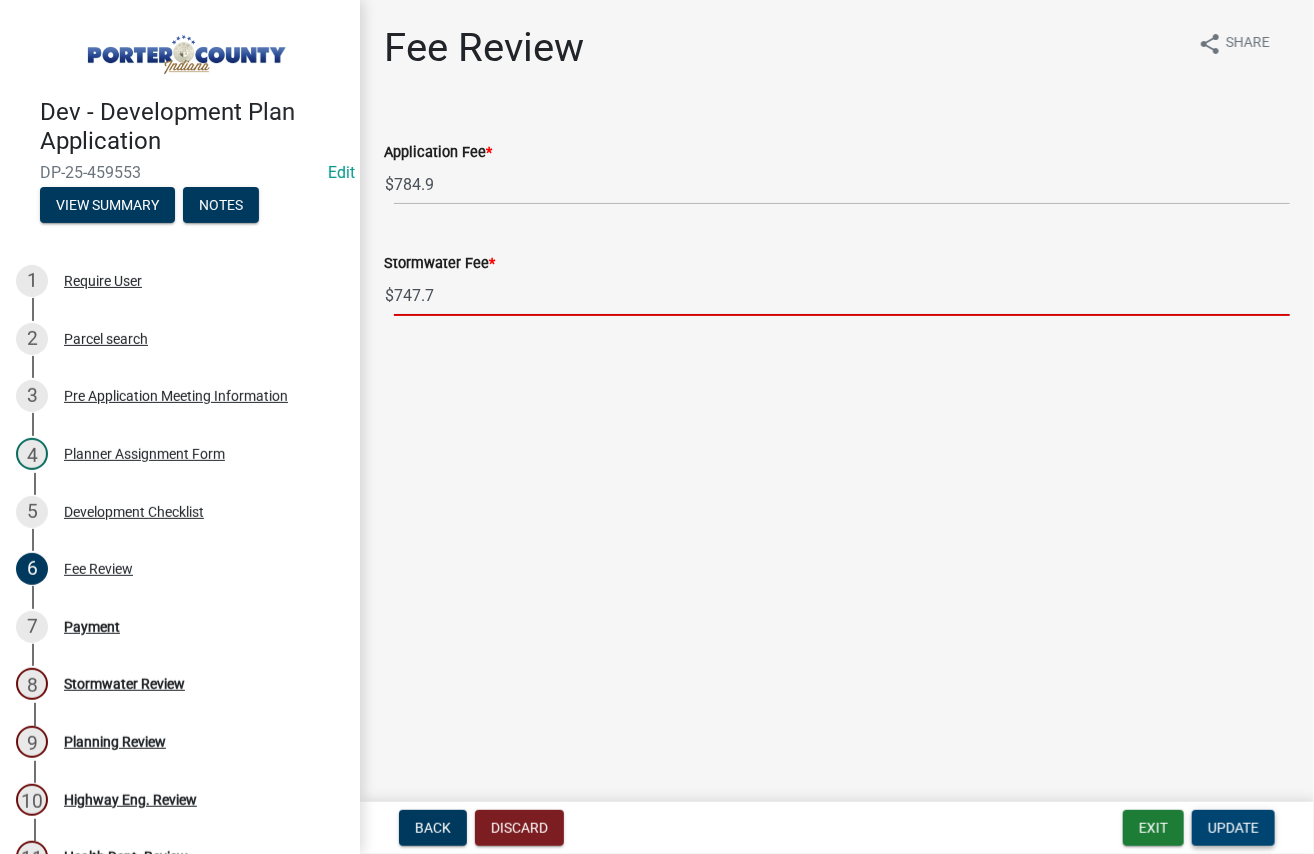 type on "747.7" 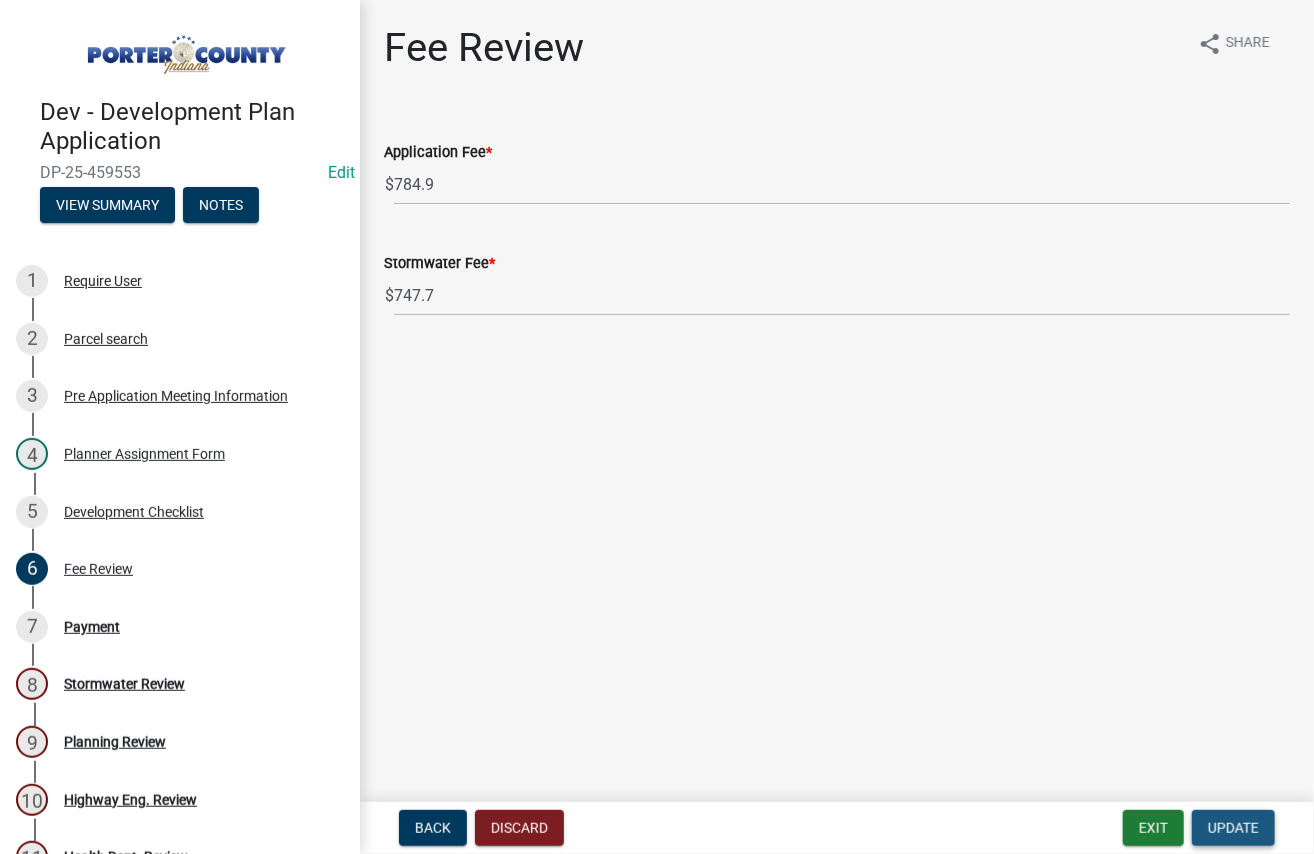click on "Update" at bounding box center (1233, 828) 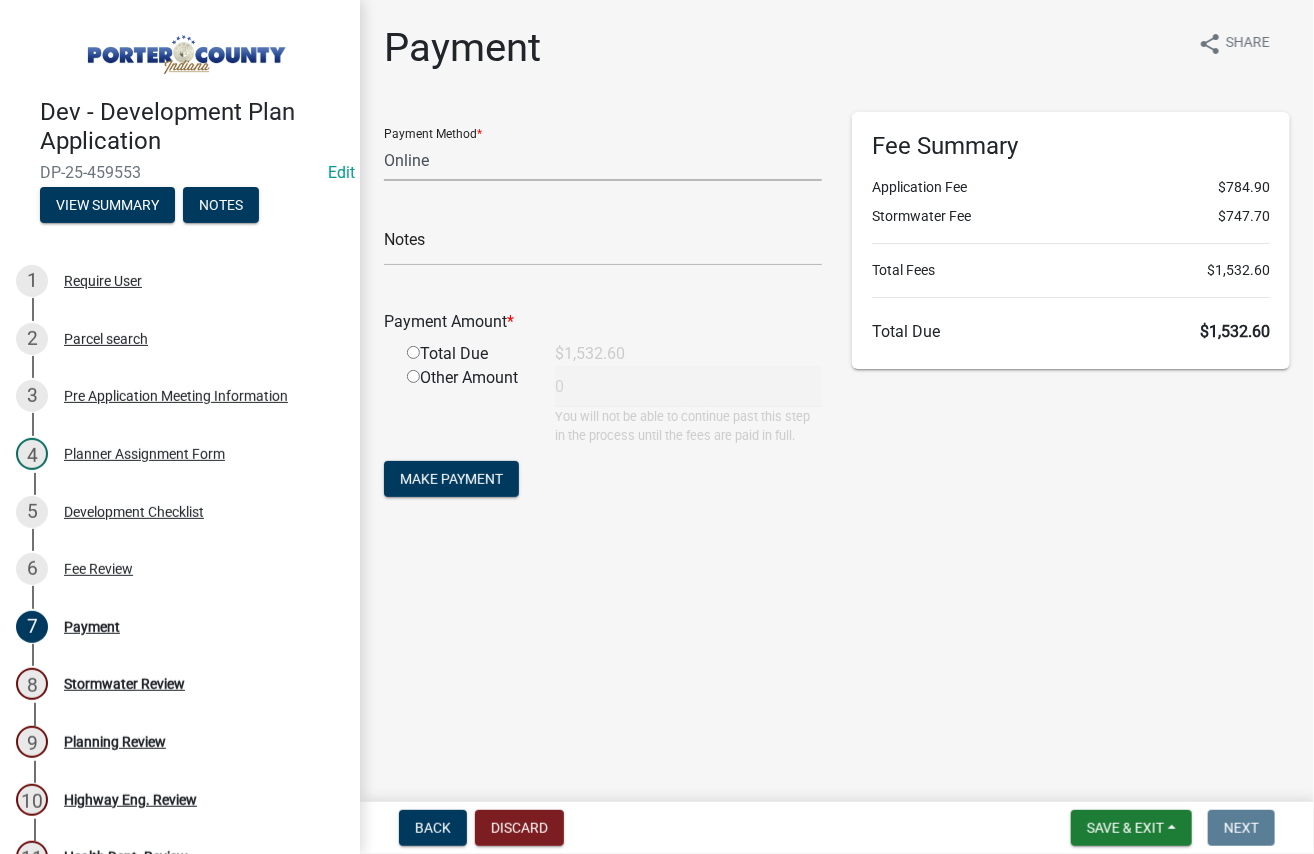 click on "Credit Card POS Check Cash Online" 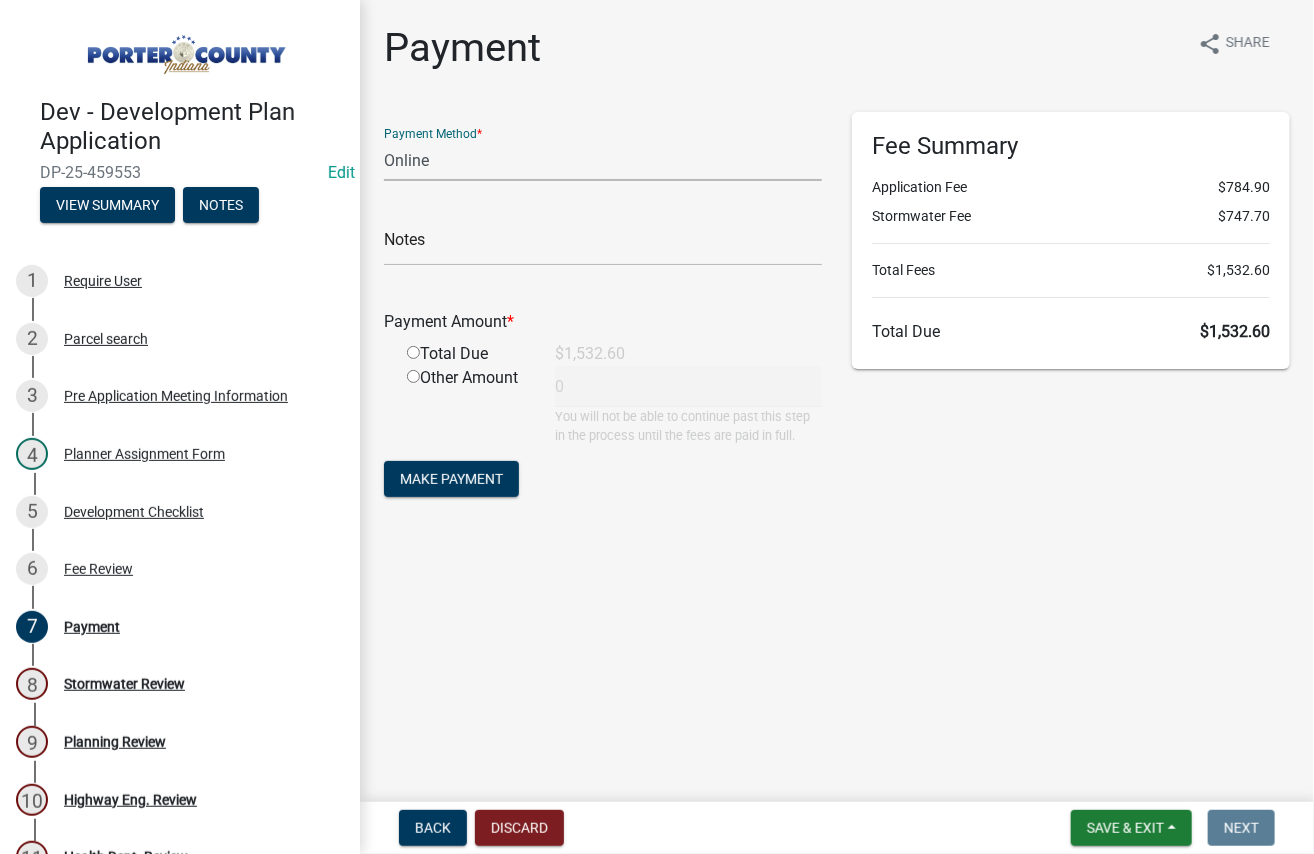 select on "1: 0" 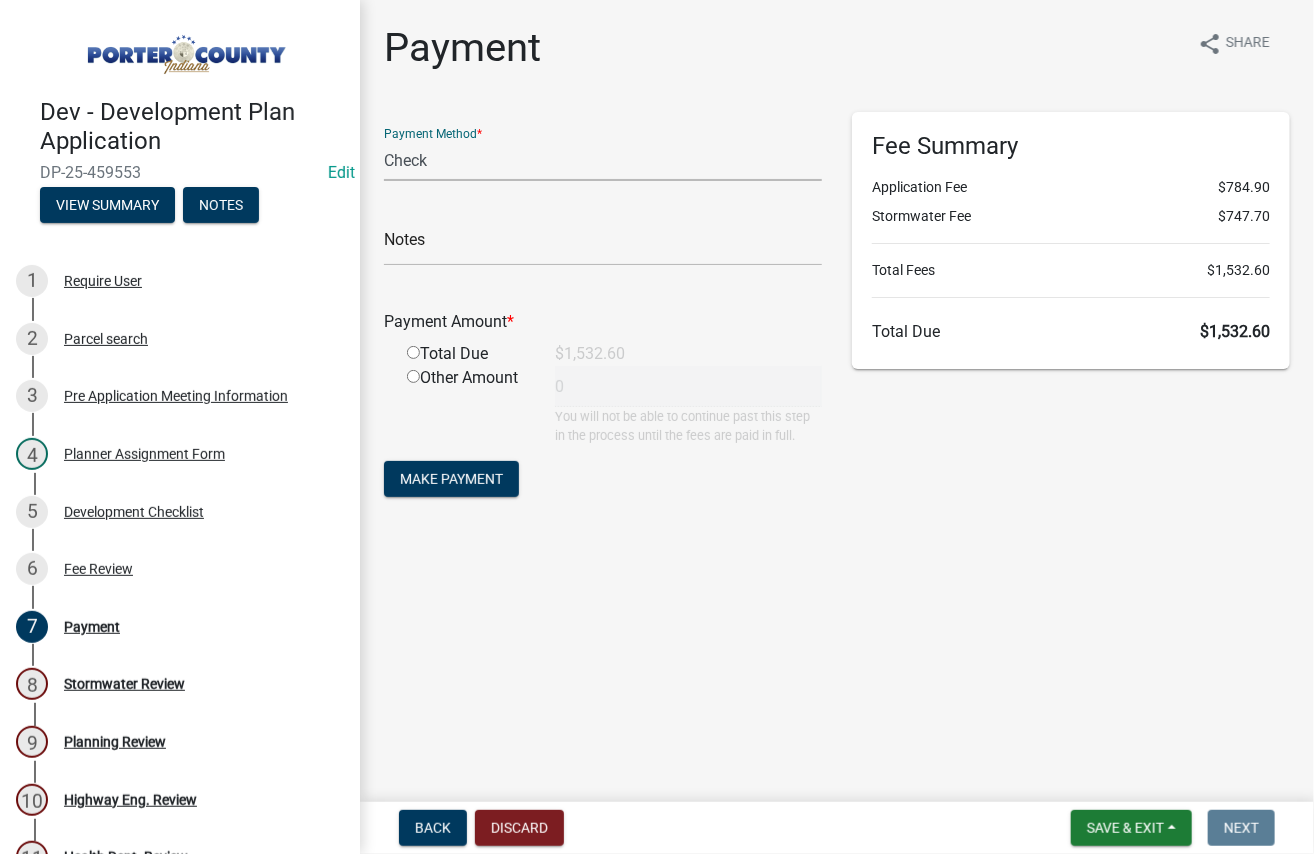 click on "Credit Card POS Check Cash Online" 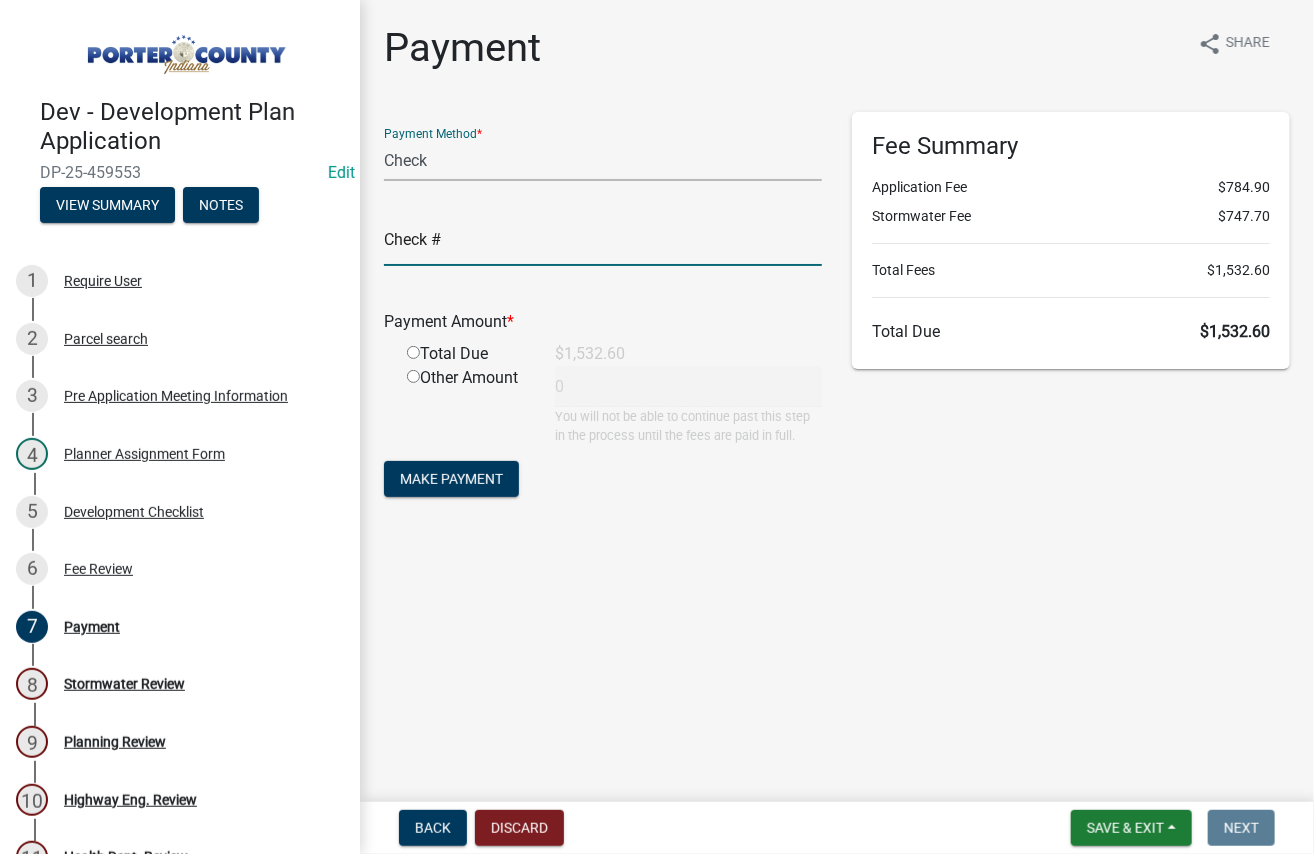 click 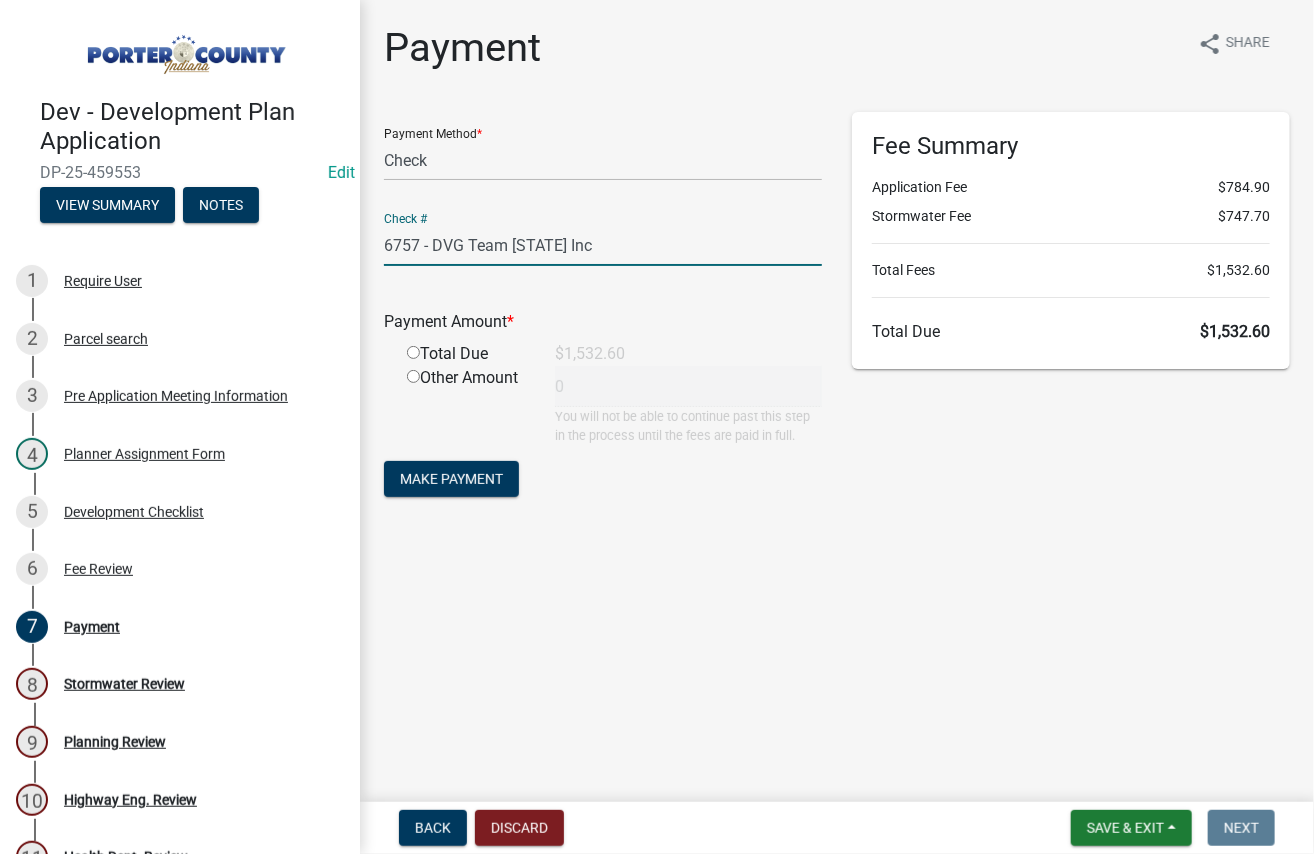 type on "6757 - DVG Team Inc" 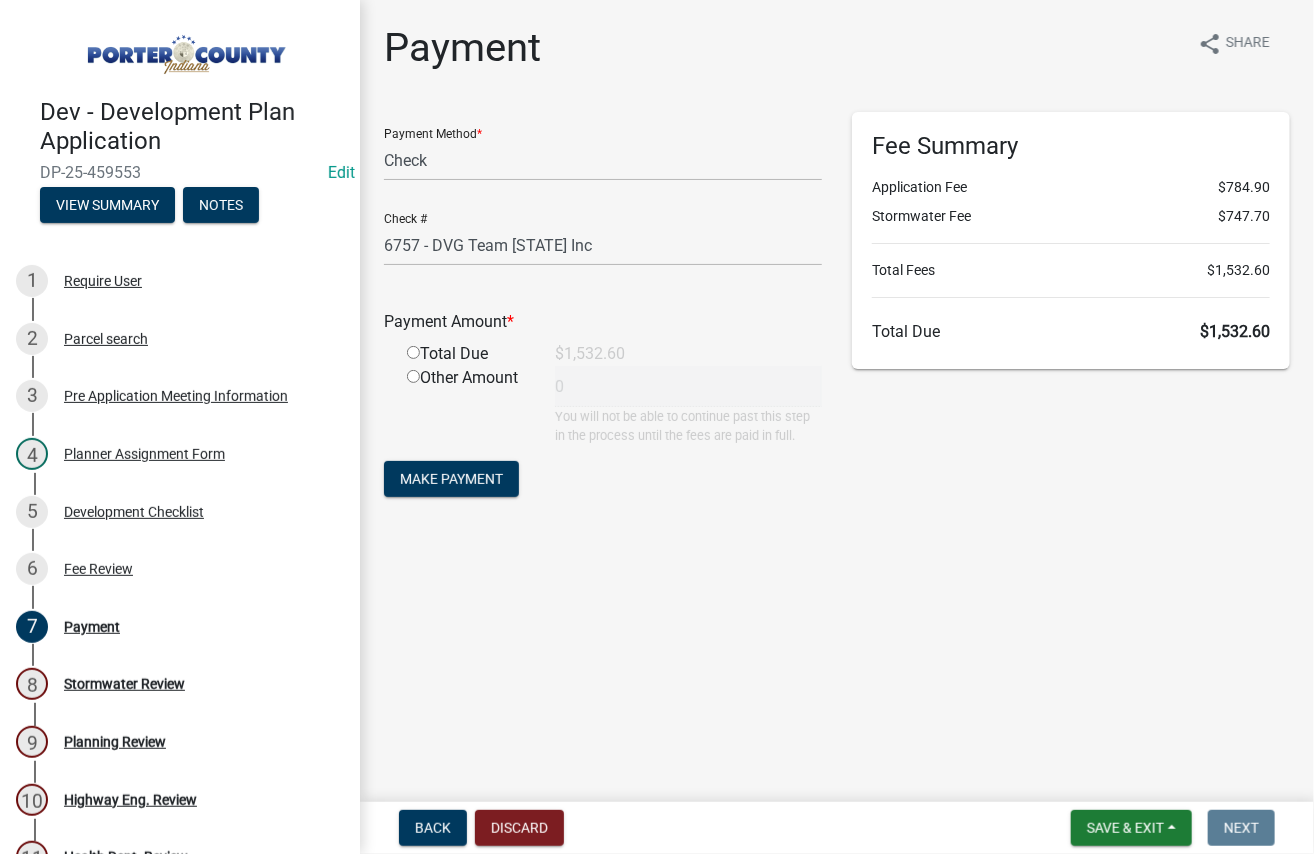 click 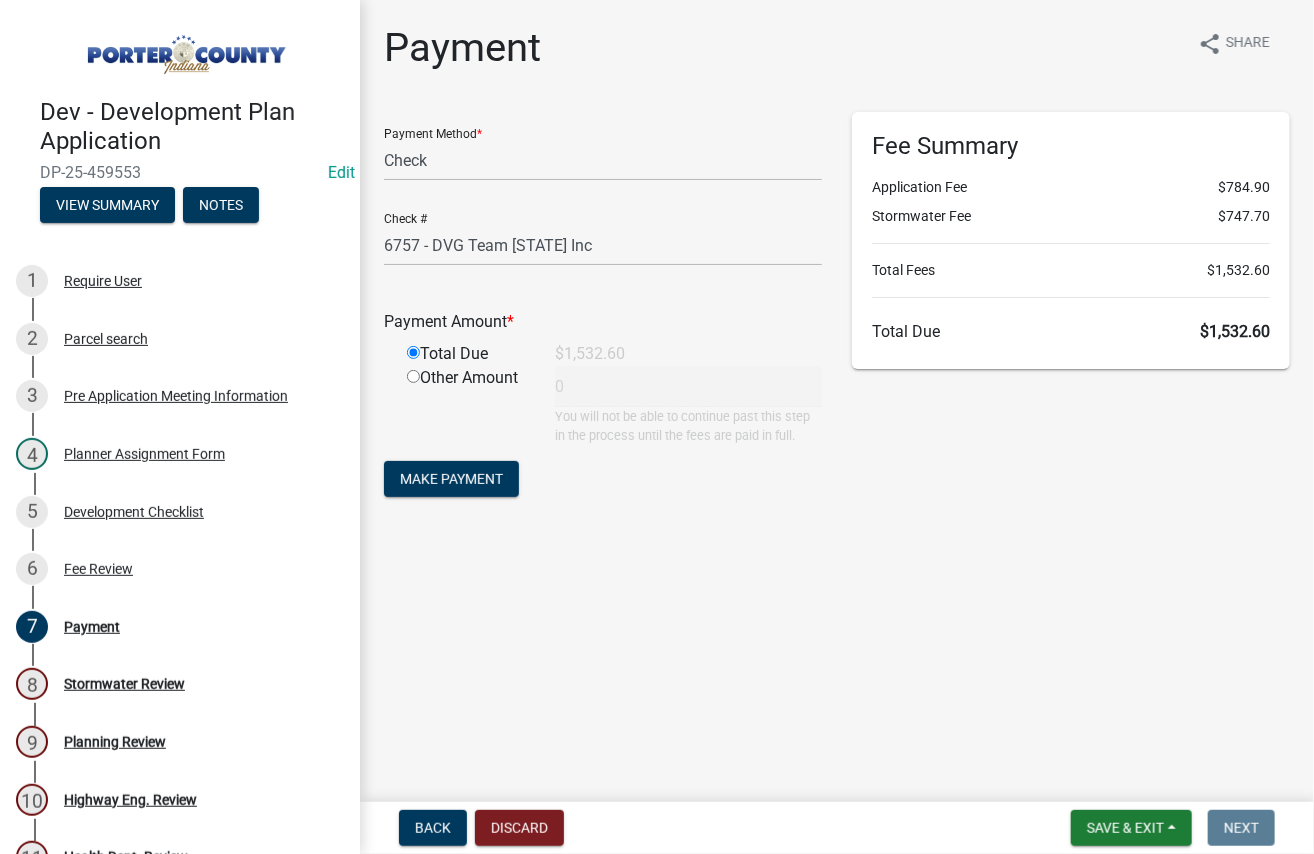 type on "1532.6" 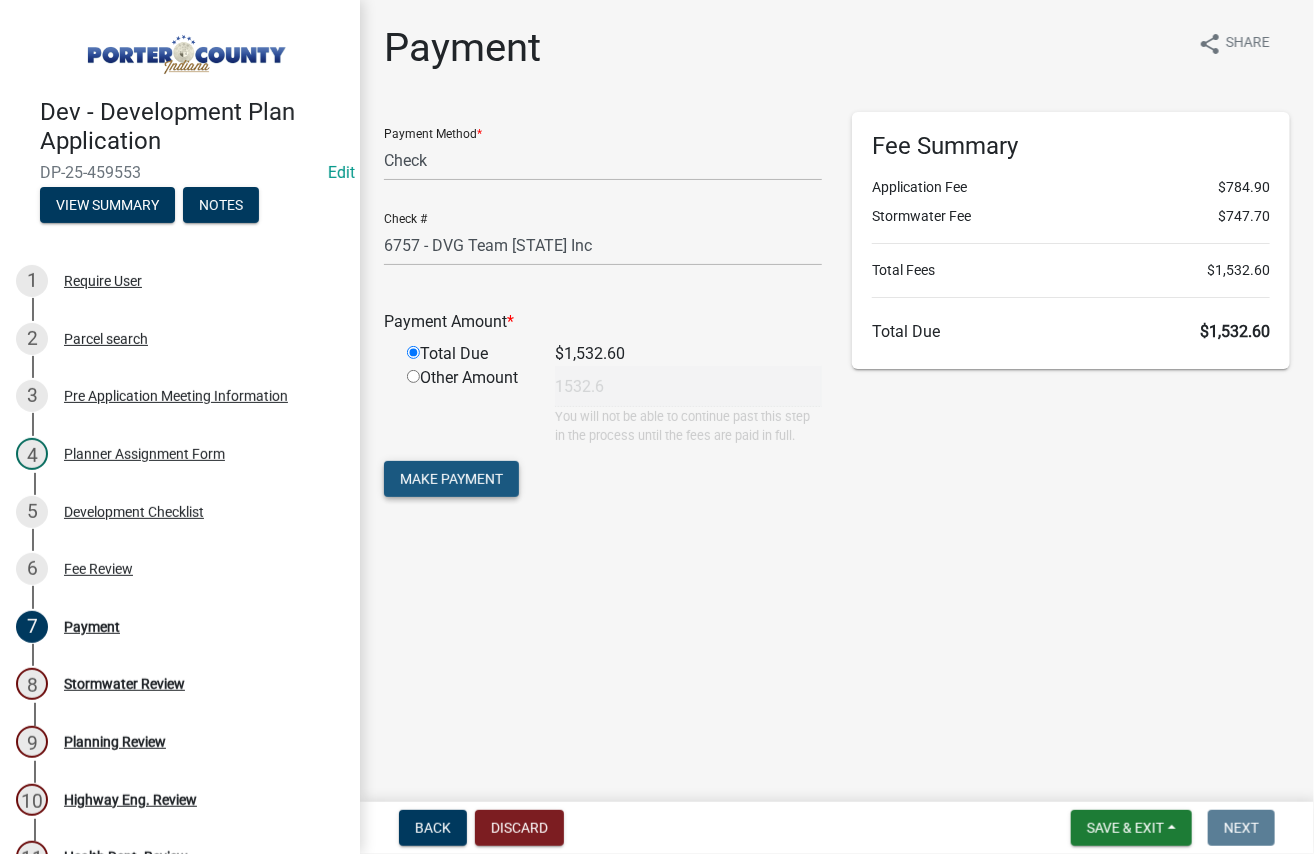 click on "Make Payment" 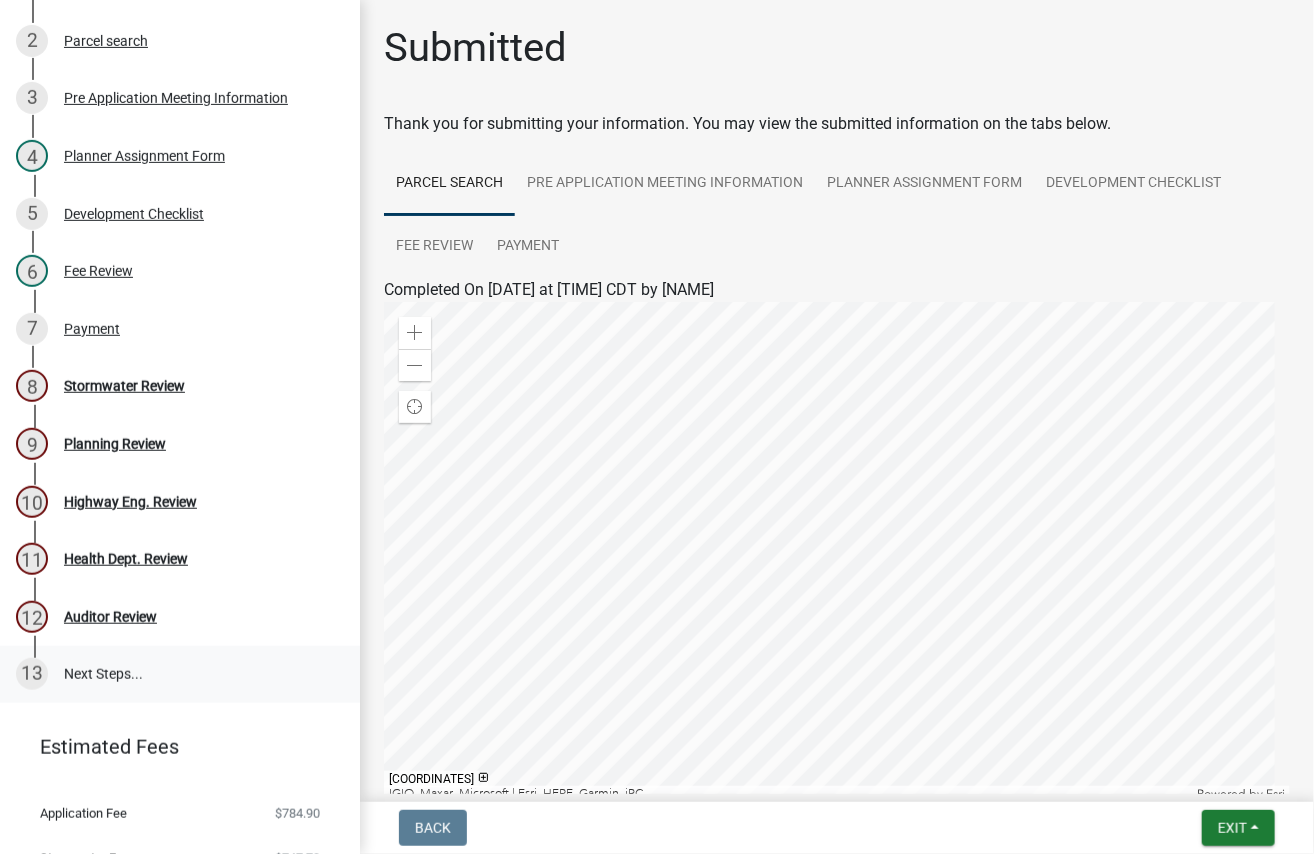 scroll, scrollTop: 300, scrollLeft: 0, axis: vertical 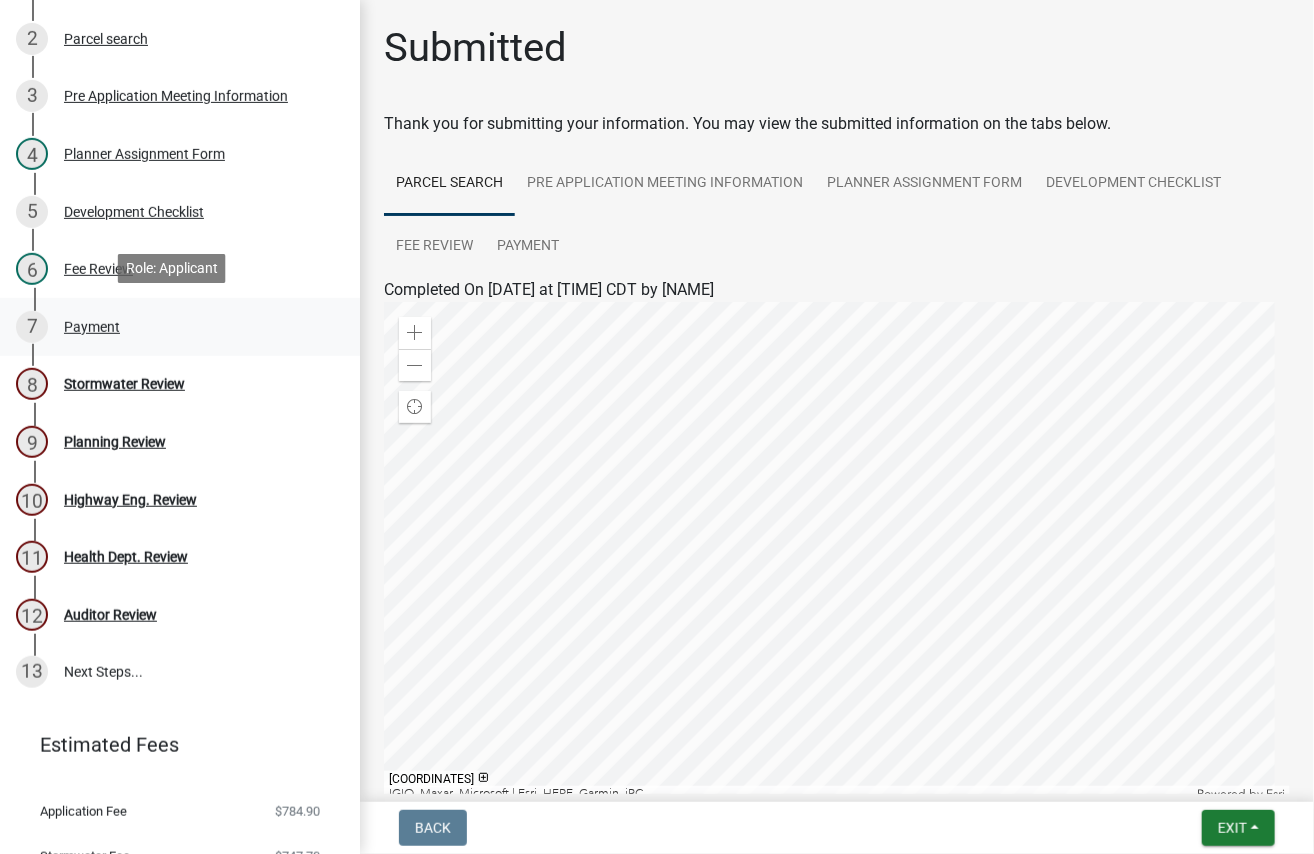 click on "Payment" at bounding box center [92, 327] 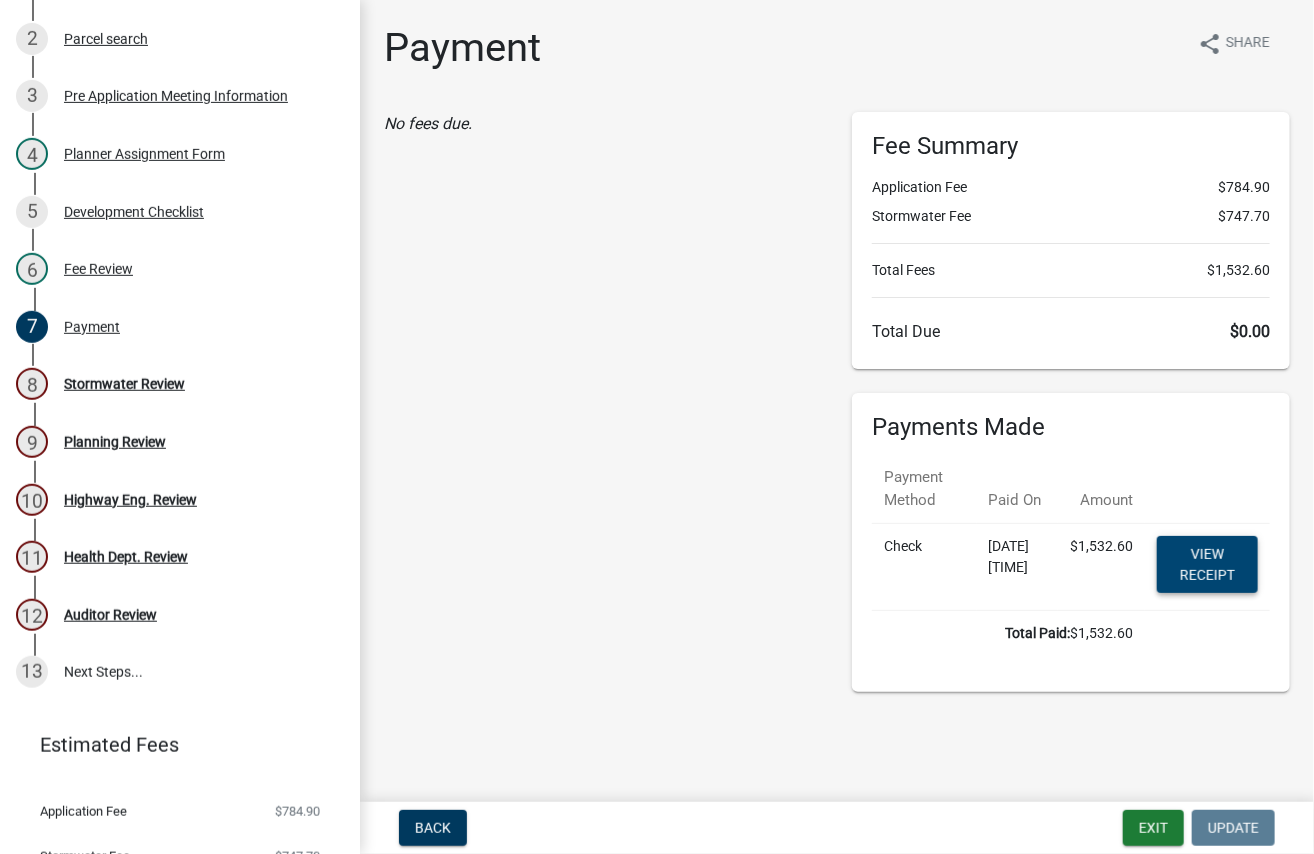 click on "View receipt" 